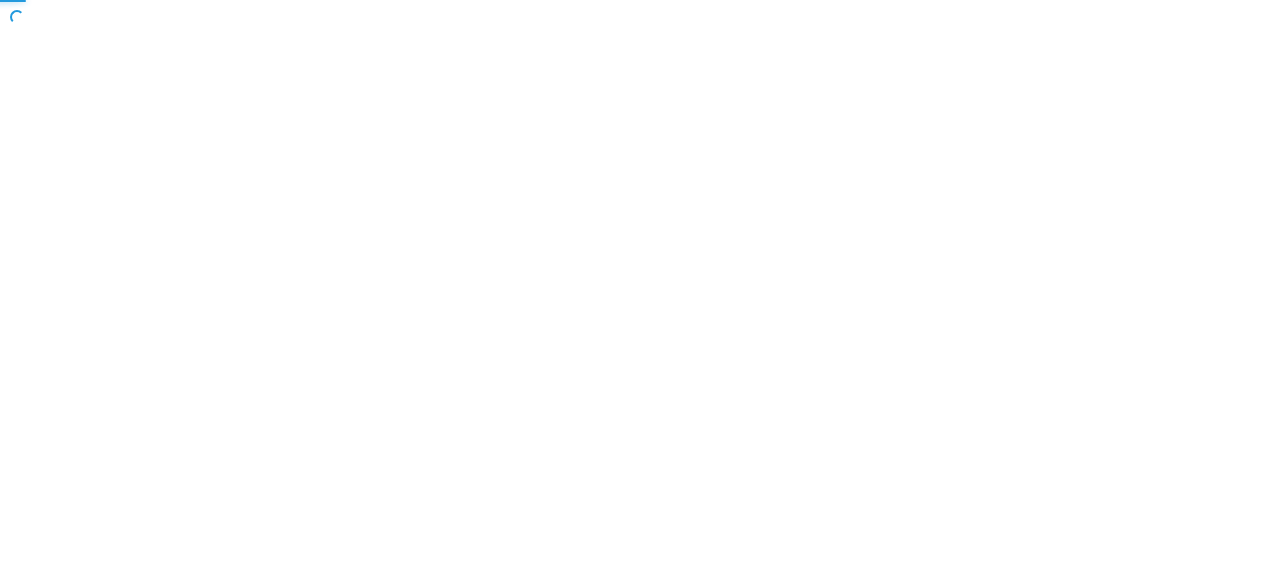 scroll, scrollTop: 0, scrollLeft: 0, axis: both 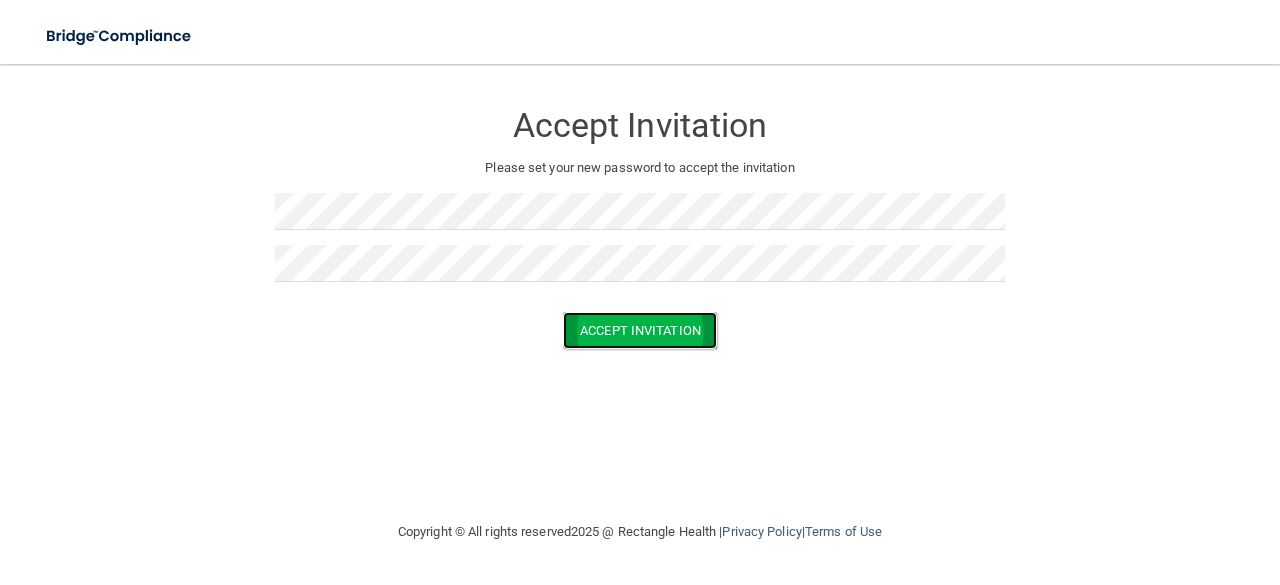 click on "Accept Invitation" at bounding box center [640, 330] 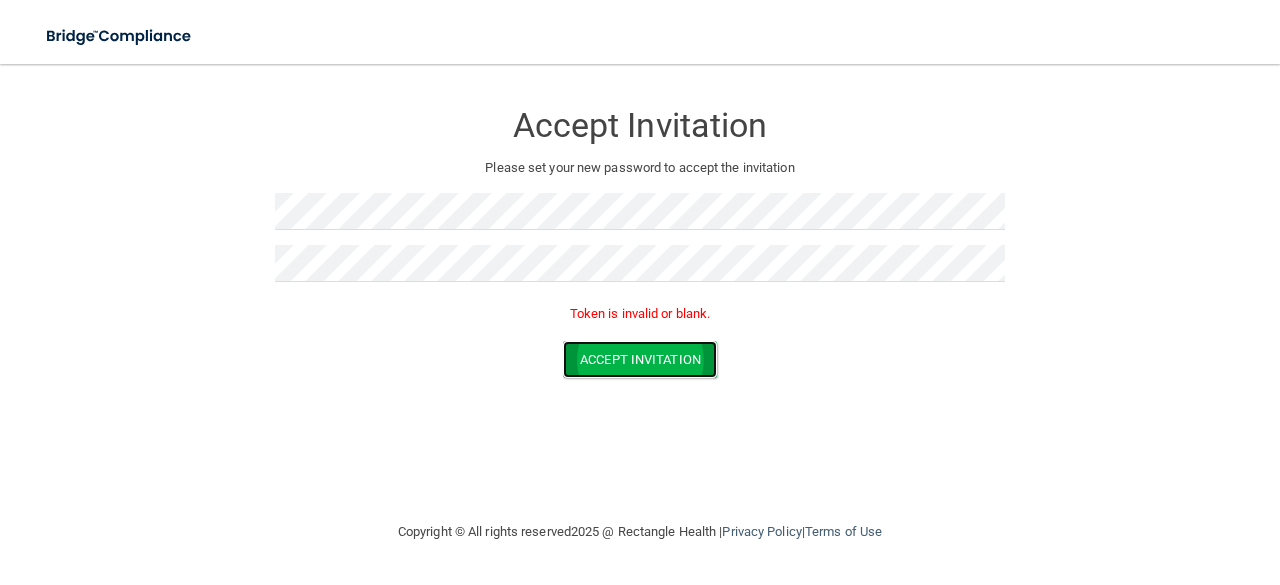 click on "Accept Invitation" at bounding box center (640, 359) 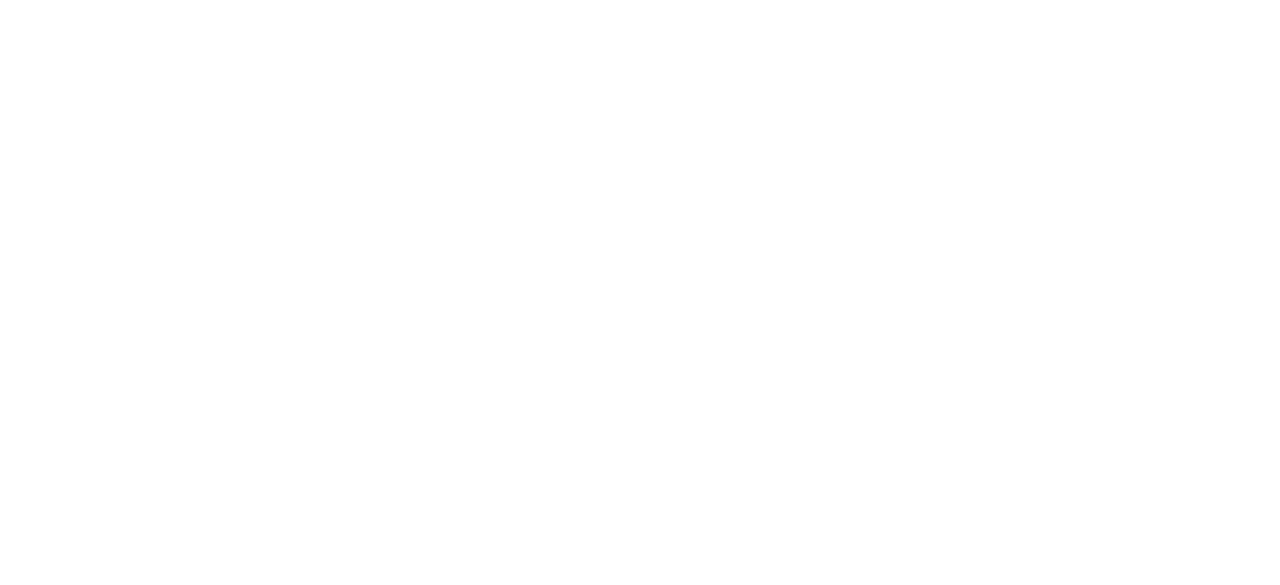 scroll, scrollTop: 0, scrollLeft: 0, axis: both 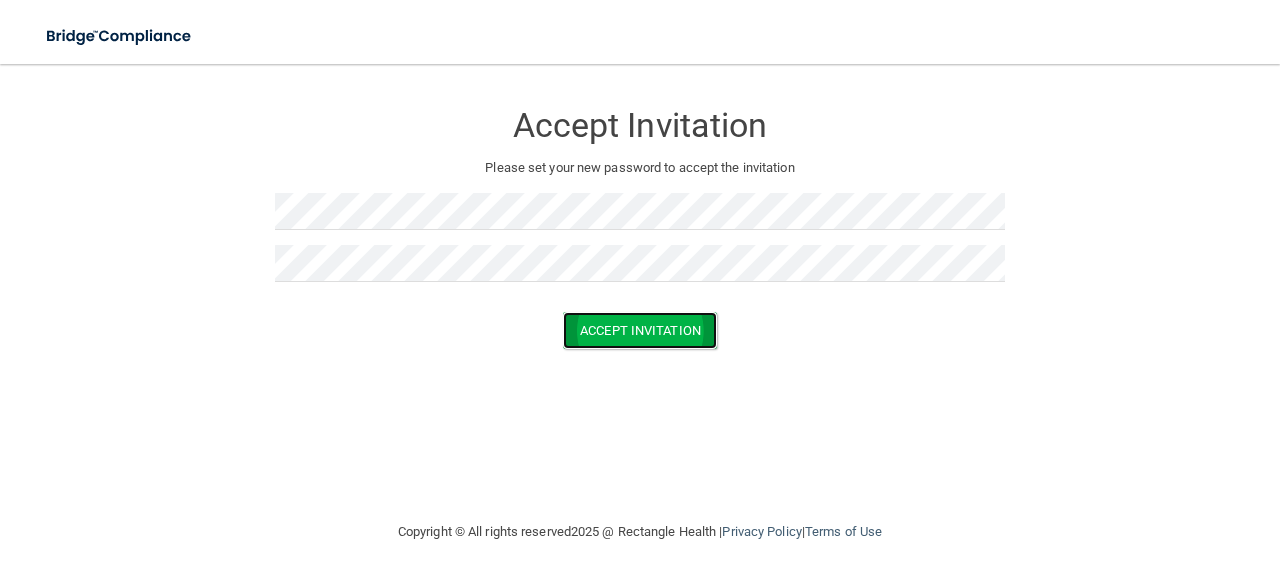 click on "Accept Invitation" at bounding box center [640, 330] 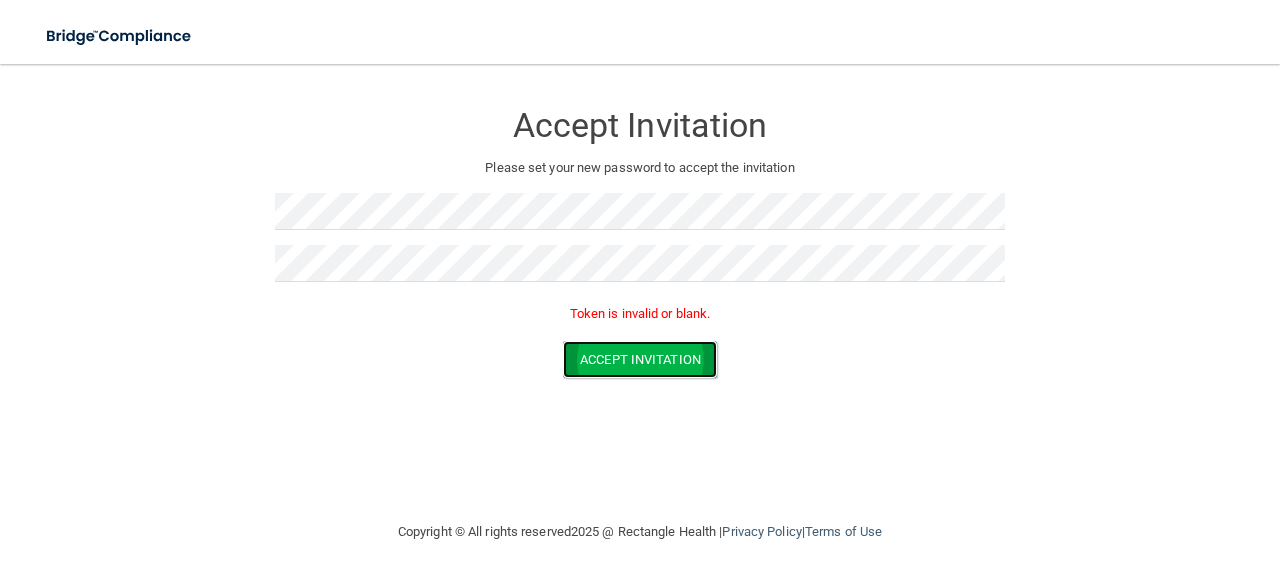 click on "Accept Invitation" at bounding box center (640, 359) 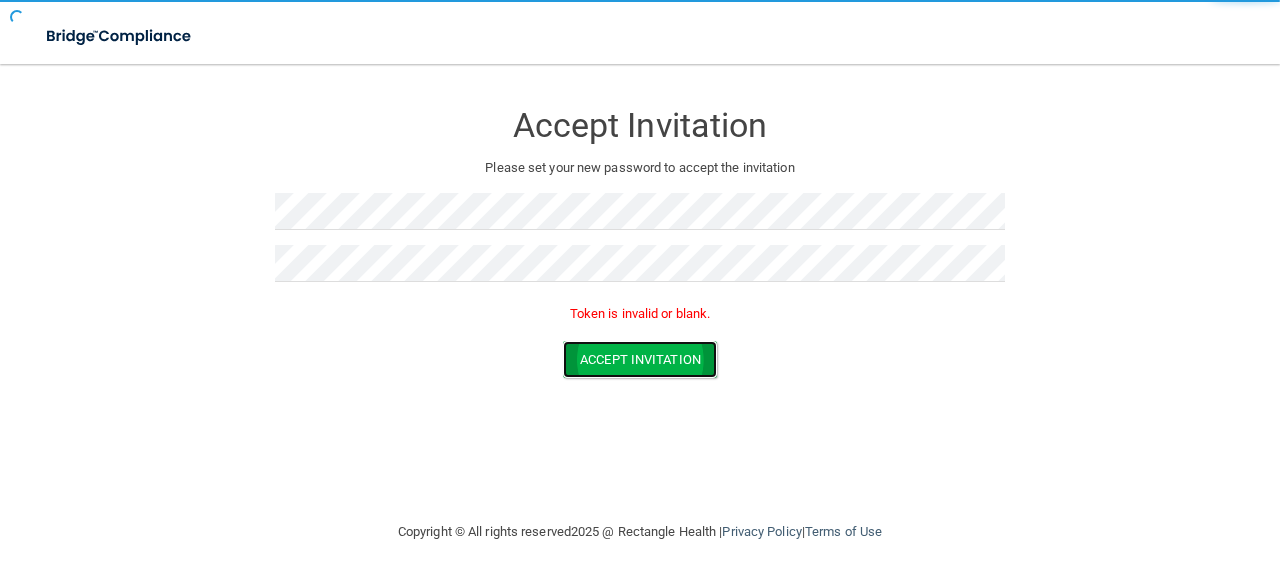 click on "Accept Invitation" at bounding box center (640, 359) 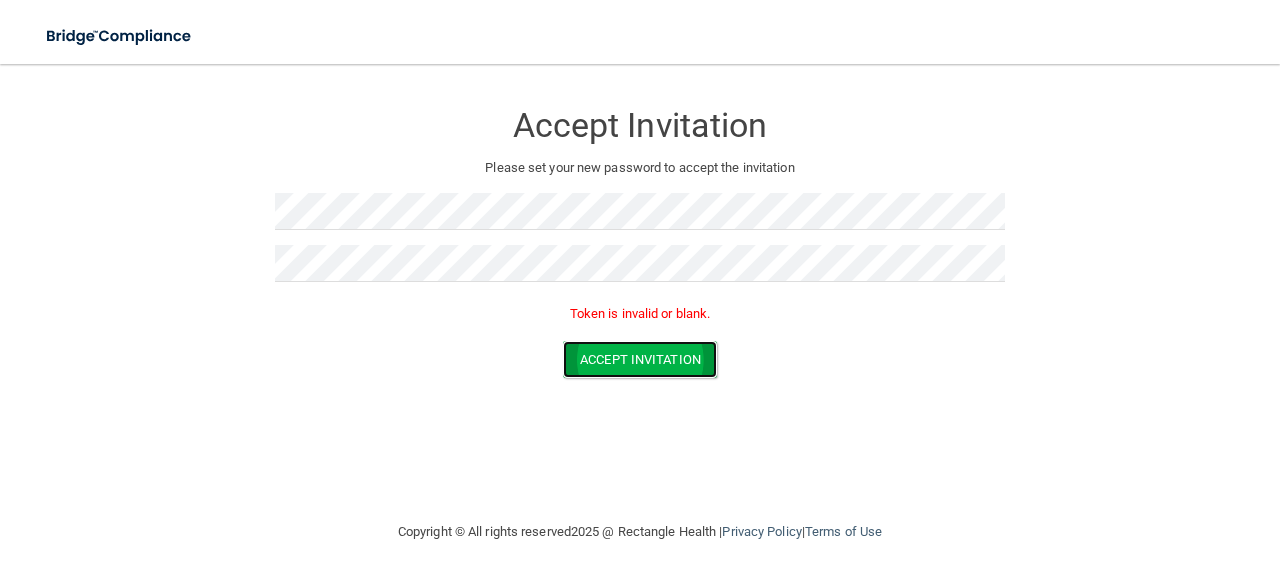 click on "Accept Invitation" at bounding box center (640, 359) 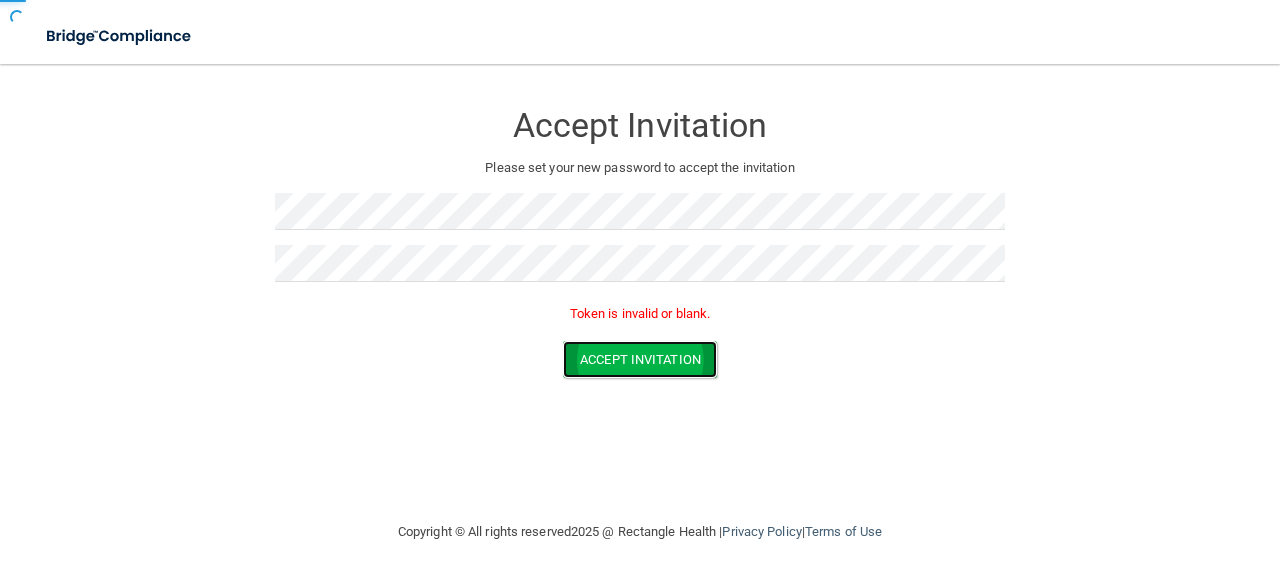 click on "Accept Invitation" at bounding box center [640, 359] 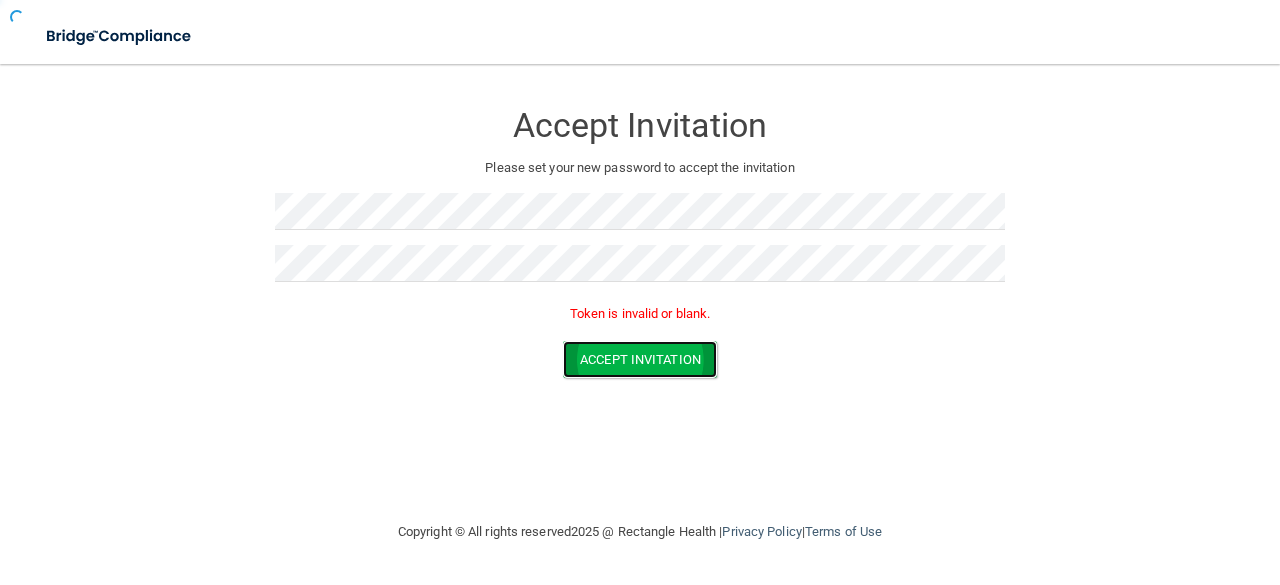 click on "Accept Invitation" at bounding box center [640, 359] 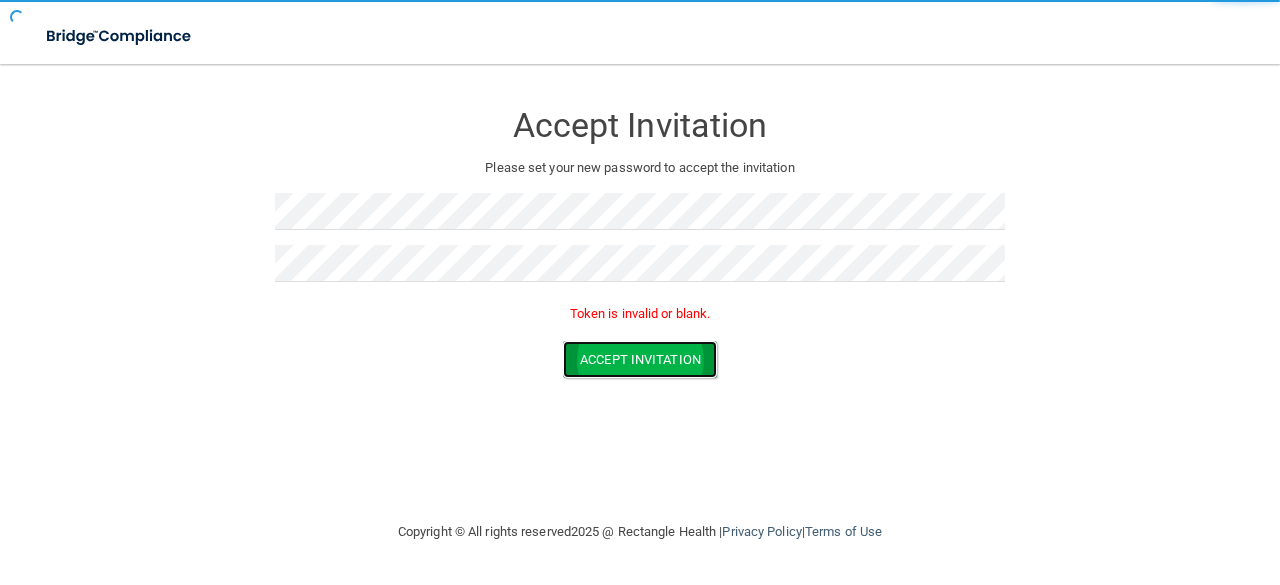 click on "Accept Invitation" at bounding box center [640, 359] 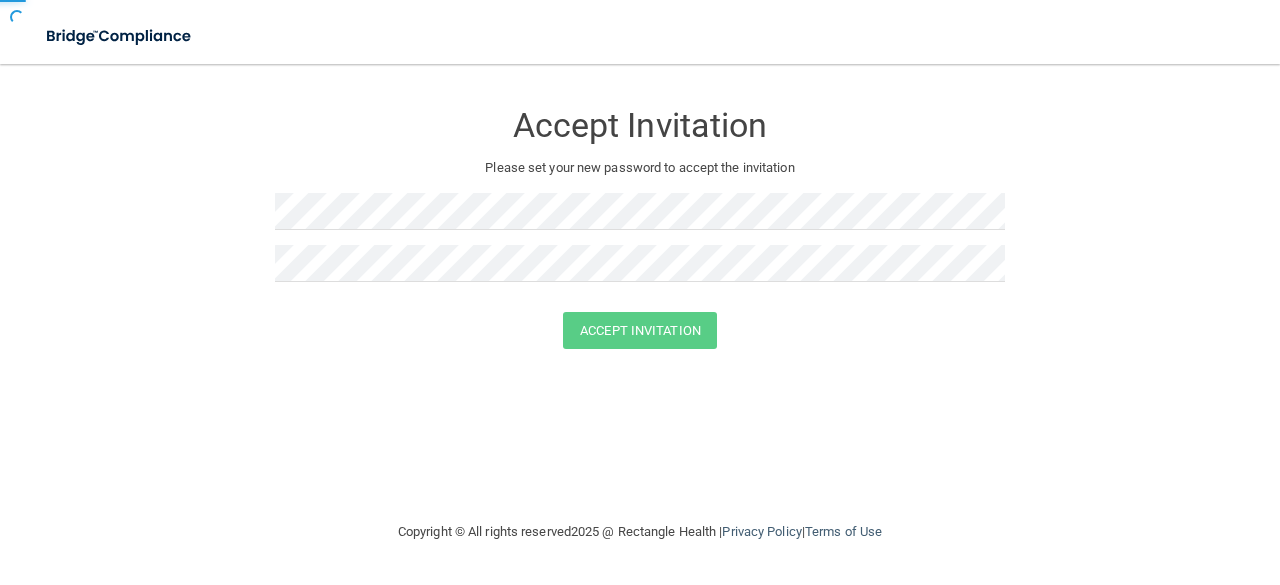 scroll, scrollTop: 0, scrollLeft: 0, axis: both 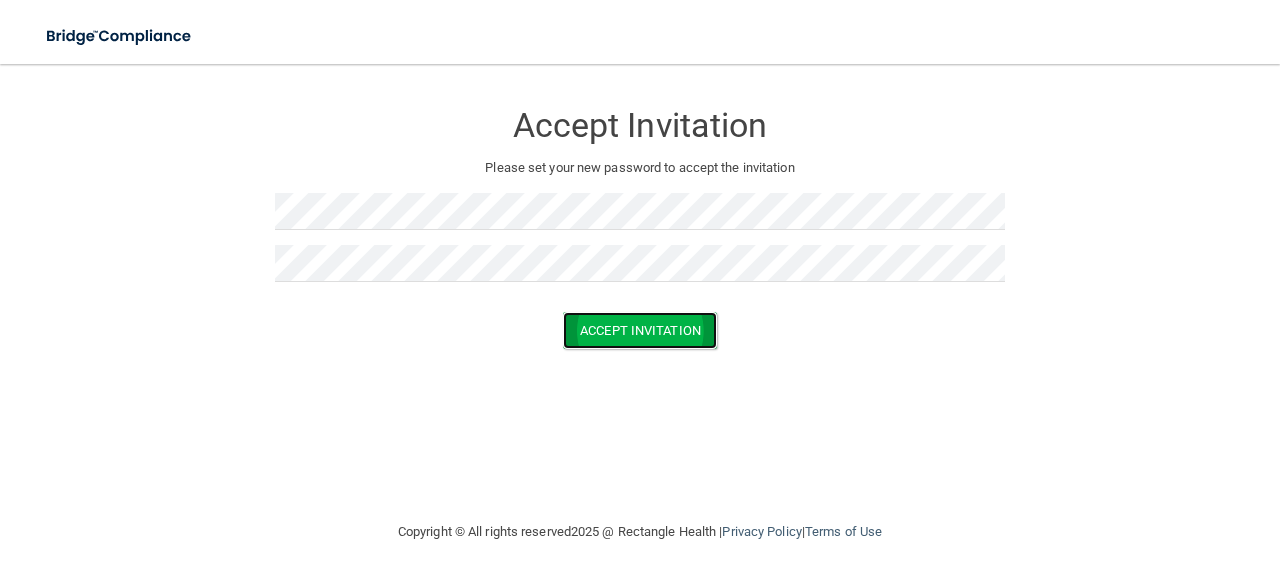 click on "Accept Invitation" at bounding box center (640, 330) 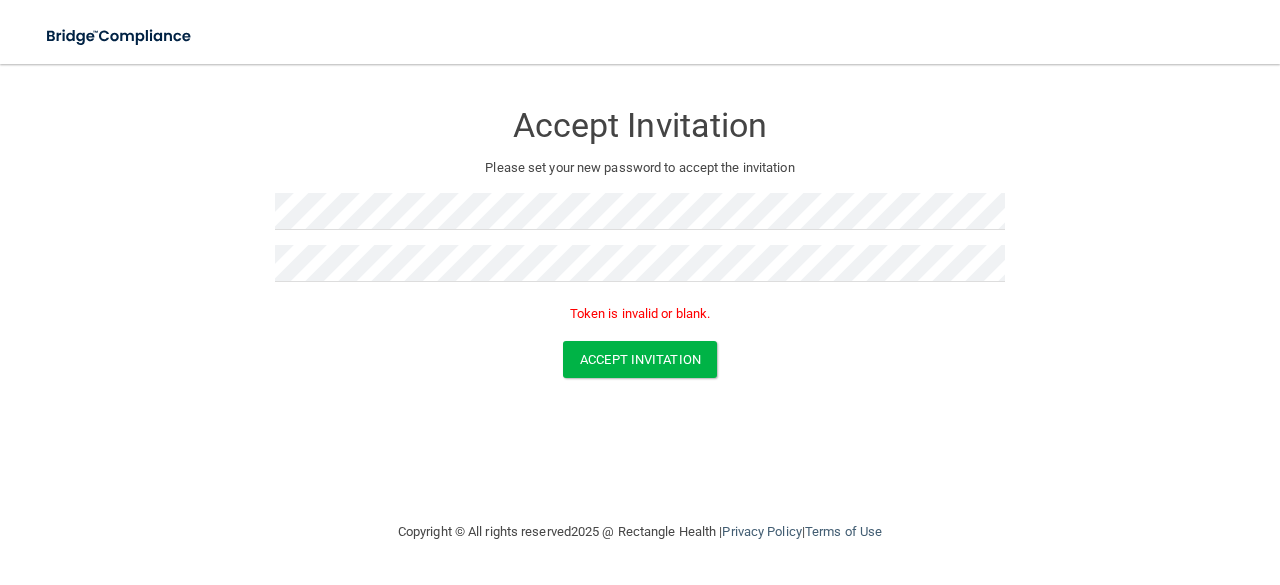 click on "Token is invalid or blank." at bounding box center [640, 314] 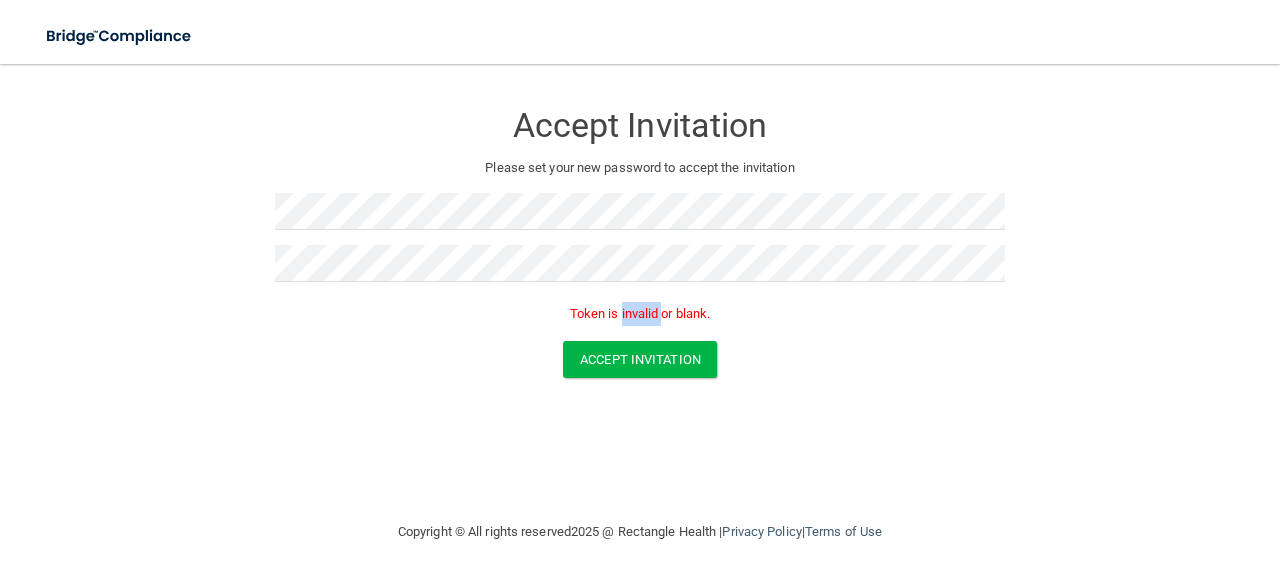 click on "Token is invalid or blank." at bounding box center [640, 314] 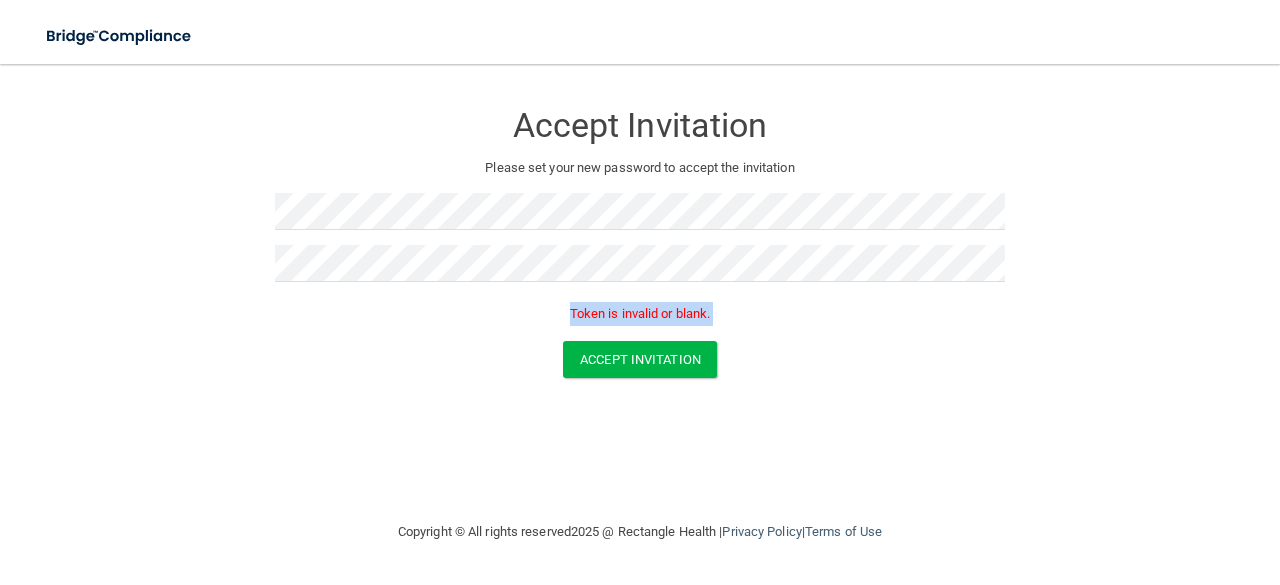 click on "Token is invalid or blank." at bounding box center [640, 314] 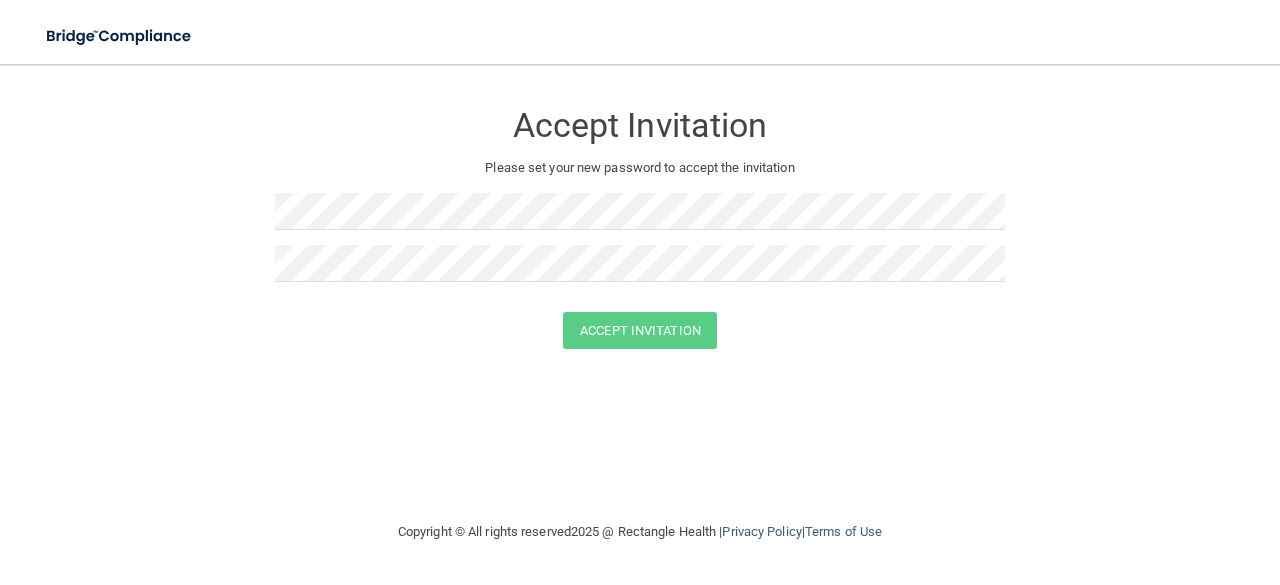 scroll, scrollTop: 0, scrollLeft: 0, axis: both 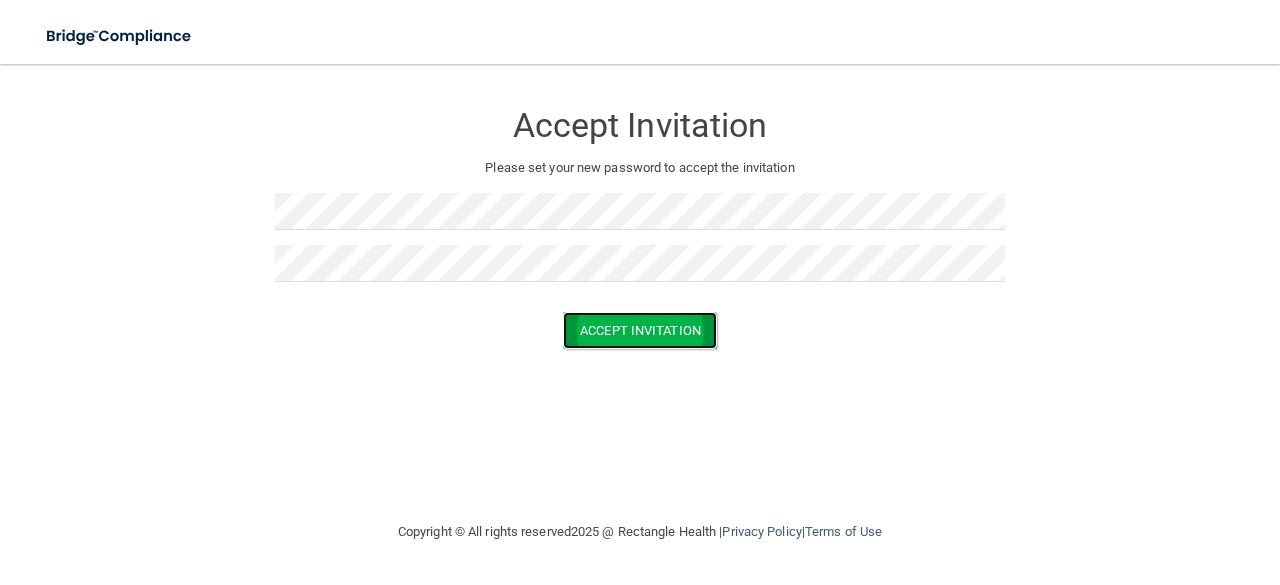 click on "Accept Invitation" at bounding box center [640, 330] 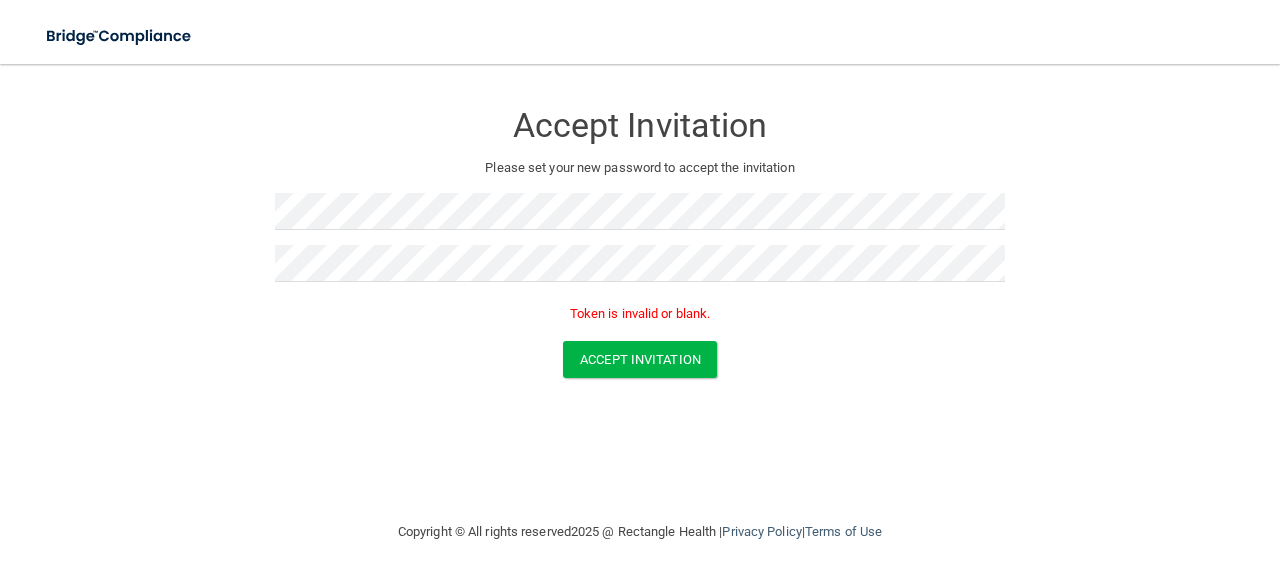click on "Token is invalid or blank." at bounding box center (640, 314) 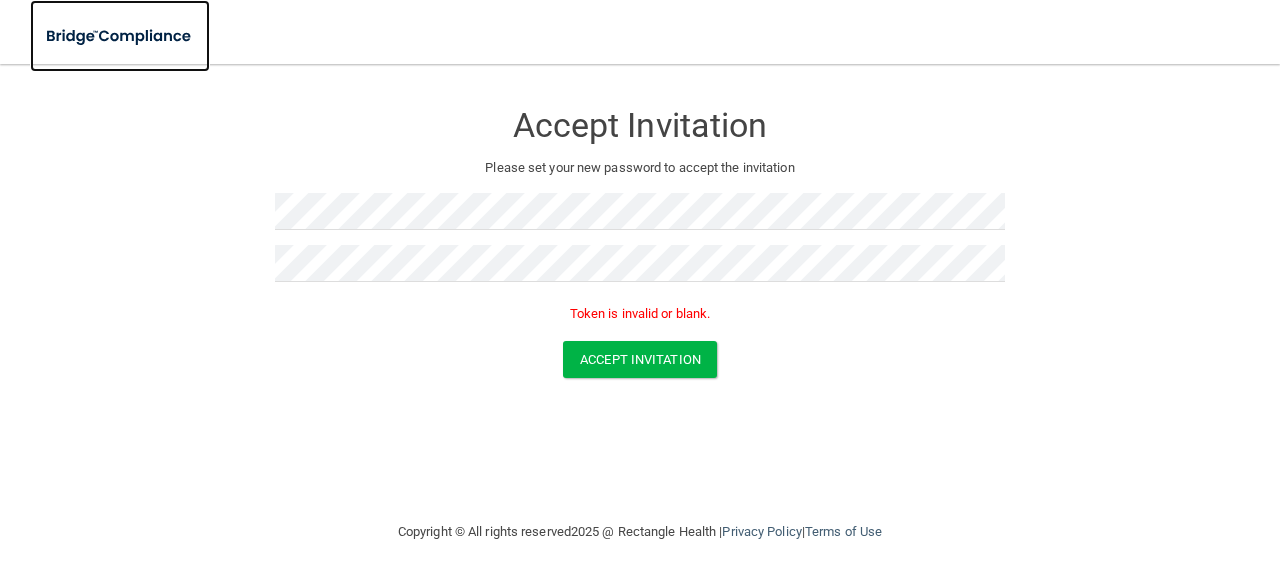 click at bounding box center (120, 36) 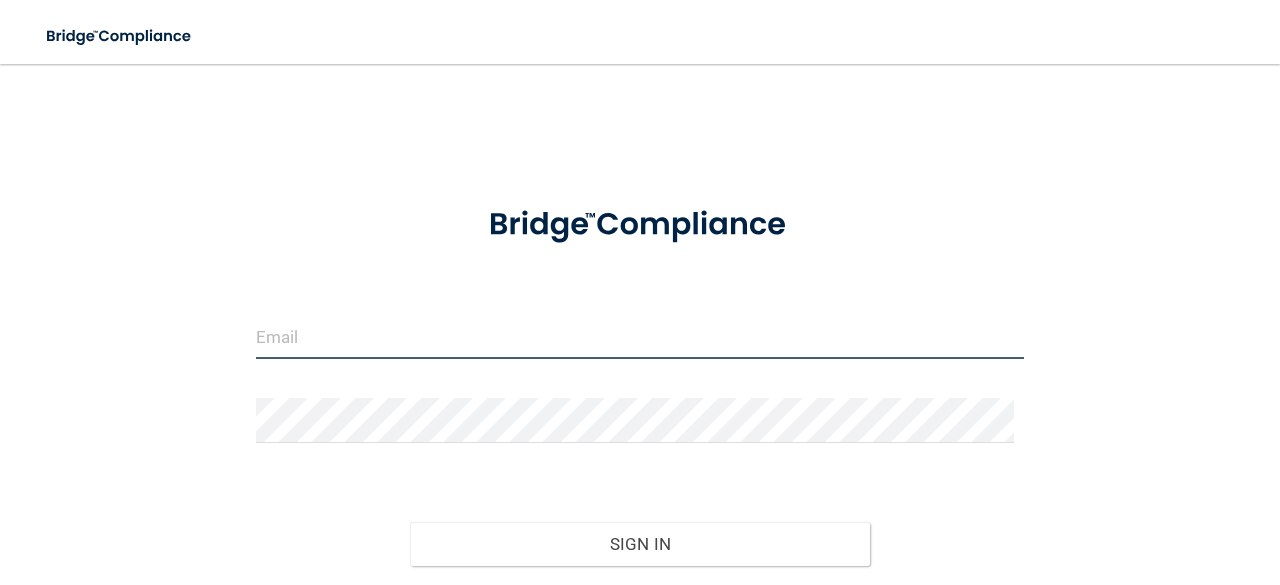 click at bounding box center (640, 336) 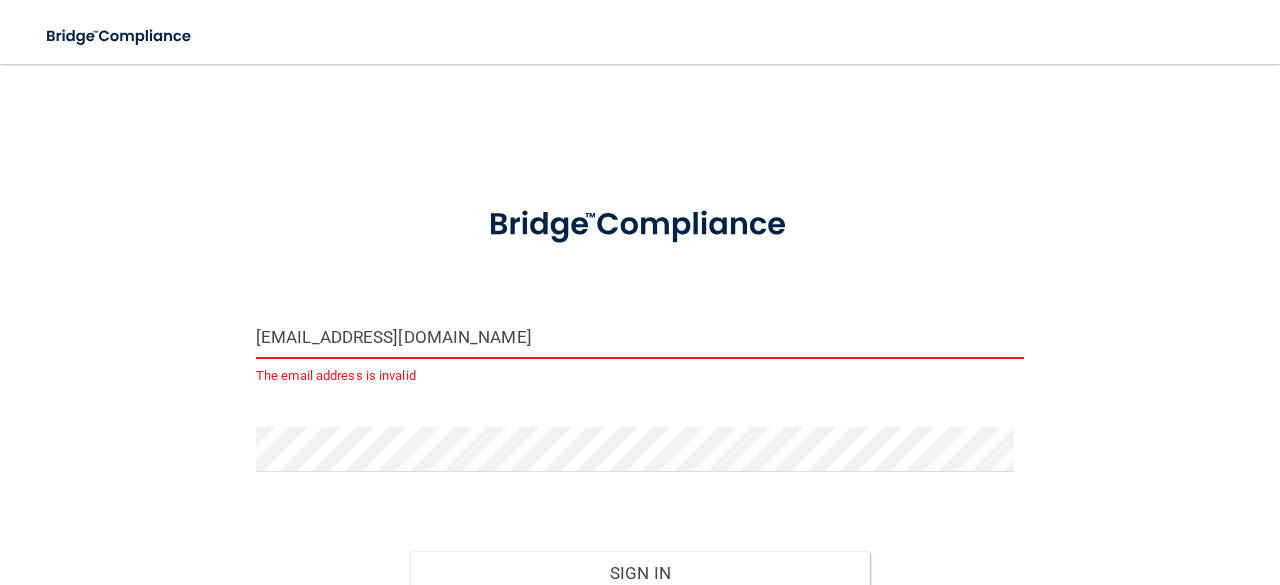 type on "bdeters@stswell.com" 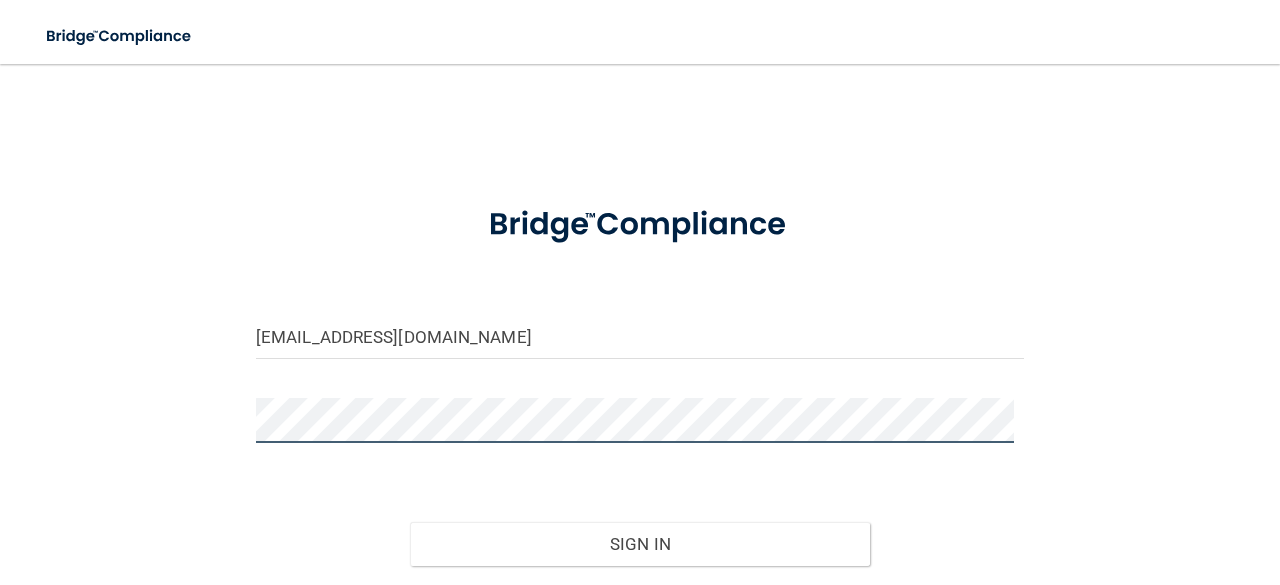click on "Sign In" at bounding box center (640, 544) 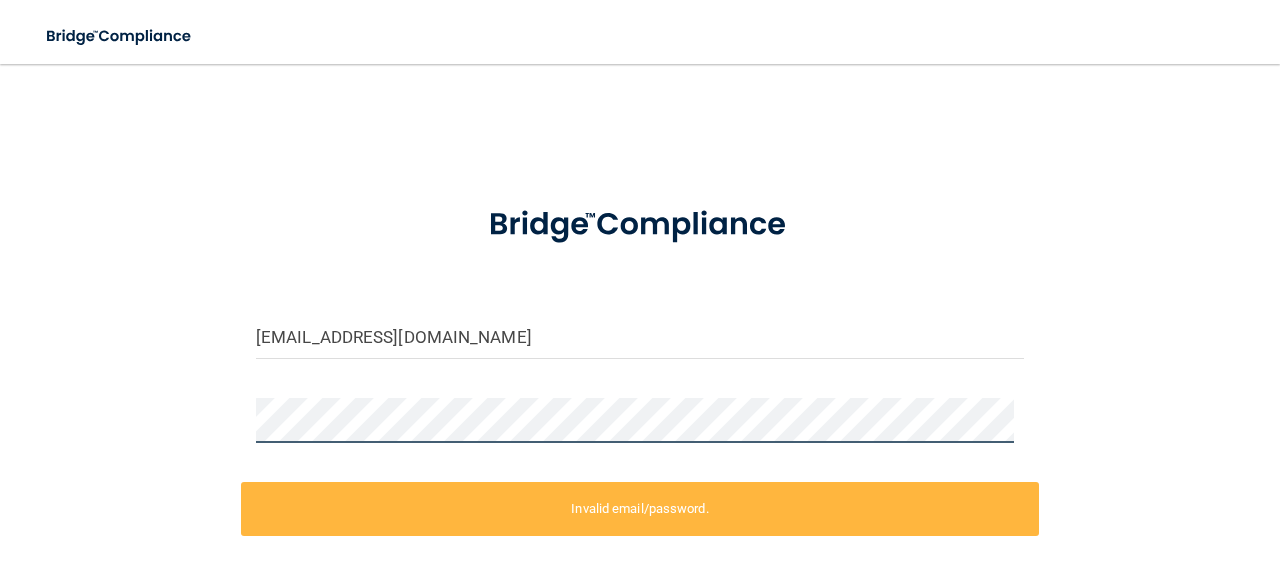 scroll, scrollTop: 208, scrollLeft: 0, axis: vertical 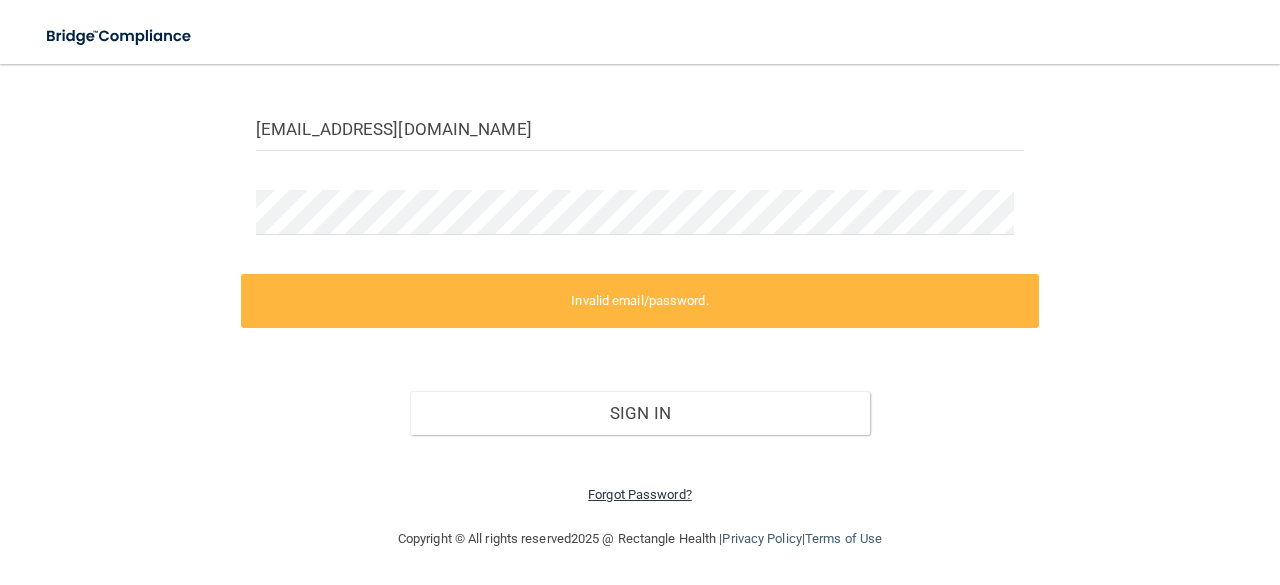 click on "Forgot Password?" at bounding box center (640, 494) 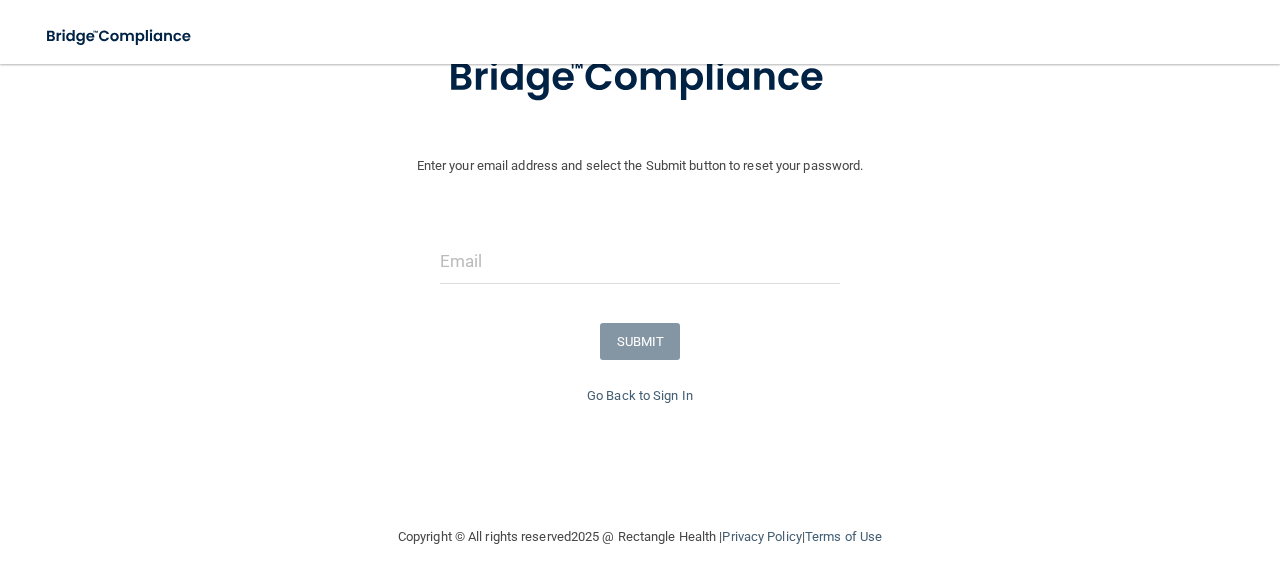 scroll, scrollTop: 157, scrollLeft: 0, axis: vertical 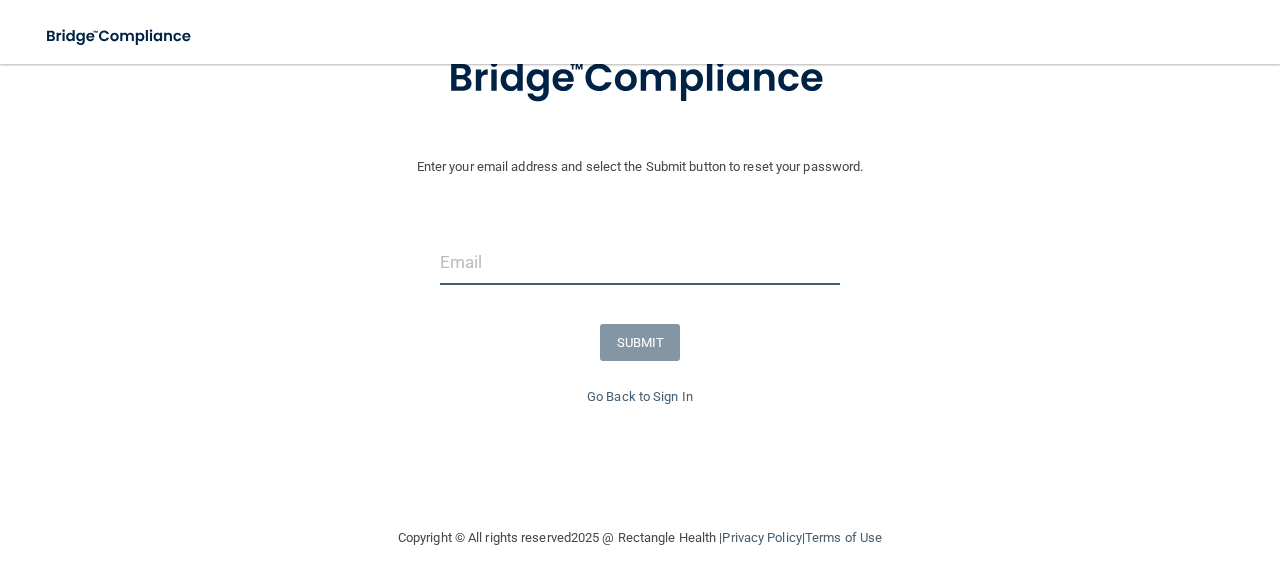 click at bounding box center [640, 262] 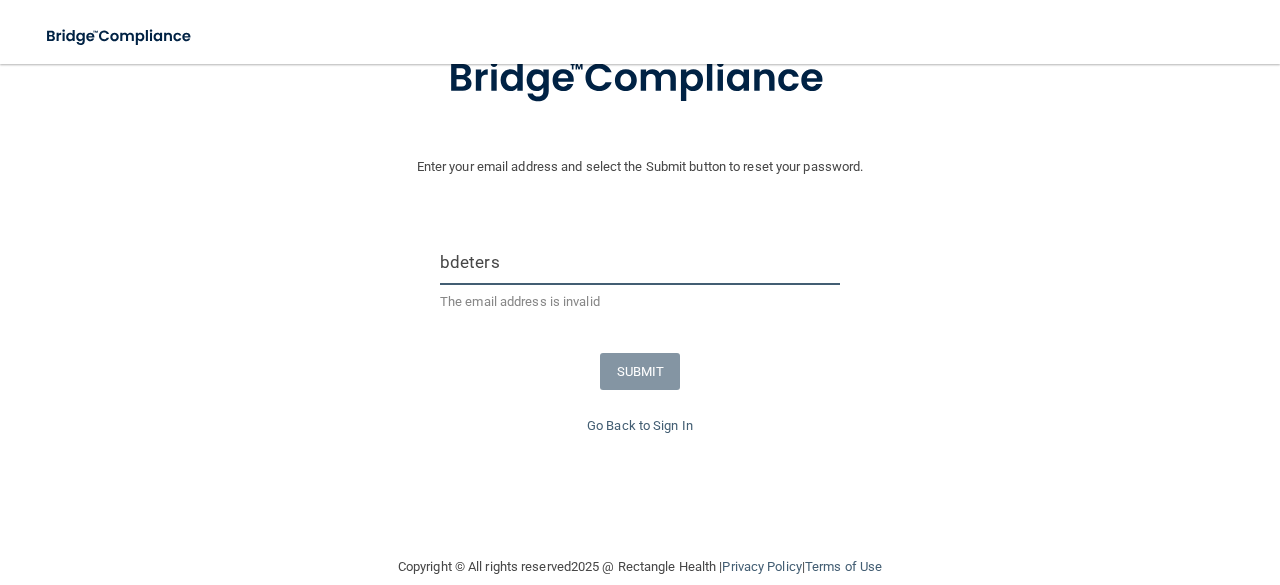type on "bdeters@stswell.com" 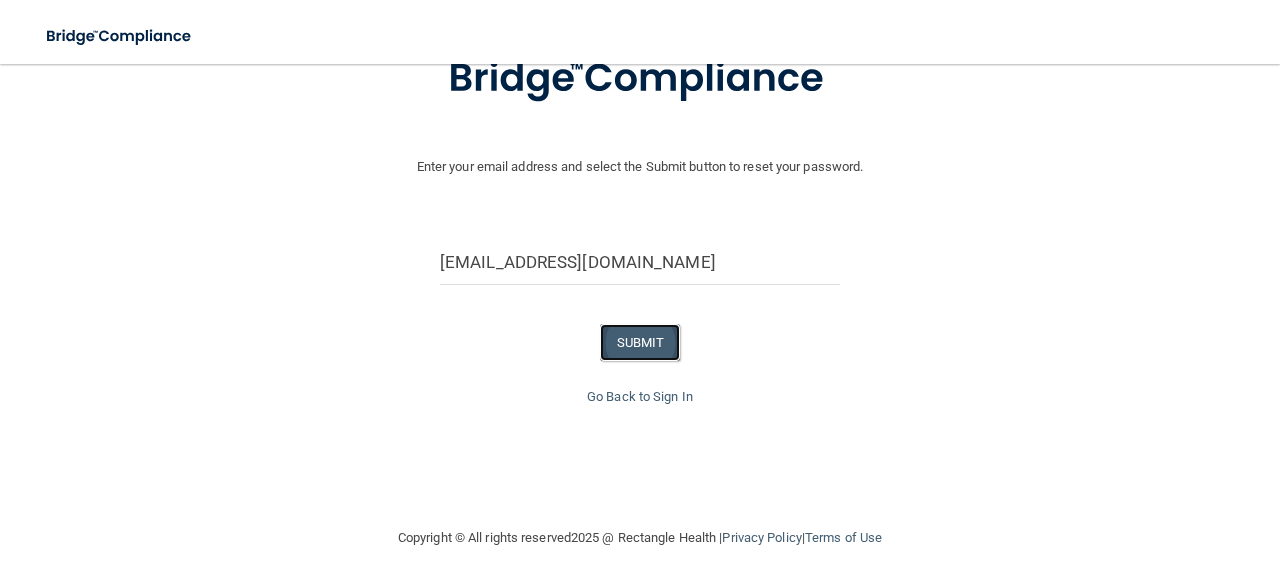 click on "SUBMIT" at bounding box center (640, 342) 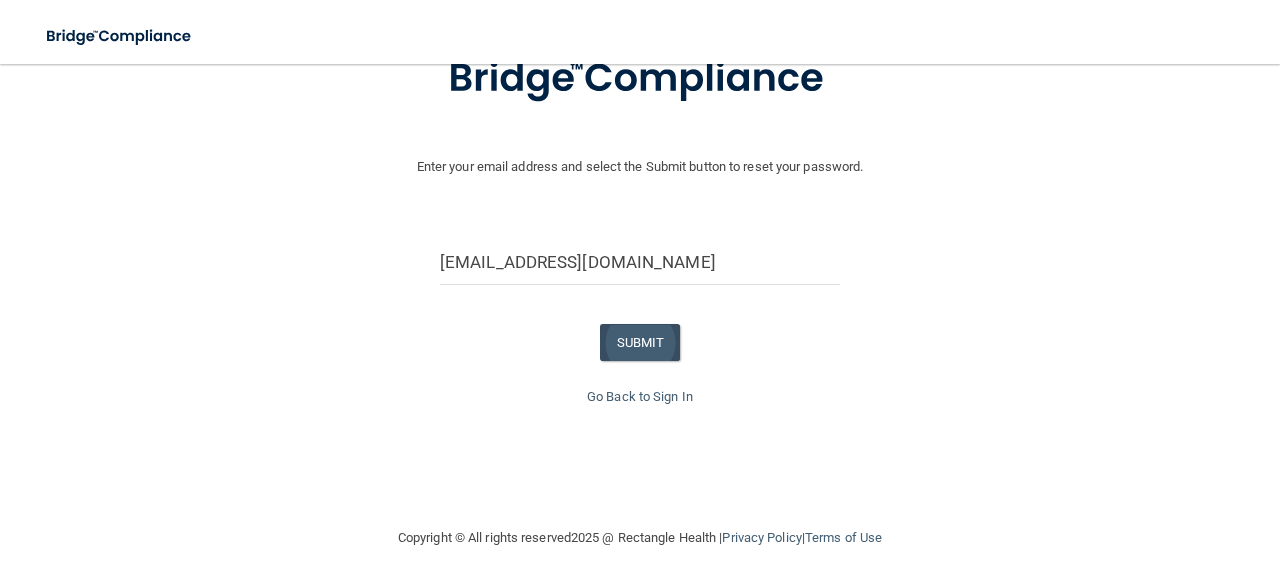 scroll, scrollTop: 18, scrollLeft: 0, axis: vertical 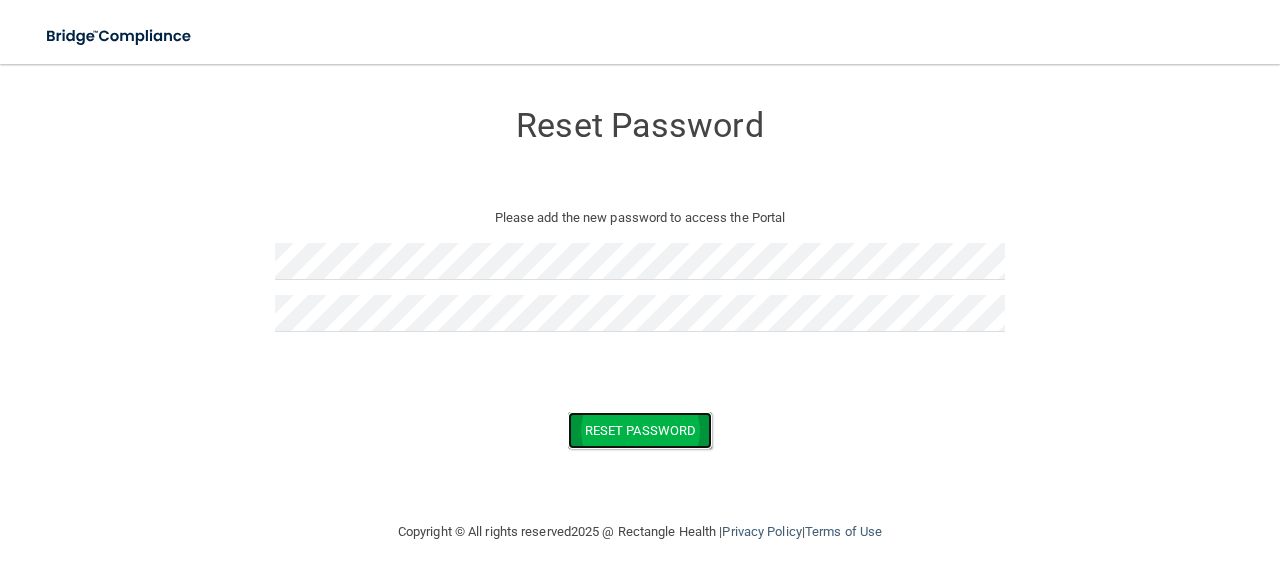 click on "Reset Password" at bounding box center [640, 430] 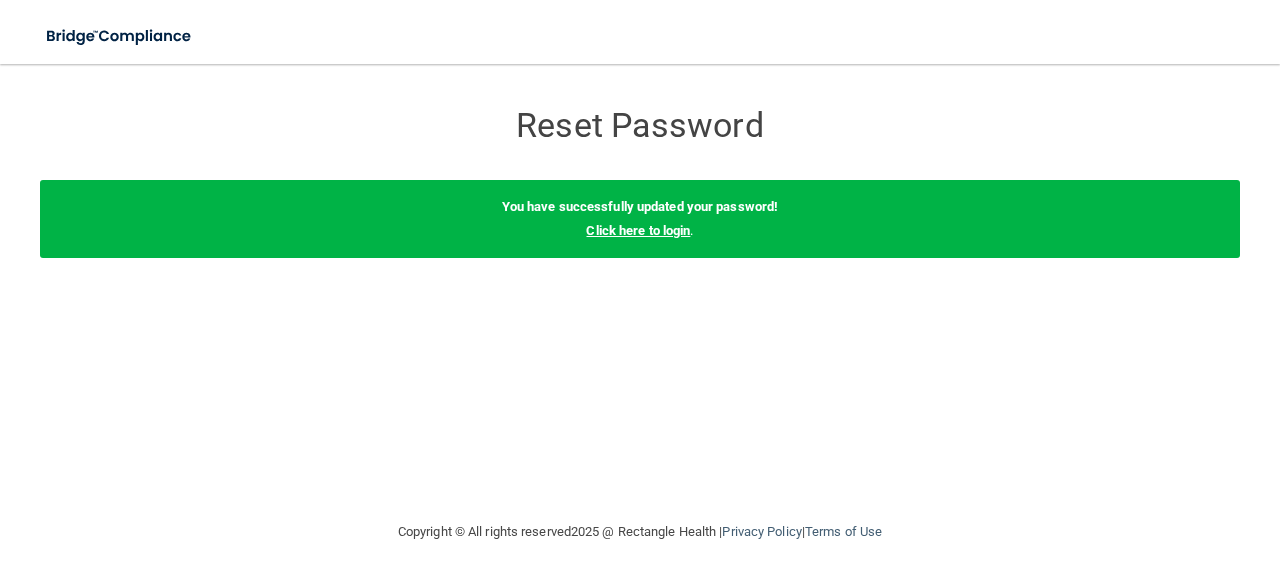 click on "Click here to login" at bounding box center (638, 230) 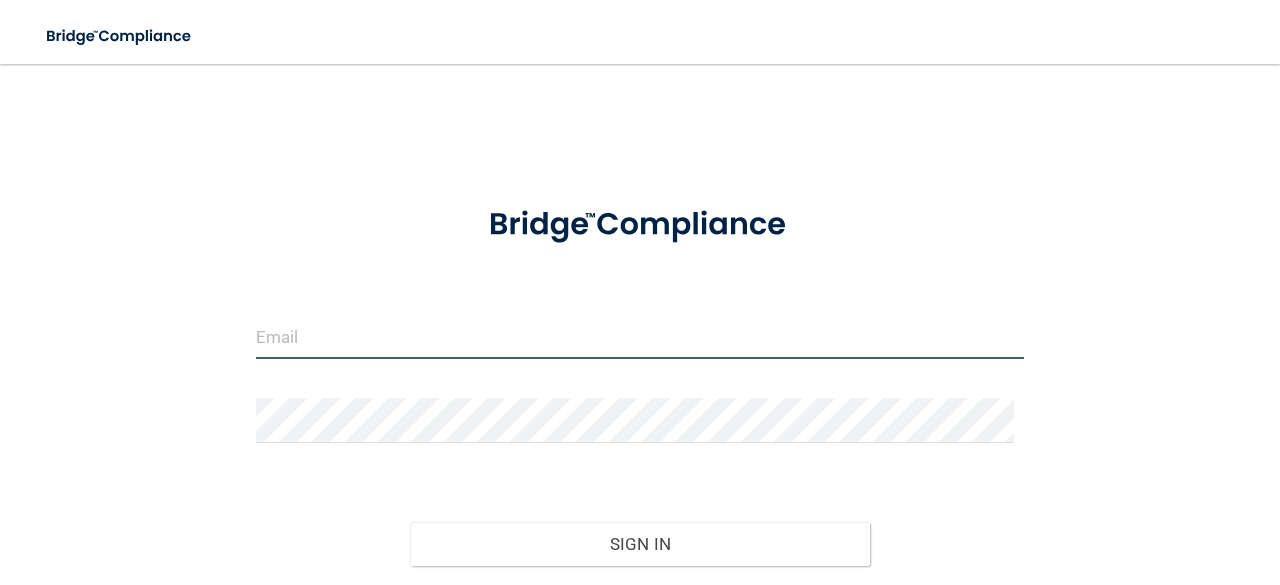 click at bounding box center [640, 336] 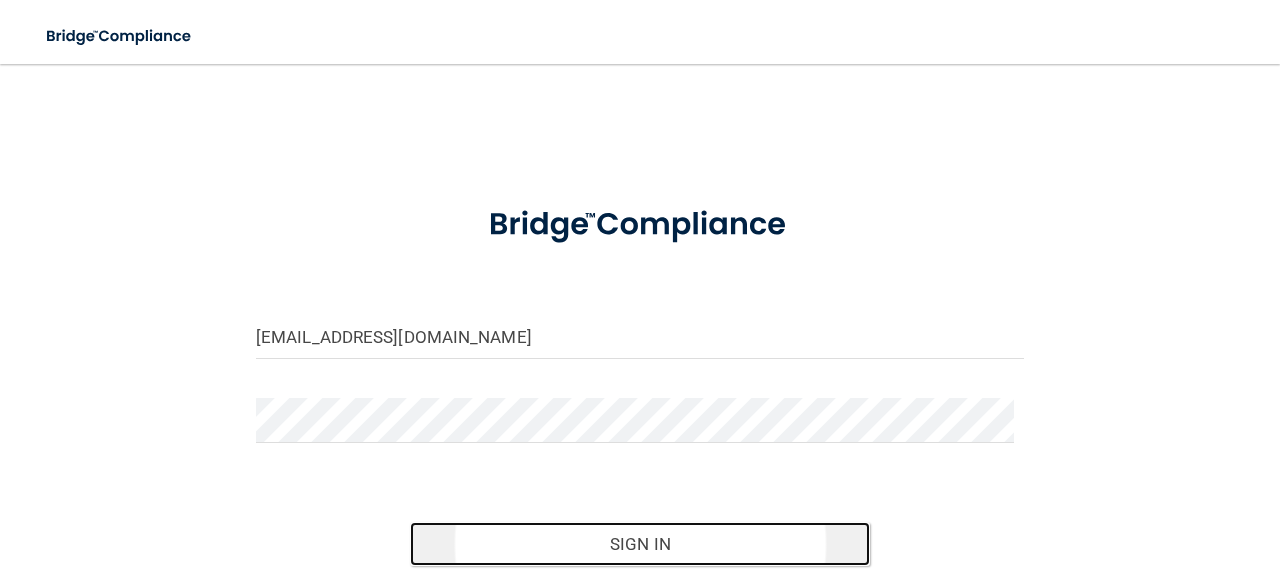 click on "Sign In" at bounding box center (640, 544) 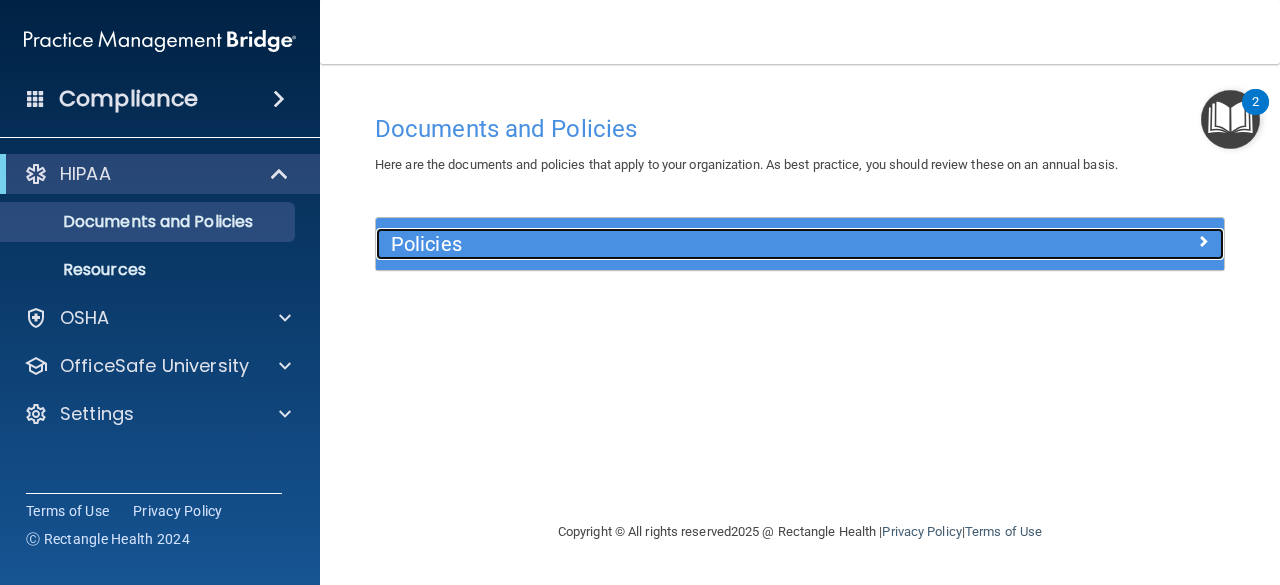 click on "Policies" at bounding box center [694, 244] 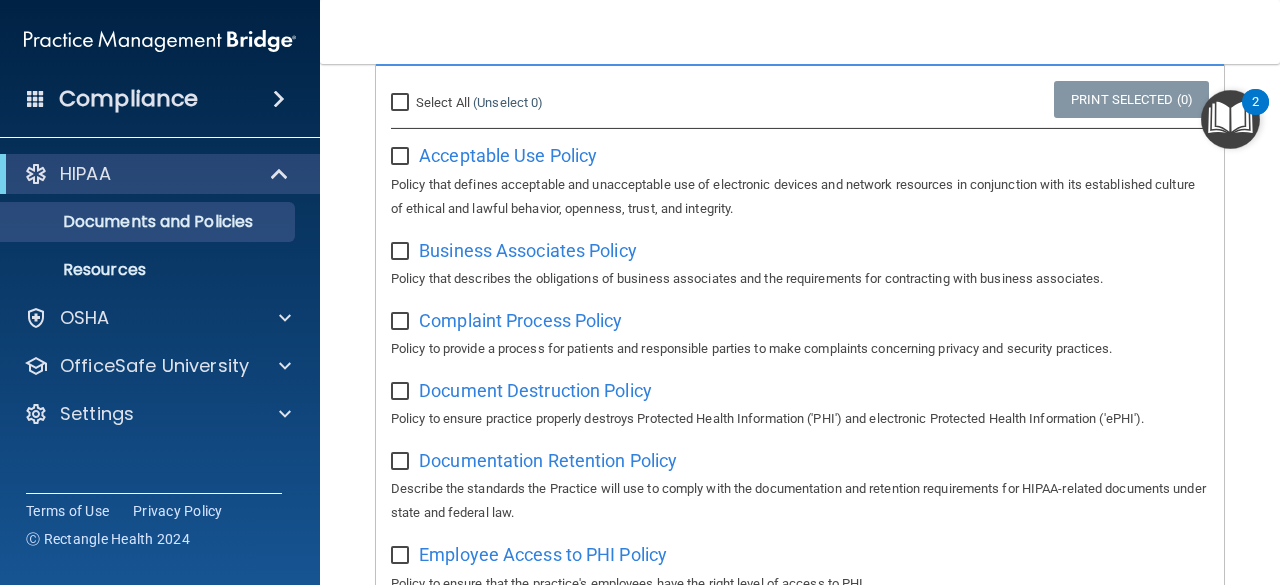 scroll, scrollTop: 0, scrollLeft: 0, axis: both 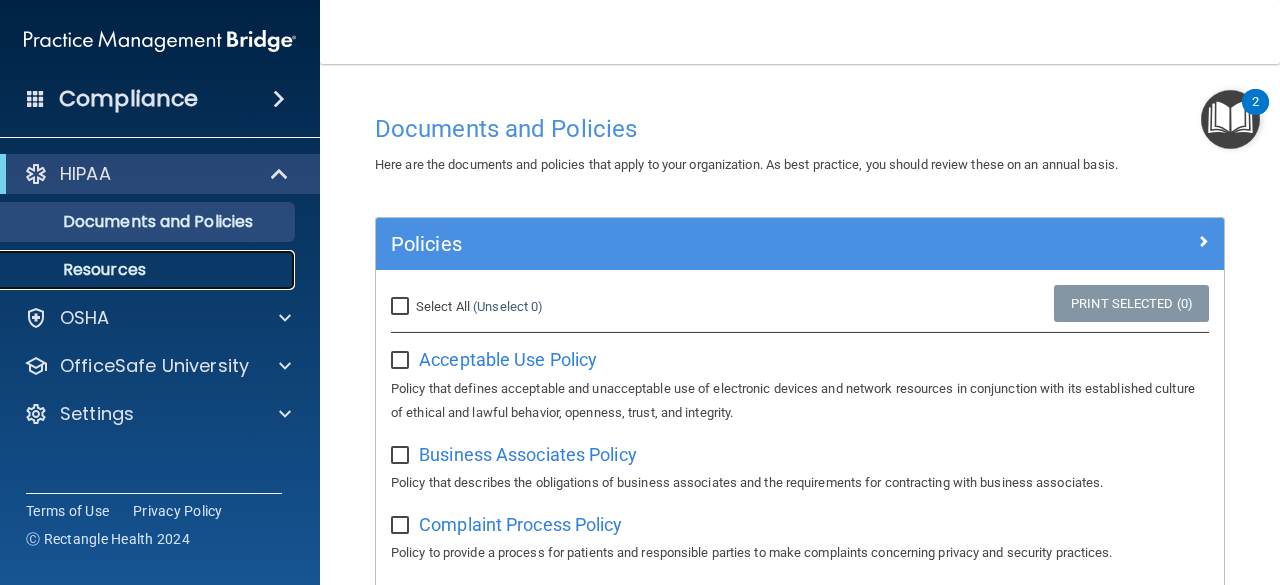 click on "Resources" at bounding box center (149, 270) 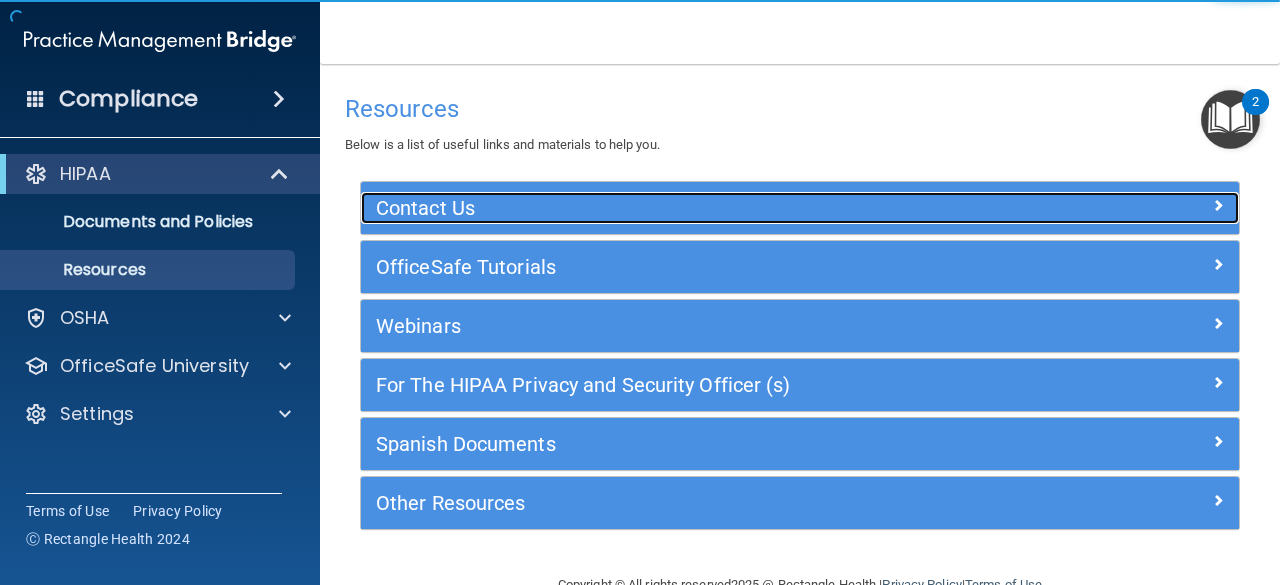 click on "Contact Us" at bounding box center [690, 208] 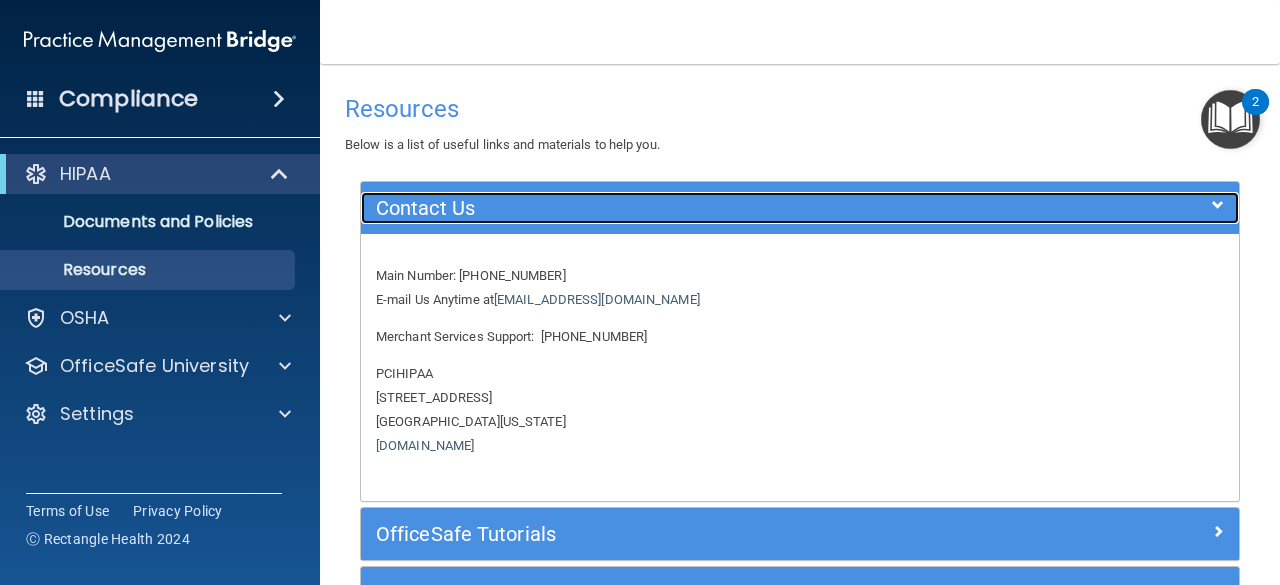 click on "Contact Us" at bounding box center (690, 208) 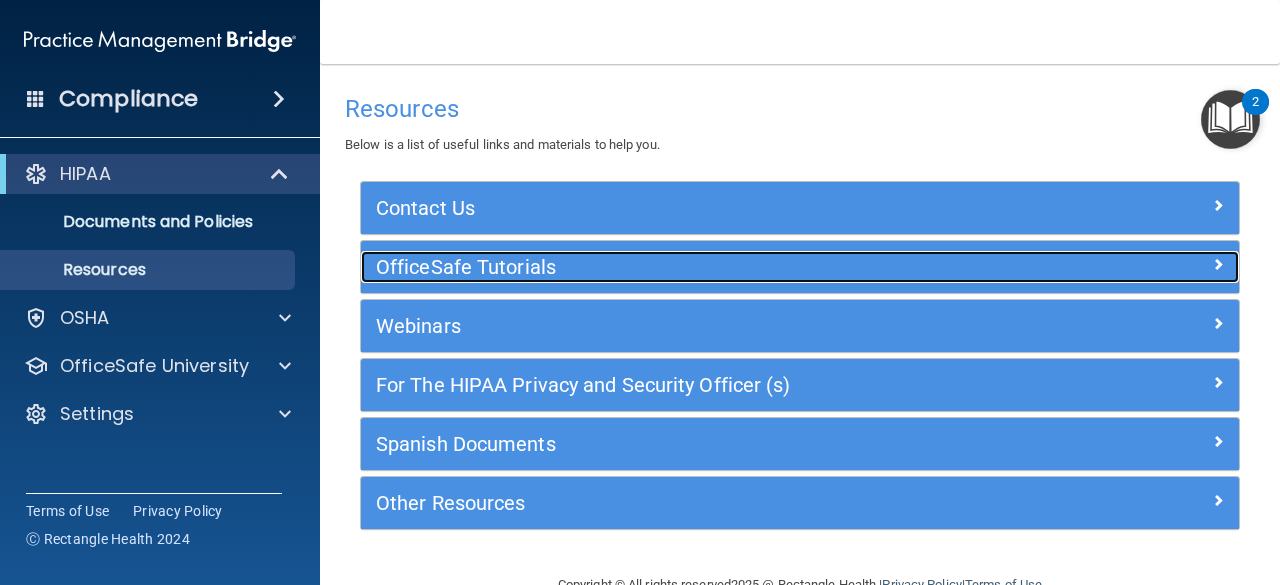click on "OfficeSafe Tutorials" at bounding box center (690, 267) 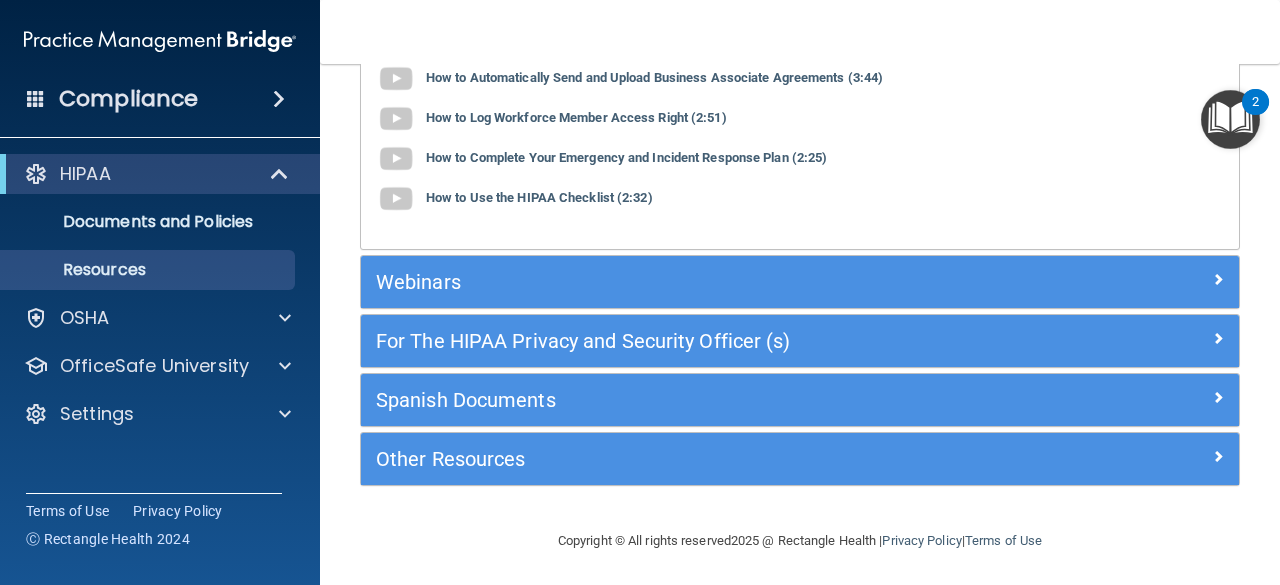 scroll, scrollTop: 302, scrollLeft: 0, axis: vertical 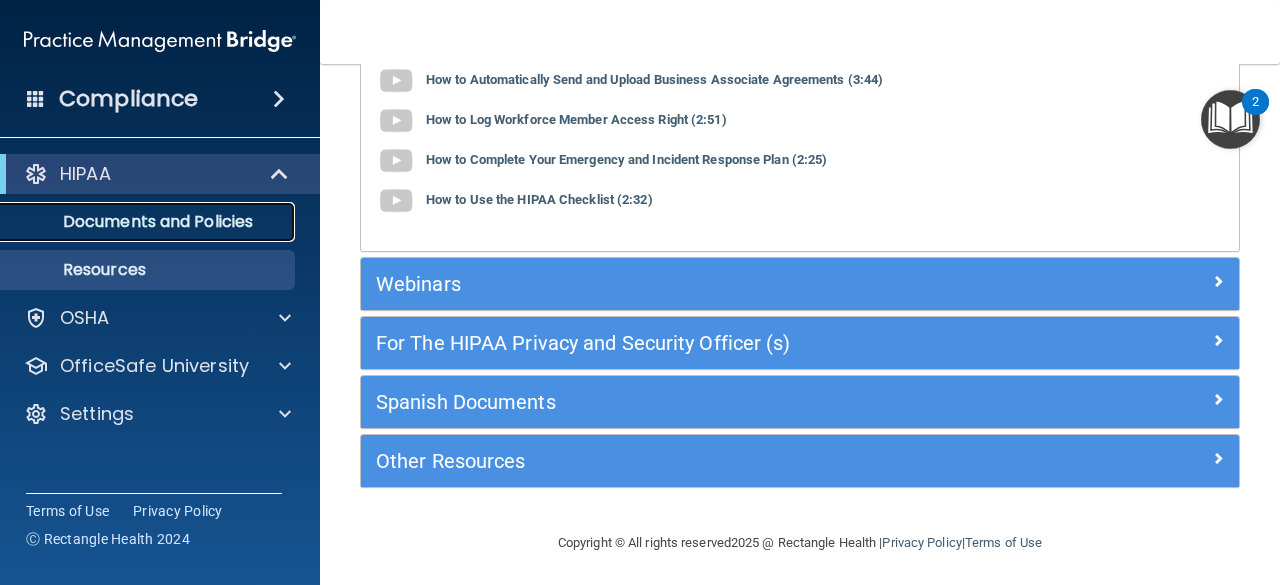 click on "Documents and Policies" at bounding box center [149, 222] 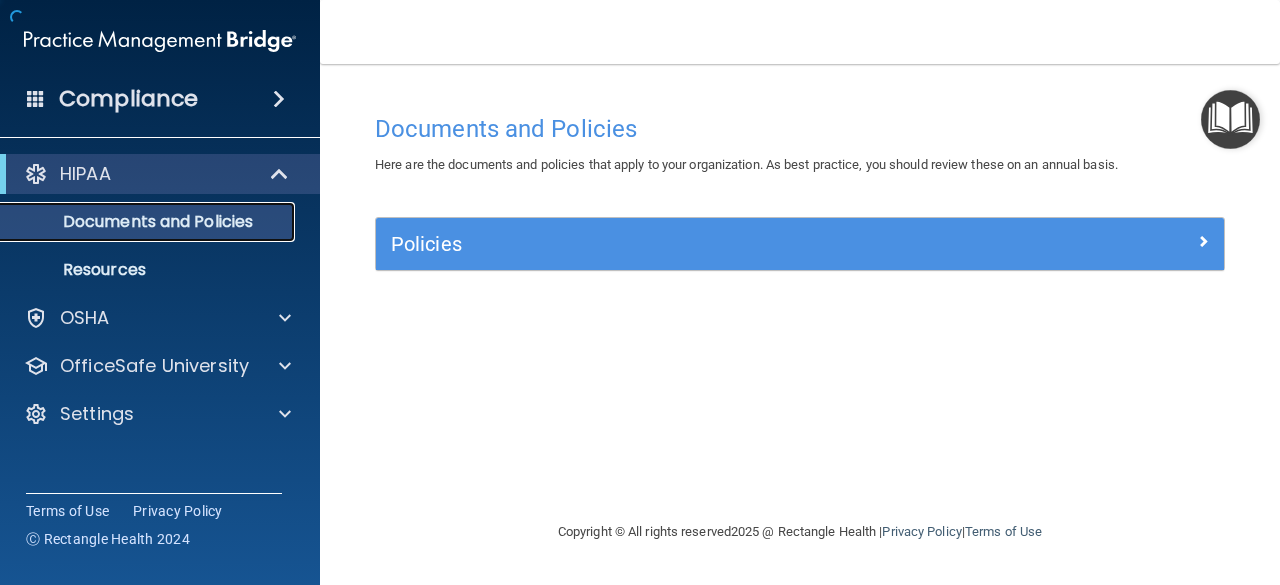 scroll, scrollTop: 0, scrollLeft: 0, axis: both 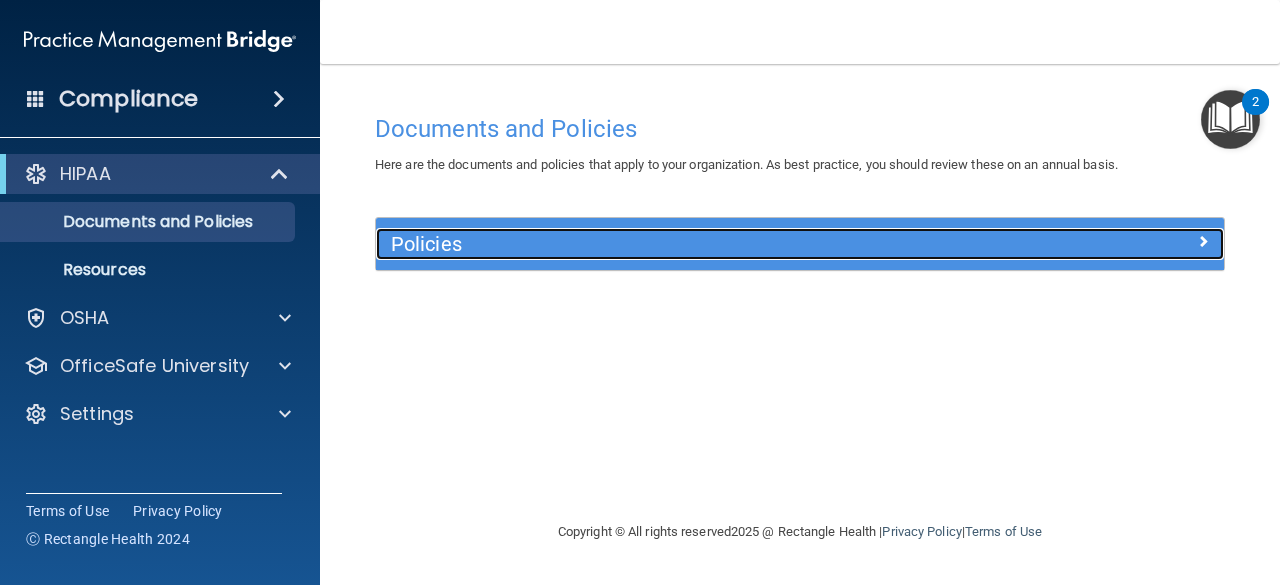 click on "Policies" at bounding box center [694, 244] 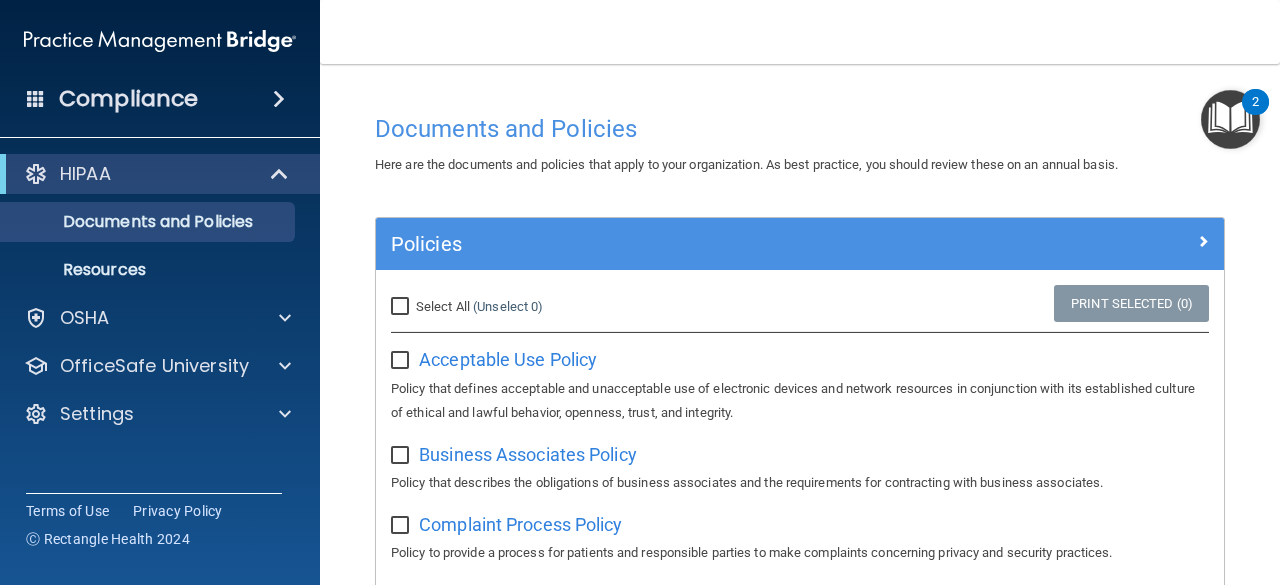 click on "Select All   (Unselect 0)    Unselect All" at bounding box center [402, 307] 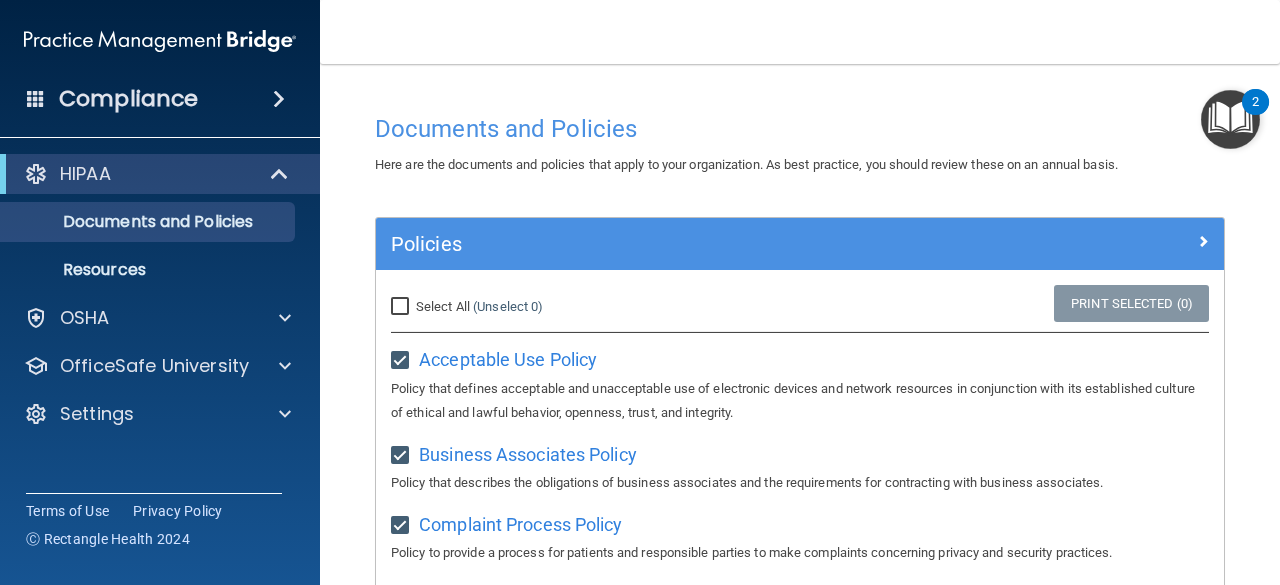 checkbox on "true" 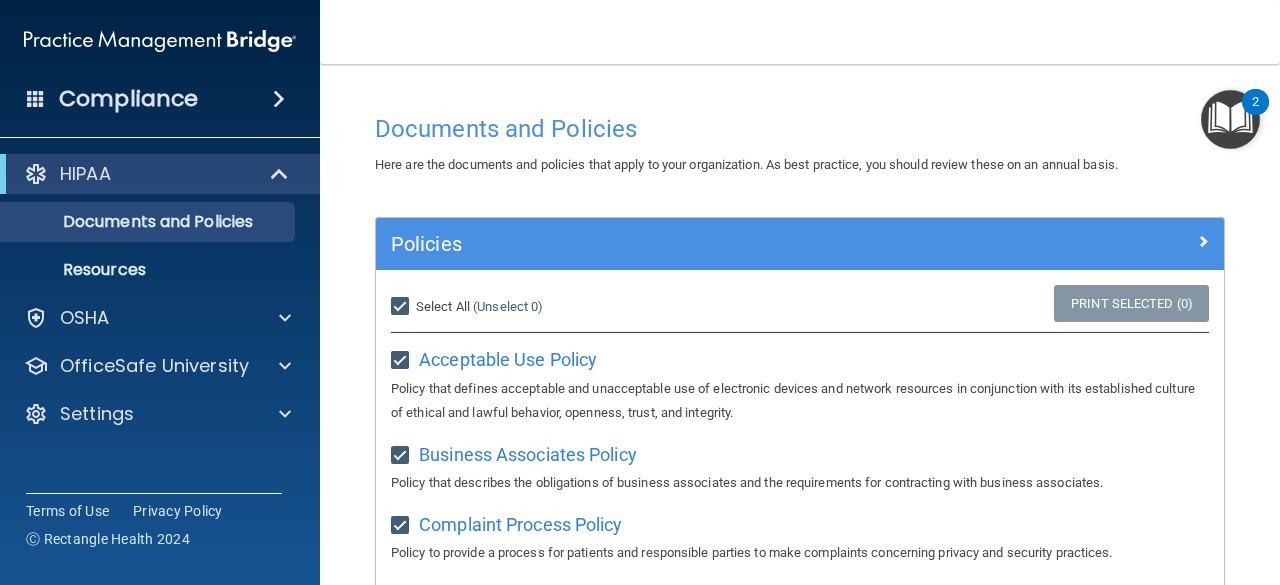 checkbox on "true" 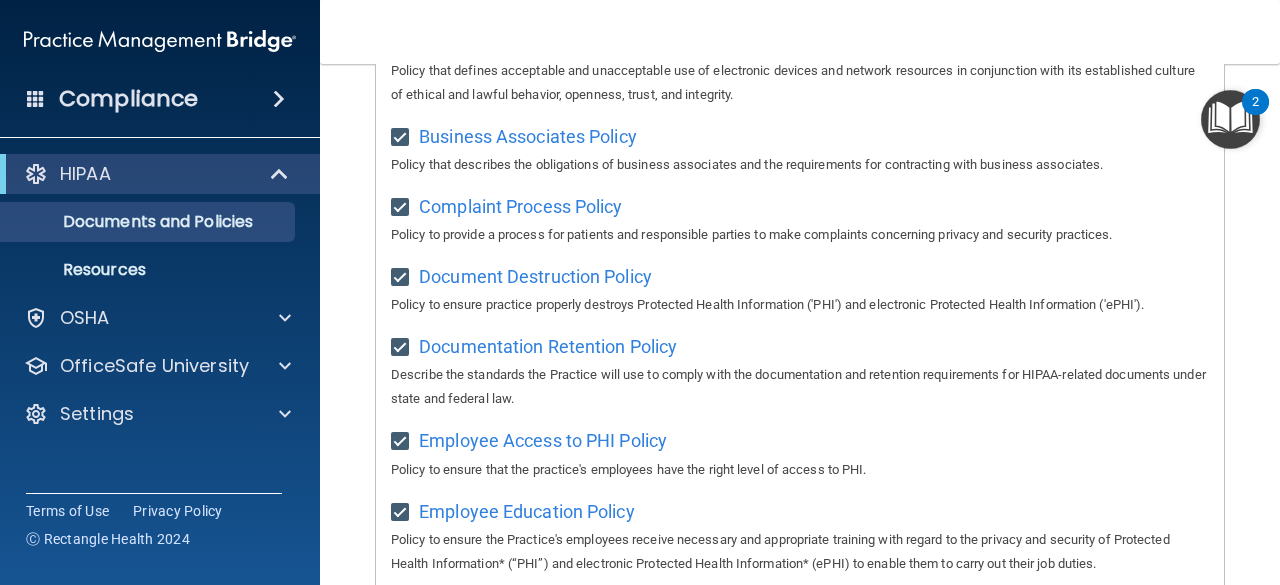 scroll, scrollTop: 0, scrollLeft: 0, axis: both 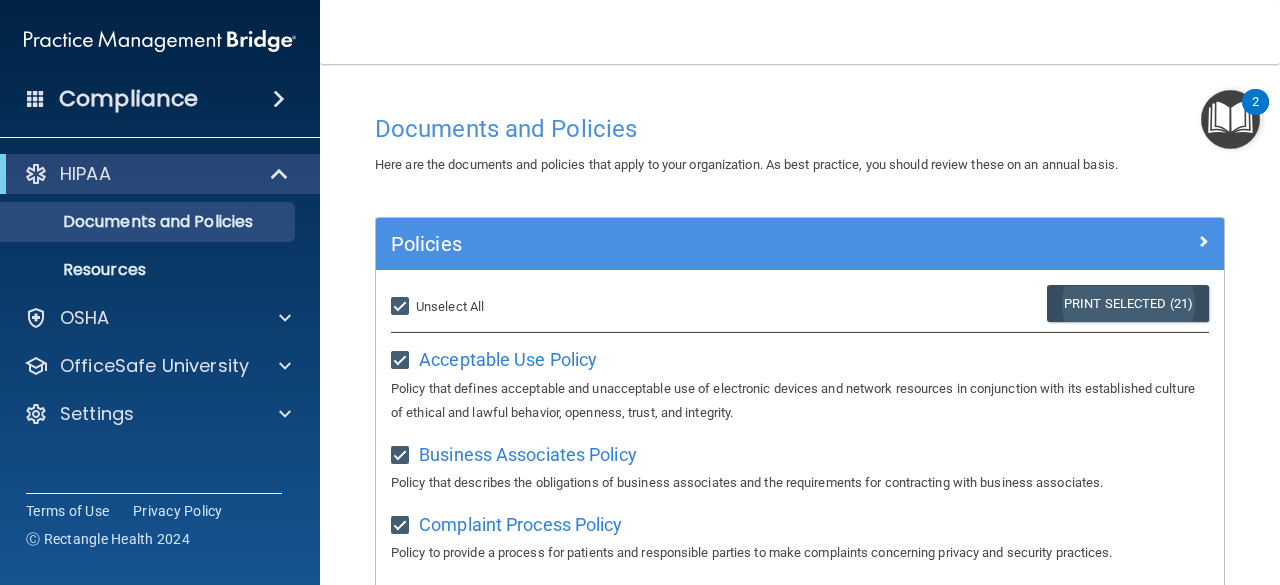 click on "Print Selected (21)" at bounding box center (1128, 303) 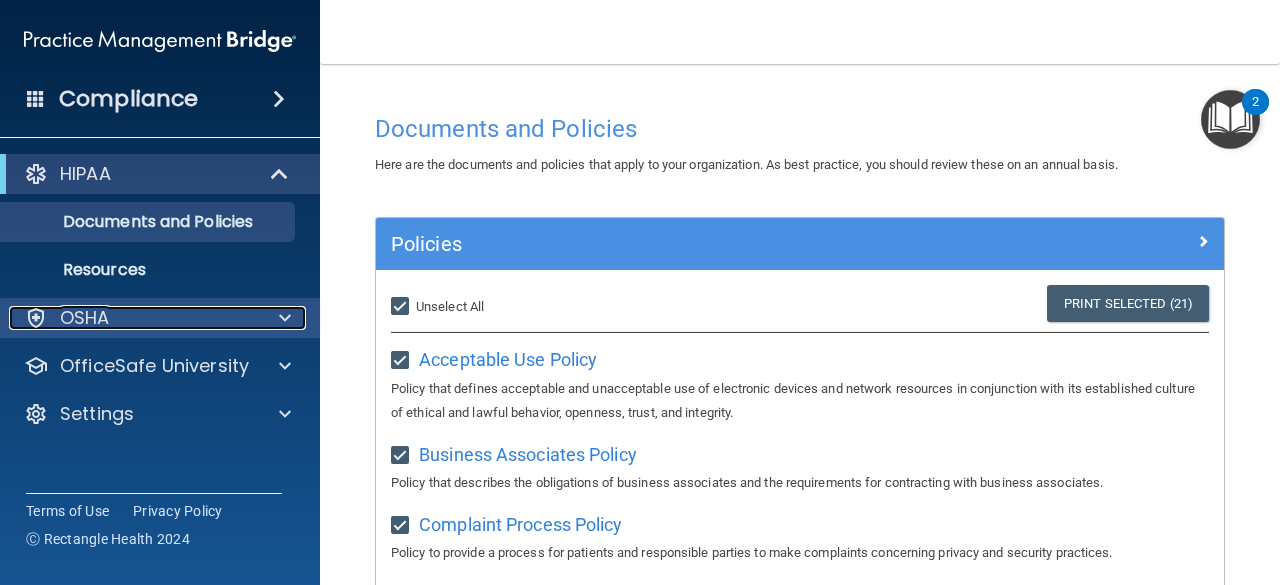 click on "OSHA" at bounding box center [85, 318] 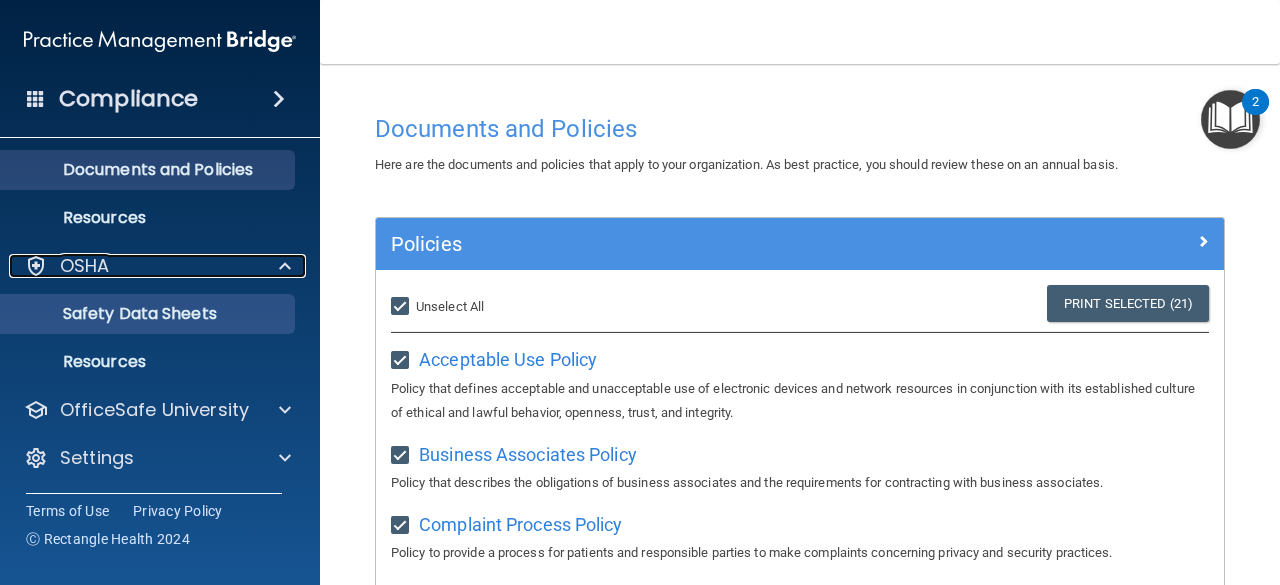 scroll, scrollTop: 26, scrollLeft: 0, axis: vertical 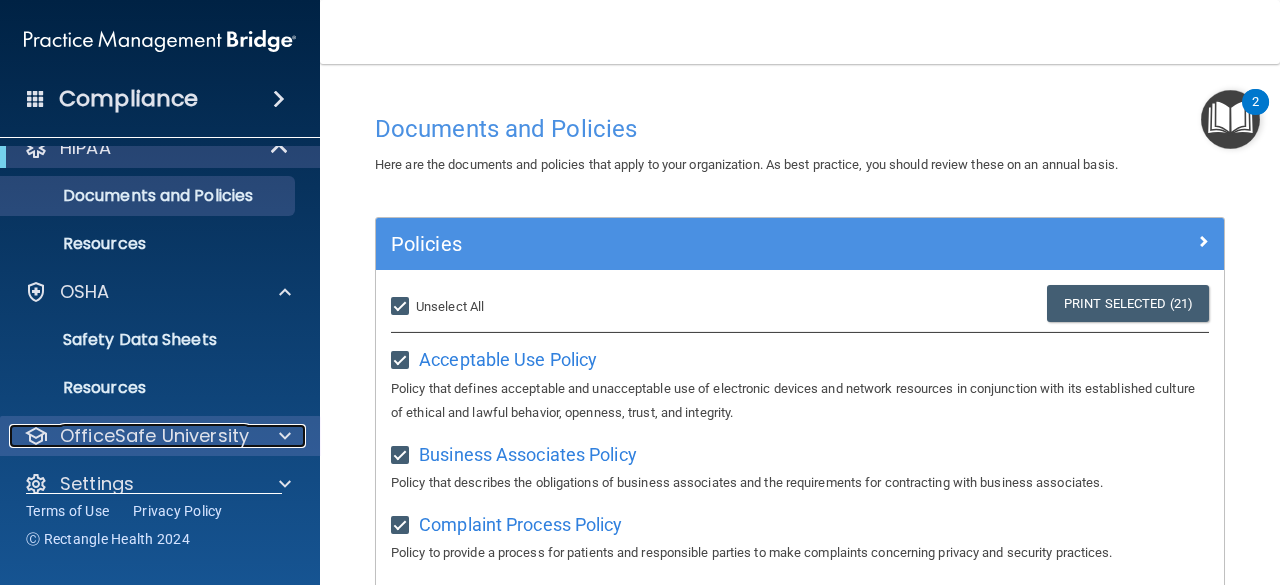 click on "OfficeSafe University" at bounding box center [154, 436] 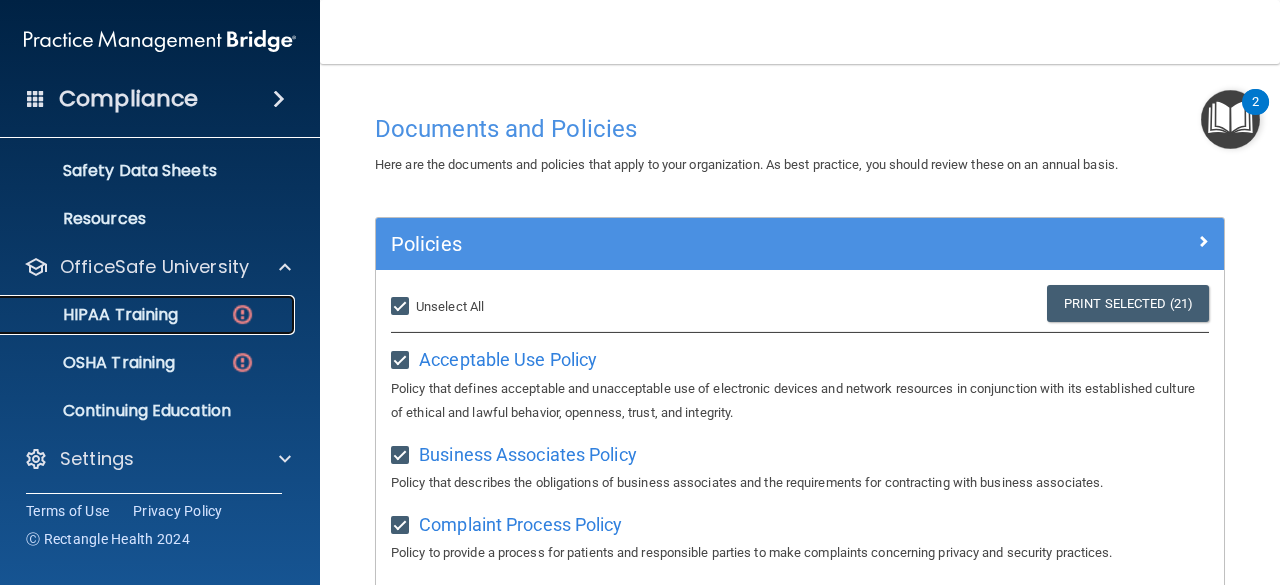 click on "HIPAA Training" at bounding box center [149, 315] 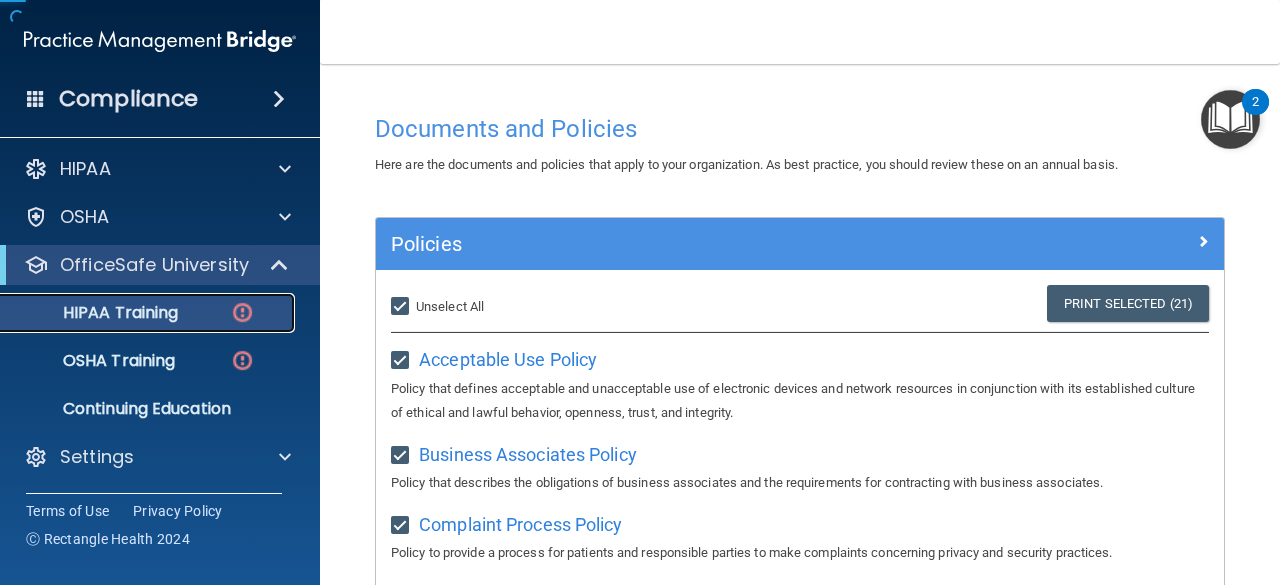 scroll, scrollTop: 4, scrollLeft: 0, axis: vertical 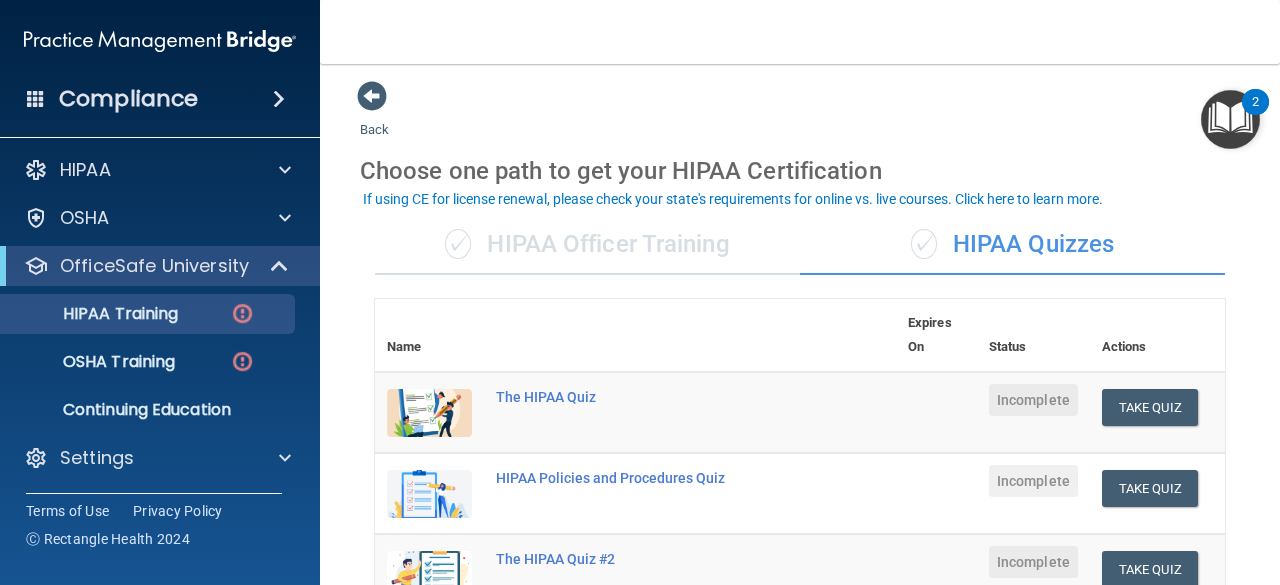 click on "✓   HIPAA Officer Training" at bounding box center (587, 245) 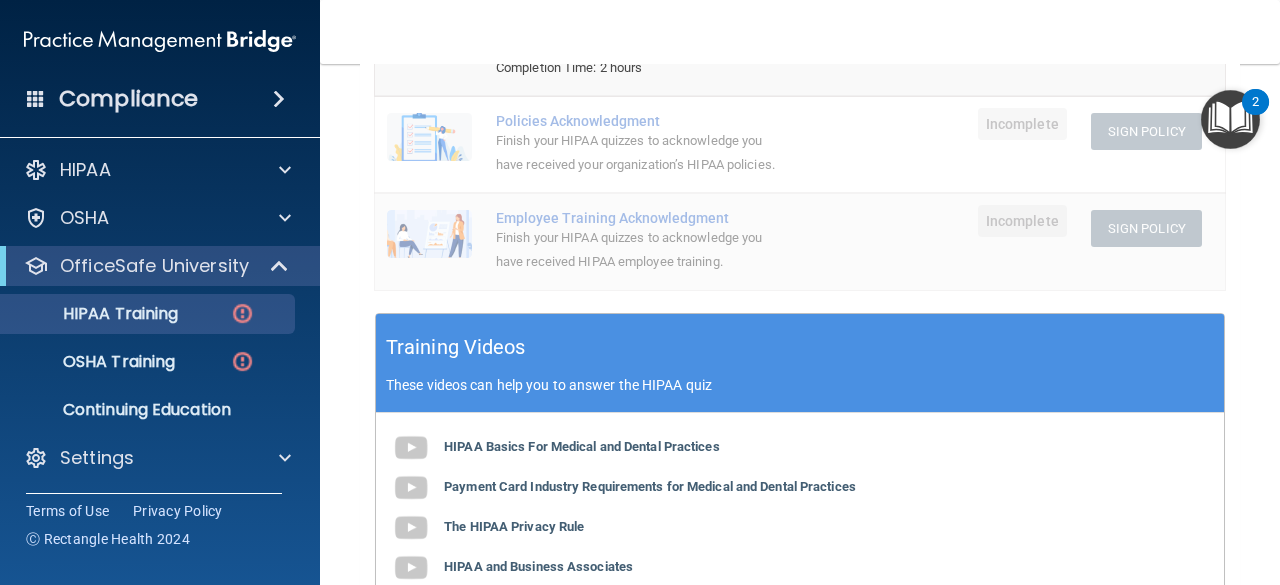 scroll, scrollTop: 499, scrollLeft: 0, axis: vertical 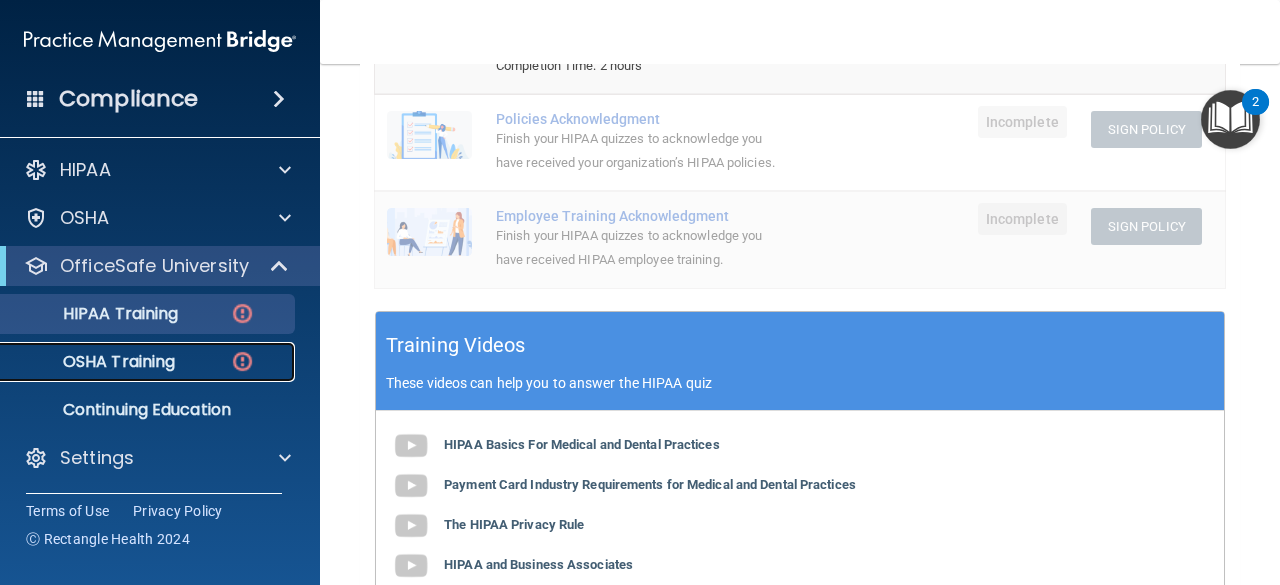 click on "OSHA Training" at bounding box center (149, 362) 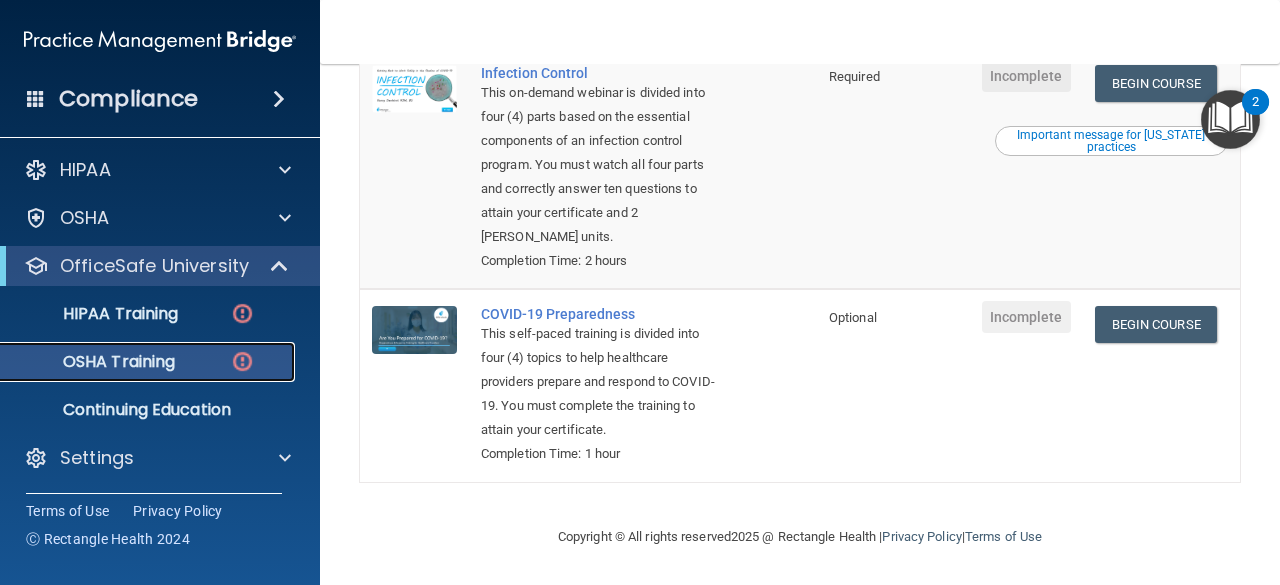 scroll, scrollTop: 0, scrollLeft: 0, axis: both 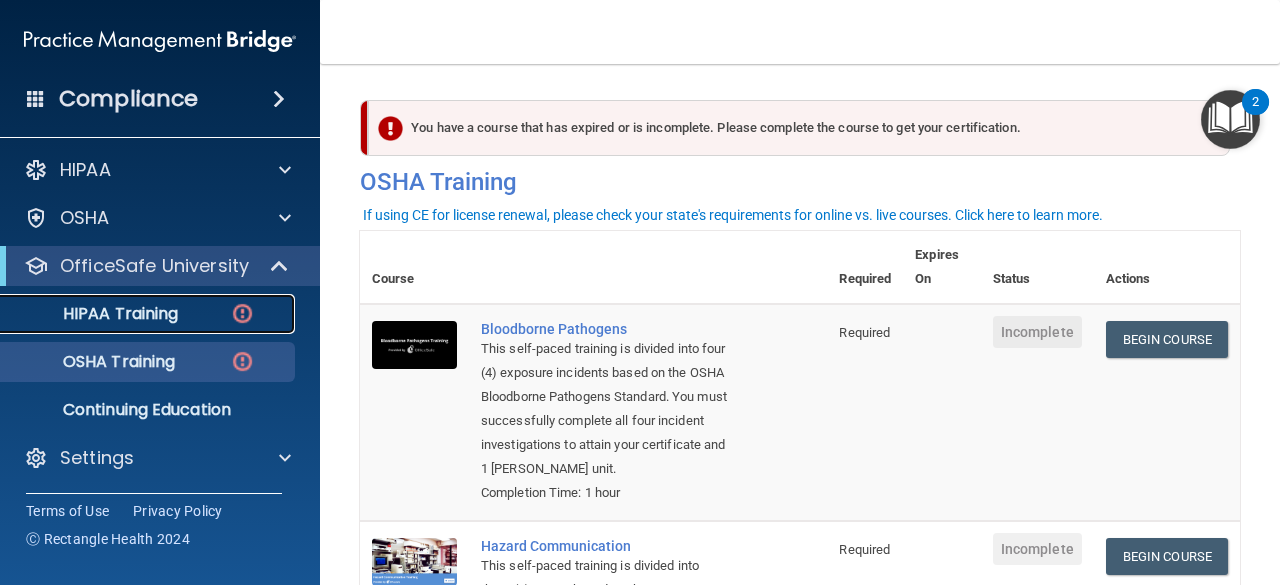 click on "HIPAA Training" at bounding box center [149, 314] 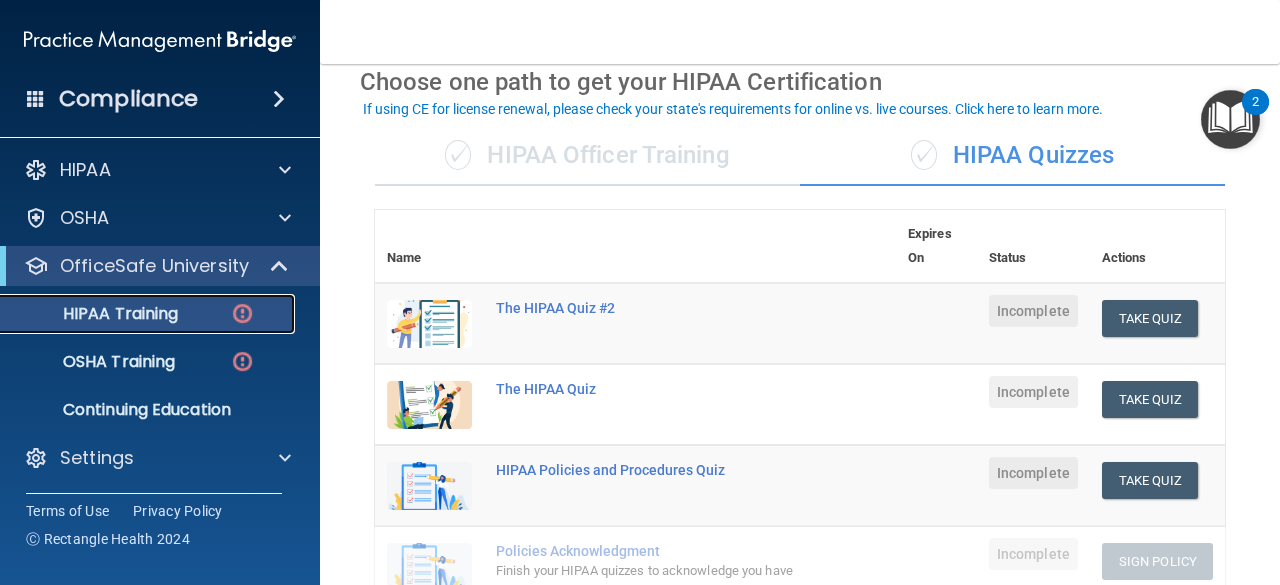 scroll, scrollTop: 92, scrollLeft: 0, axis: vertical 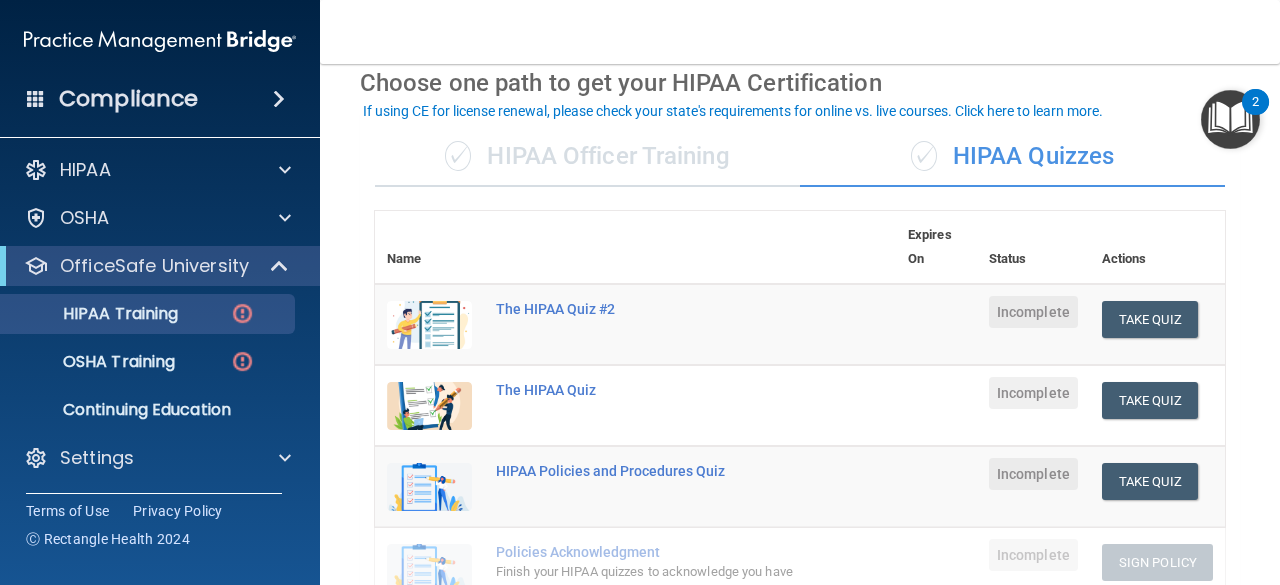 click on "✓   HIPAA Officer Training" at bounding box center [587, 157] 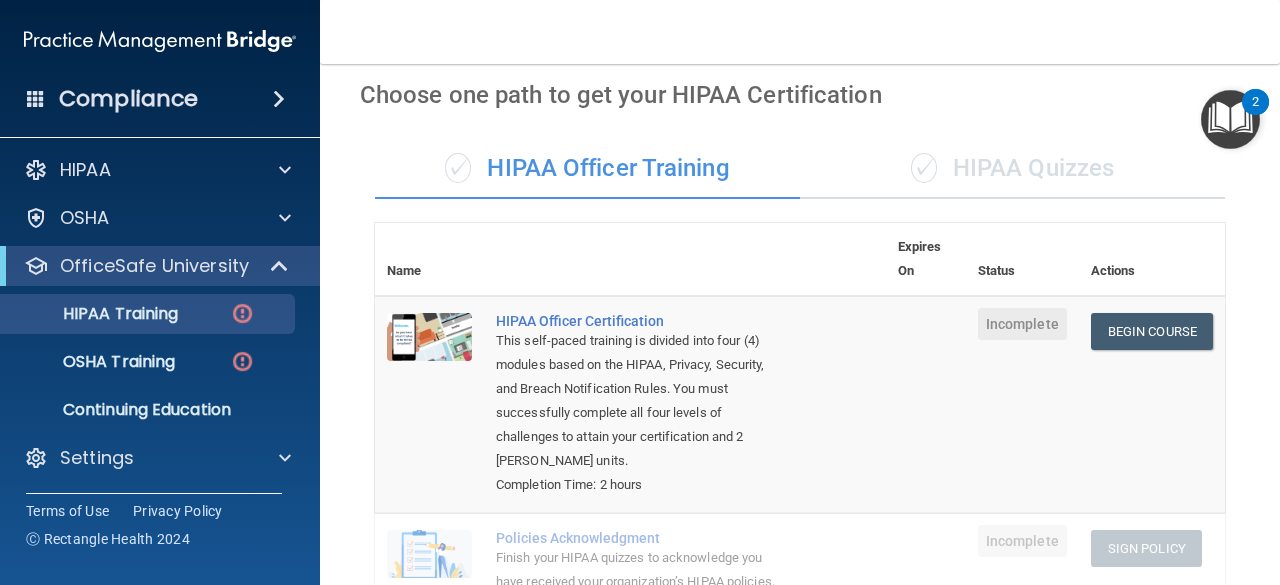 scroll, scrollTop: 14, scrollLeft: 0, axis: vertical 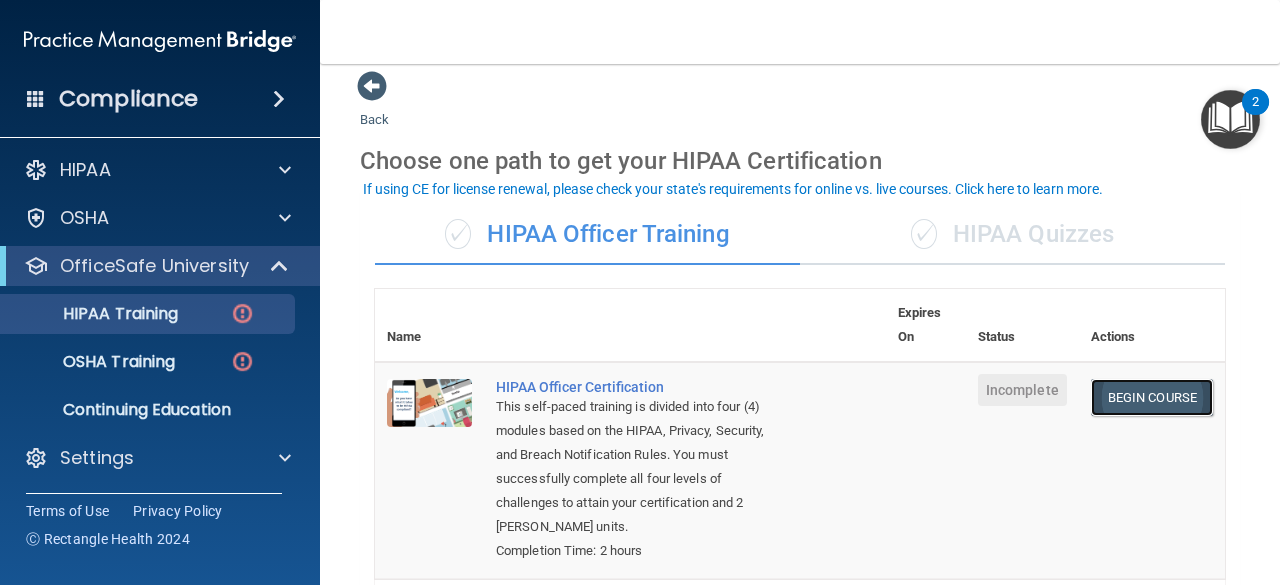 click on "Begin Course" at bounding box center (1152, 397) 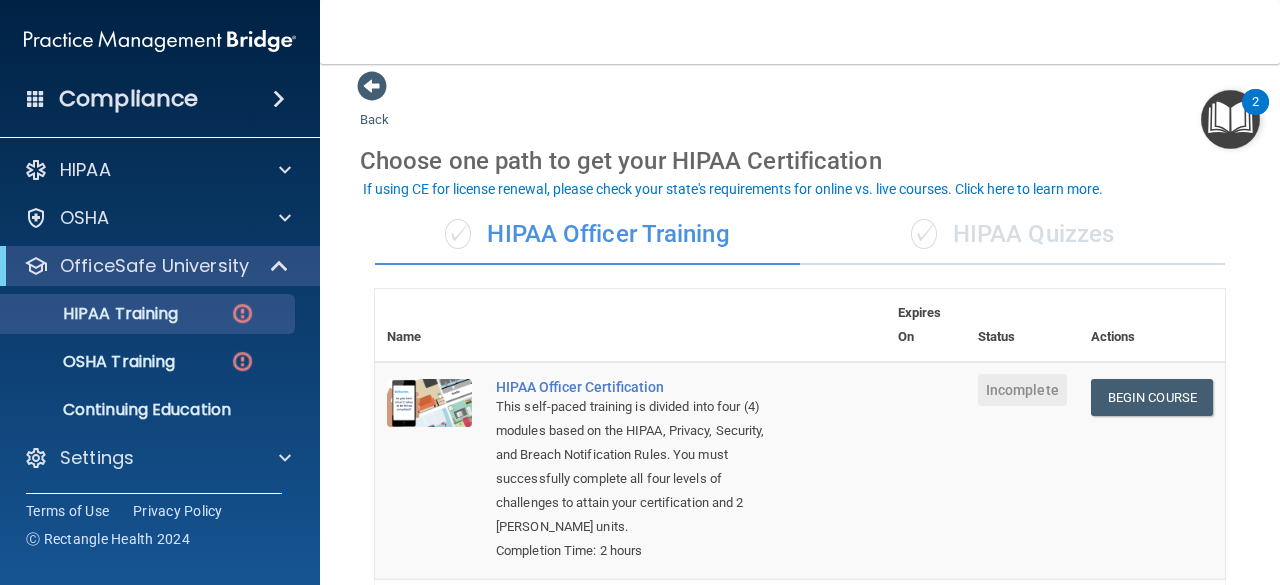 click on "✓   HIPAA Quizzes" at bounding box center (1012, 235) 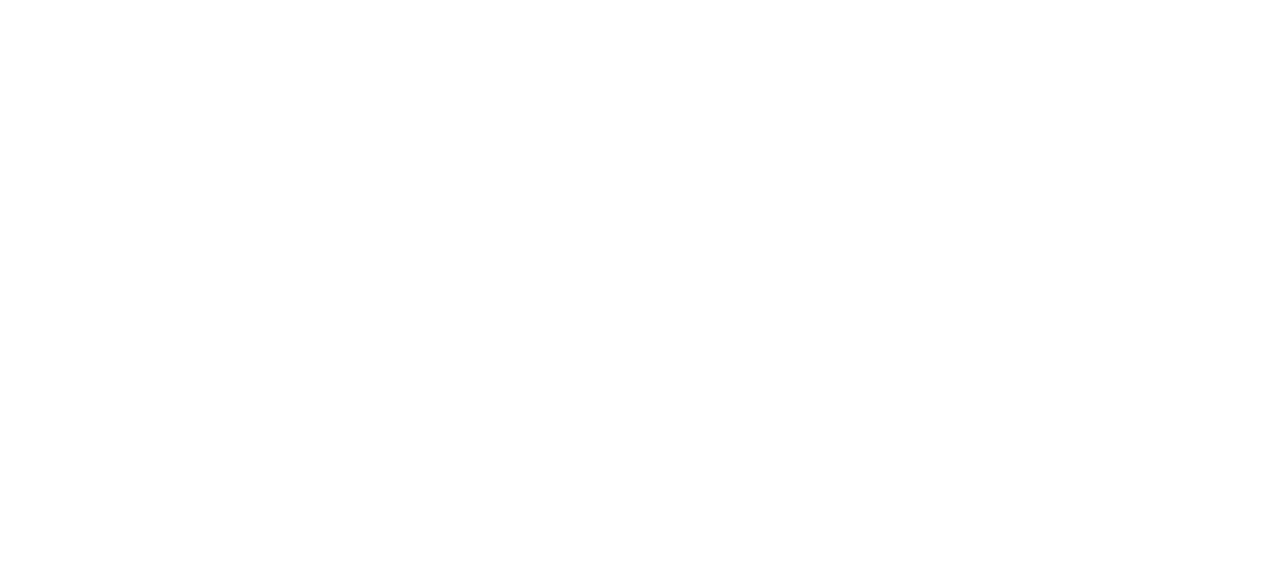 scroll, scrollTop: 0, scrollLeft: 0, axis: both 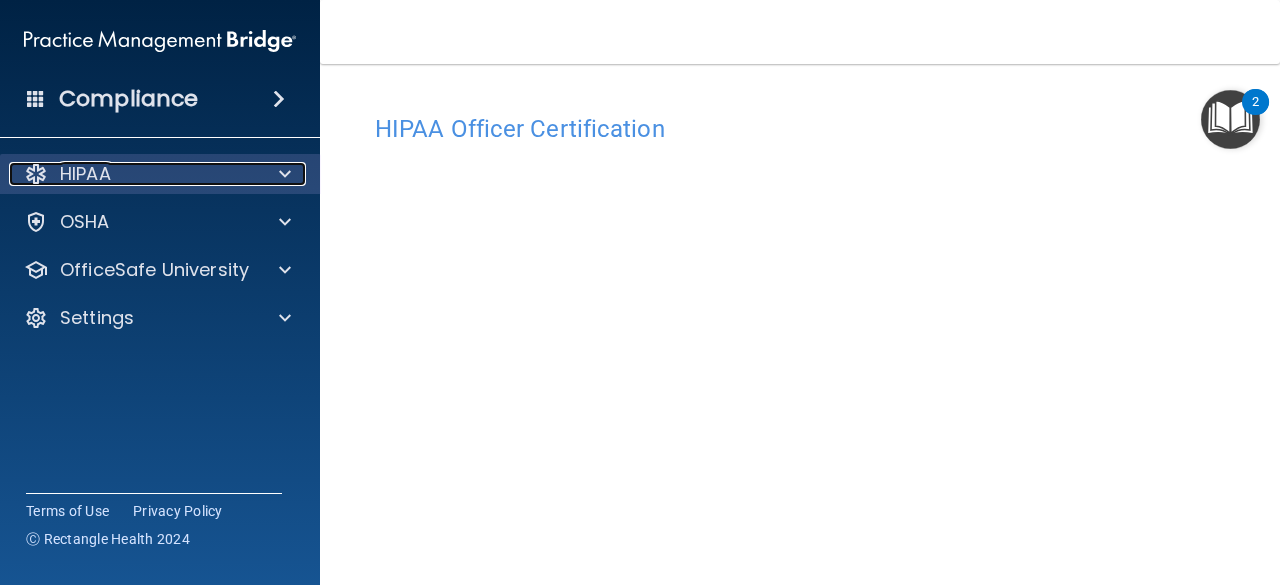 click on "HIPAA" at bounding box center [133, 174] 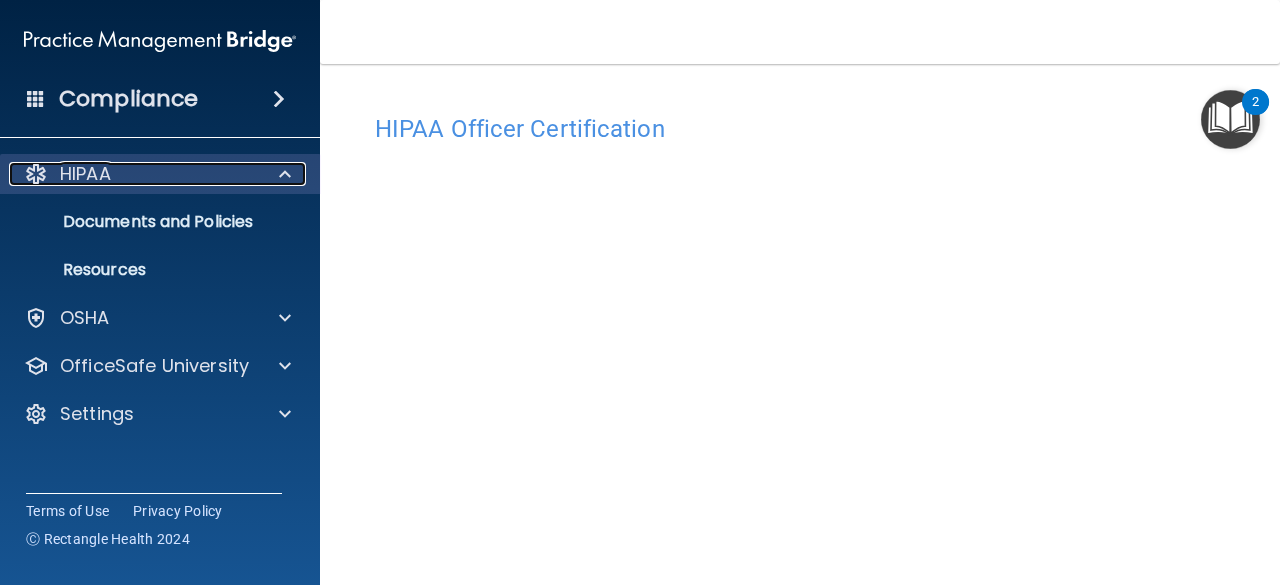 click on "HIPAA" at bounding box center (133, 174) 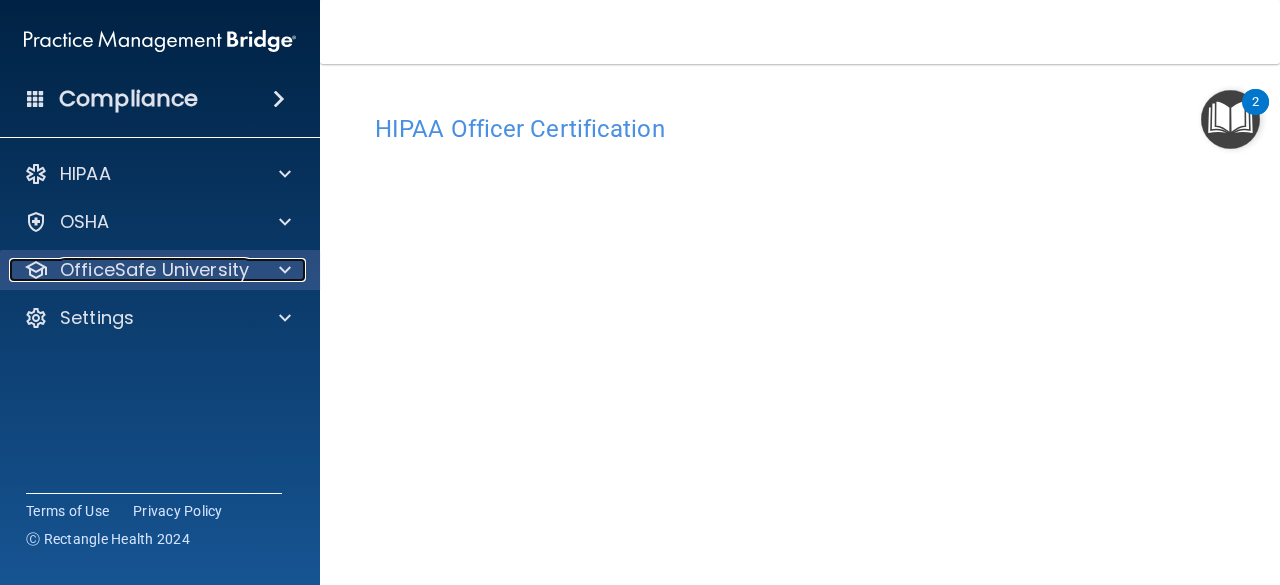 click on "OfficeSafe University" at bounding box center (154, 270) 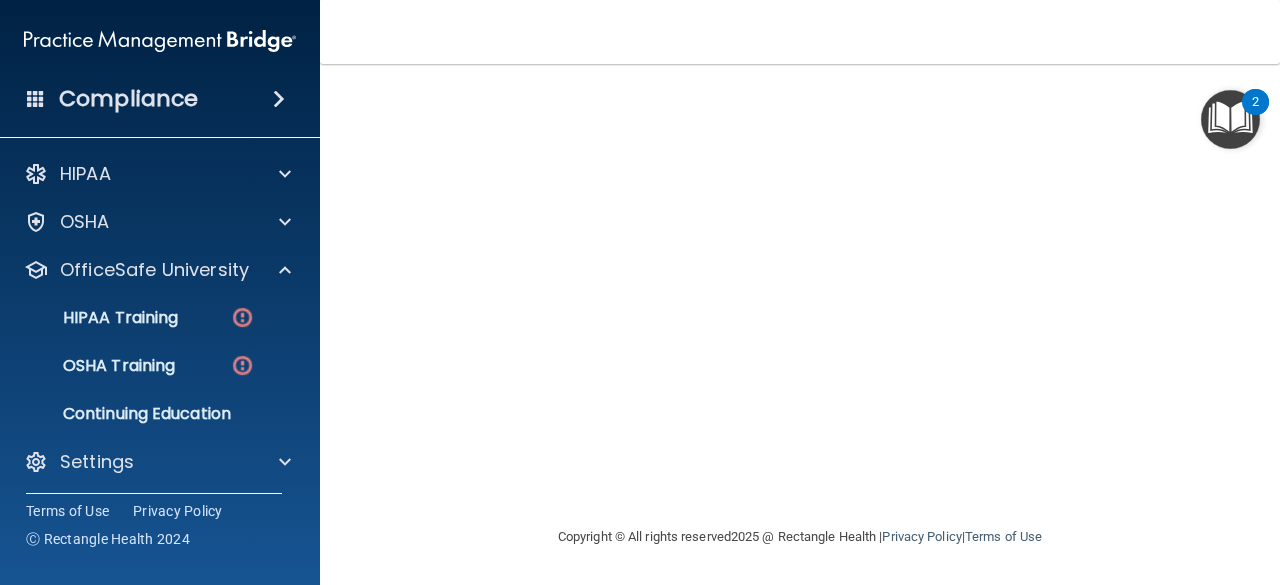 scroll, scrollTop: 0, scrollLeft: 0, axis: both 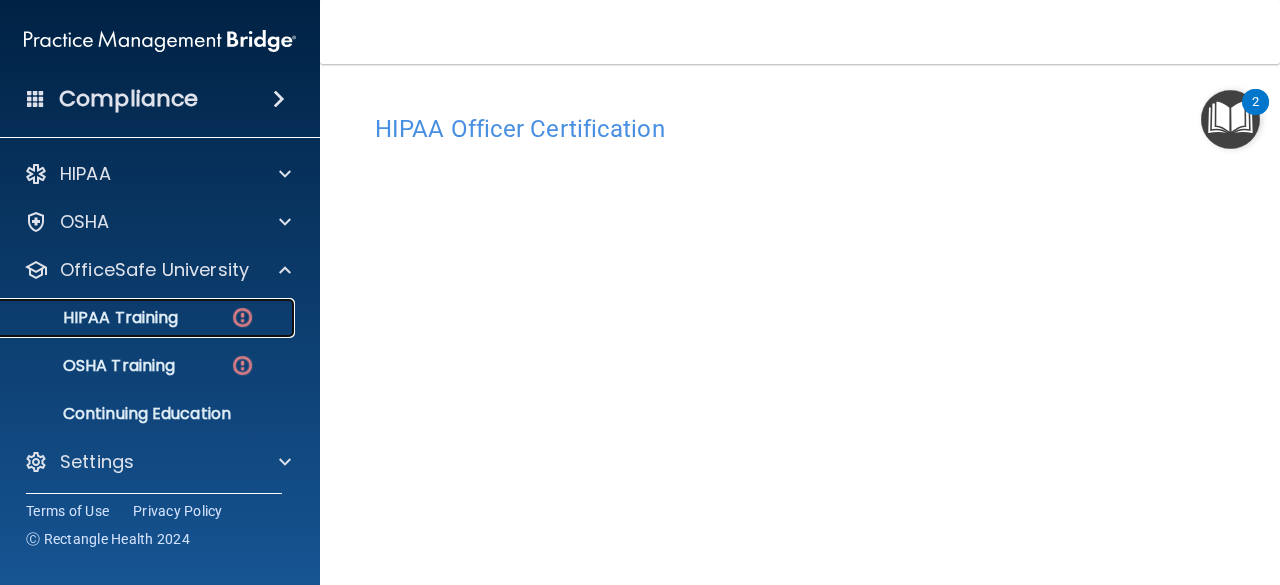 click on "HIPAA Training" at bounding box center [137, 318] 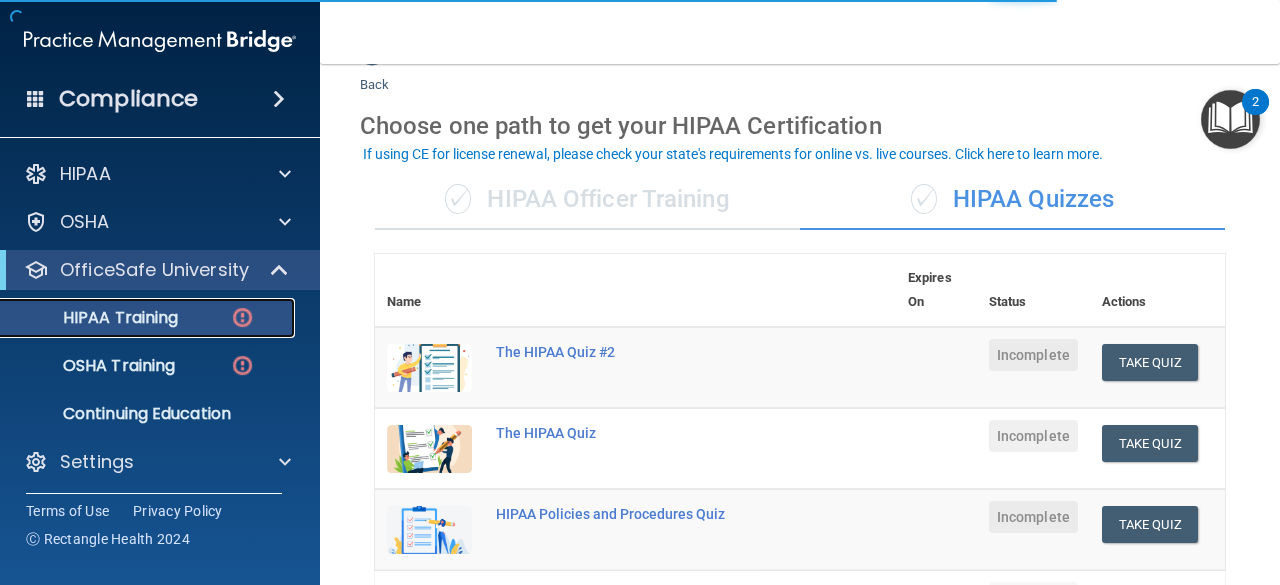 scroll, scrollTop: 57, scrollLeft: 0, axis: vertical 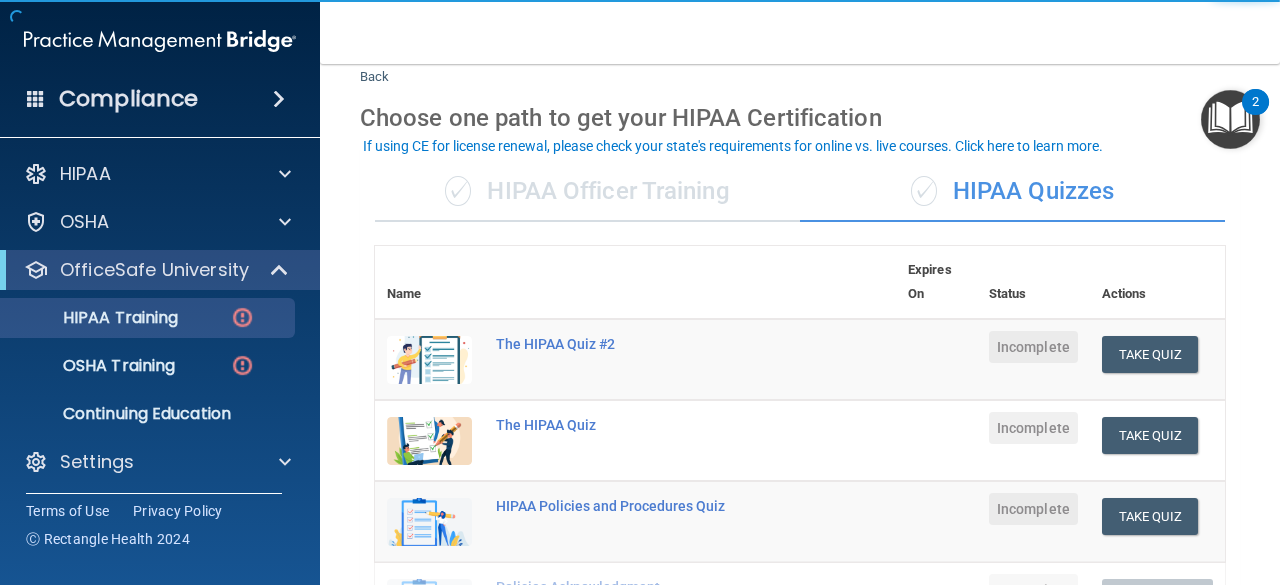 click on "✓   HIPAA Officer Training" at bounding box center (587, 192) 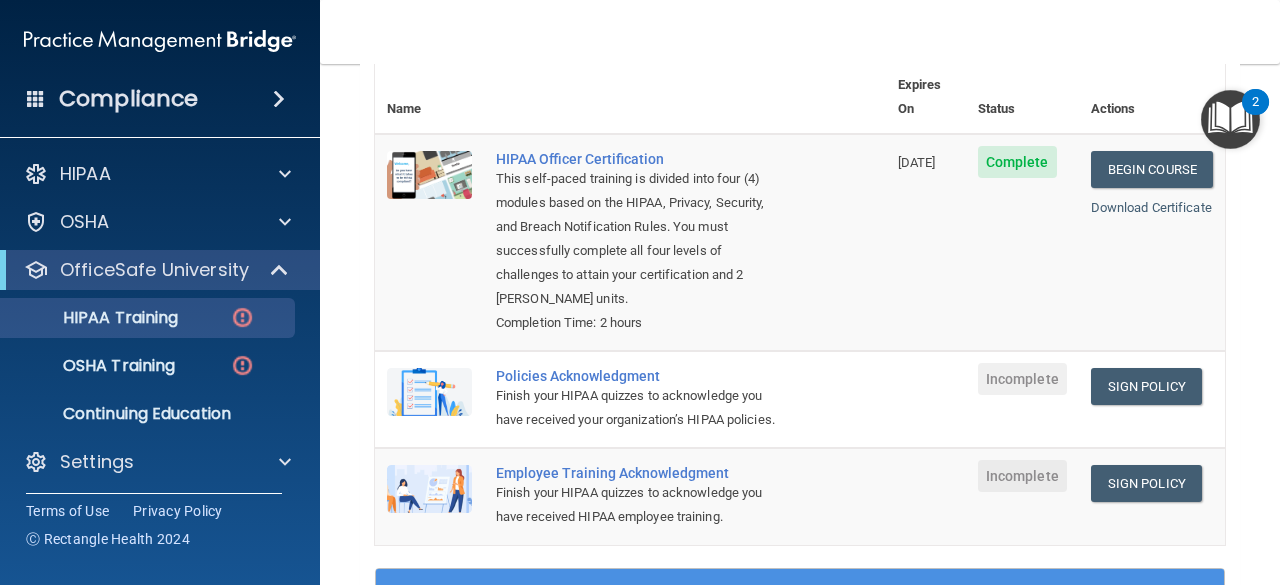 scroll, scrollTop: 259, scrollLeft: 0, axis: vertical 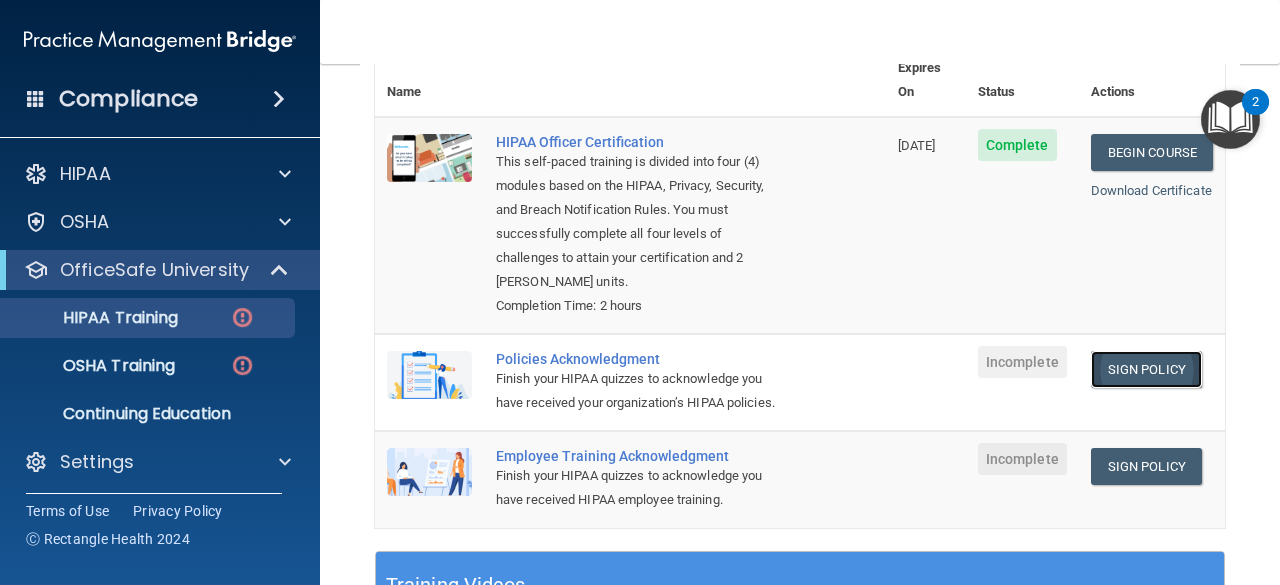 click on "Sign Policy" at bounding box center [1146, 369] 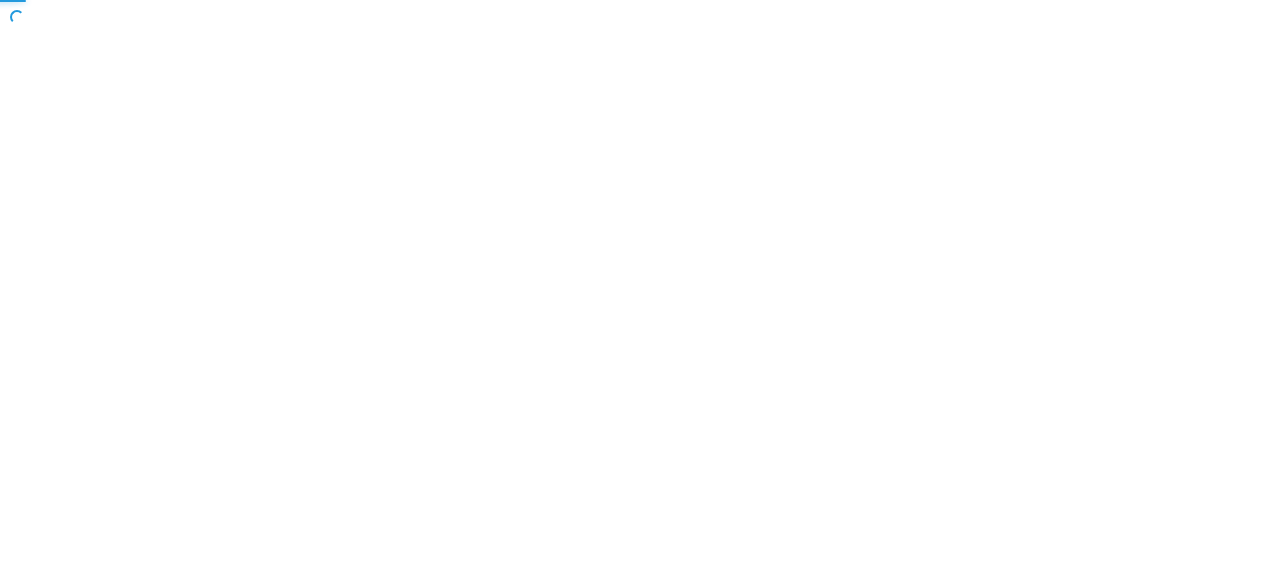 scroll, scrollTop: 0, scrollLeft: 0, axis: both 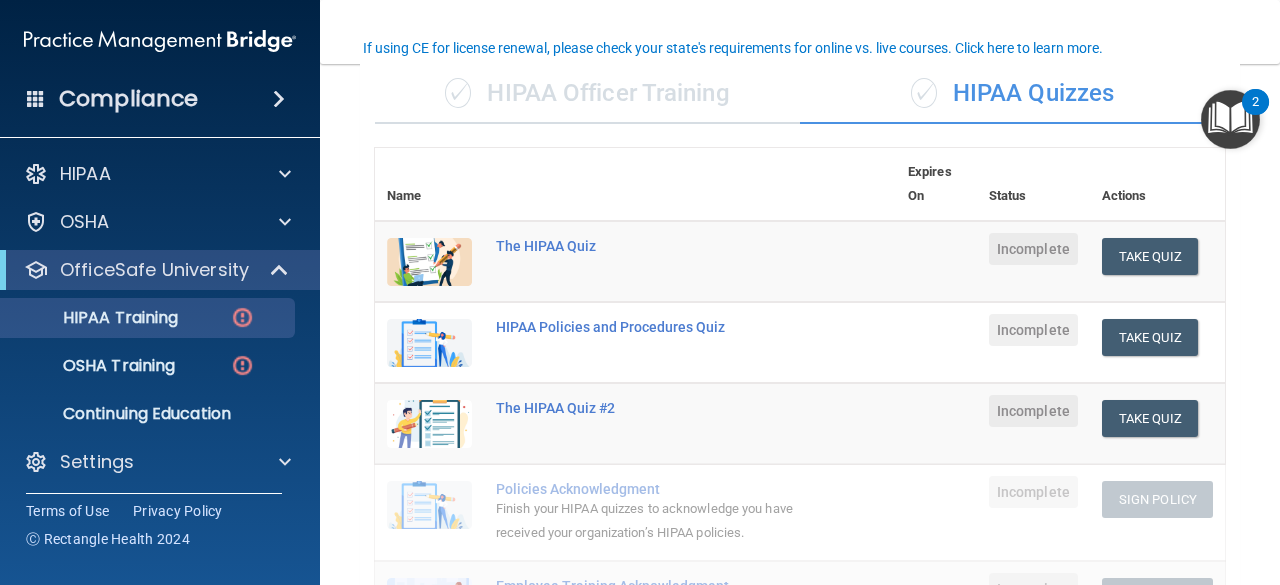 click on "✓   HIPAA Officer Training" at bounding box center (587, 94) 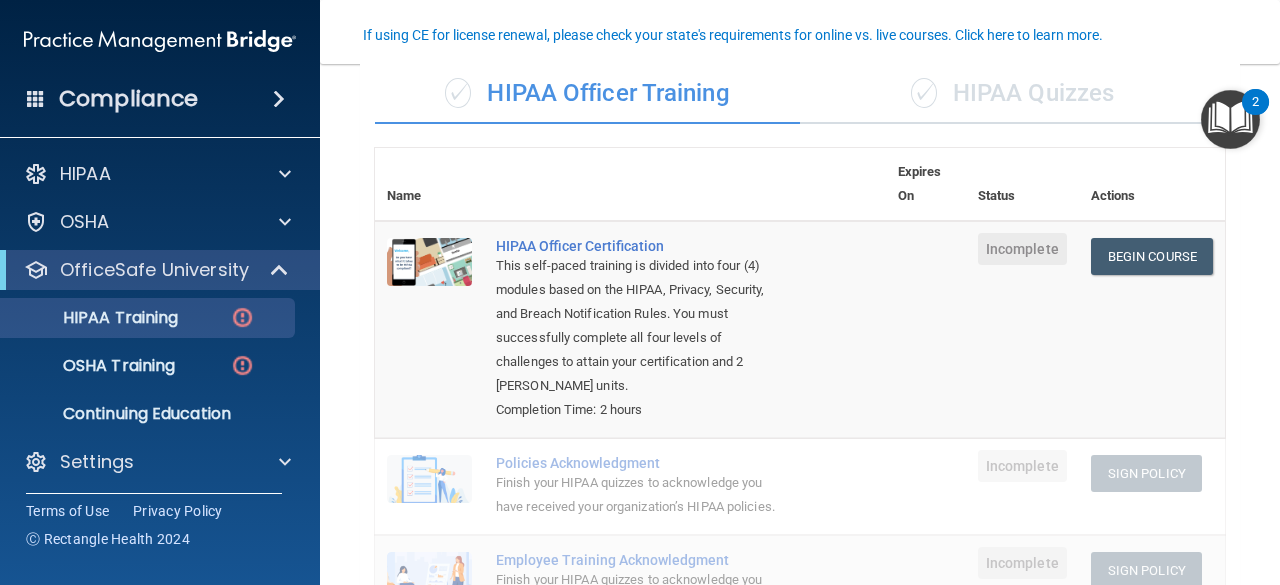 scroll, scrollTop: 169, scrollLeft: 0, axis: vertical 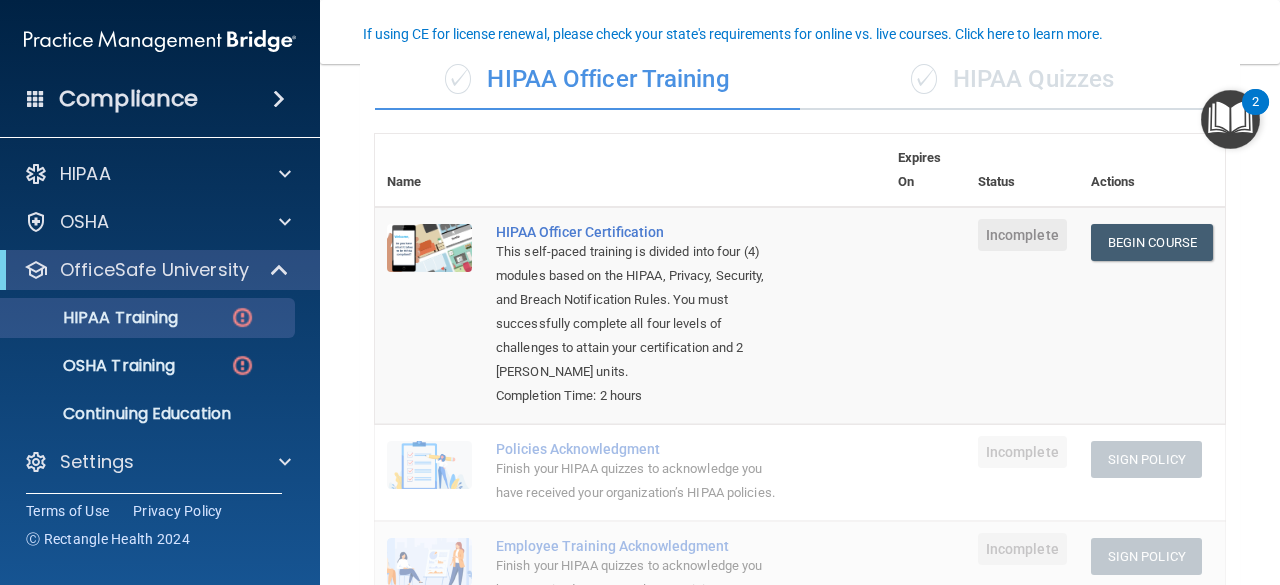 click on "✓   HIPAA Quizzes" at bounding box center [1012, 80] 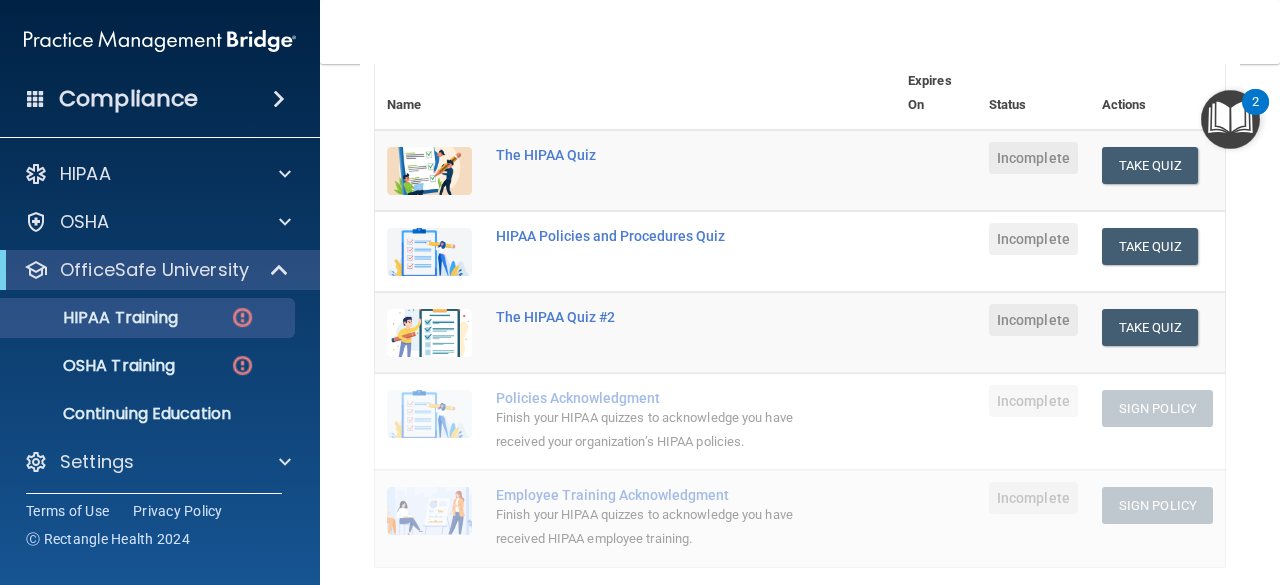 scroll, scrollTop: 236, scrollLeft: 0, axis: vertical 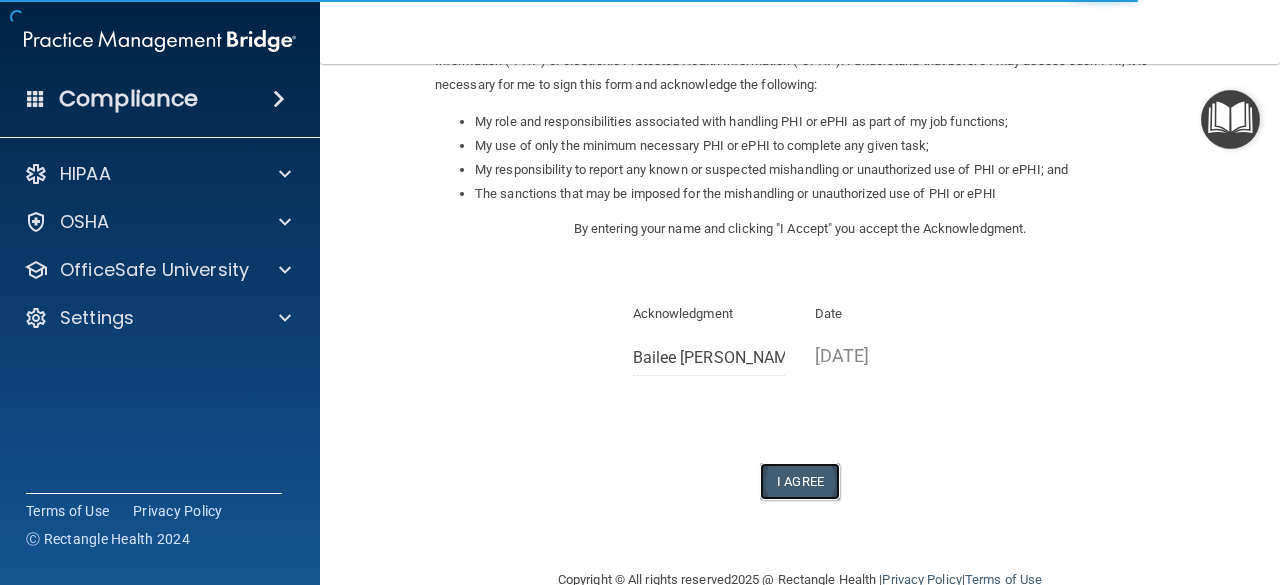 click on "I Agree" at bounding box center [800, 481] 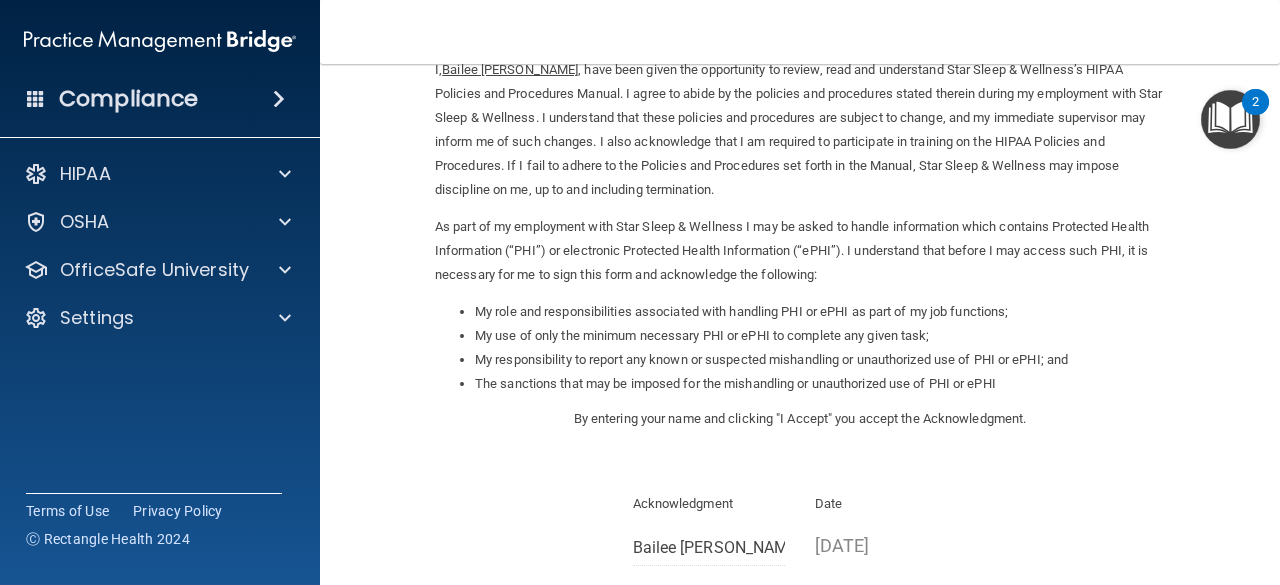 scroll, scrollTop: 80, scrollLeft: 0, axis: vertical 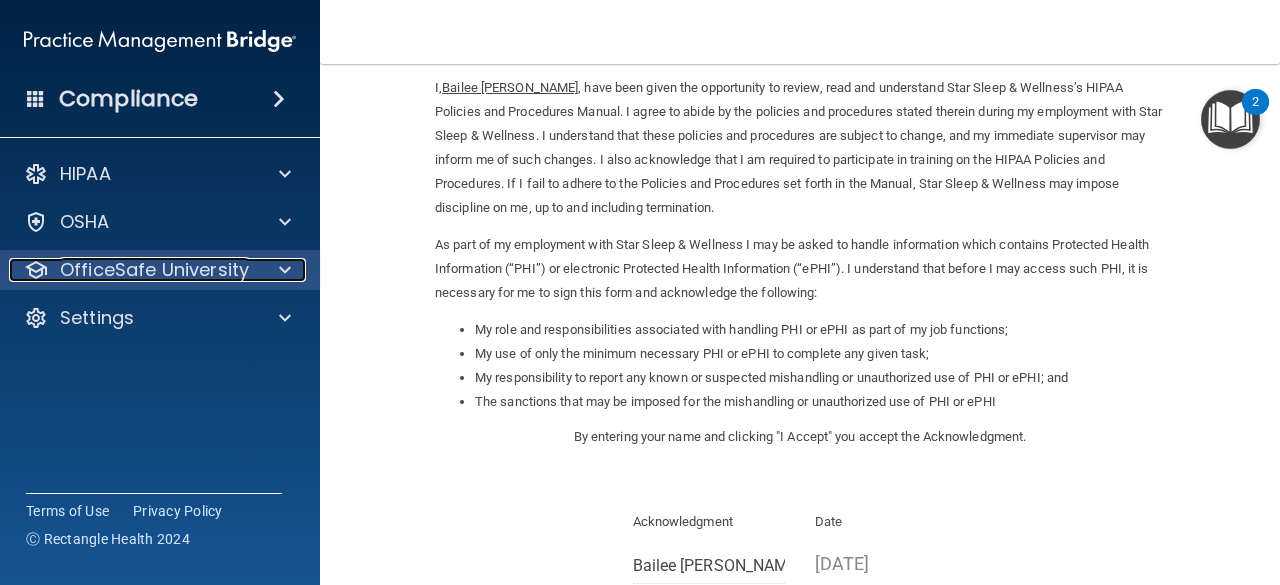 click at bounding box center [282, 270] 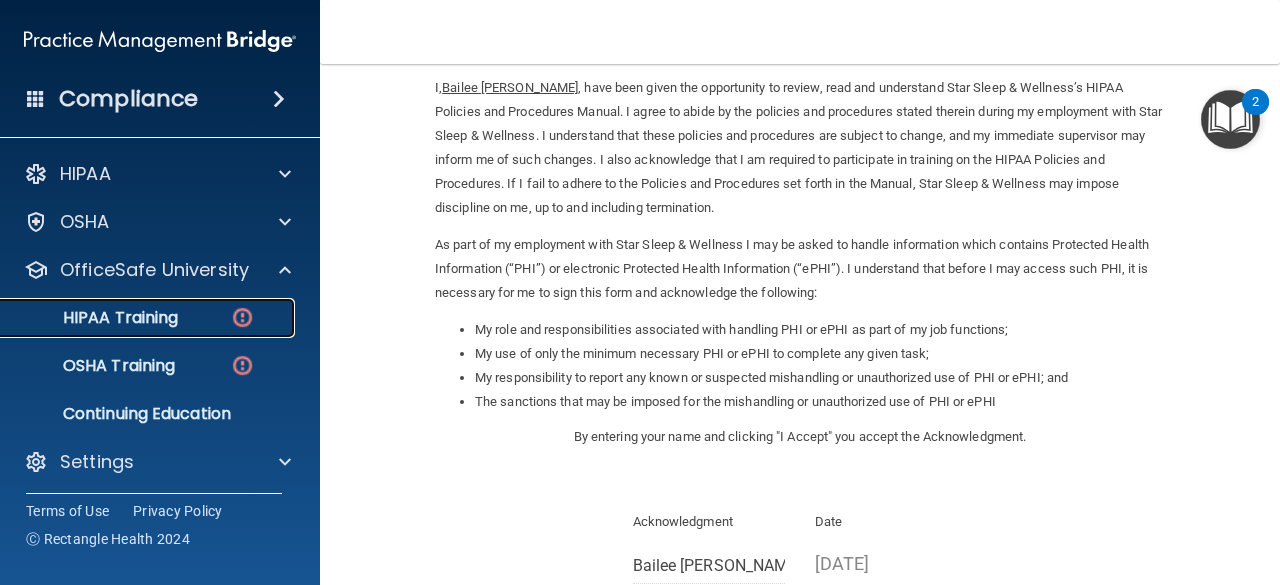 click on "HIPAA Training" at bounding box center [149, 318] 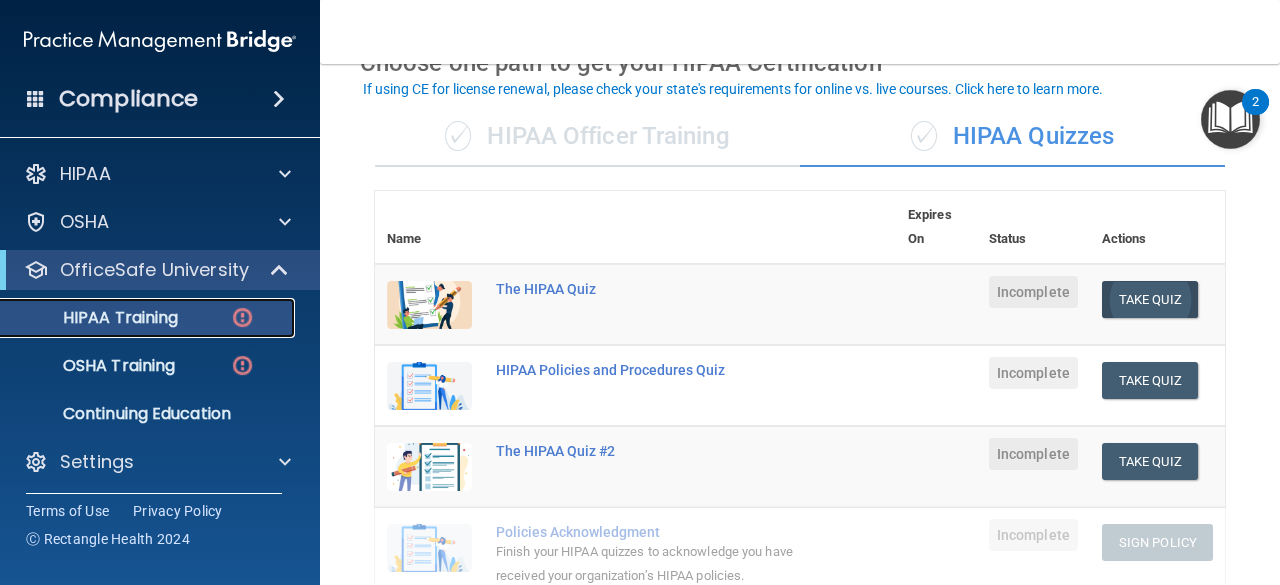 scroll, scrollTop: 114, scrollLeft: 0, axis: vertical 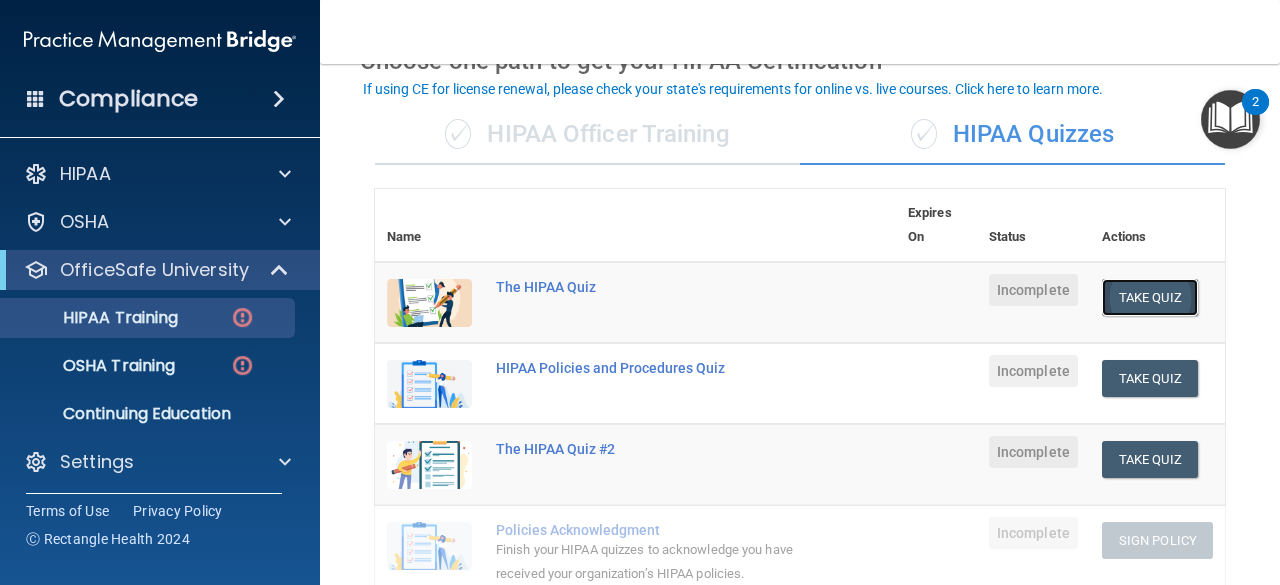 click on "Take Quiz" at bounding box center [1150, 297] 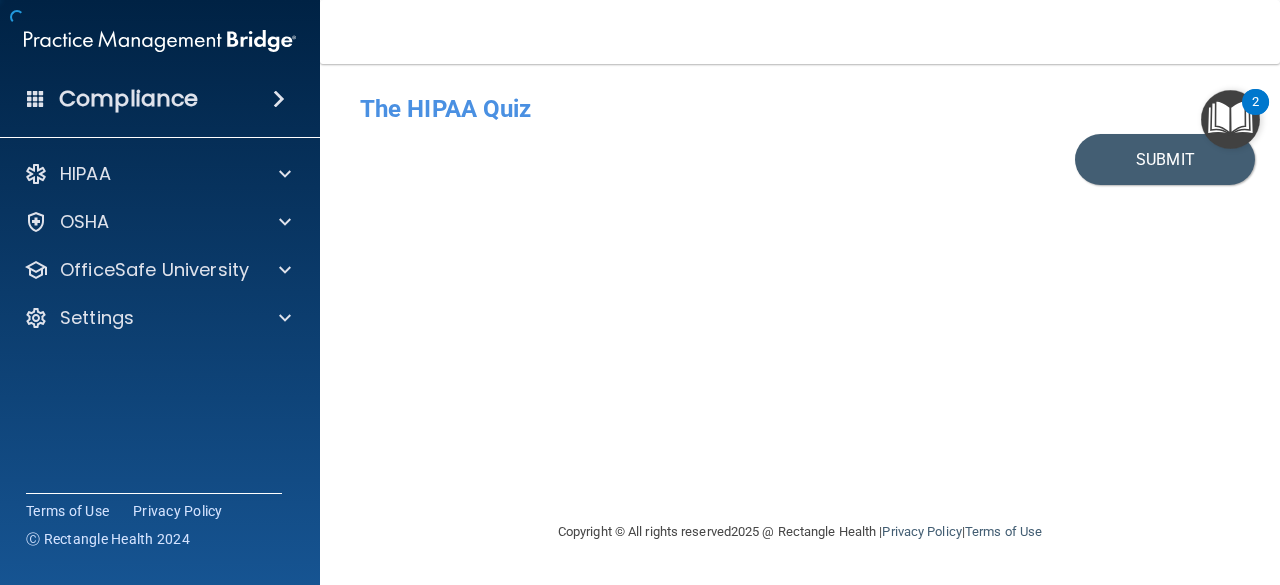 scroll, scrollTop: 0, scrollLeft: 0, axis: both 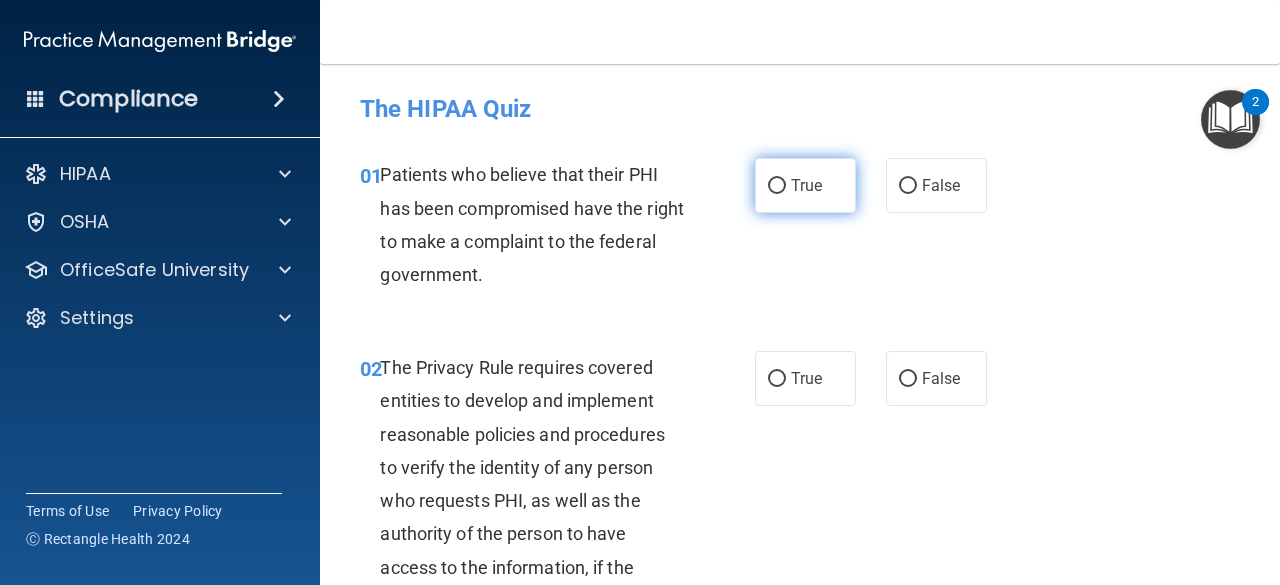 click on "True" at bounding box center [805, 185] 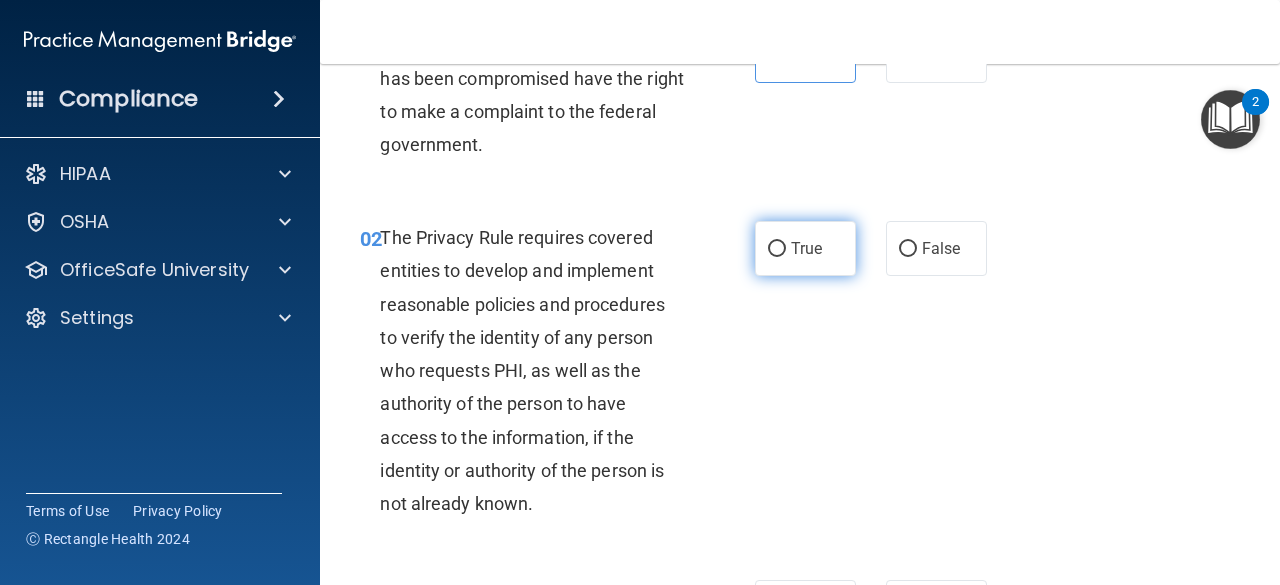 scroll, scrollTop: 131, scrollLeft: 0, axis: vertical 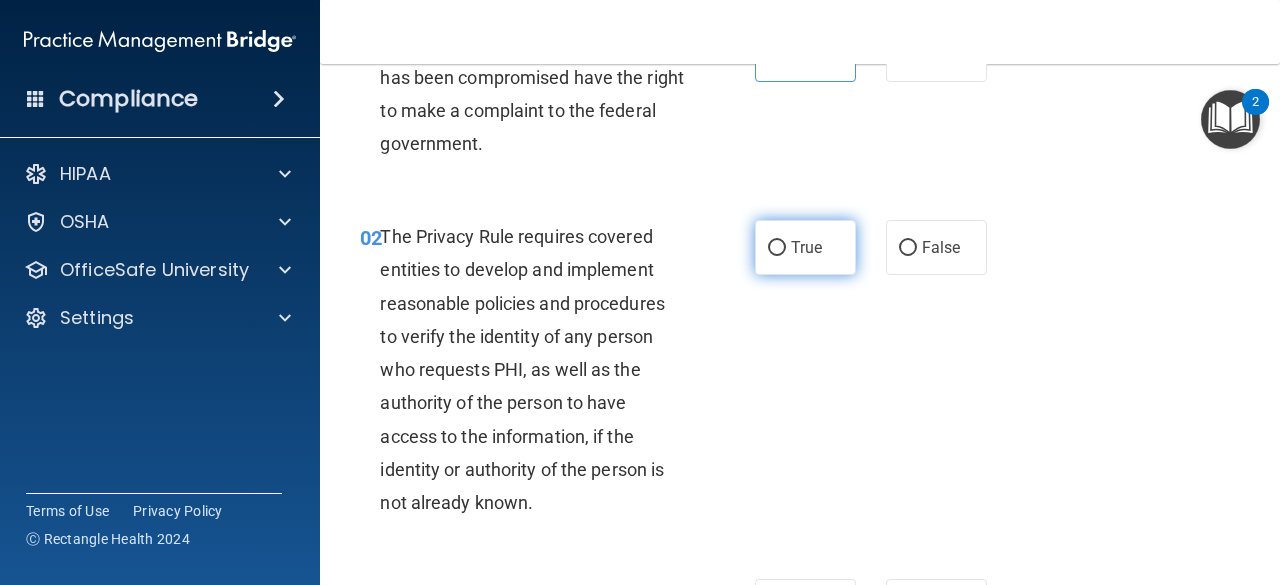click on "True" at bounding box center (806, 247) 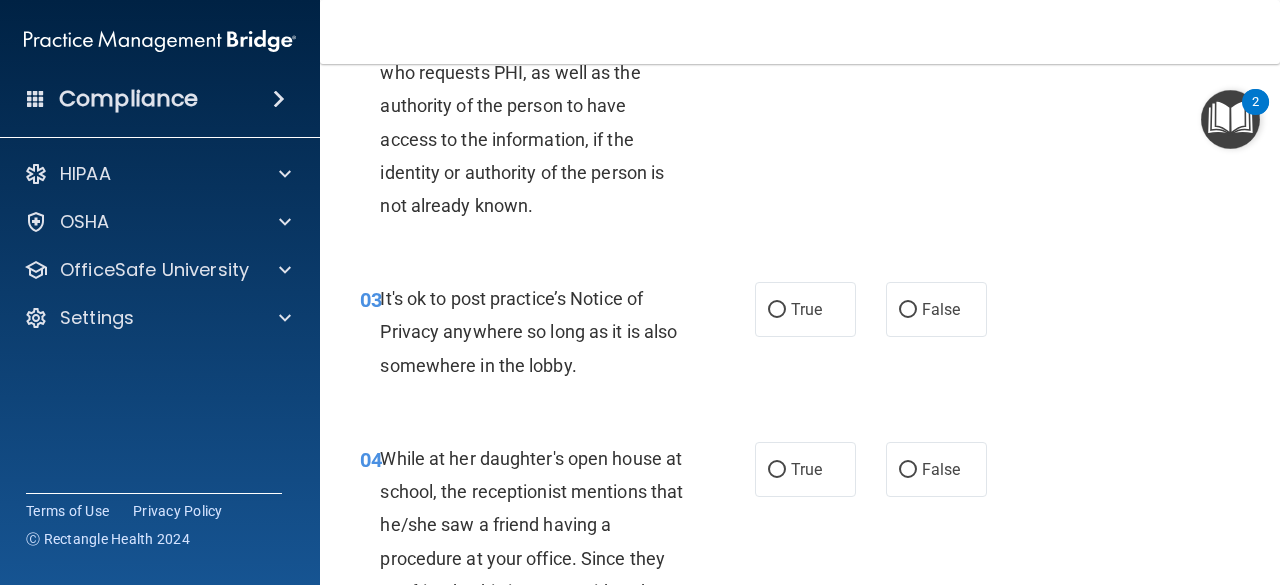 scroll, scrollTop: 439, scrollLeft: 0, axis: vertical 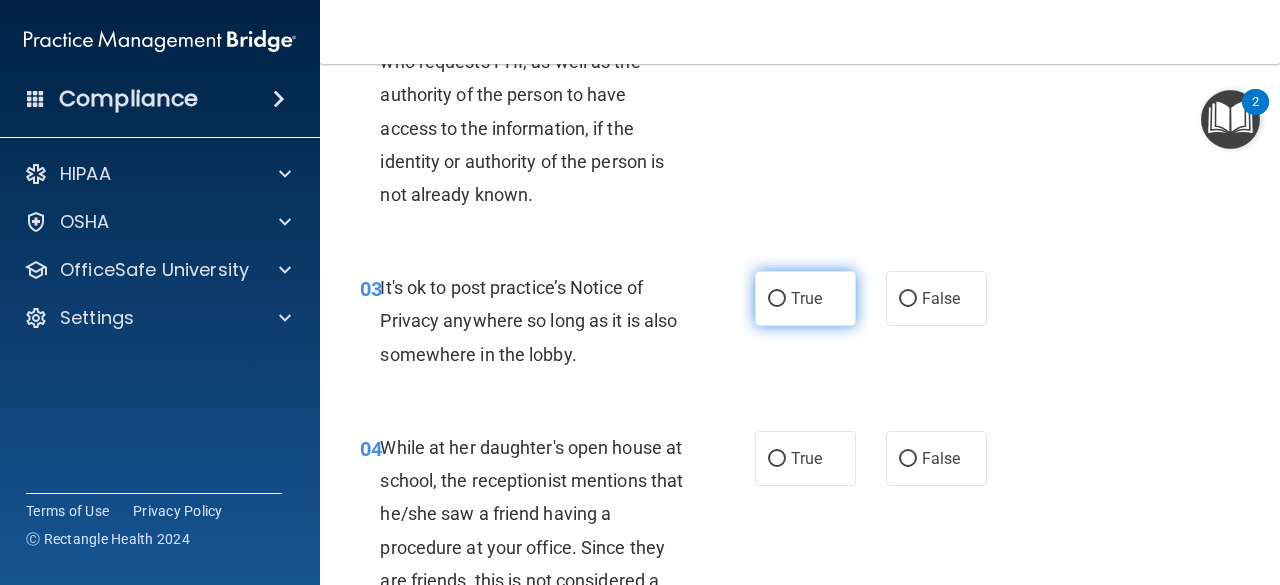 click on "True" at bounding box center (806, 298) 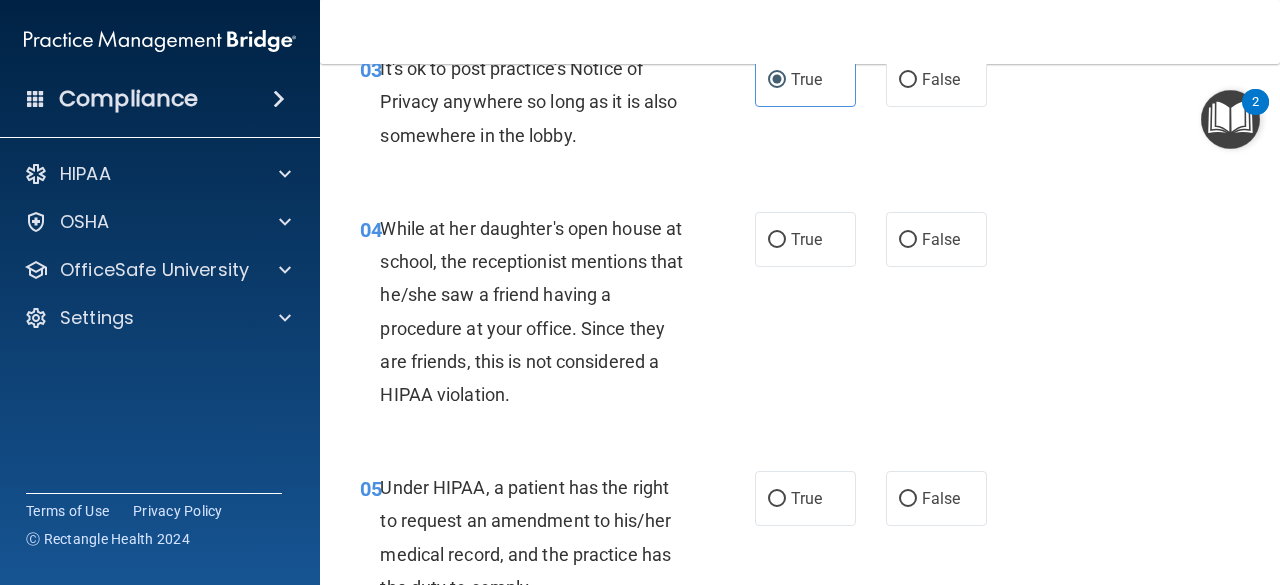 scroll, scrollTop: 661, scrollLeft: 0, axis: vertical 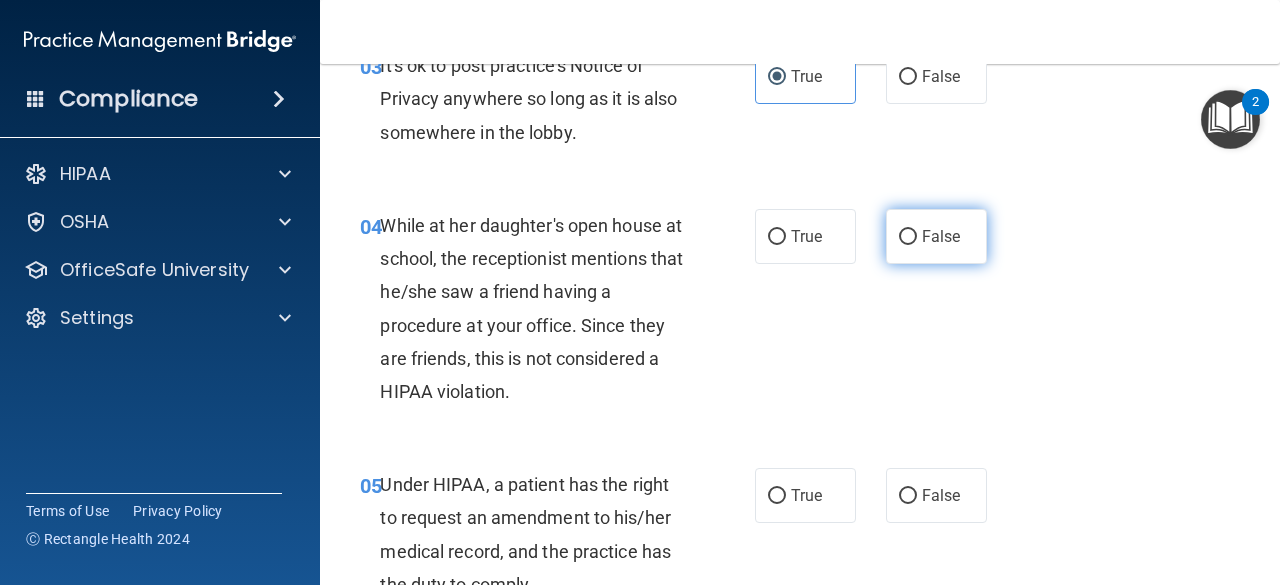 click on "False" at bounding box center [936, 236] 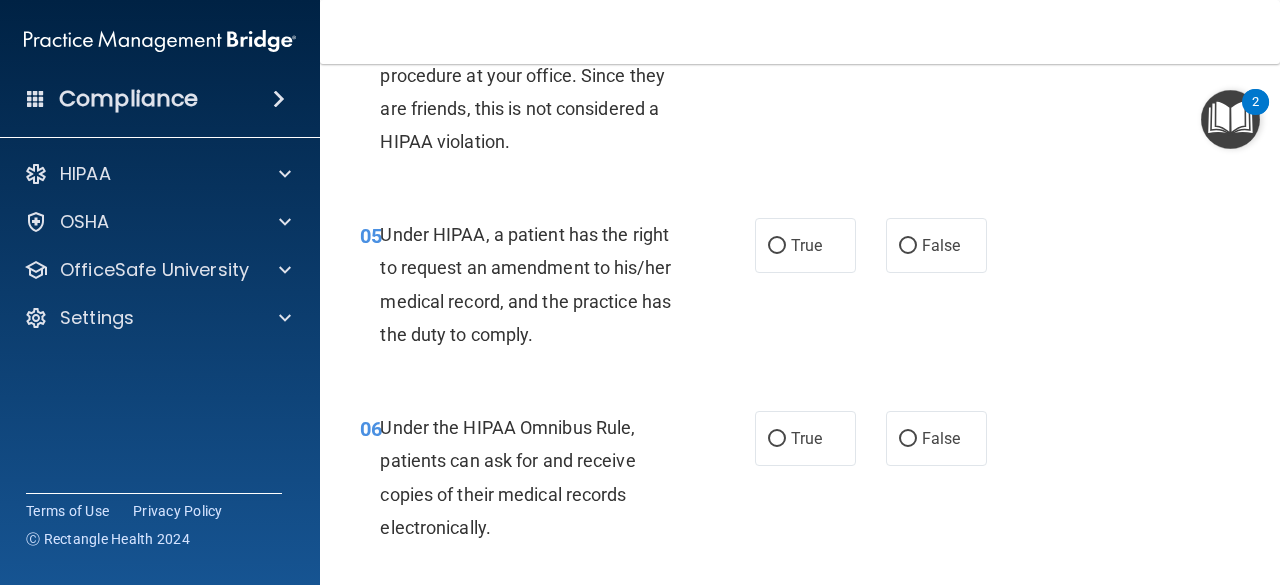 scroll, scrollTop: 912, scrollLeft: 0, axis: vertical 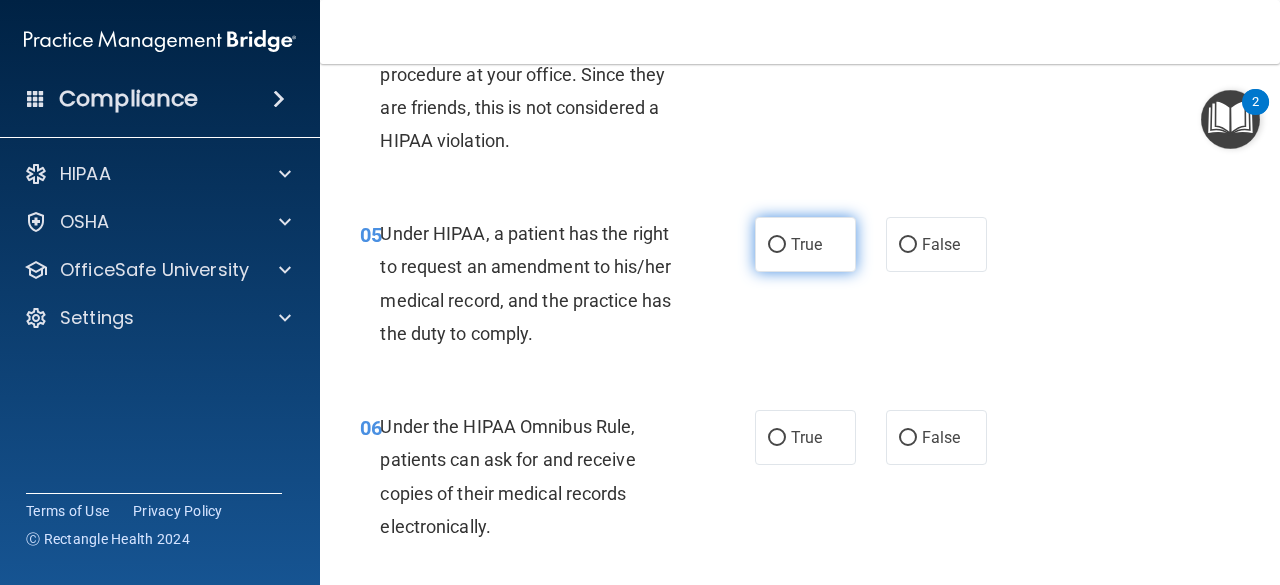click on "True" at bounding box center [805, 244] 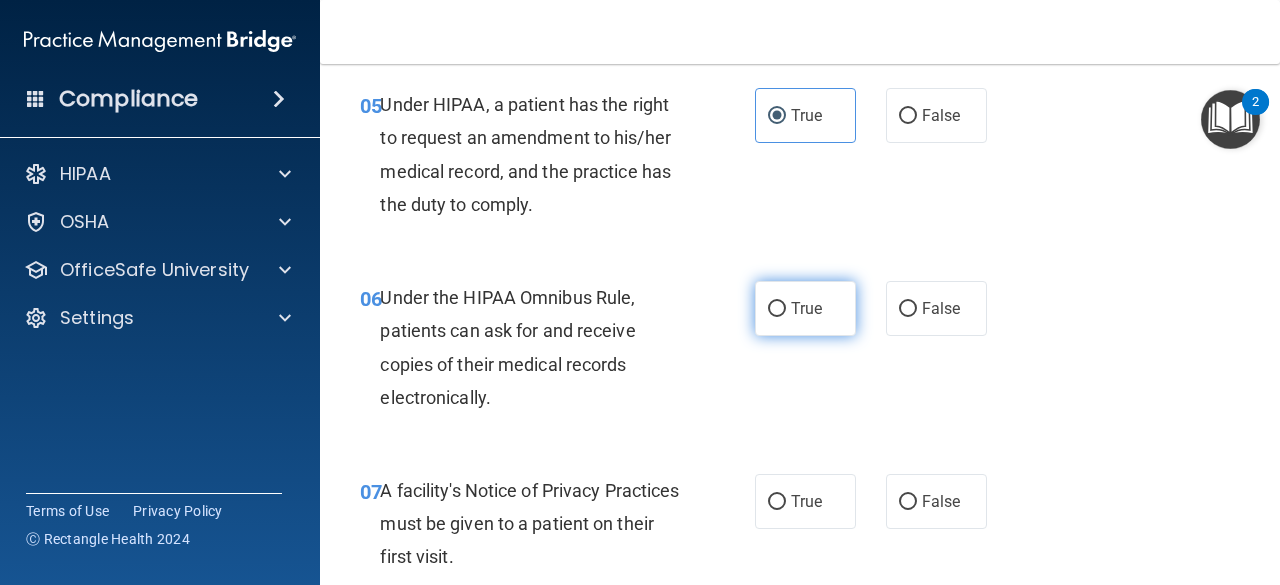 click on "True" at bounding box center [805, 308] 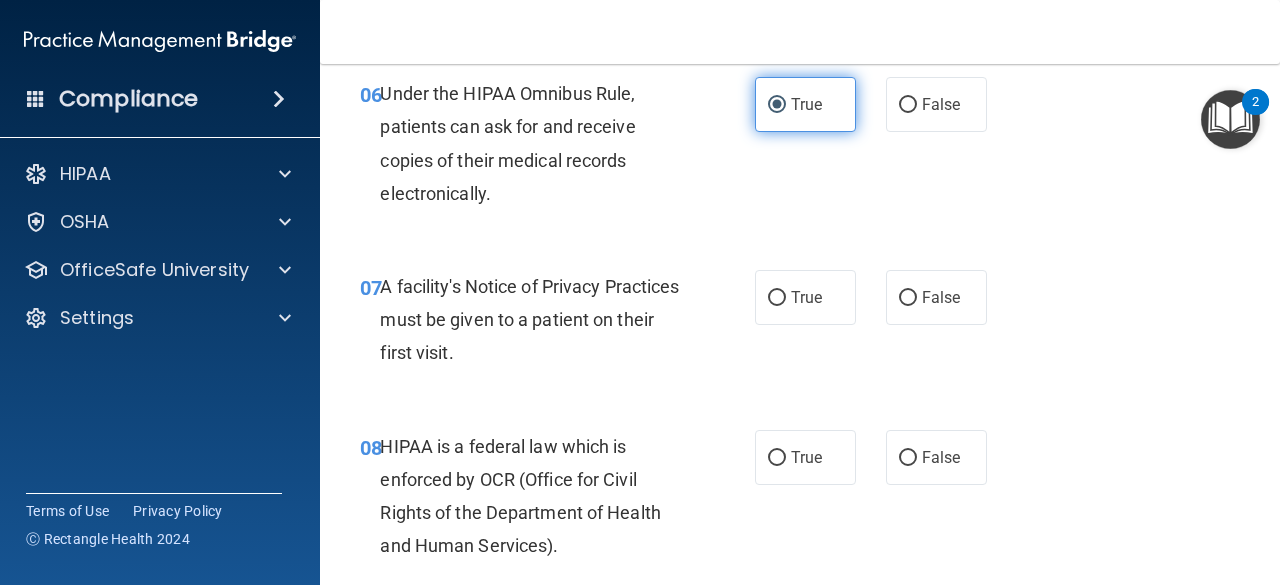 scroll, scrollTop: 1262, scrollLeft: 0, axis: vertical 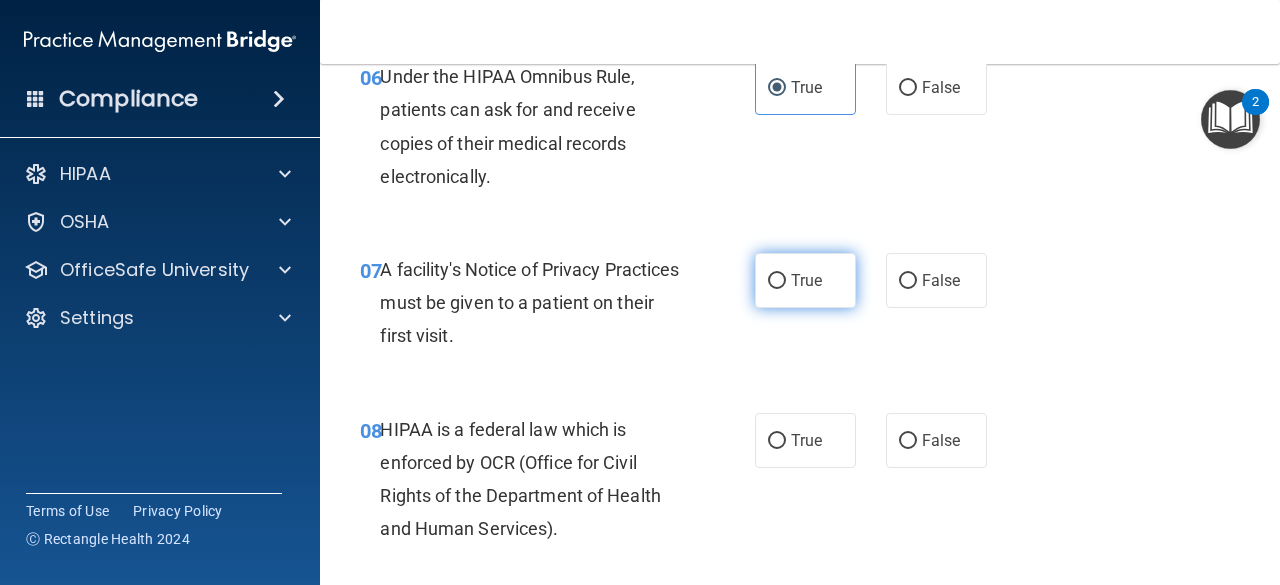 click on "True" at bounding box center [806, 280] 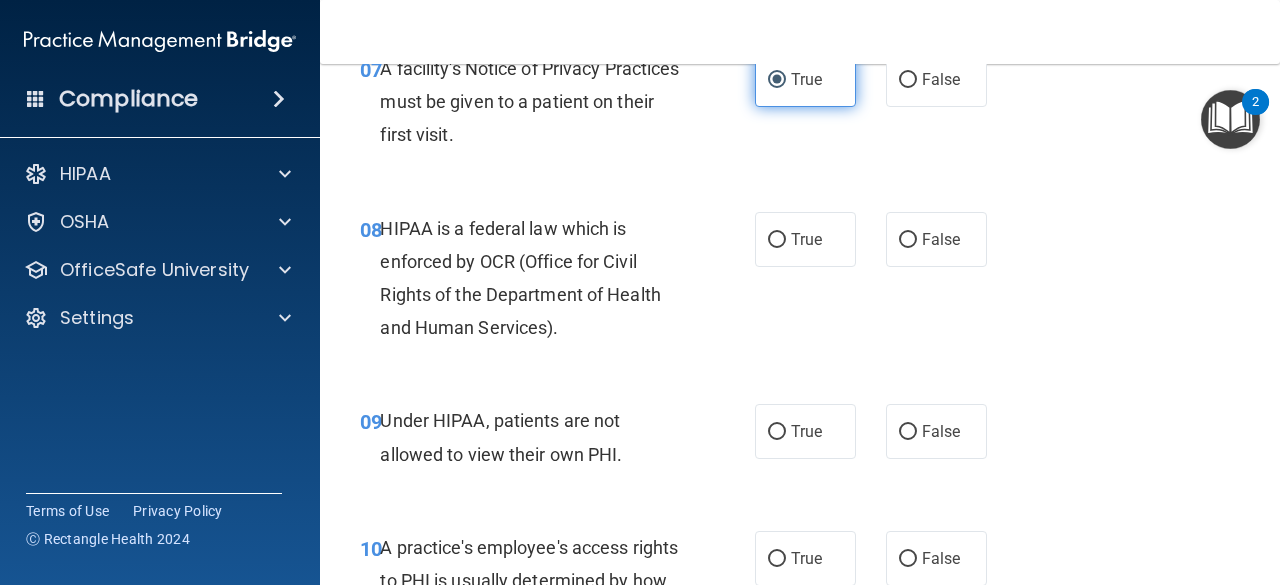 scroll, scrollTop: 1464, scrollLeft: 0, axis: vertical 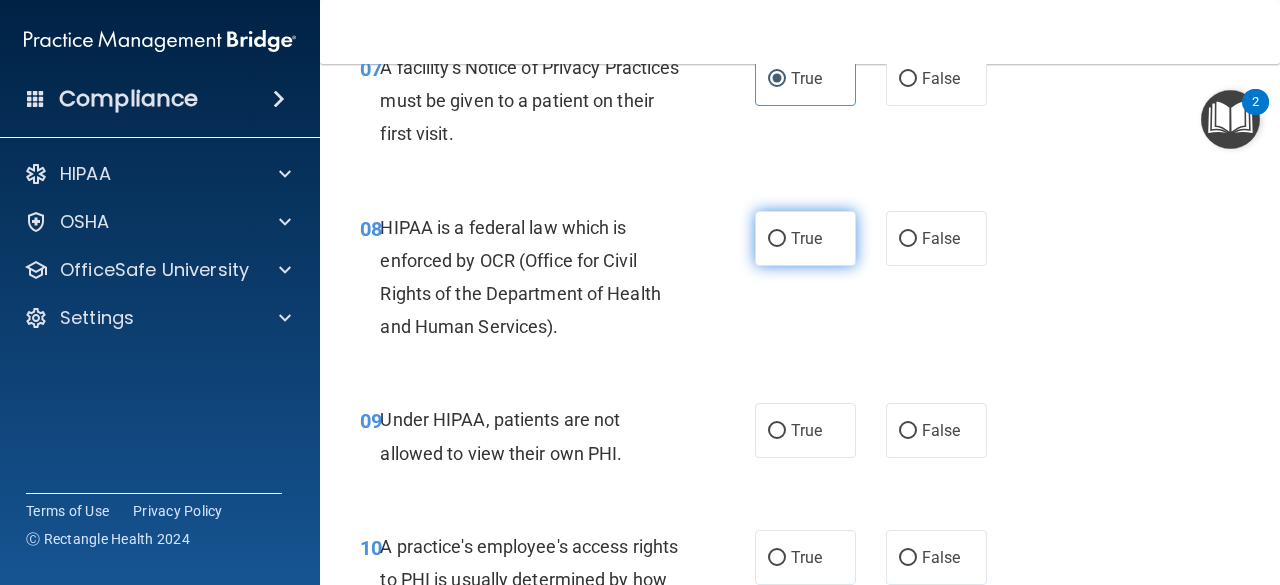 click on "True" at bounding box center [806, 238] 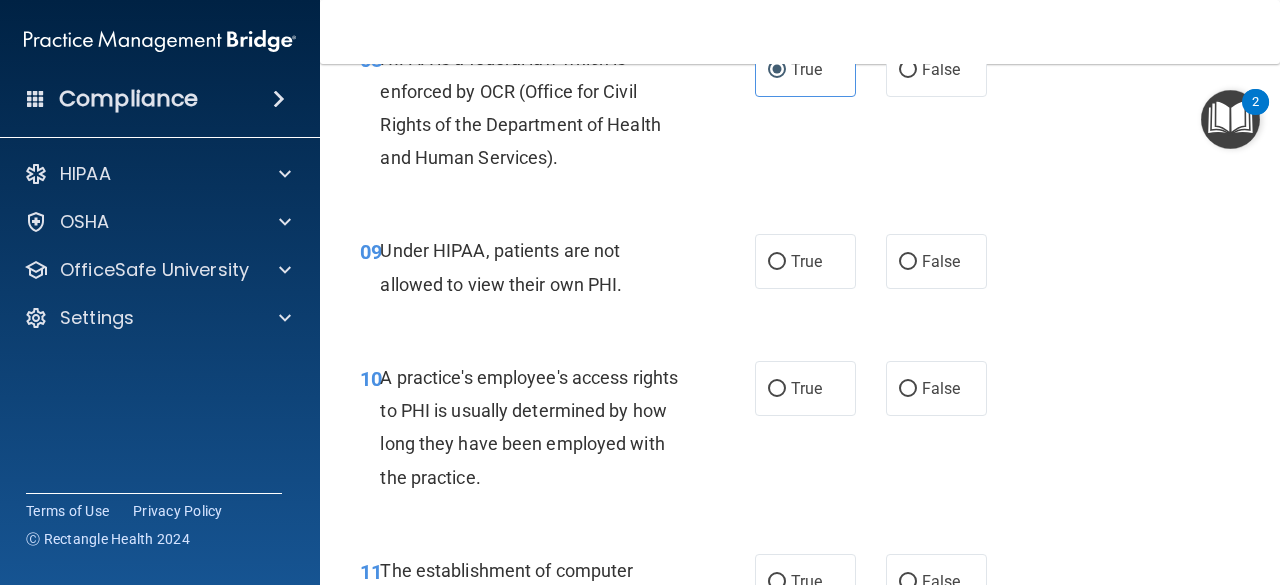 scroll, scrollTop: 1634, scrollLeft: 0, axis: vertical 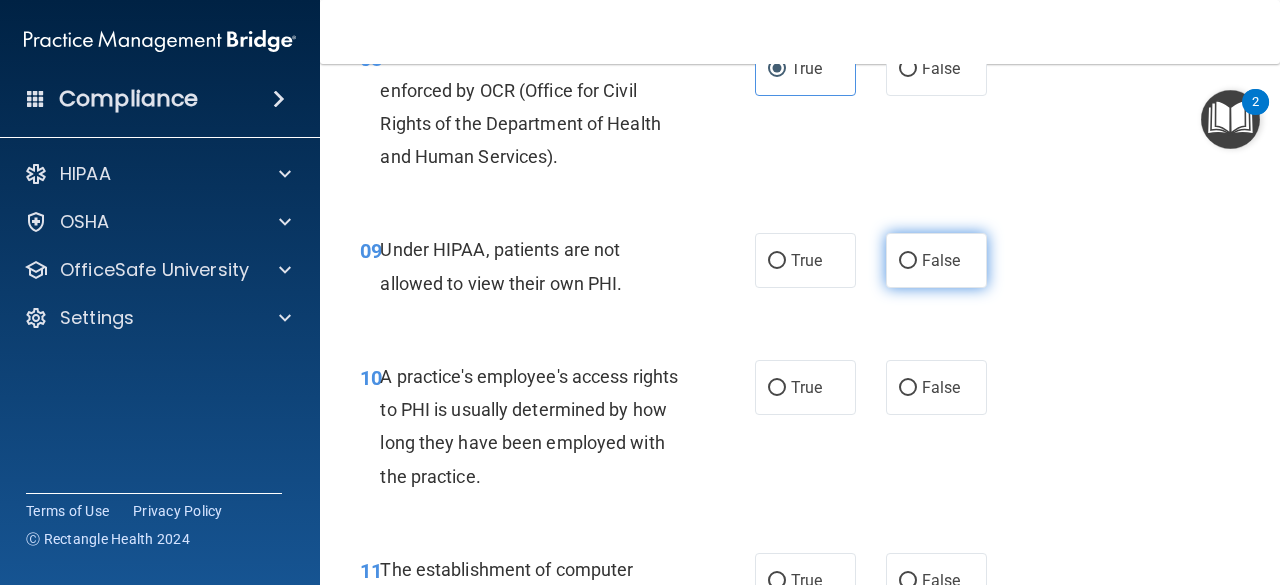 click on "False" at bounding box center [936, 260] 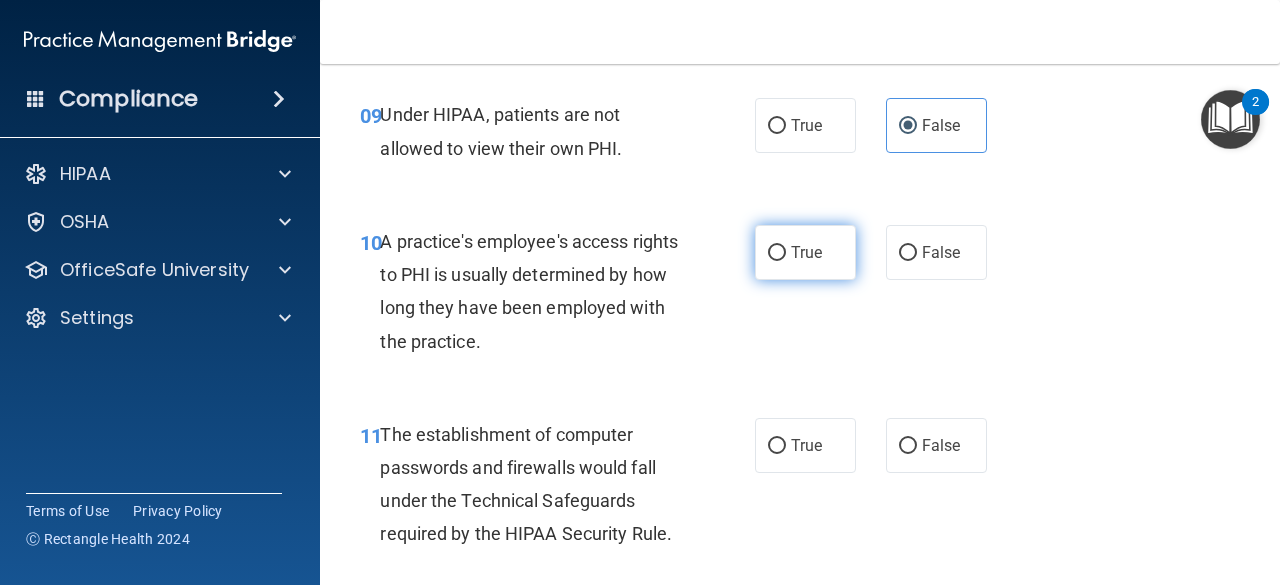 scroll, scrollTop: 1770, scrollLeft: 0, axis: vertical 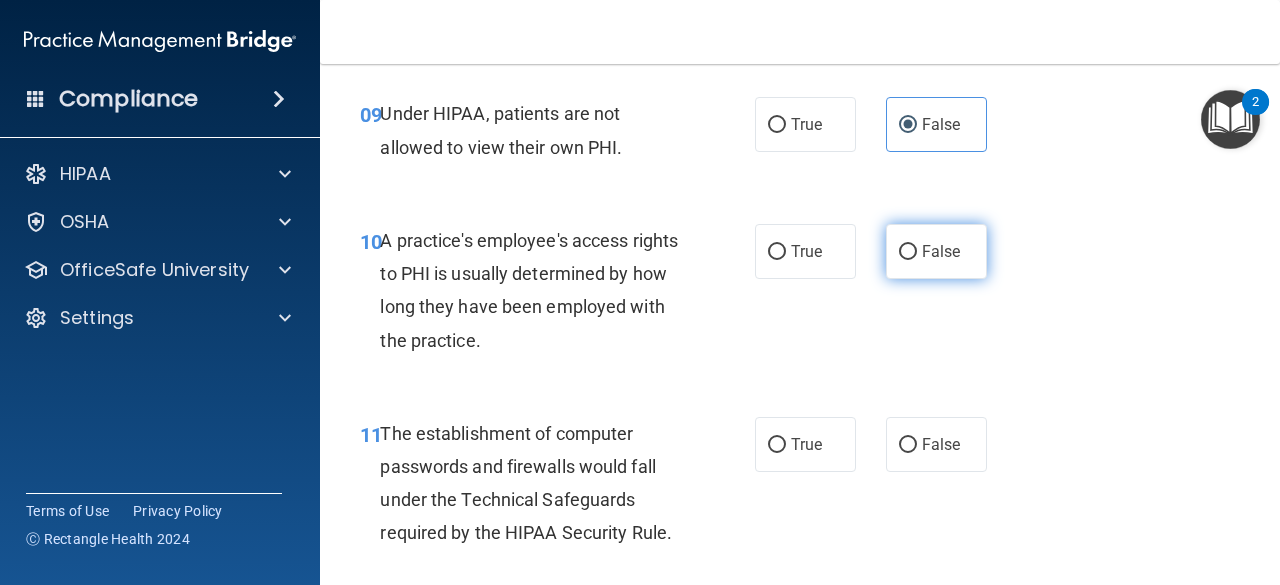 click on "False" at bounding box center [936, 251] 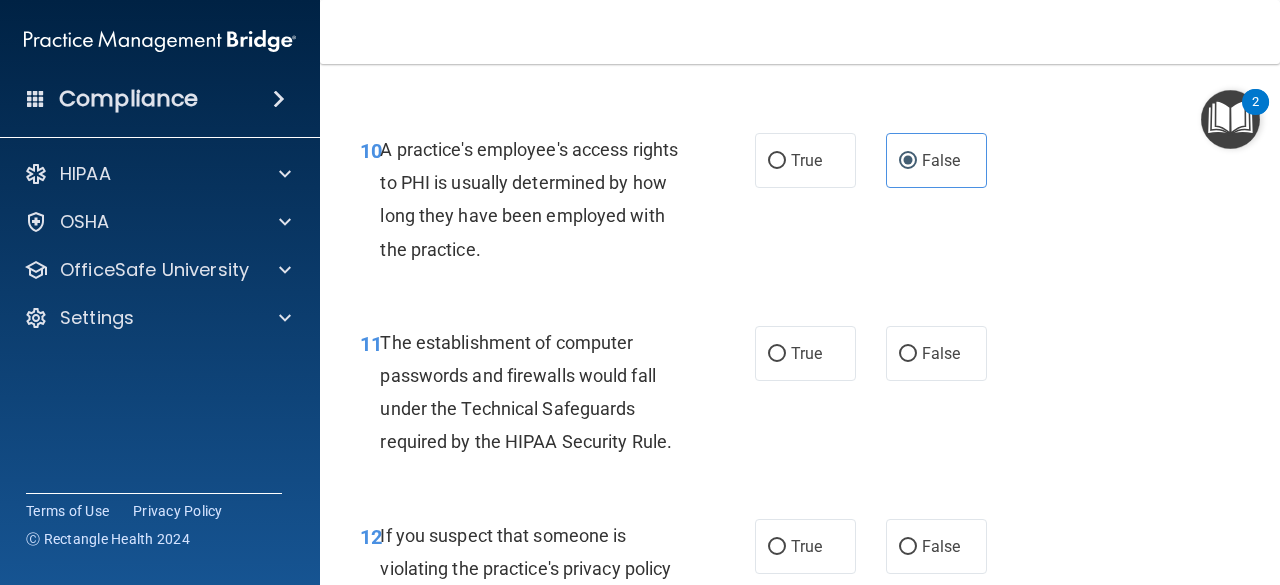 scroll, scrollTop: 1862, scrollLeft: 0, axis: vertical 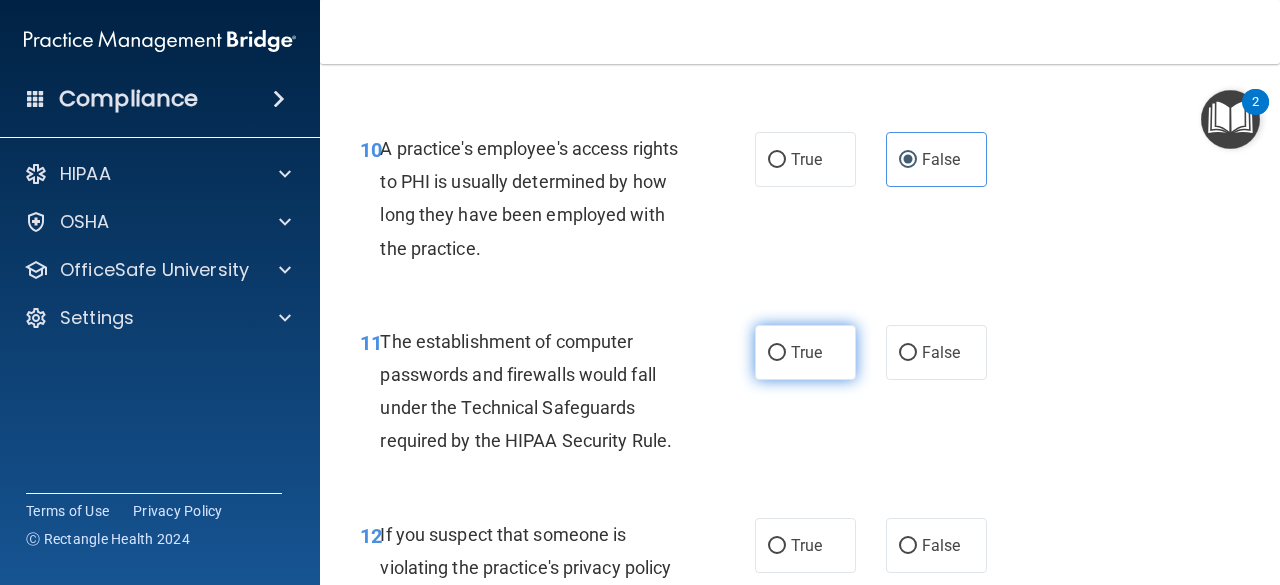 click on "True" at bounding box center (806, 352) 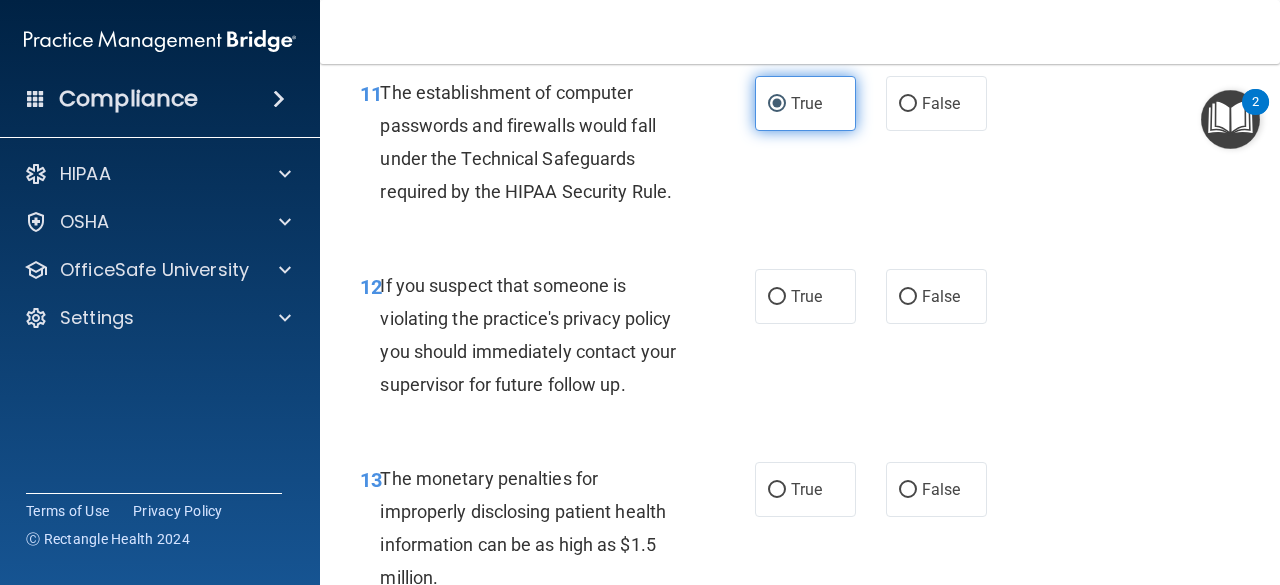 scroll, scrollTop: 2110, scrollLeft: 0, axis: vertical 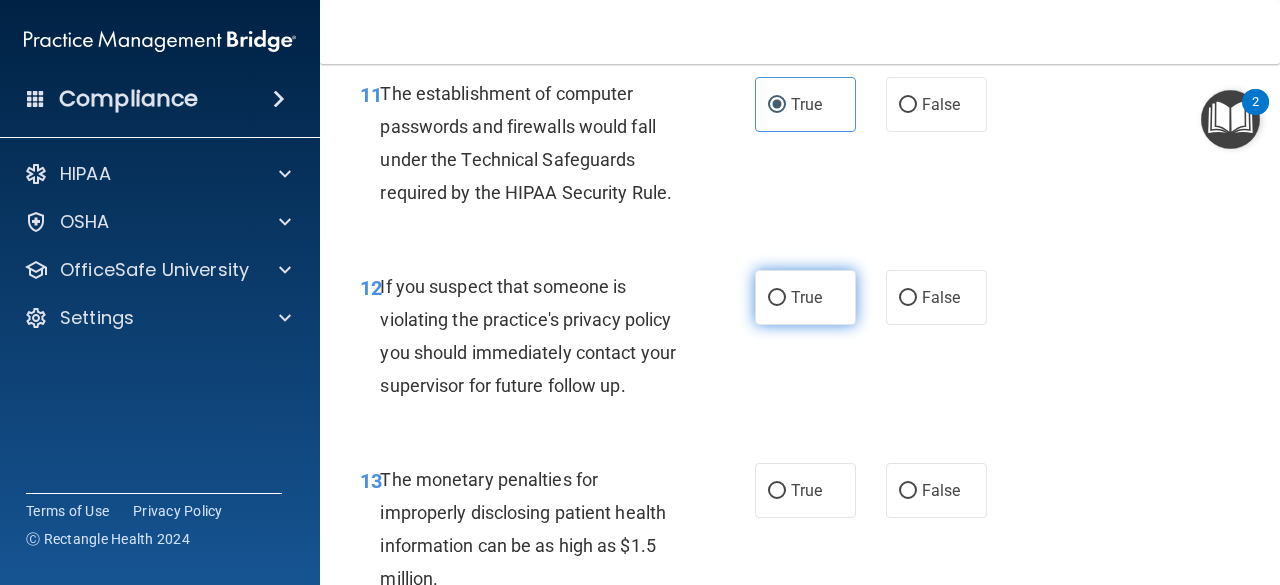 click on "True" at bounding box center [806, 297] 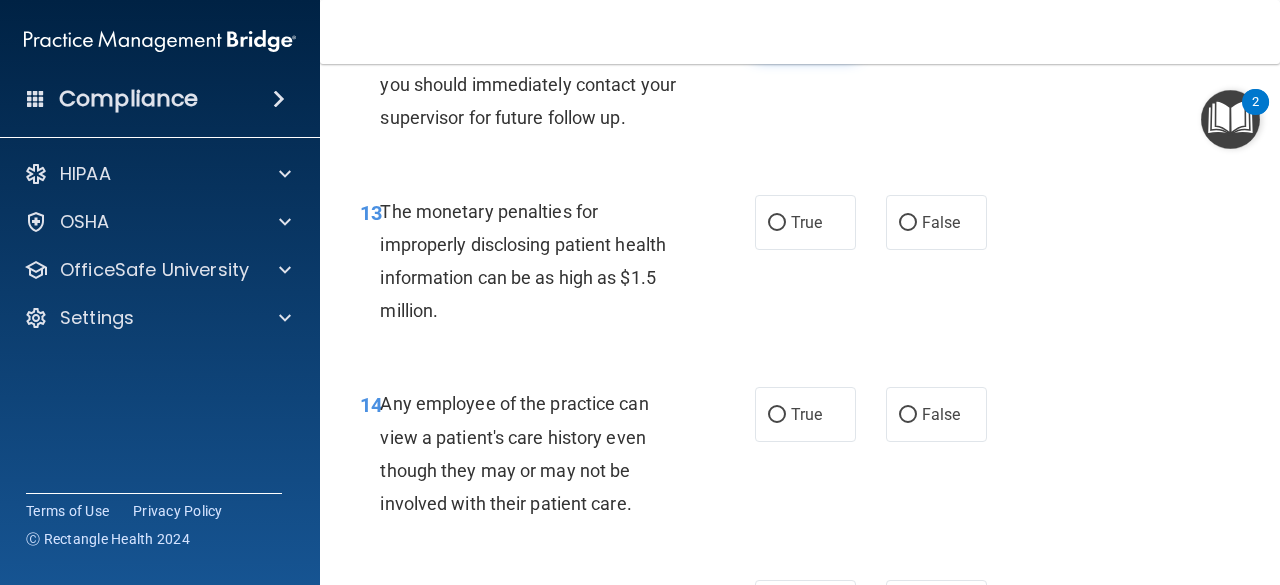 scroll, scrollTop: 2376, scrollLeft: 0, axis: vertical 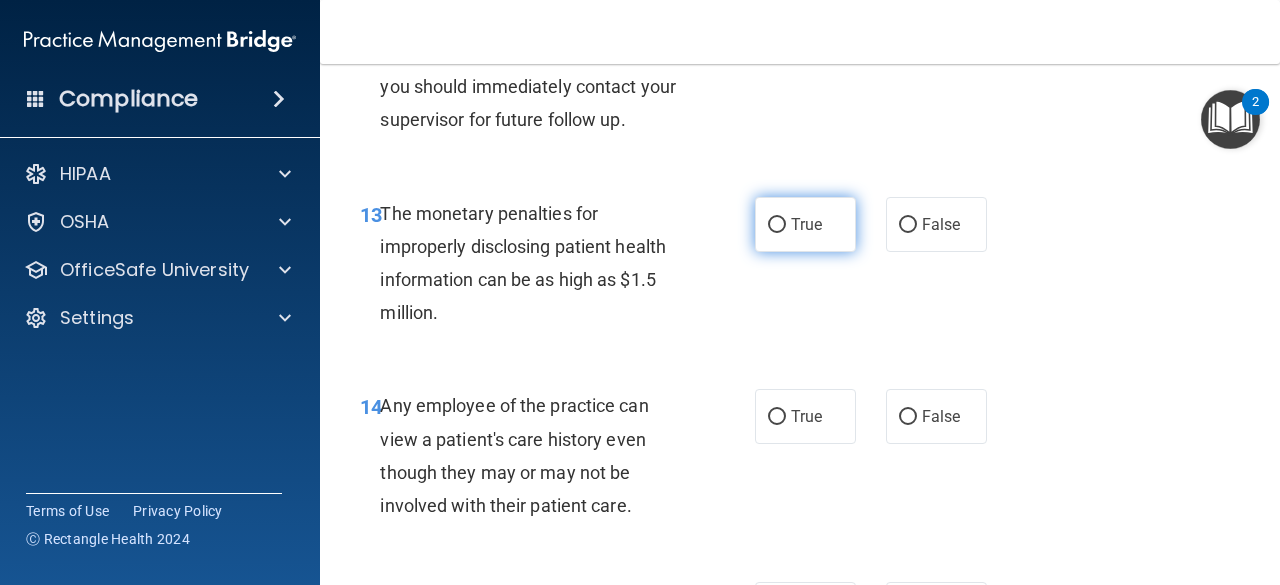 click on "True" at bounding box center [805, 224] 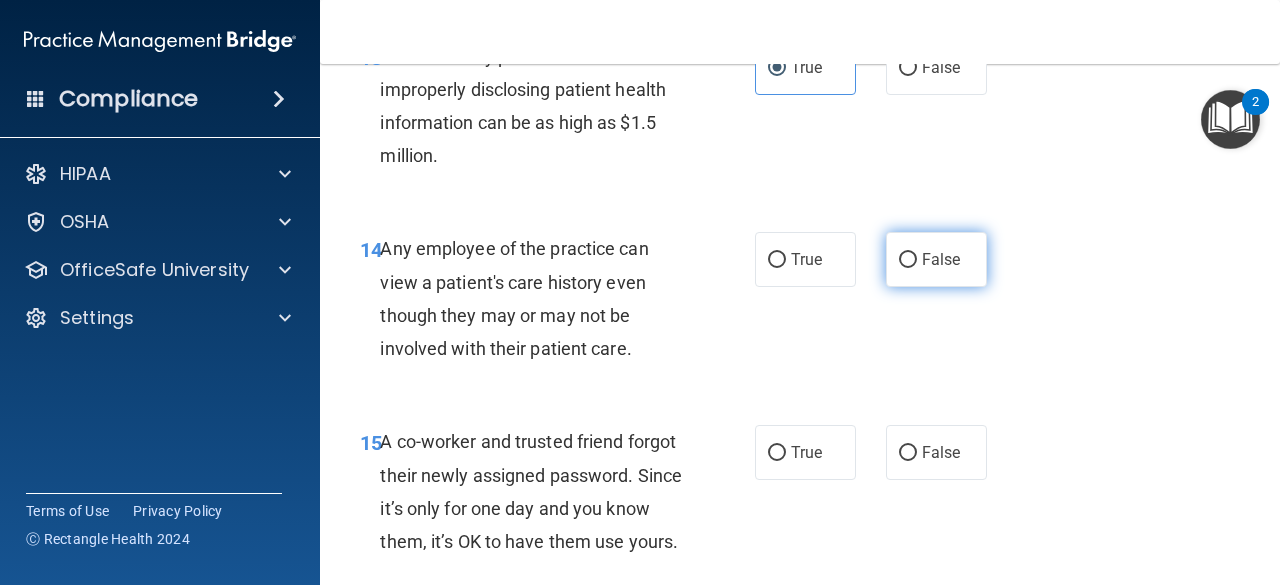 scroll, scrollTop: 2532, scrollLeft: 0, axis: vertical 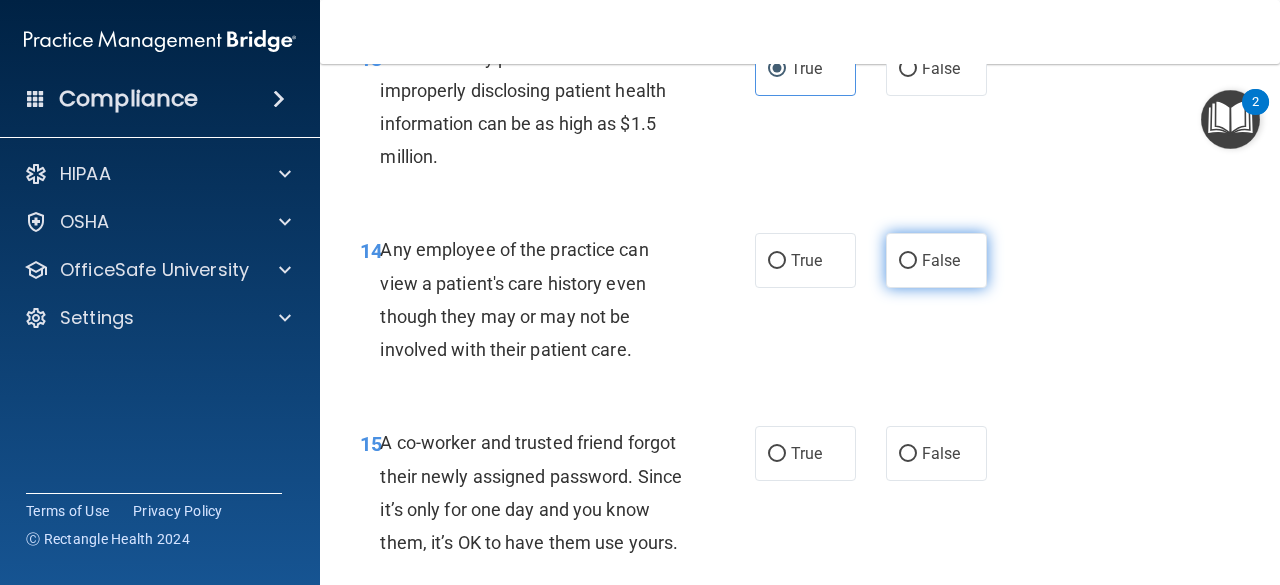 click on "False" at bounding box center (908, 261) 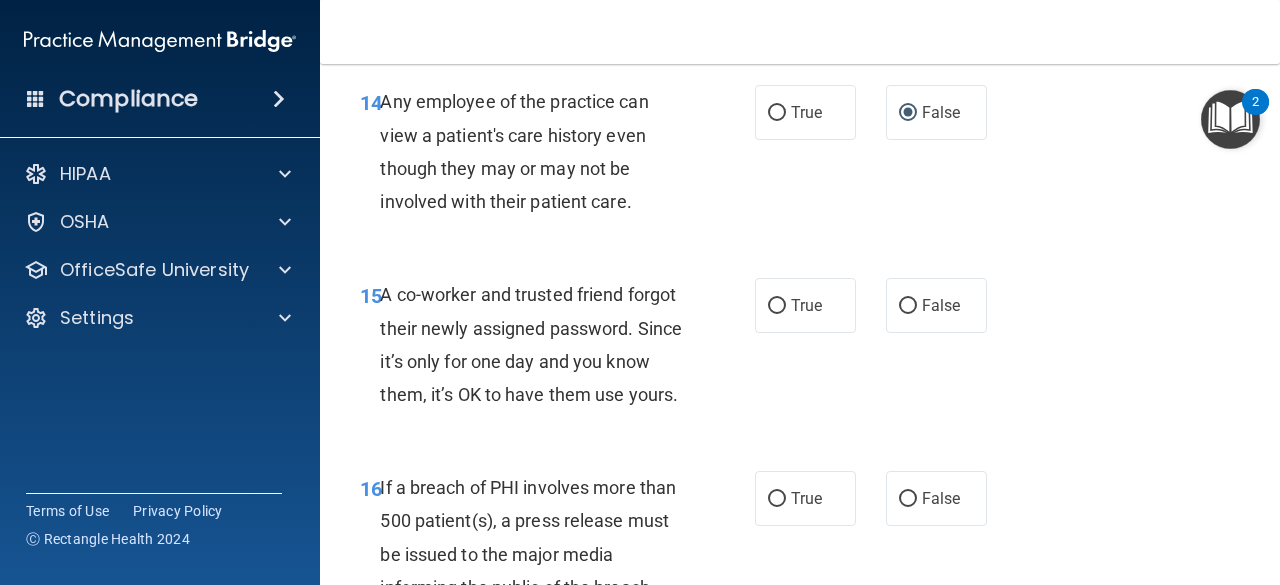scroll, scrollTop: 2708, scrollLeft: 0, axis: vertical 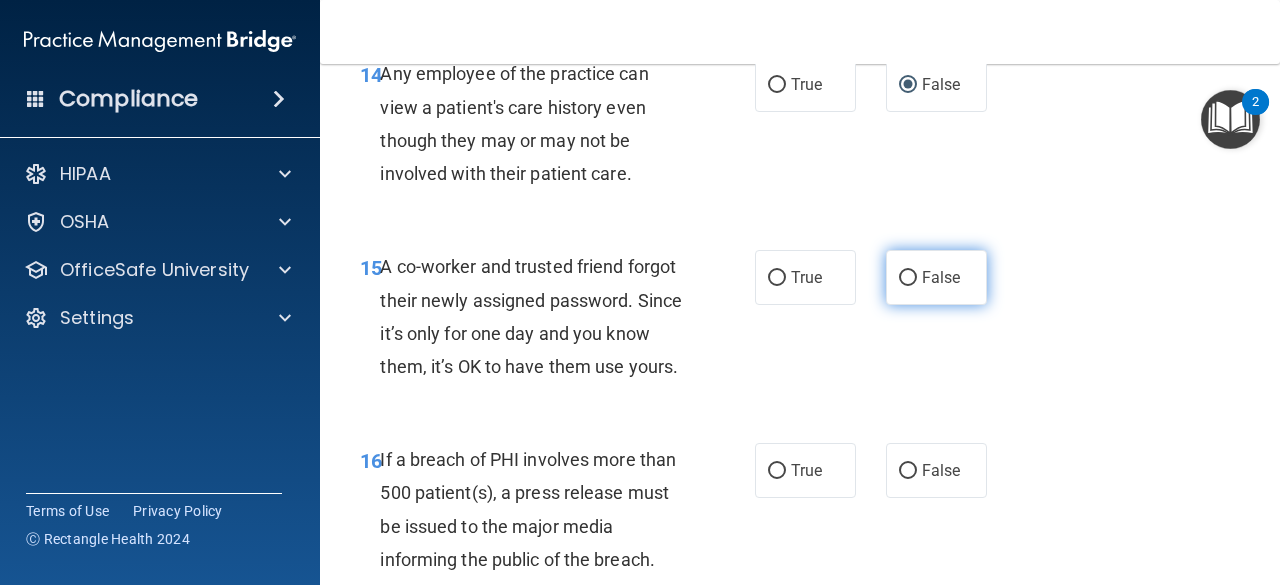 click on "False" at bounding box center (908, 278) 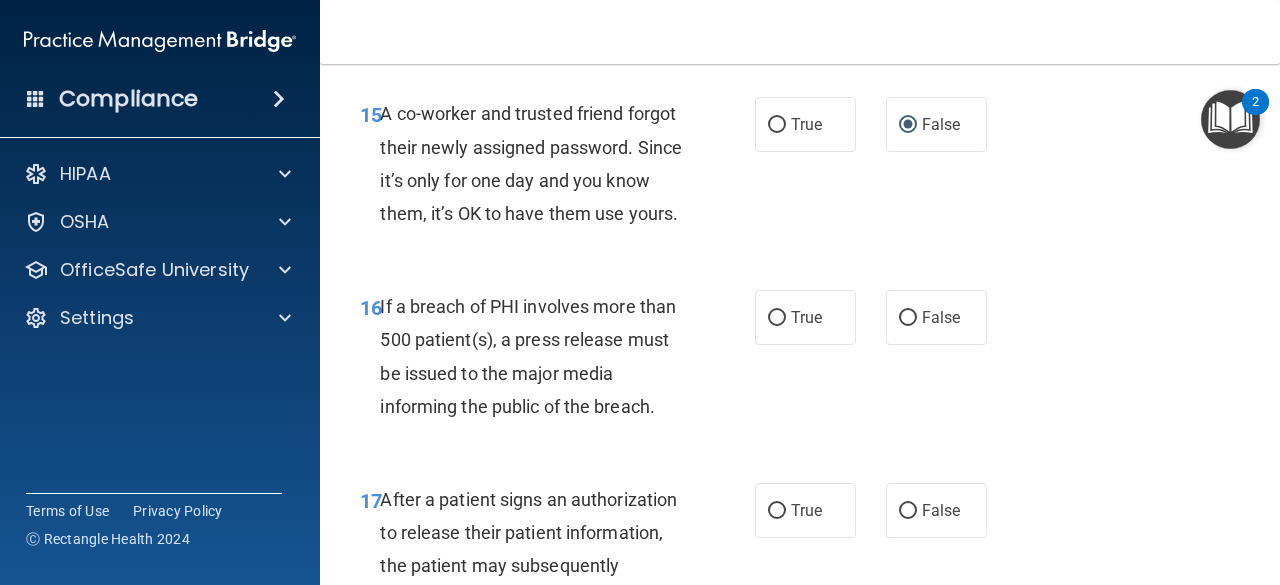 scroll, scrollTop: 2860, scrollLeft: 0, axis: vertical 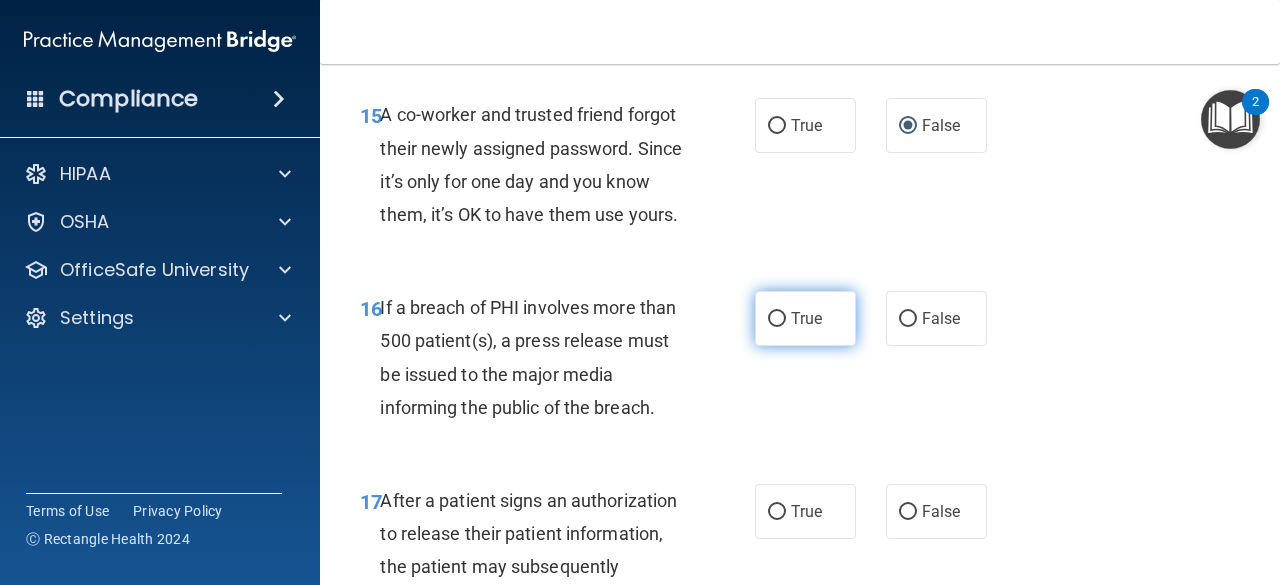 click on "True" at bounding box center (805, 318) 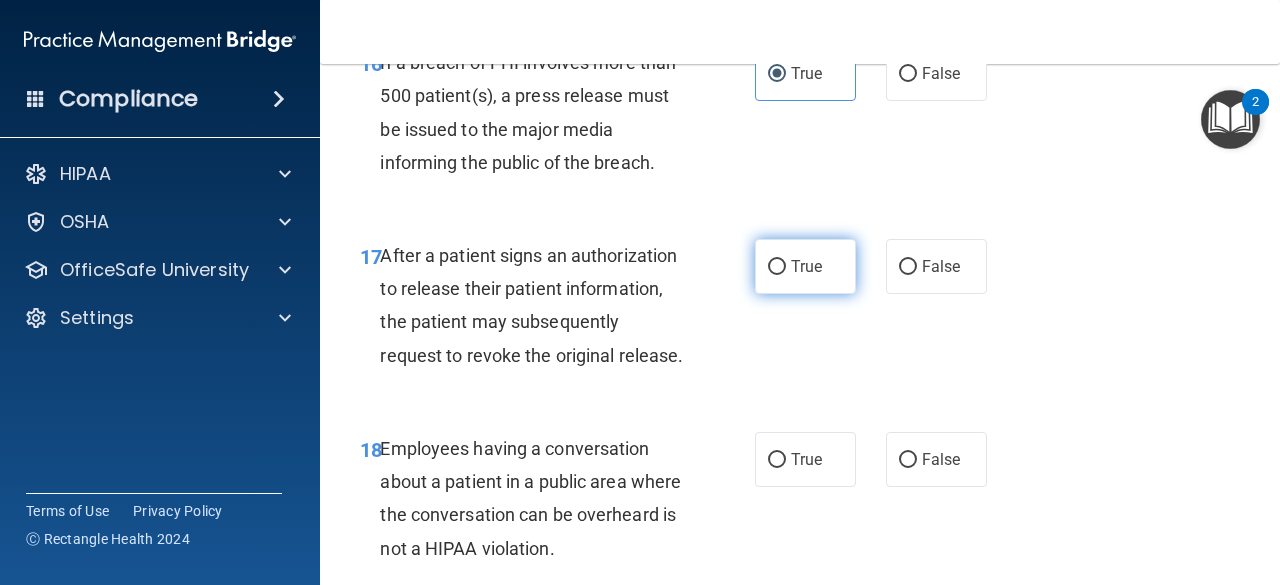 scroll, scrollTop: 3106, scrollLeft: 0, axis: vertical 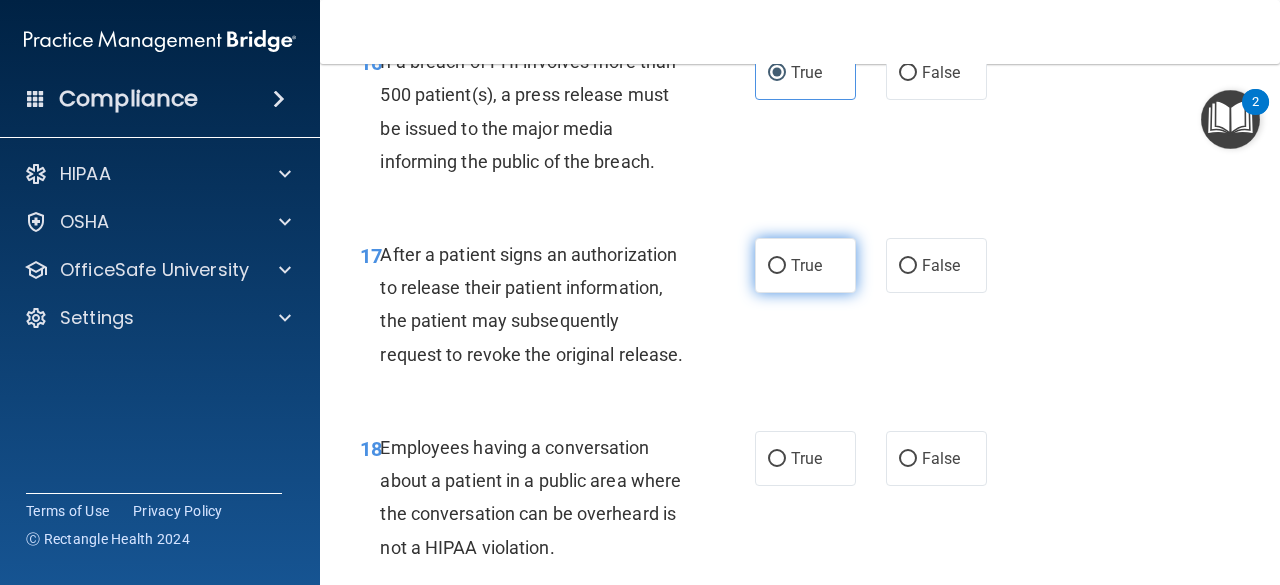 click on "True" at bounding box center (805, 265) 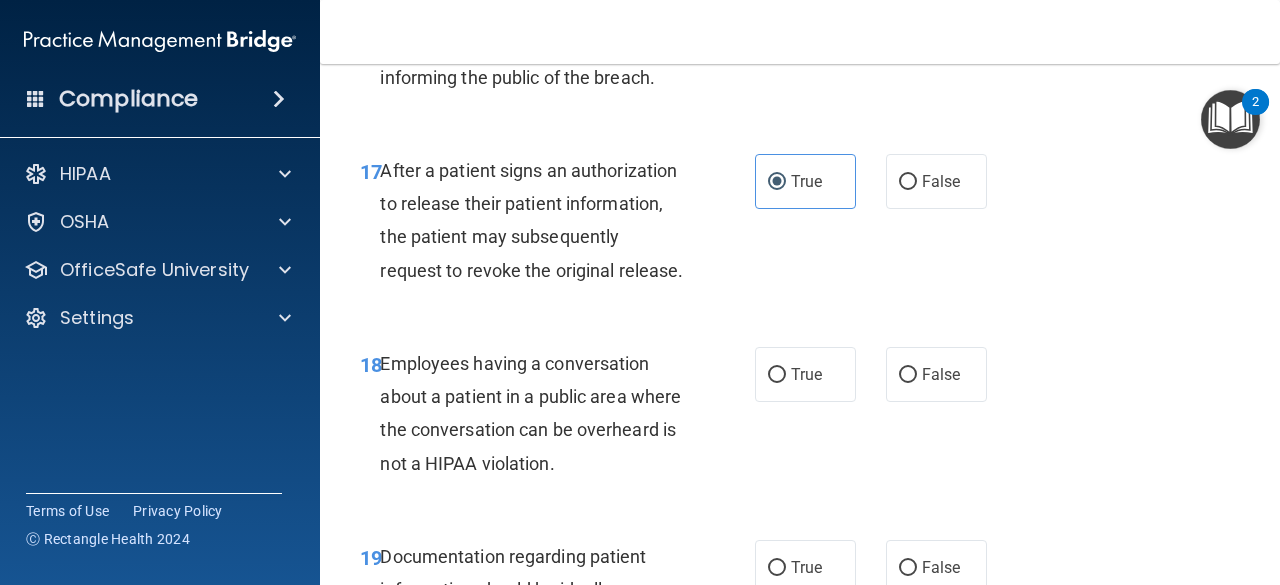 scroll, scrollTop: 3233, scrollLeft: 0, axis: vertical 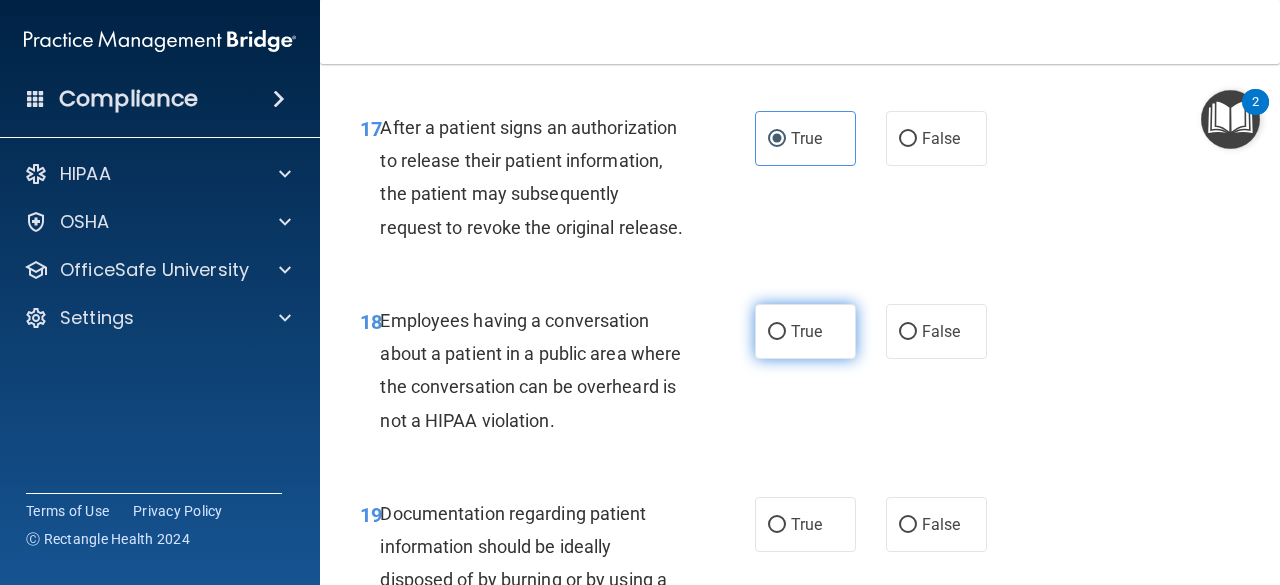 click on "True" at bounding box center (806, 331) 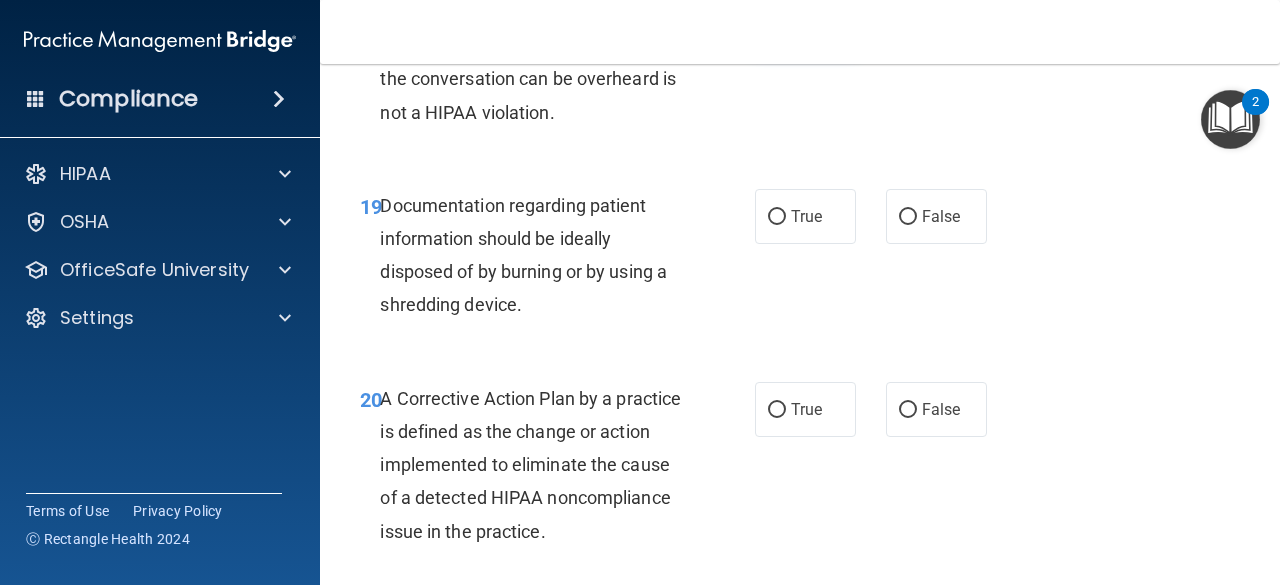 scroll, scrollTop: 3539, scrollLeft: 0, axis: vertical 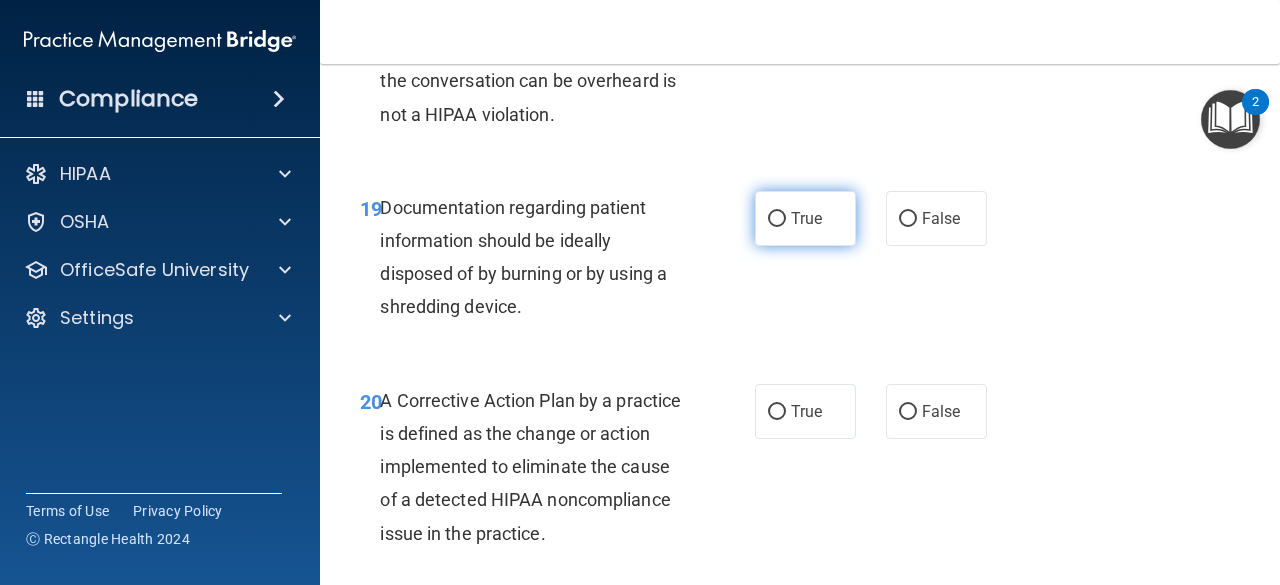click on "True" at bounding box center [805, 218] 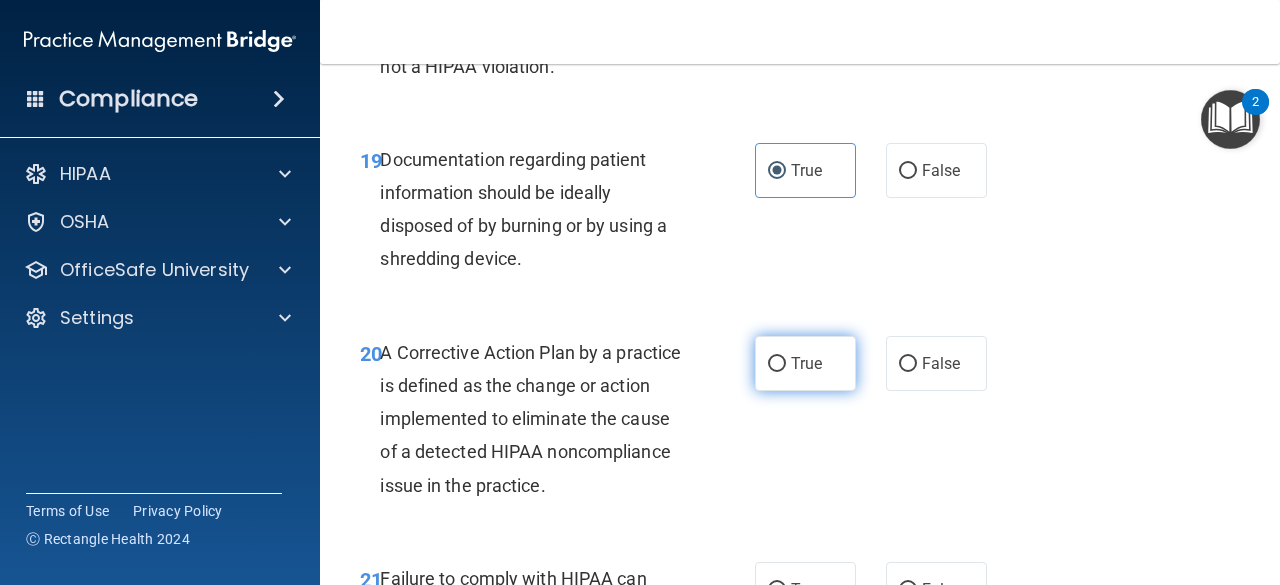 click on "True" at bounding box center [806, 363] 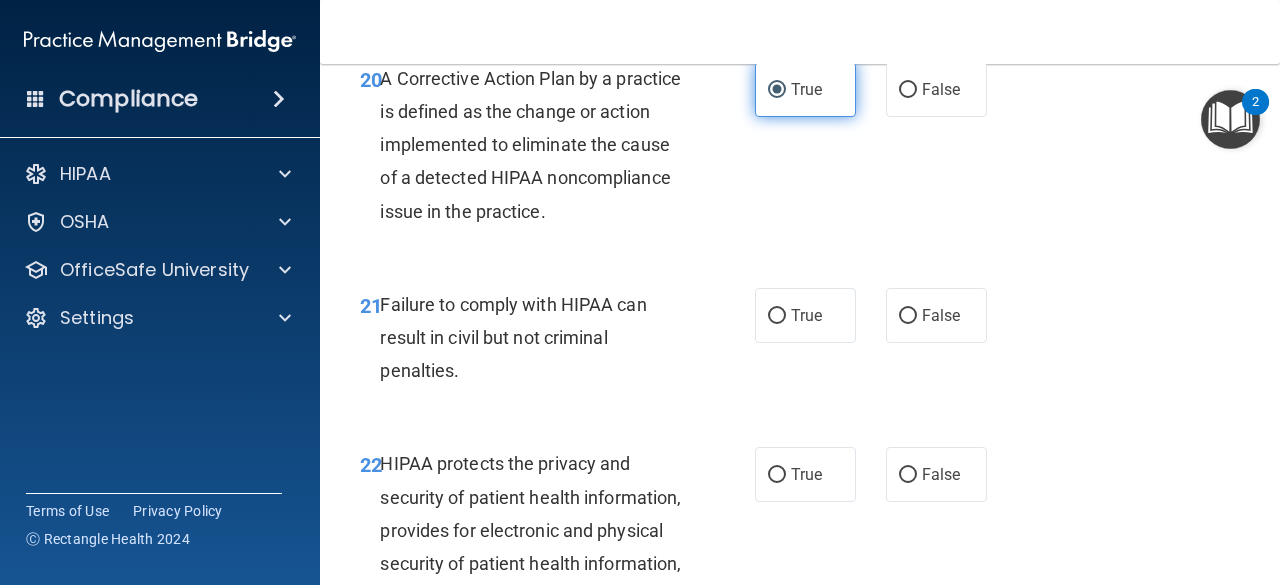 scroll, scrollTop: 3864, scrollLeft: 0, axis: vertical 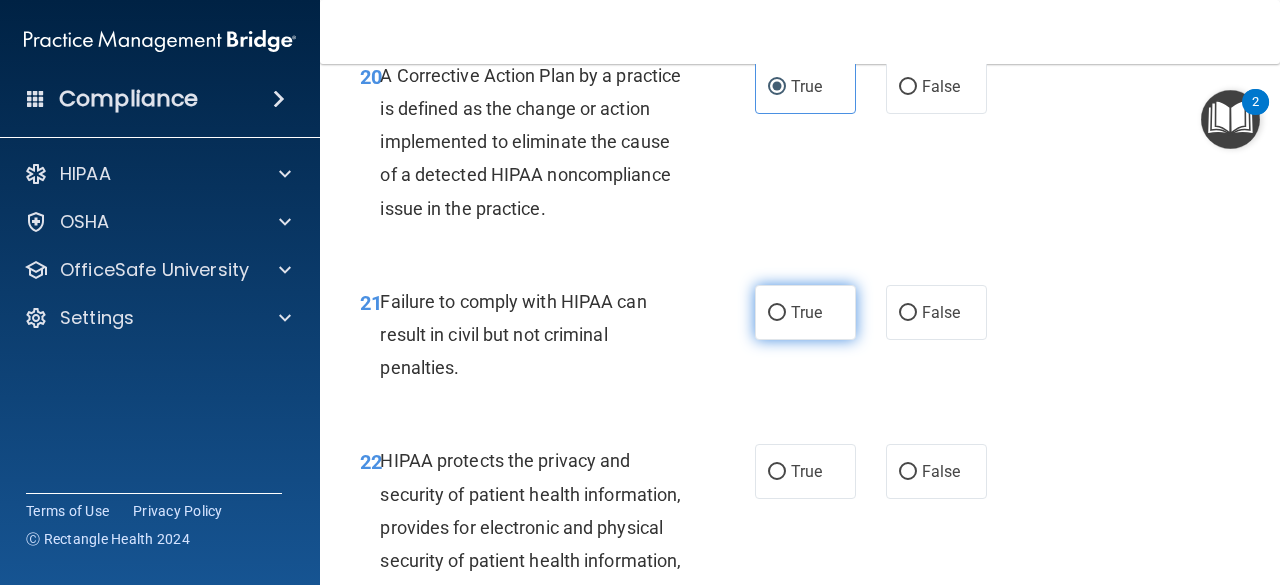 click on "True" at bounding box center [806, 312] 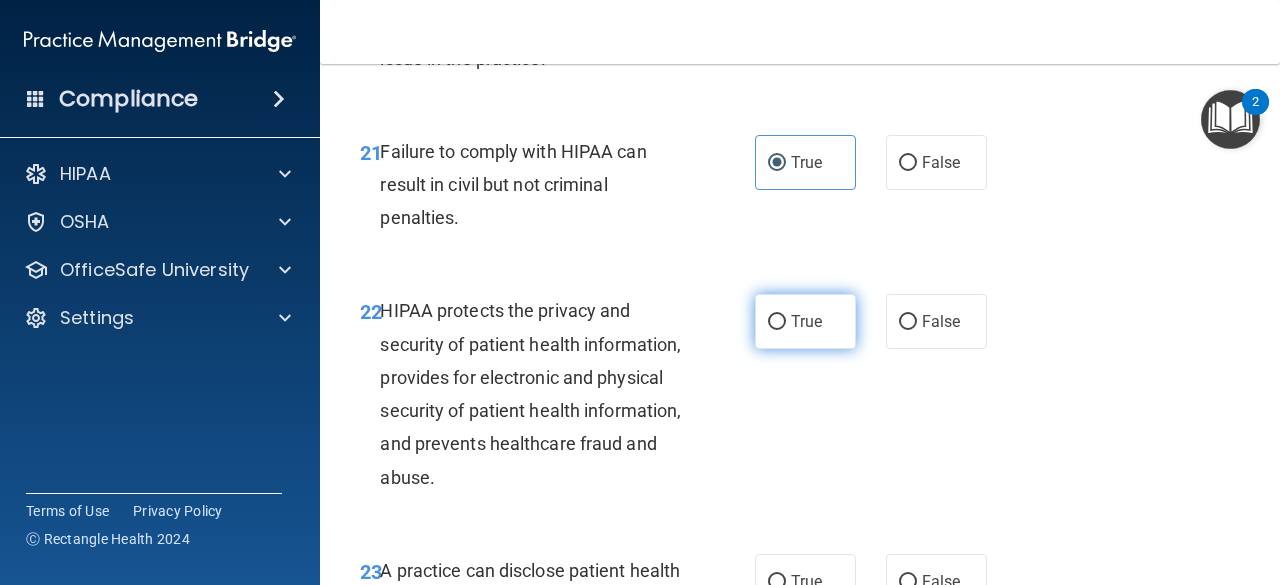 click on "True" at bounding box center [805, 321] 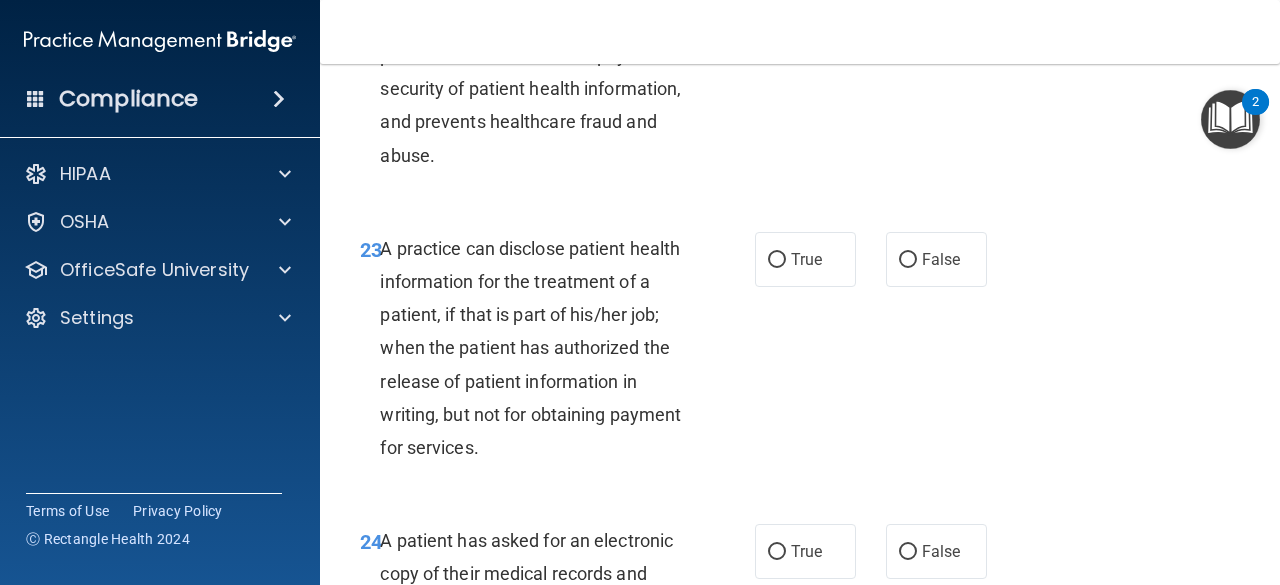 scroll, scrollTop: 4338, scrollLeft: 0, axis: vertical 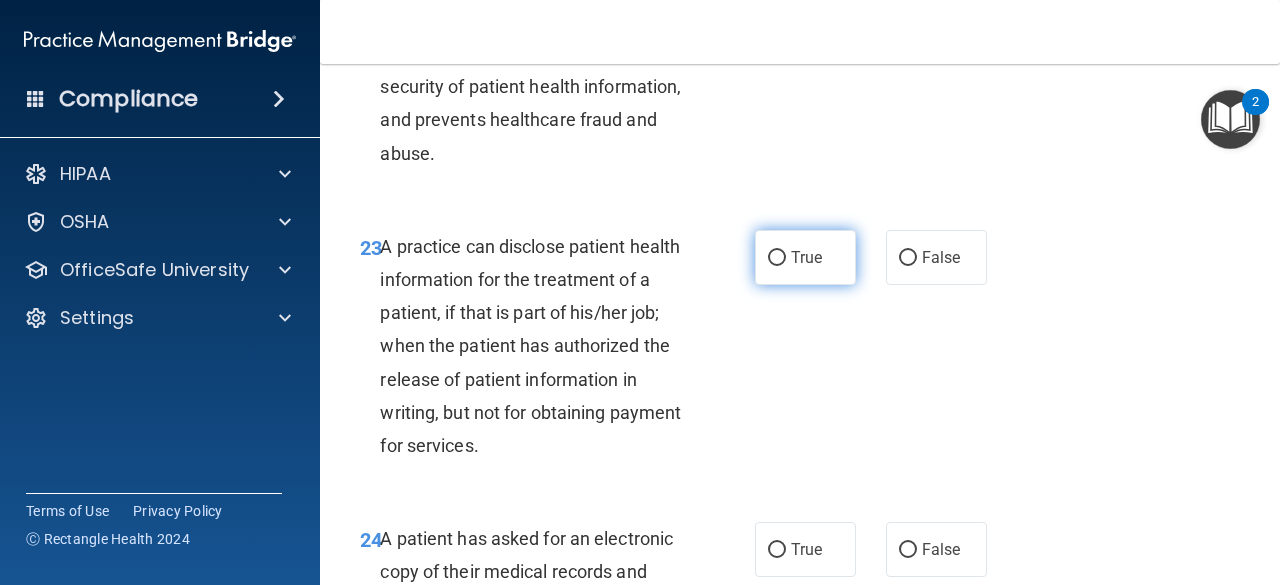 click on "True" at bounding box center (805, 257) 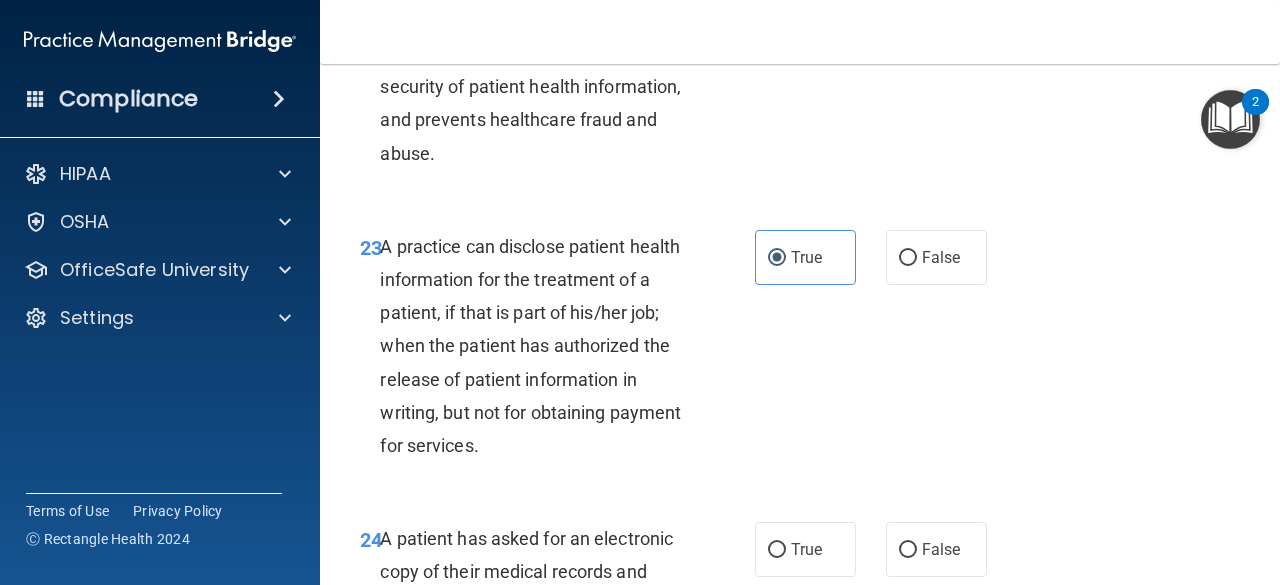 scroll, scrollTop: 4458, scrollLeft: 0, axis: vertical 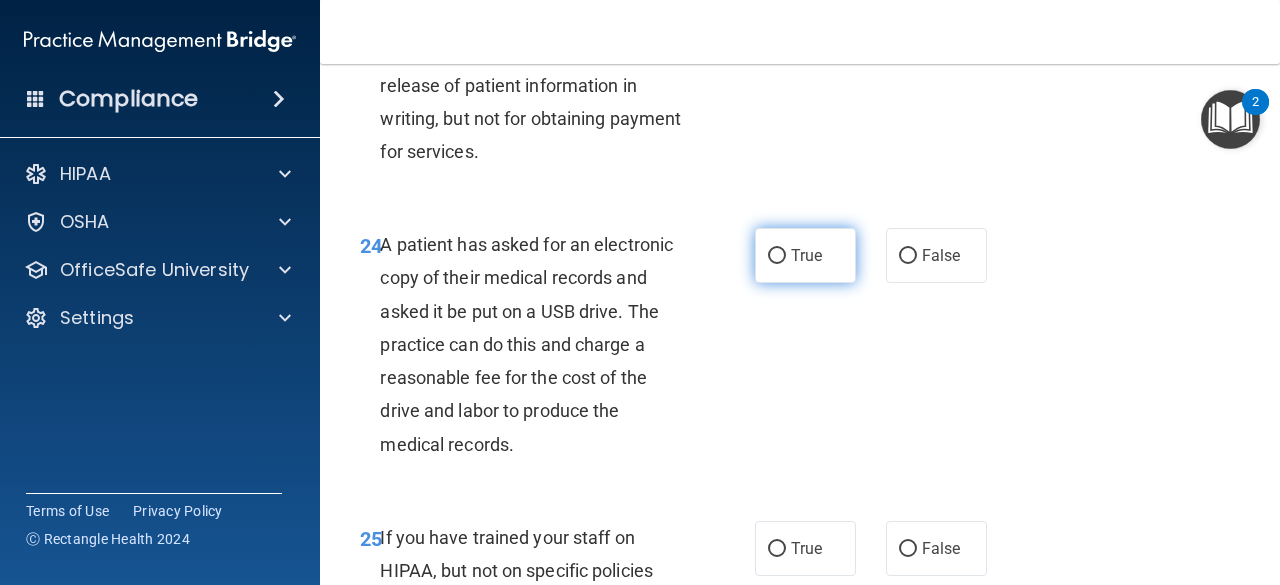 click on "True" at bounding box center (805, 255) 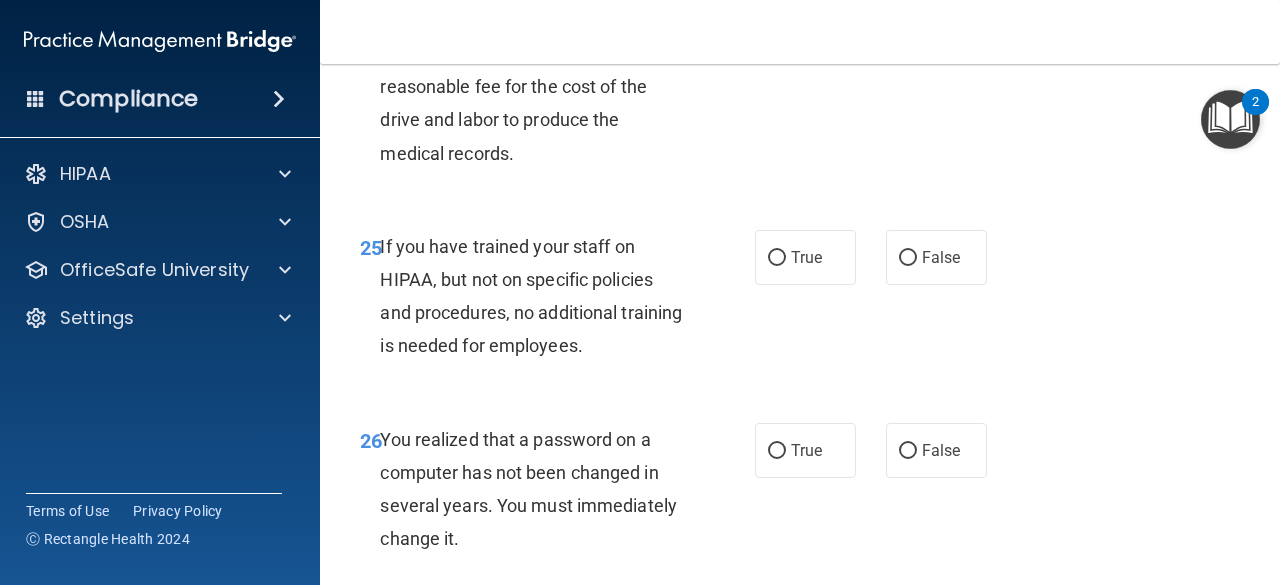 scroll, scrollTop: 4922, scrollLeft: 0, axis: vertical 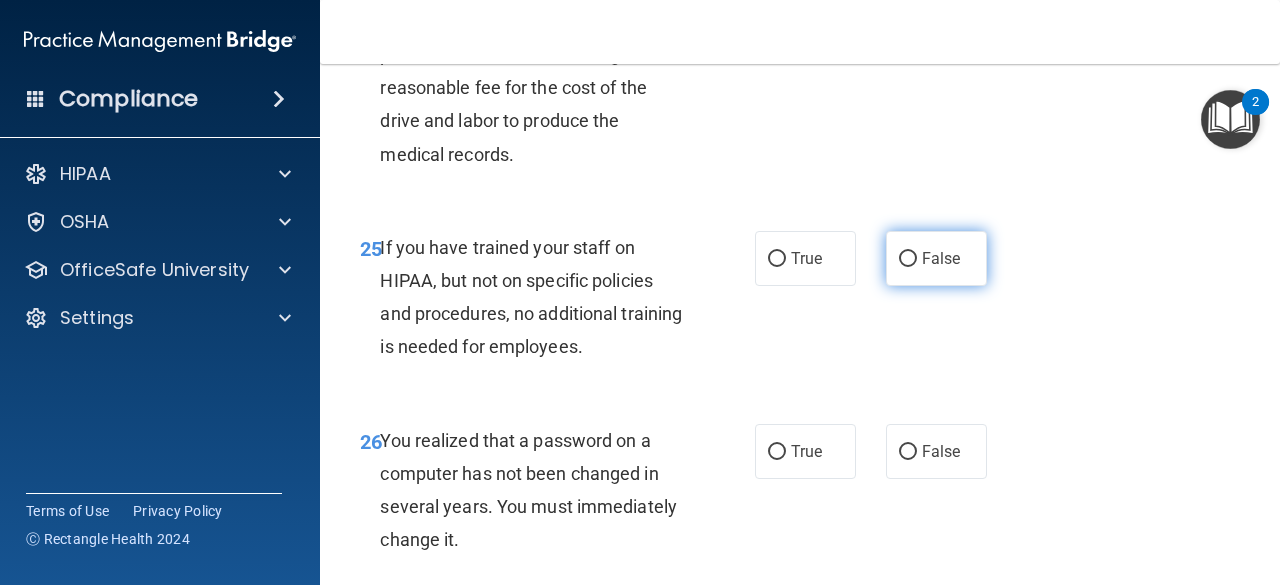 click on "False" at bounding box center (908, 259) 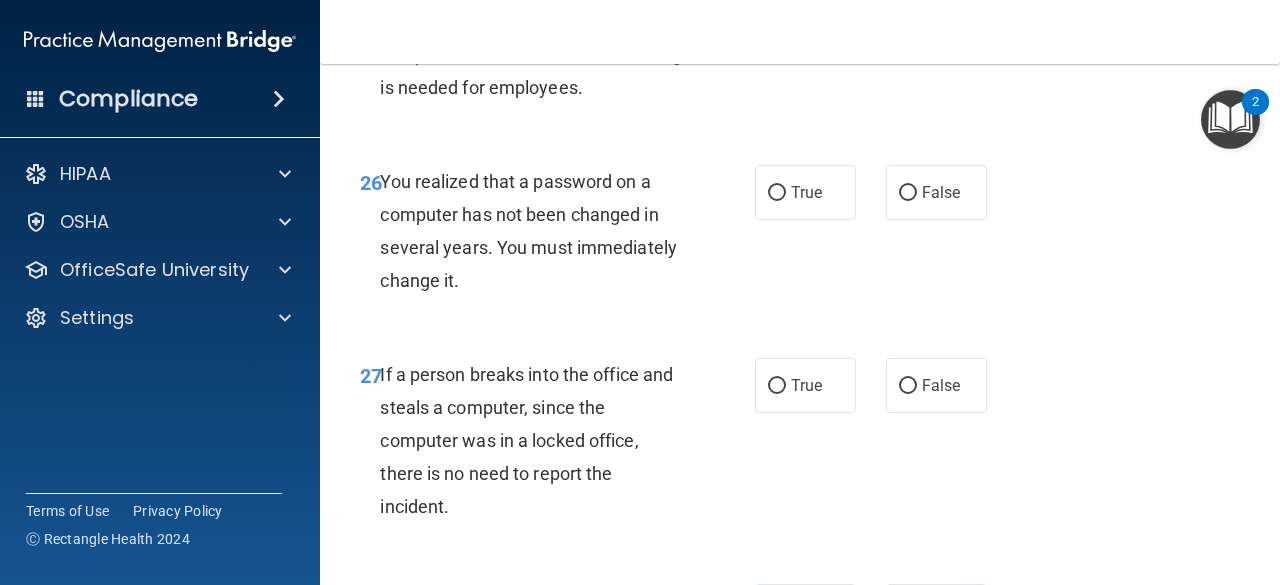 scroll, scrollTop: 5180, scrollLeft: 0, axis: vertical 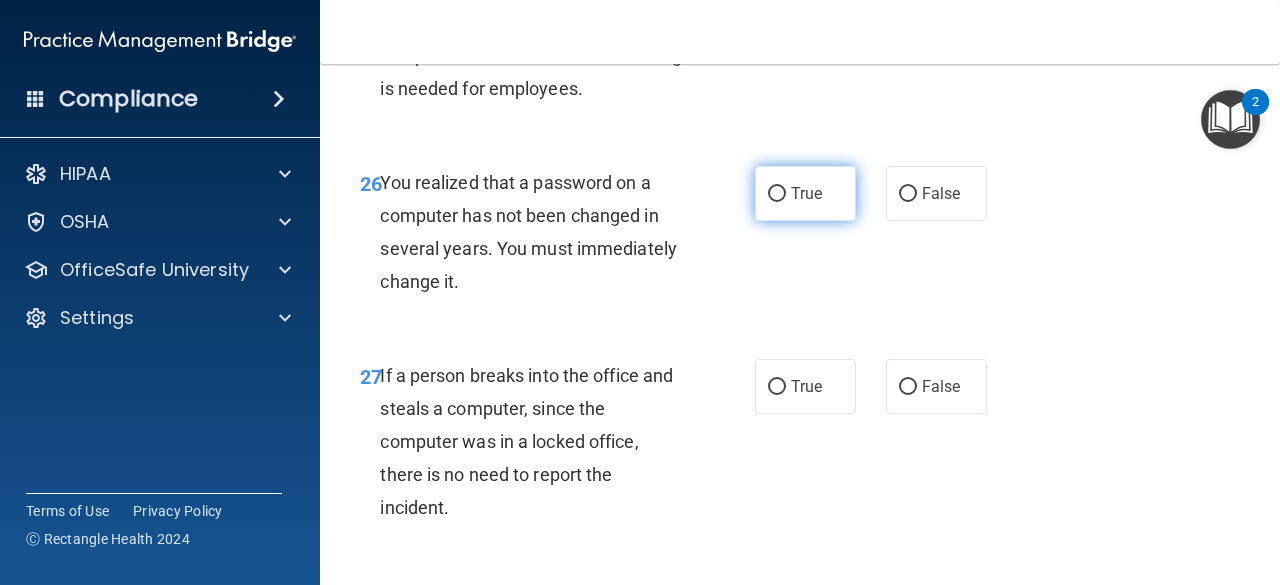 click on "True" at bounding box center (806, 193) 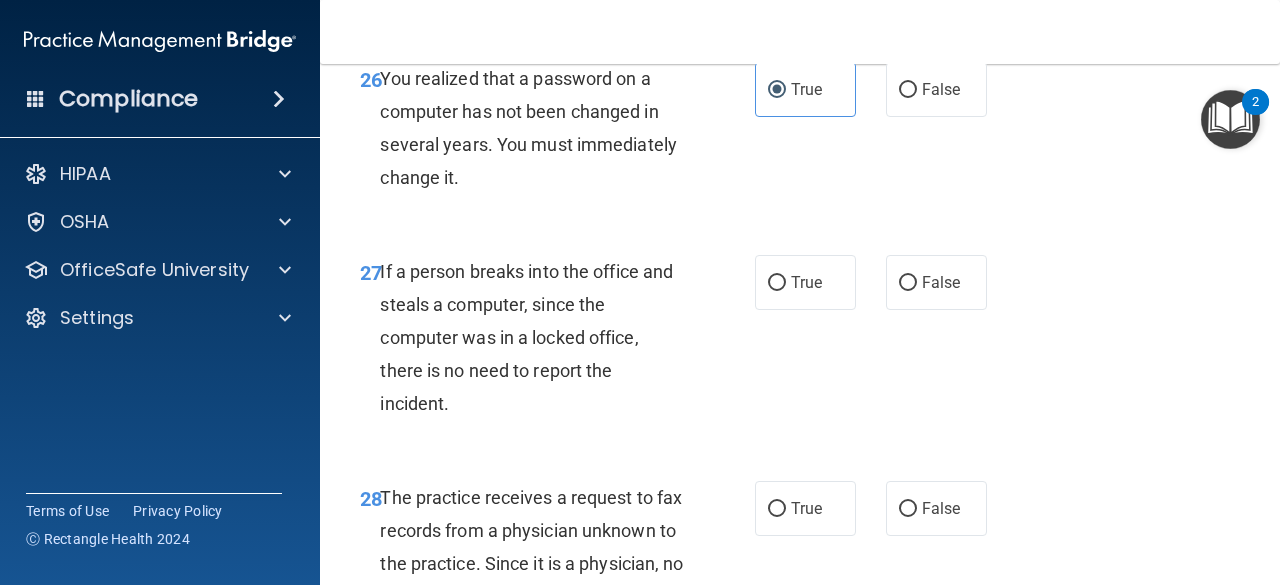 scroll, scrollTop: 5279, scrollLeft: 0, axis: vertical 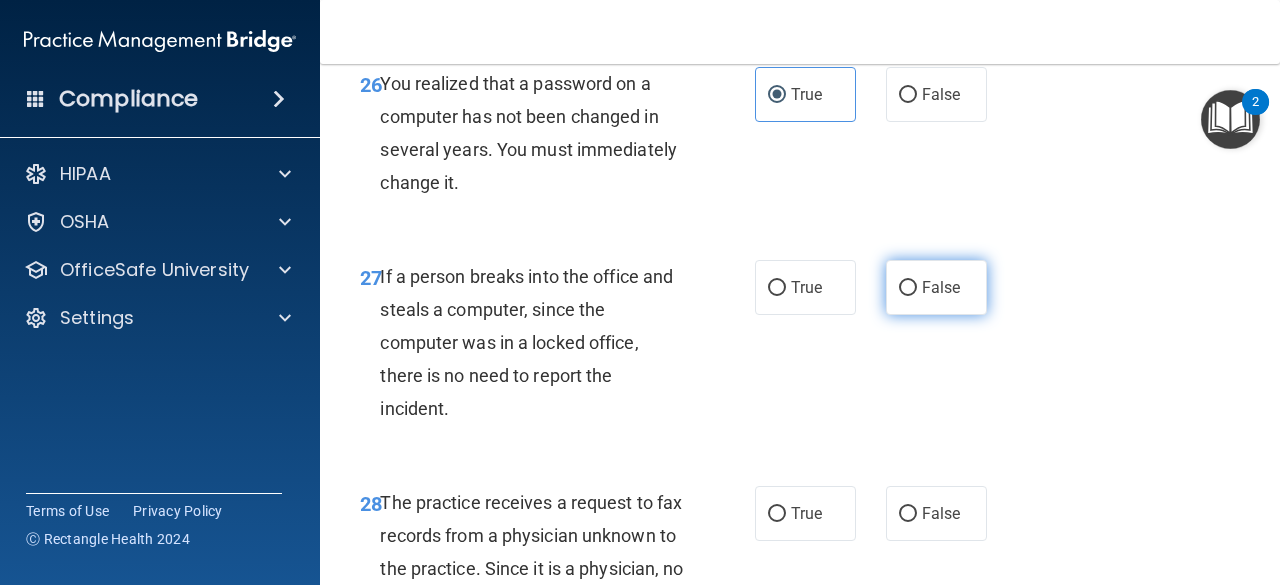 click on "False" at bounding box center (941, 287) 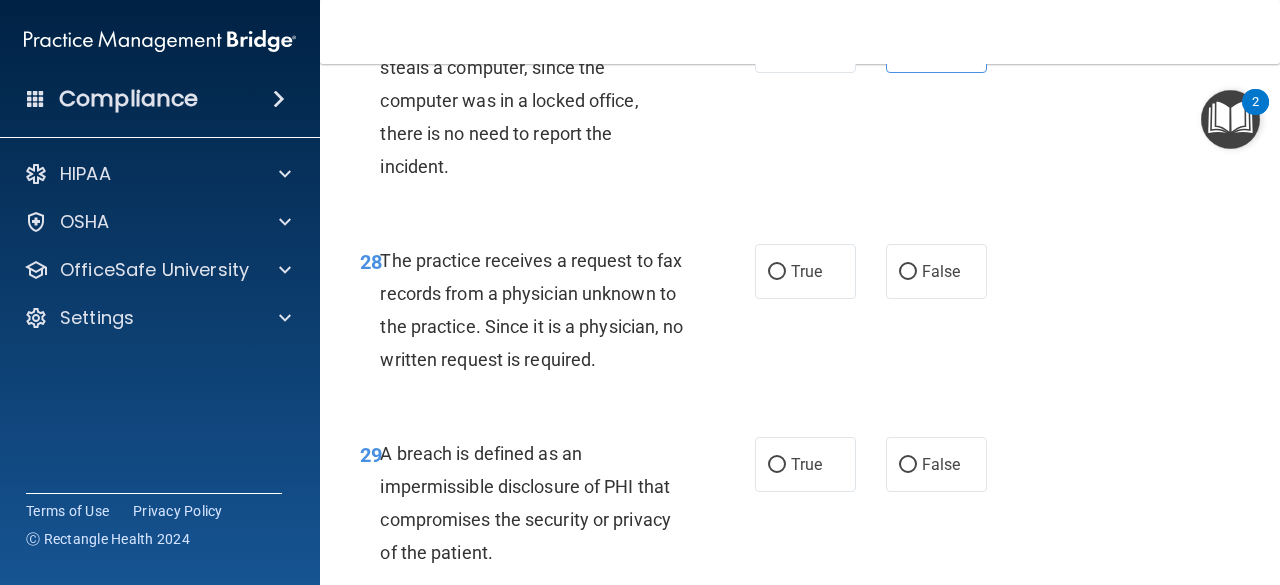 scroll, scrollTop: 5522, scrollLeft: 0, axis: vertical 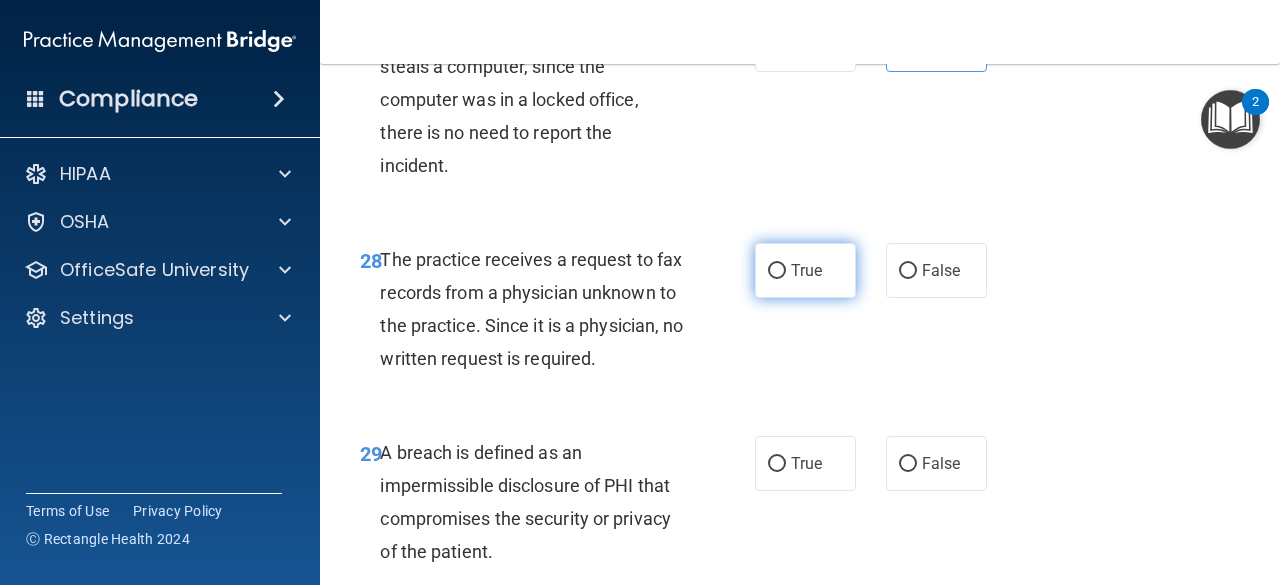 click on "True" at bounding box center (806, 270) 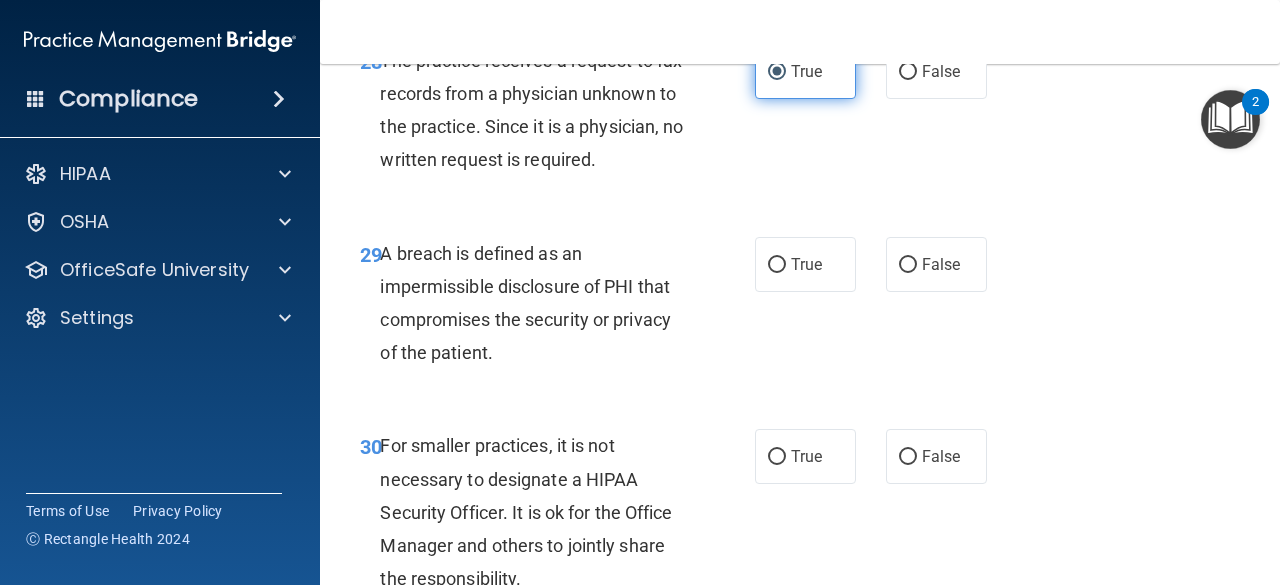 scroll, scrollTop: 5720, scrollLeft: 0, axis: vertical 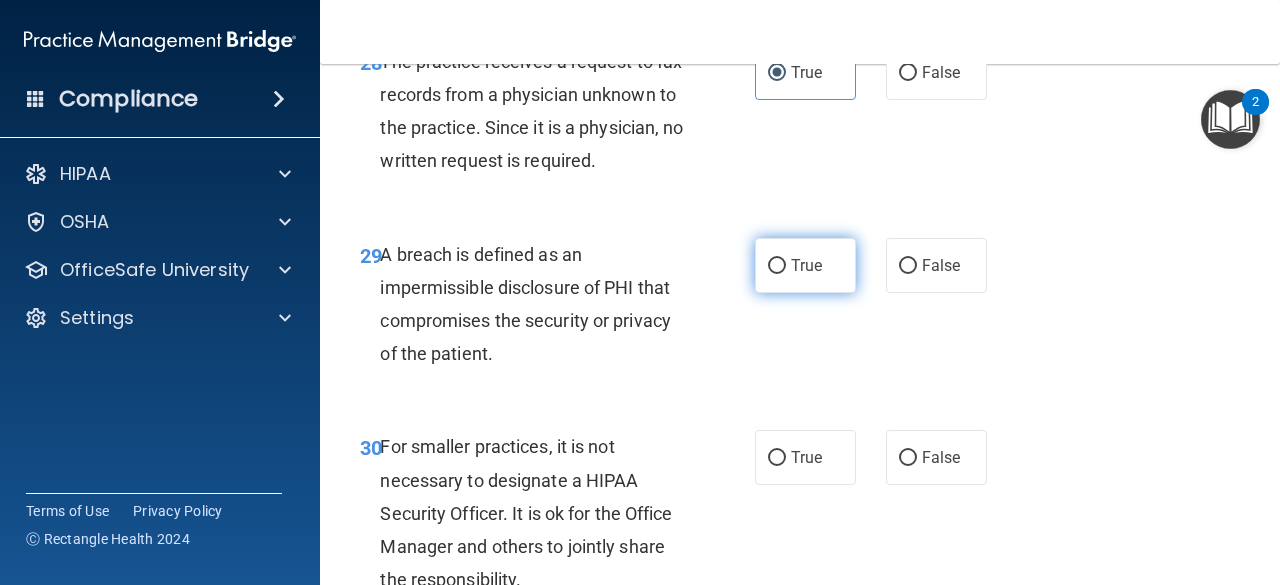 click on "True" at bounding box center (805, 265) 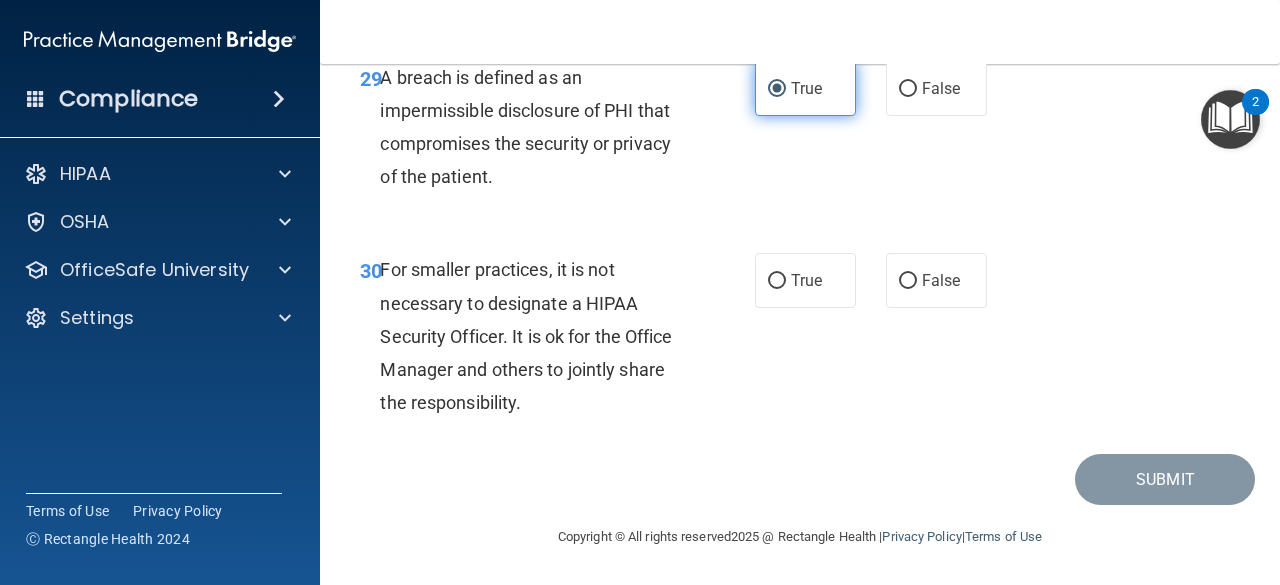 scroll, scrollTop: 5930, scrollLeft: 0, axis: vertical 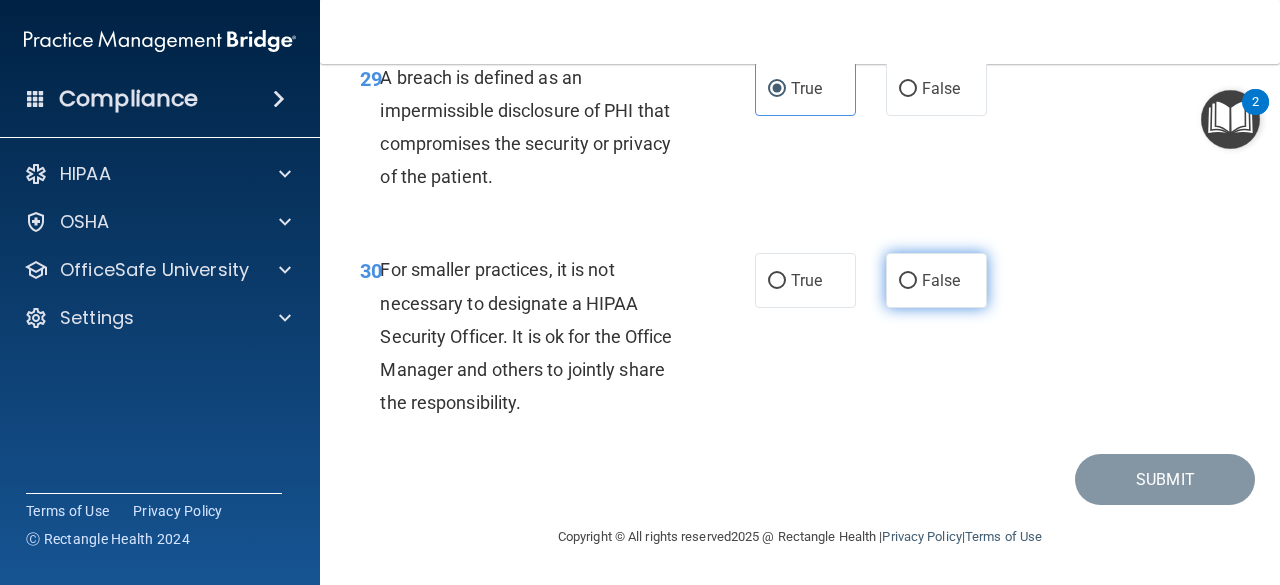 click on "False" at bounding box center (936, 280) 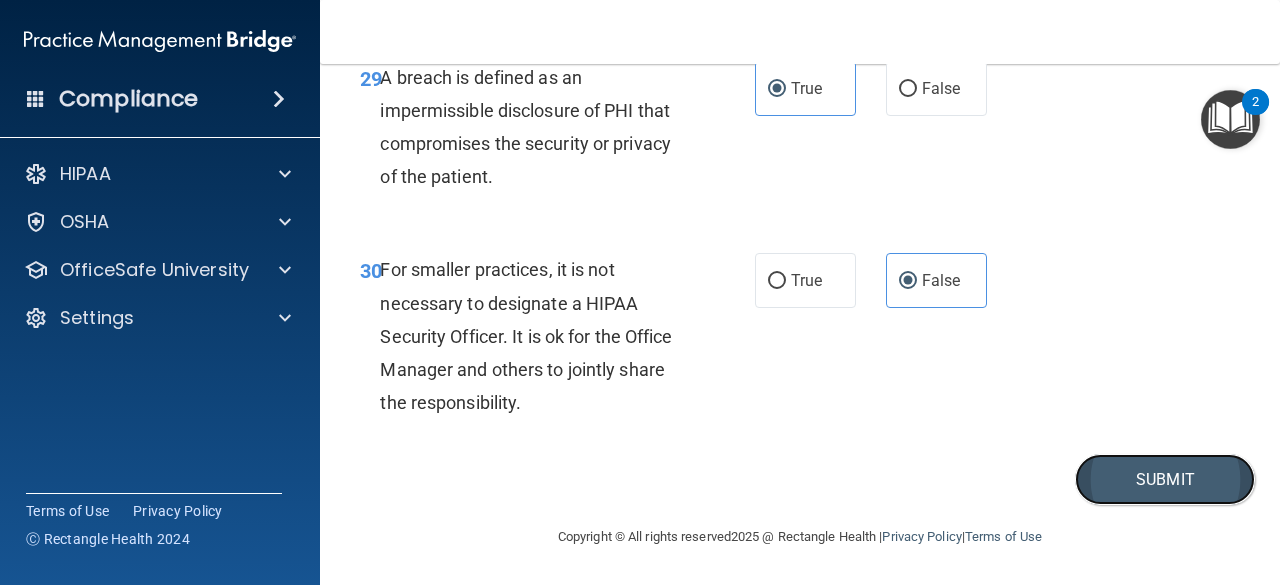 click on "Submit" at bounding box center [1165, 479] 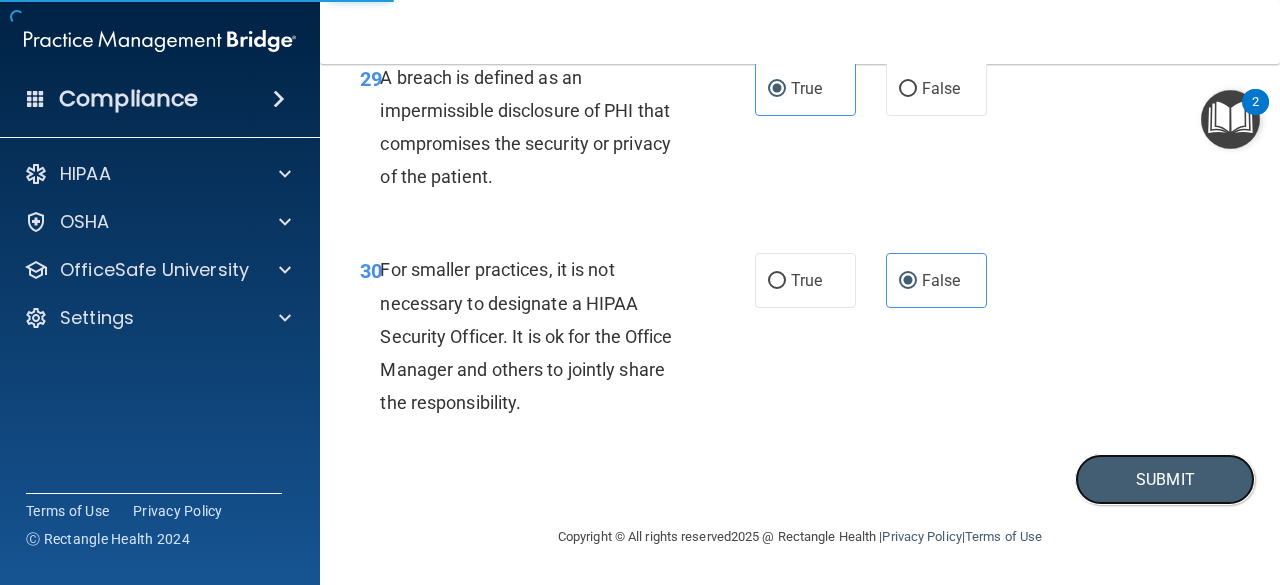 scroll, scrollTop: 5996, scrollLeft: 0, axis: vertical 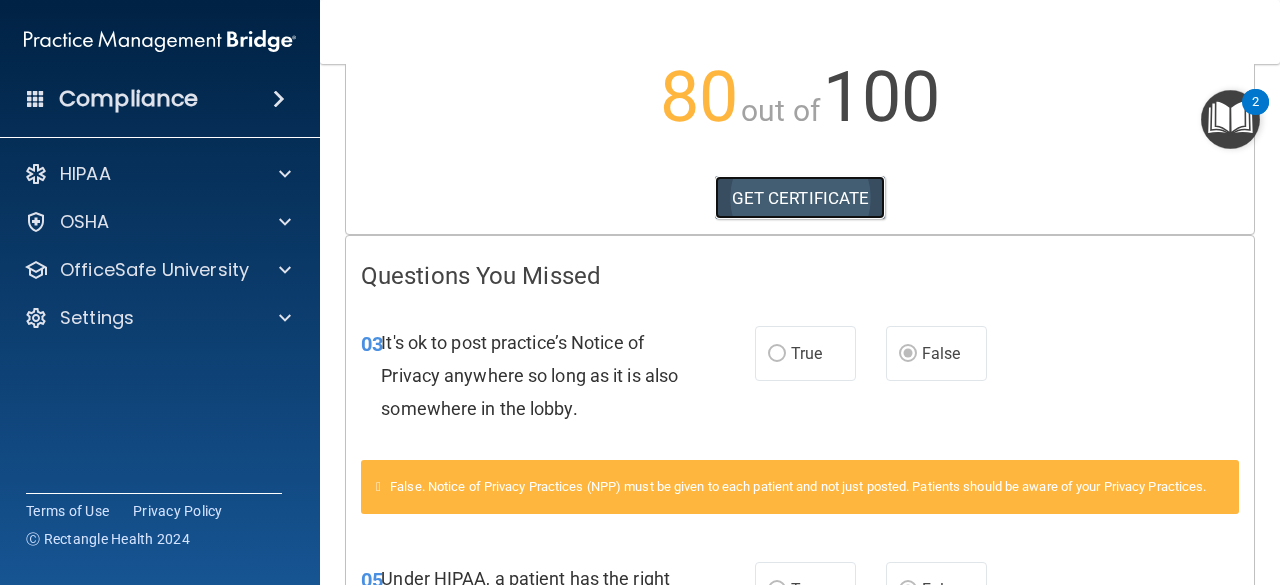 click on "GET CERTIFICATE" at bounding box center (800, 198) 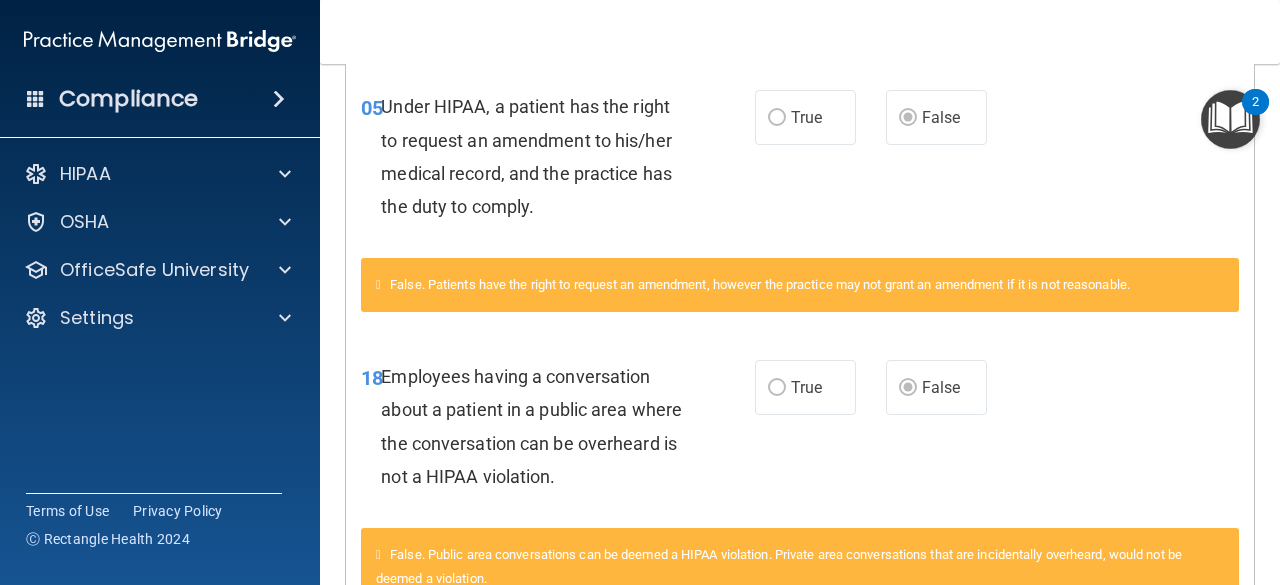 scroll, scrollTop: 1803, scrollLeft: 0, axis: vertical 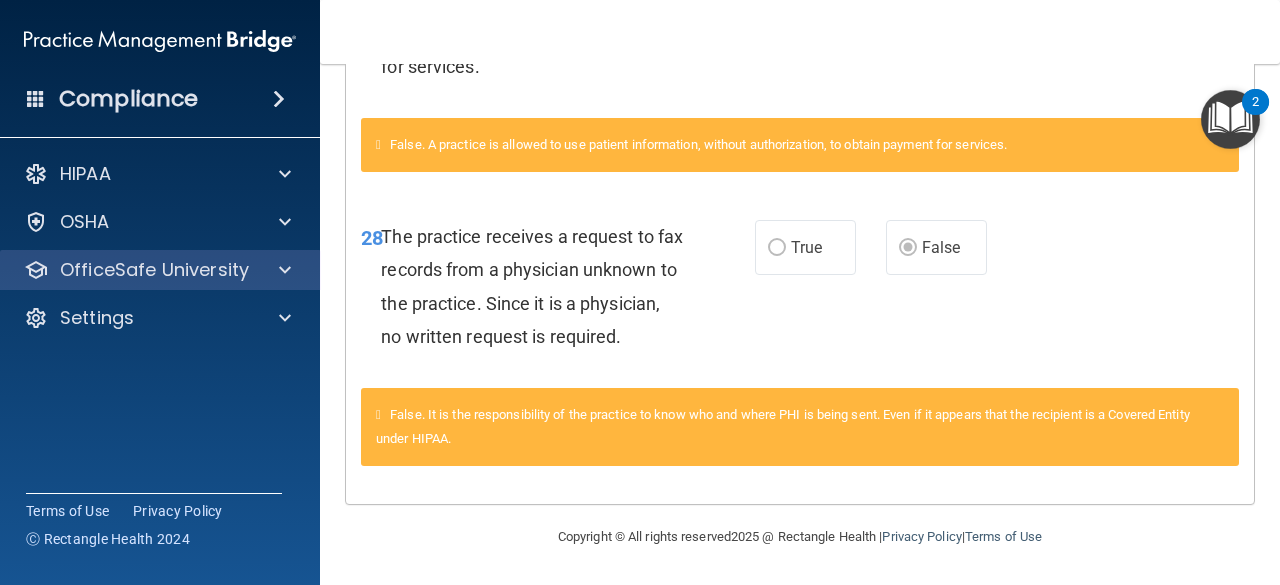 click on "OfficeSafe University" at bounding box center [160, 270] 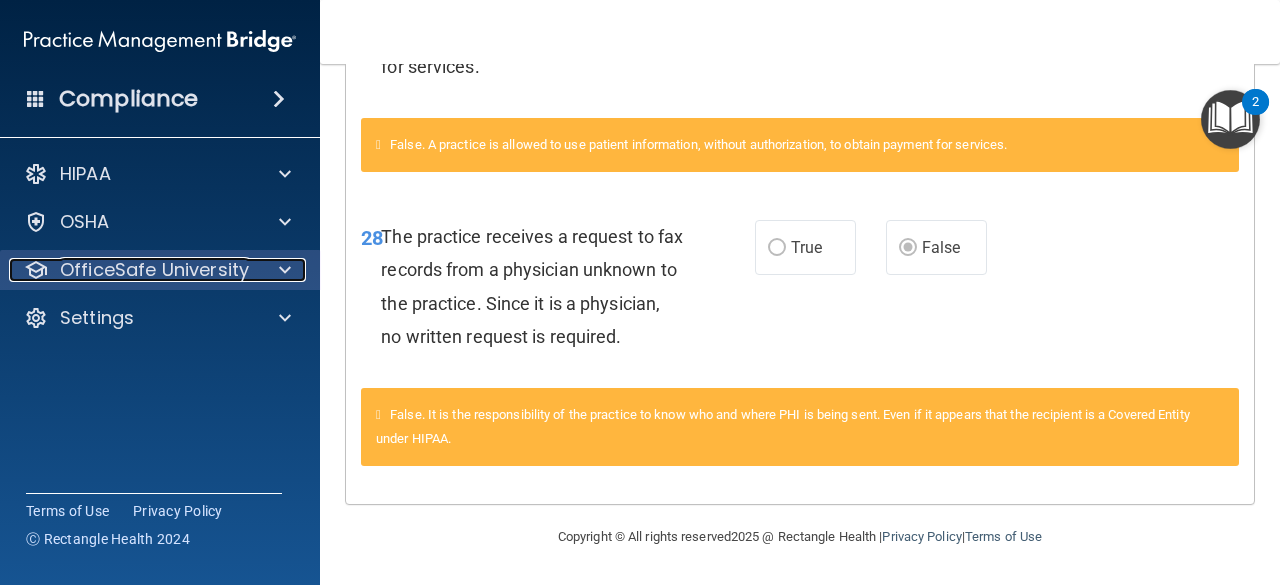 click on "OfficeSafe University" at bounding box center [133, 270] 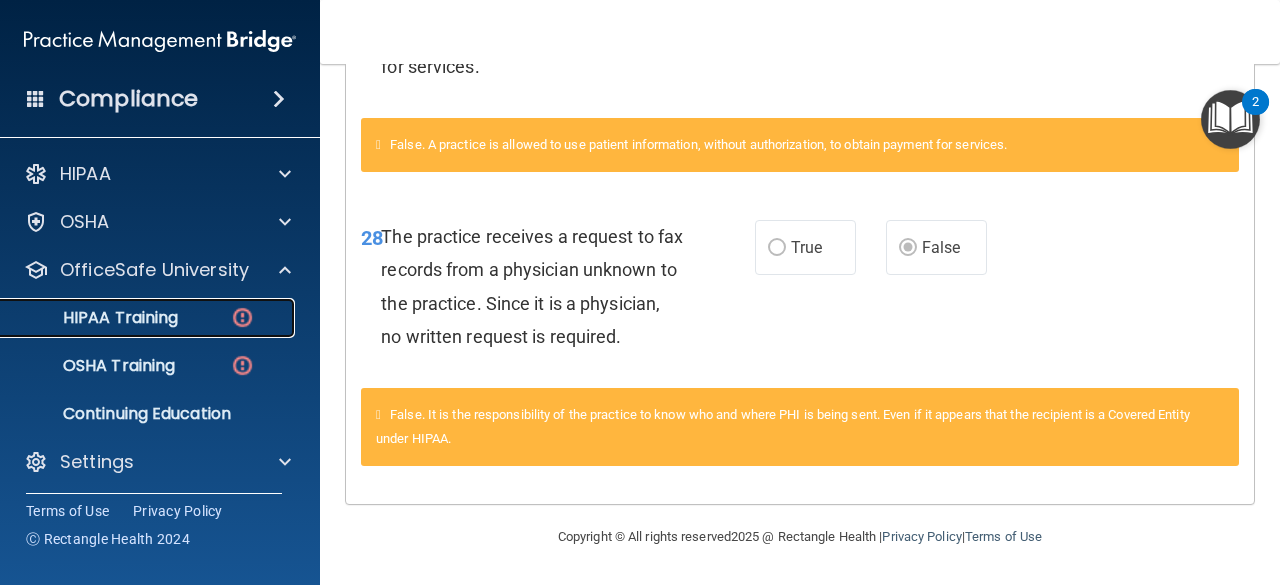 click at bounding box center (242, 317) 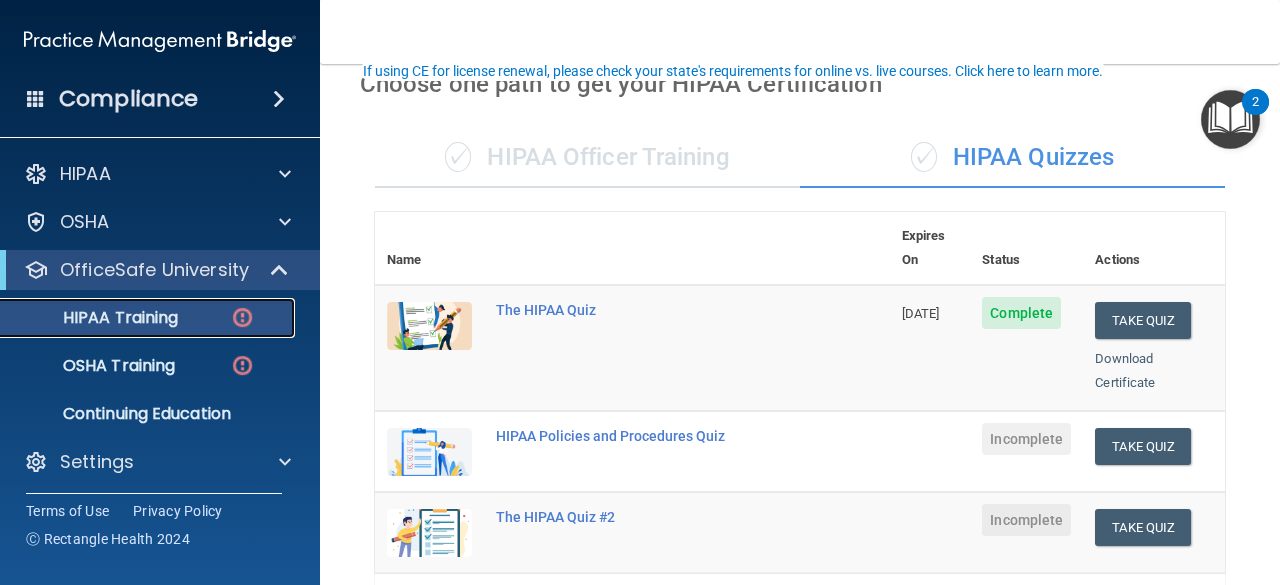 scroll, scrollTop: 155, scrollLeft: 0, axis: vertical 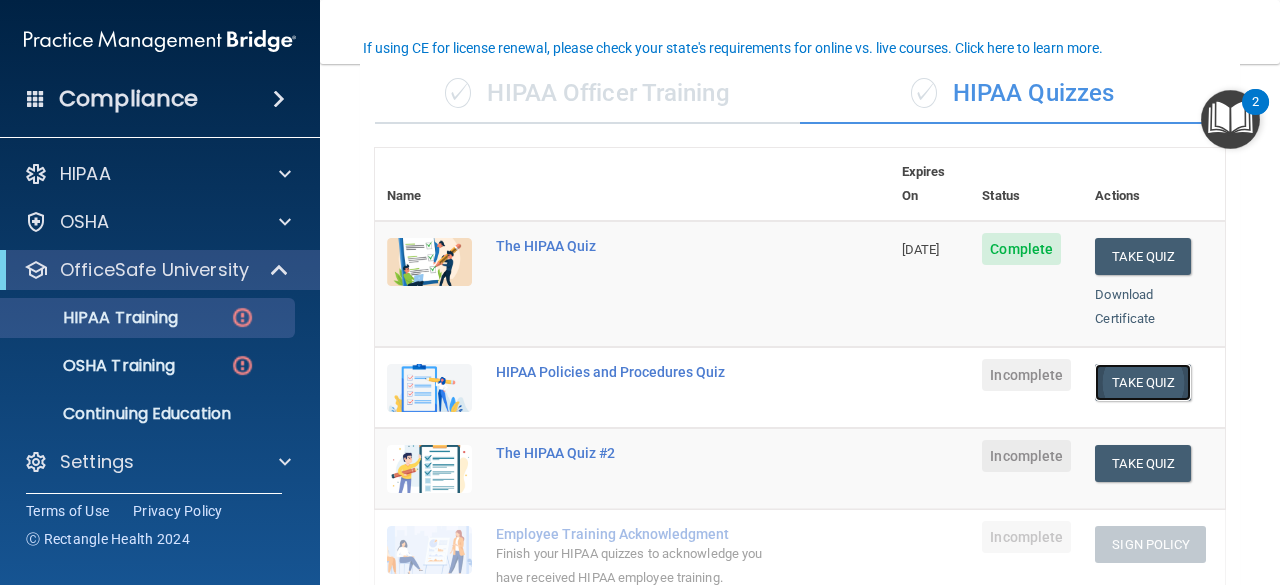 click on "Take Quiz" at bounding box center [1143, 382] 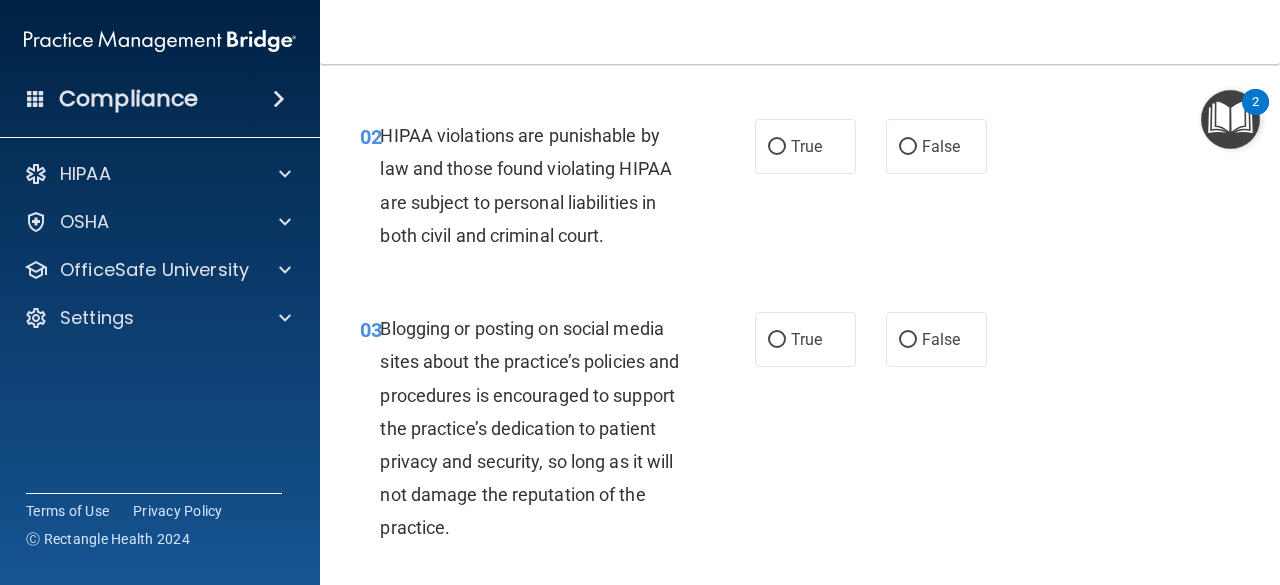 scroll, scrollTop: 0, scrollLeft: 0, axis: both 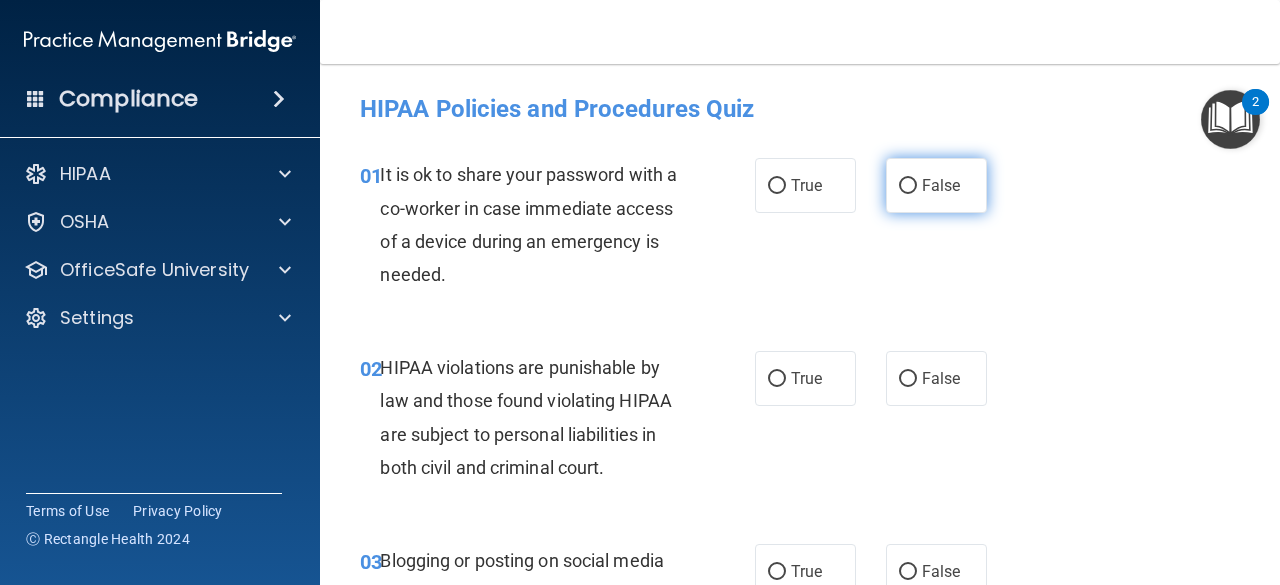 click on "False" at bounding box center [936, 185] 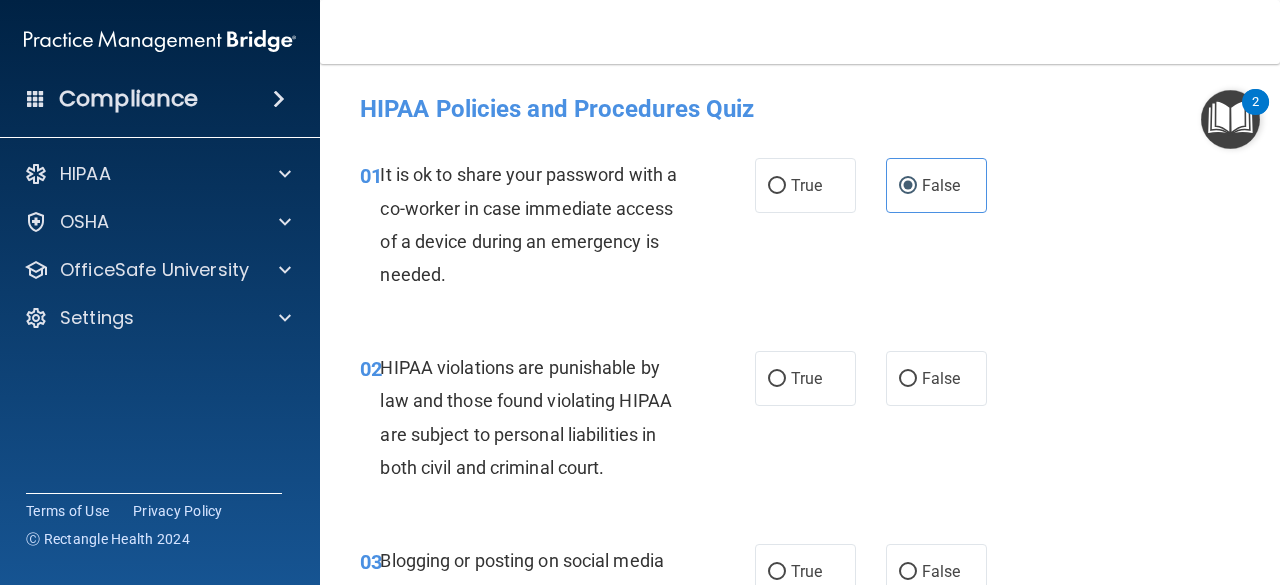 click on "02       HIPAA violations are punishable by law and those found violating HIPAA are subject to personal liabilities in both civil and criminal court." at bounding box center (557, 422) 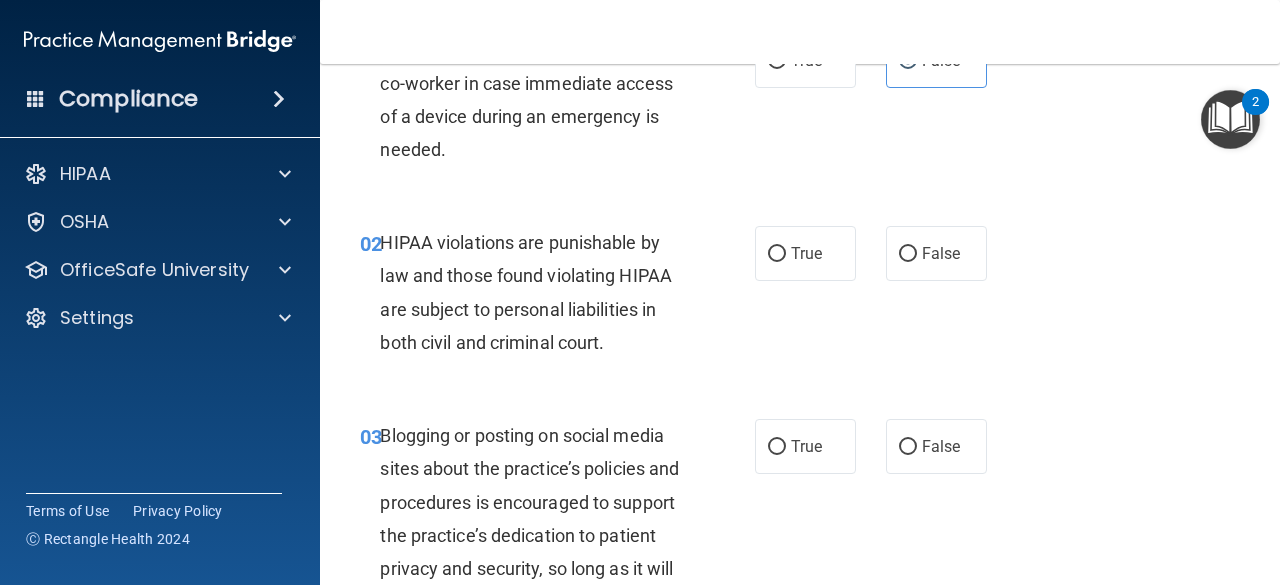 scroll, scrollTop: 124, scrollLeft: 0, axis: vertical 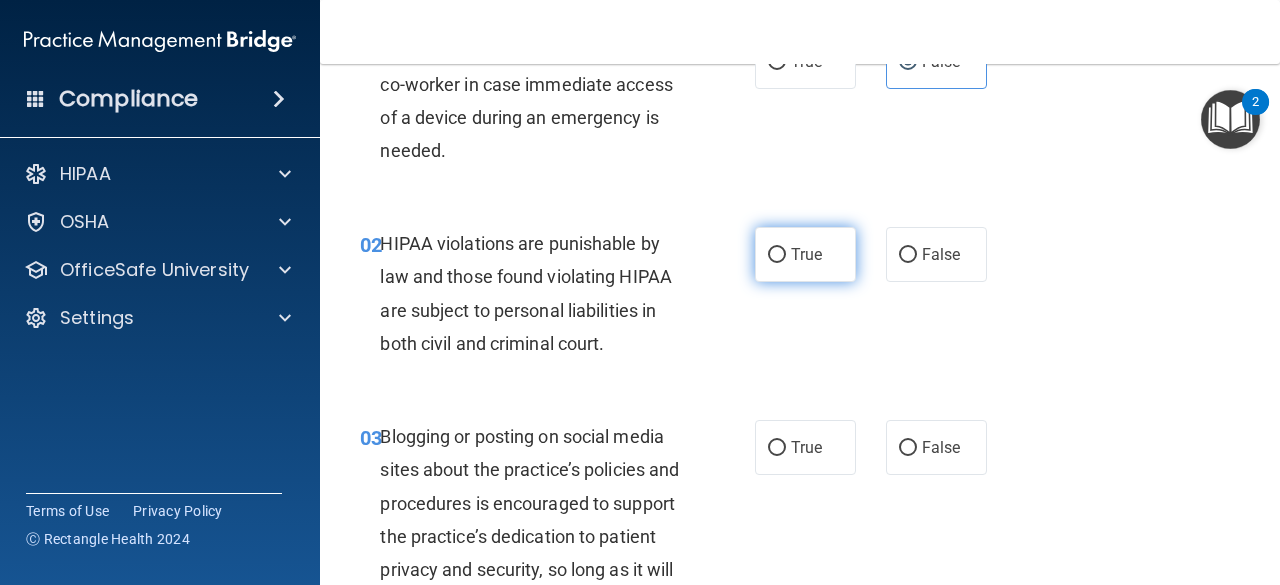 click on "True" at bounding box center [806, 254] 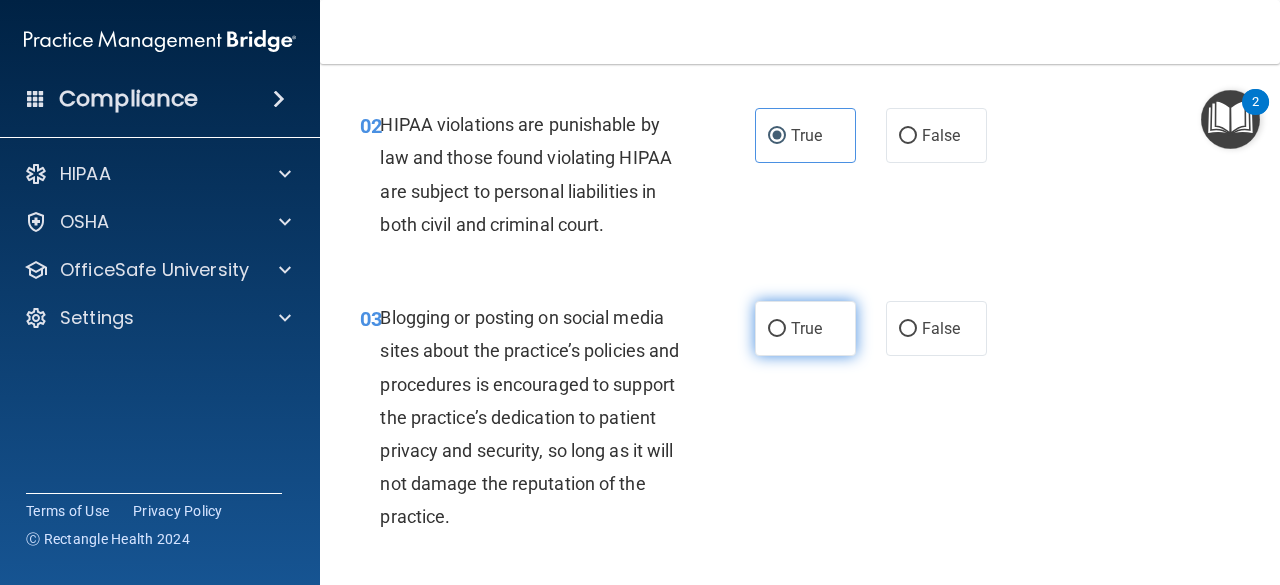 scroll, scrollTop: 244, scrollLeft: 0, axis: vertical 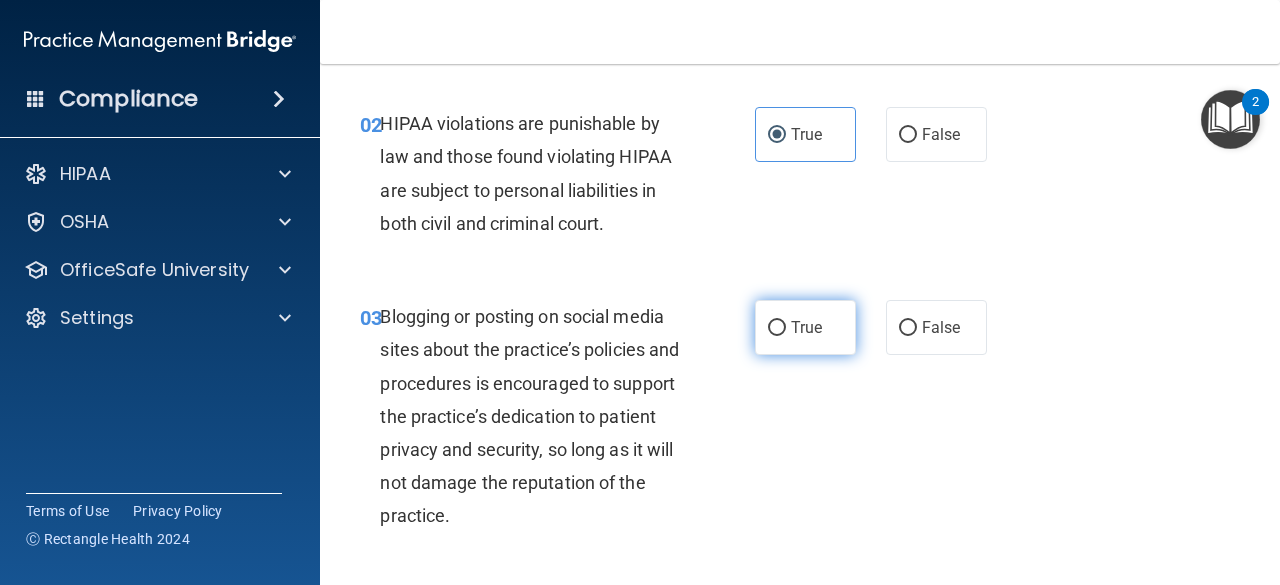 click on "True" at bounding box center [805, 327] 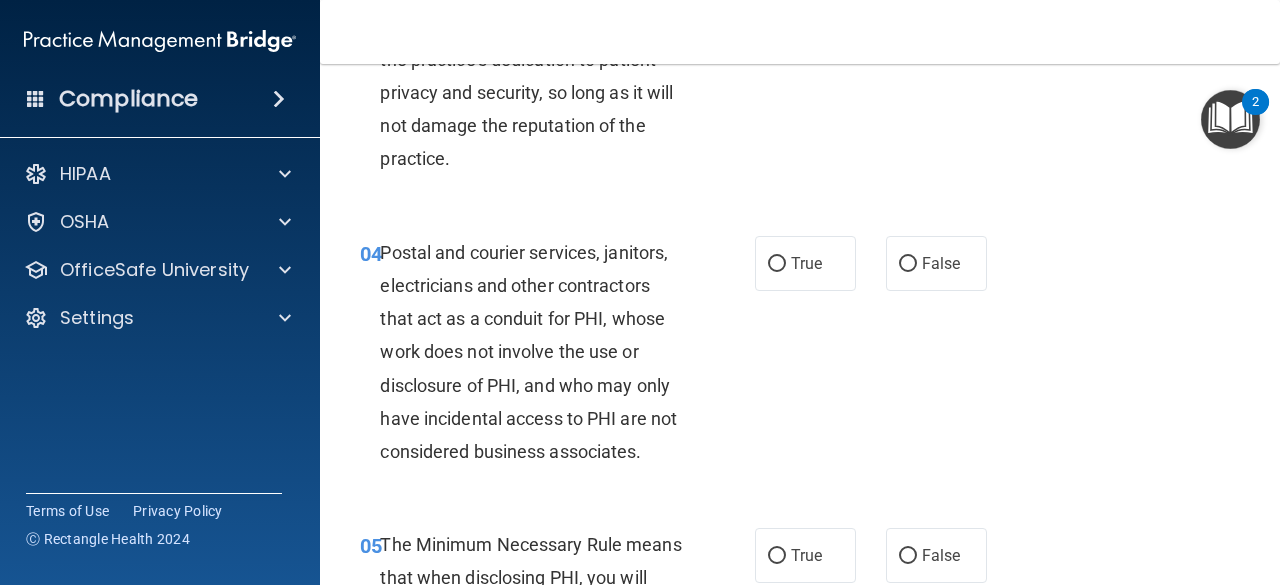 scroll, scrollTop: 602, scrollLeft: 0, axis: vertical 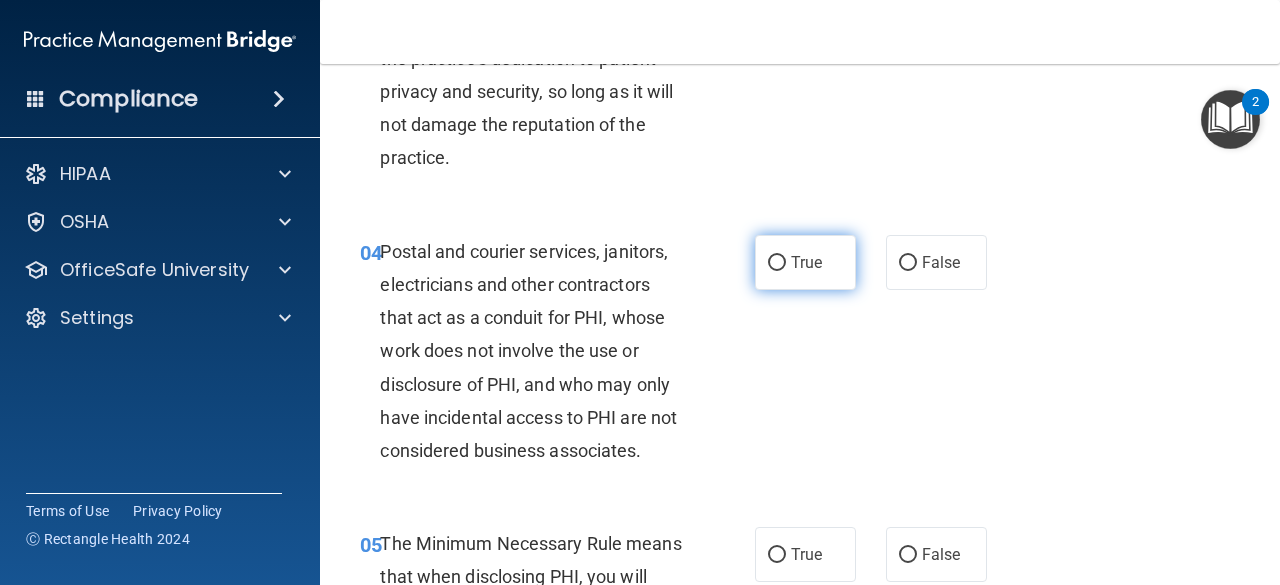 click on "True" at bounding box center [805, 262] 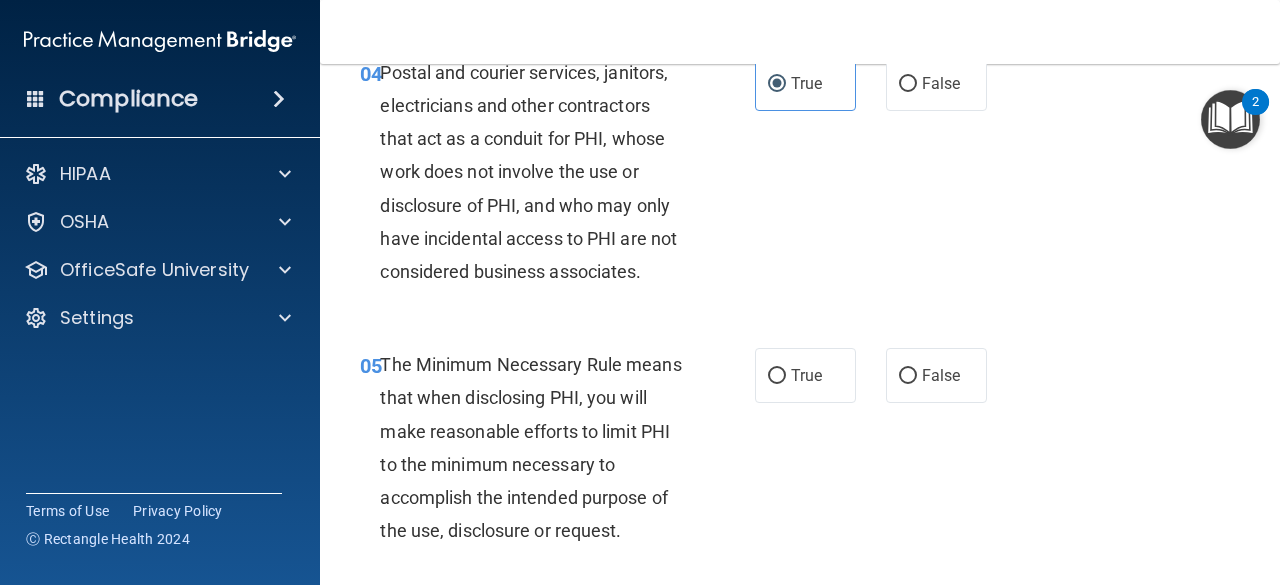 click on "True" at bounding box center (805, 375) 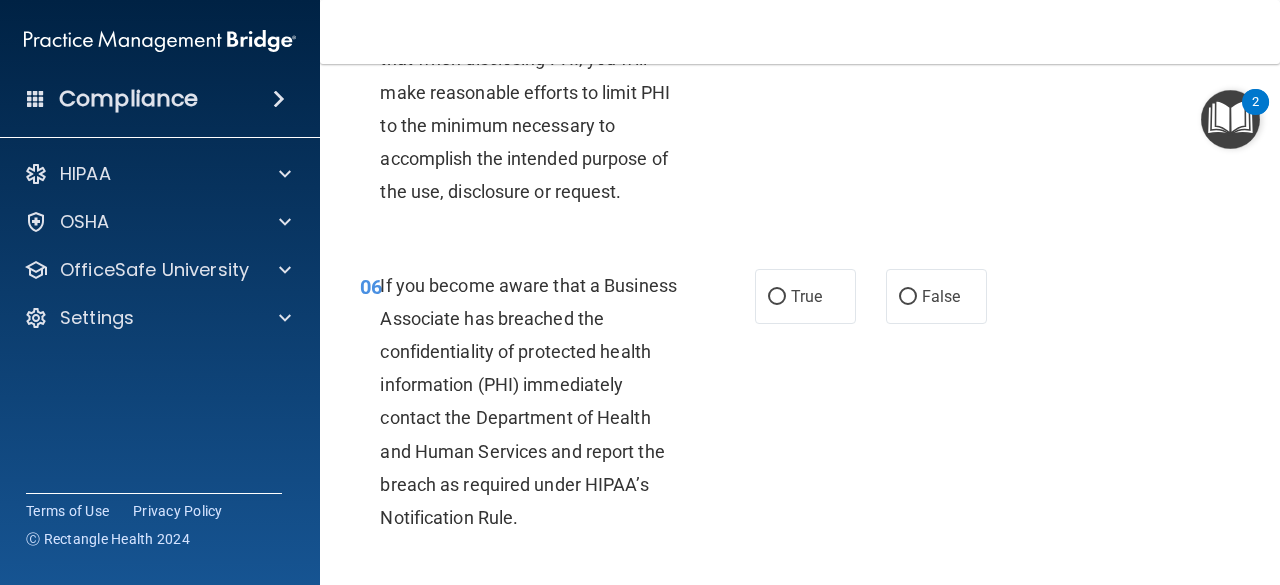 scroll, scrollTop: 1121, scrollLeft: 0, axis: vertical 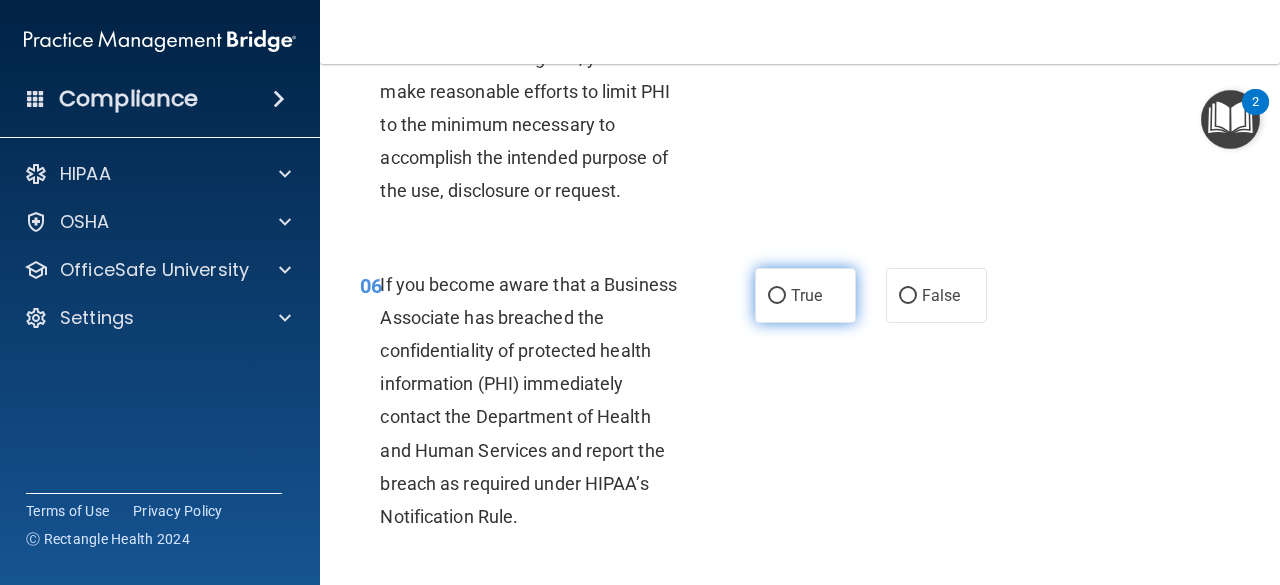 click on "True" at bounding box center (805, 295) 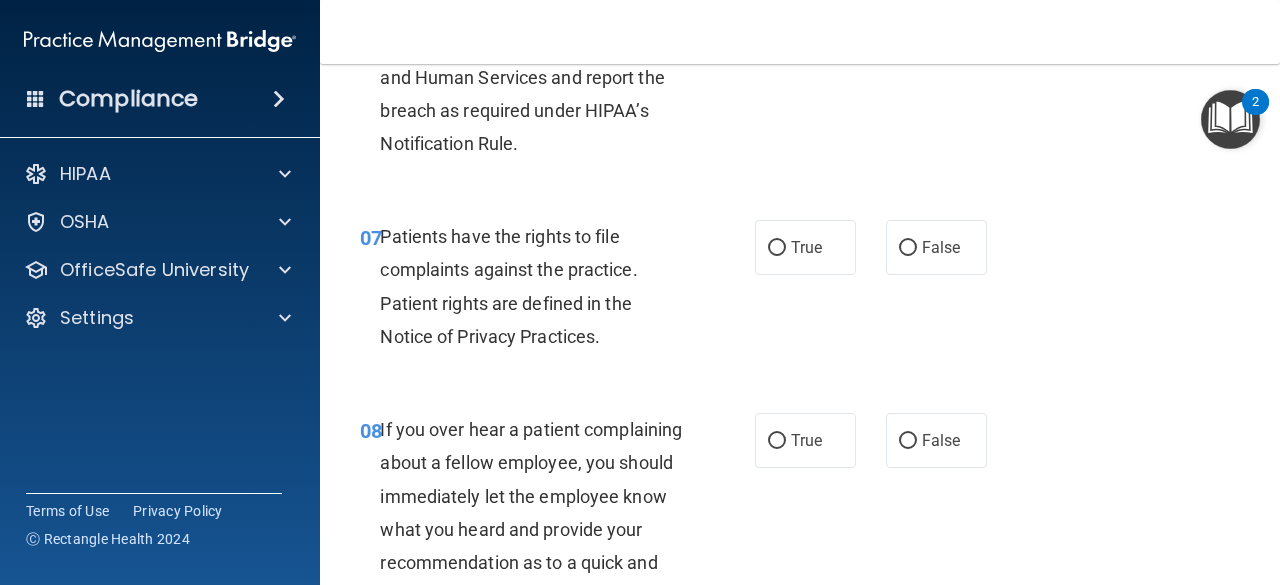 scroll, scrollTop: 1495, scrollLeft: 0, axis: vertical 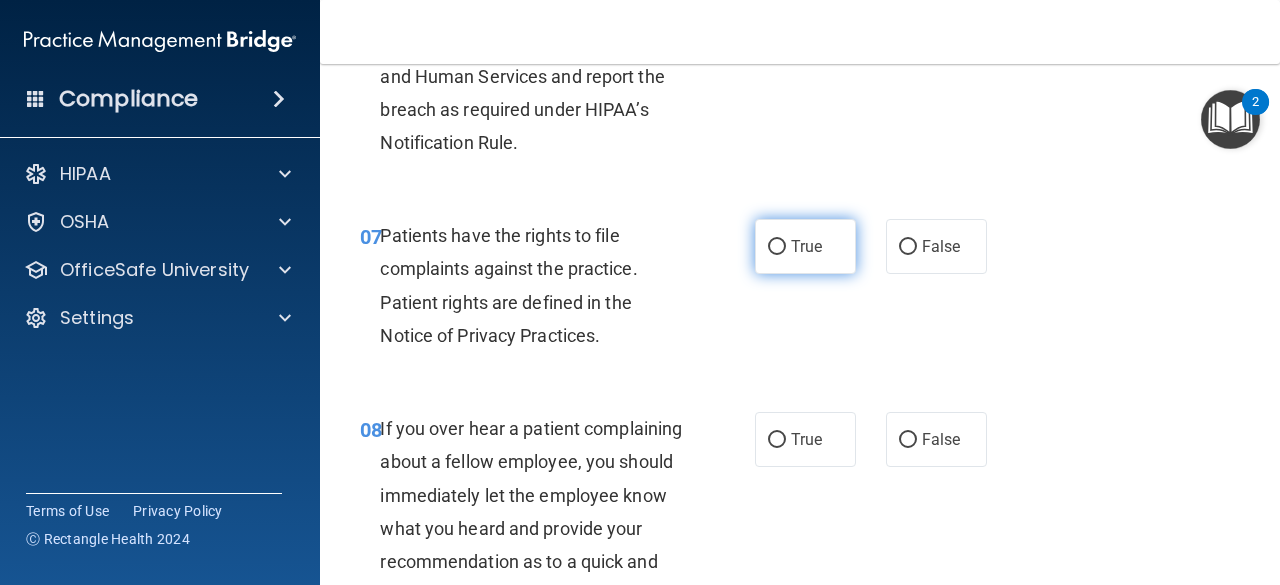 click on "True" at bounding box center [806, 246] 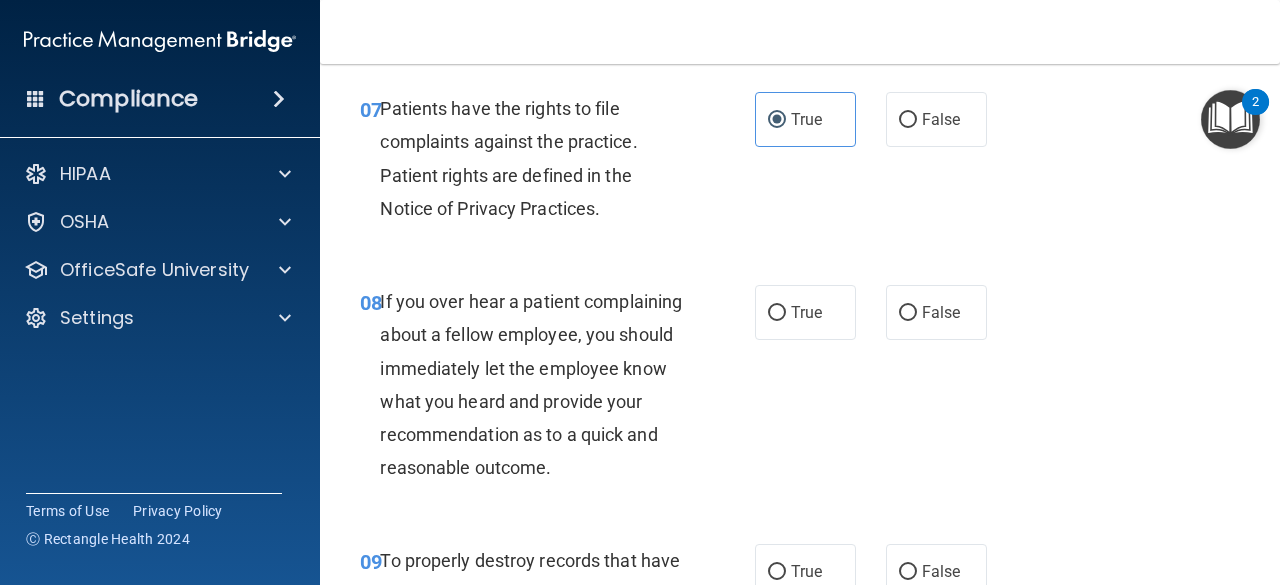 scroll, scrollTop: 1623, scrollLeft: 0, axis: vertical 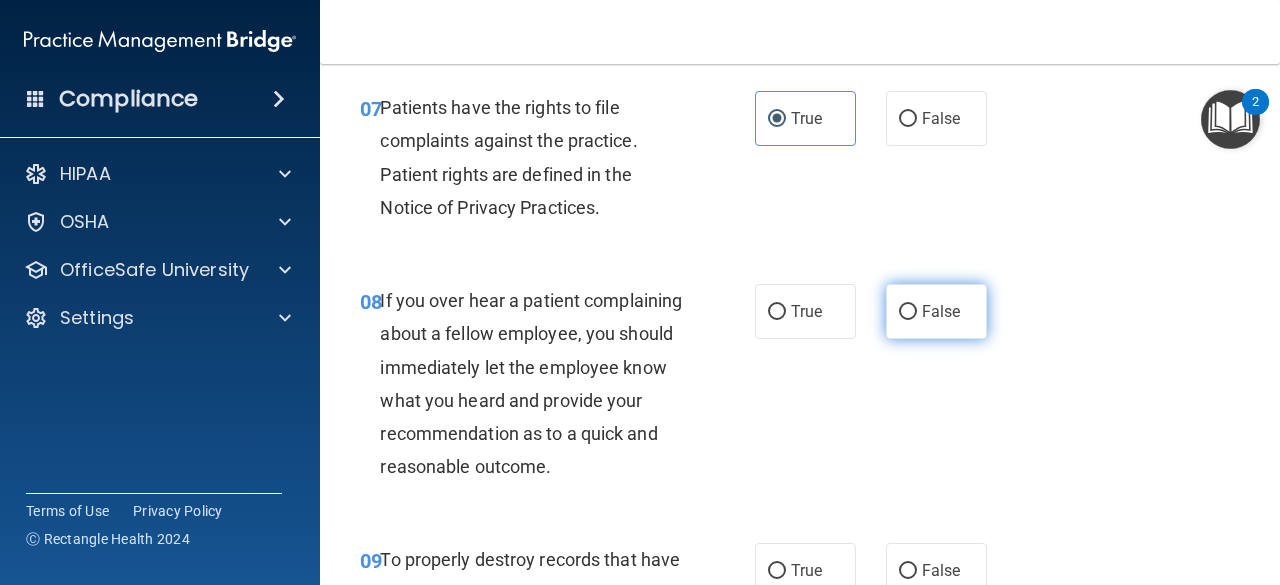 click on "False" at bounding box center (936, 311) 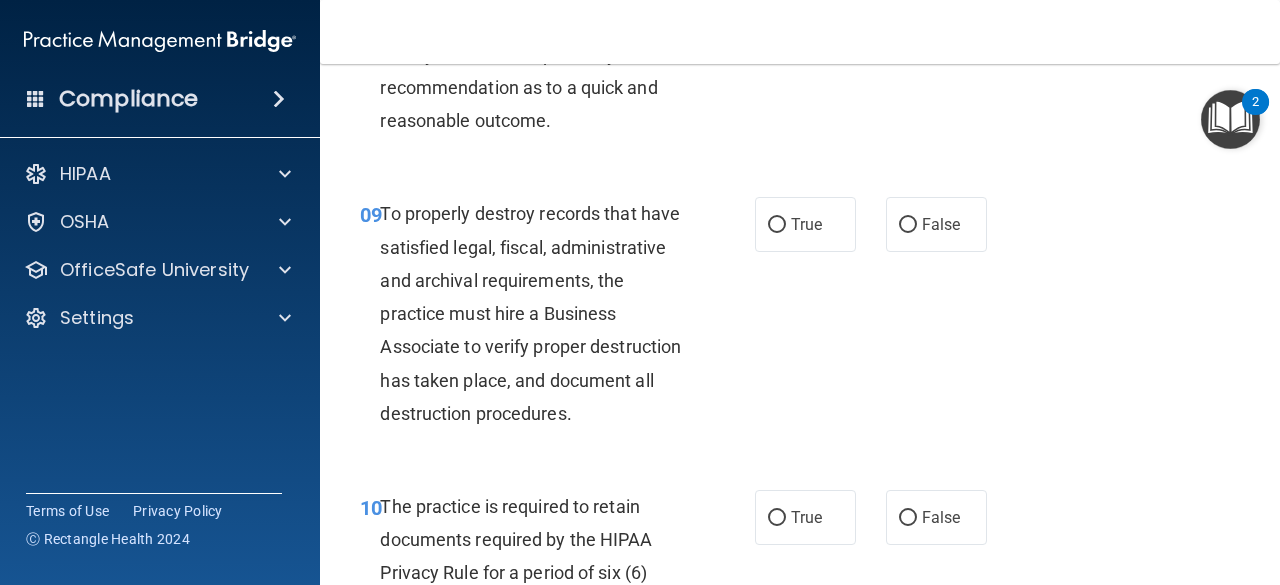 scroll, scrollTop: 1967, scrollLeft: 0, axis: vertical 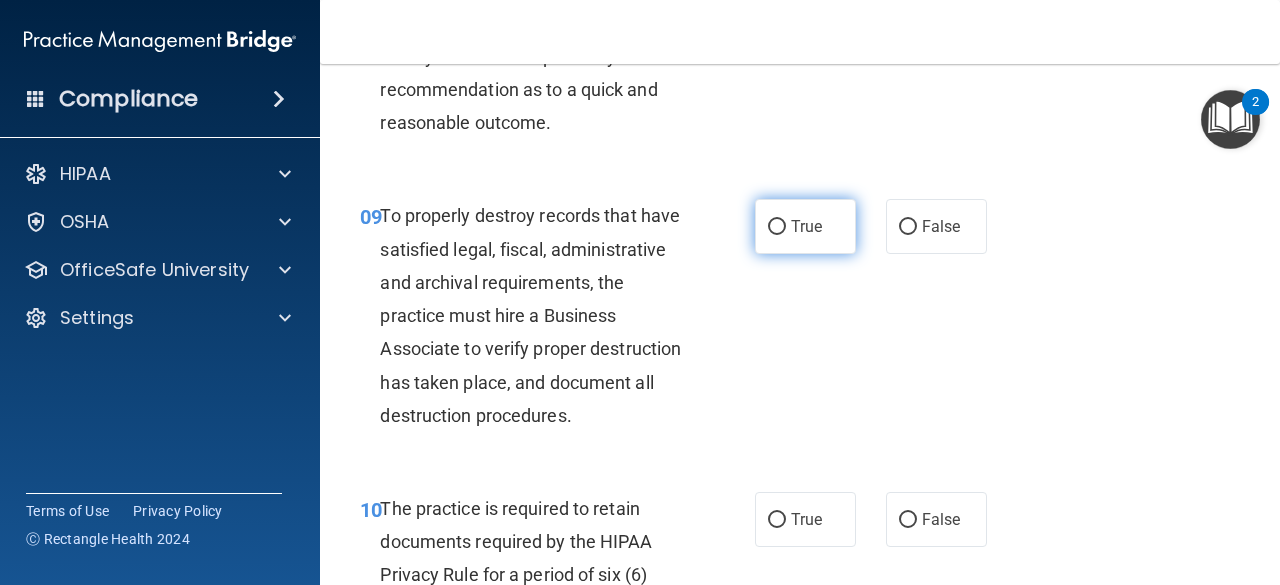 click on "True" at bounding box center (777, 227) 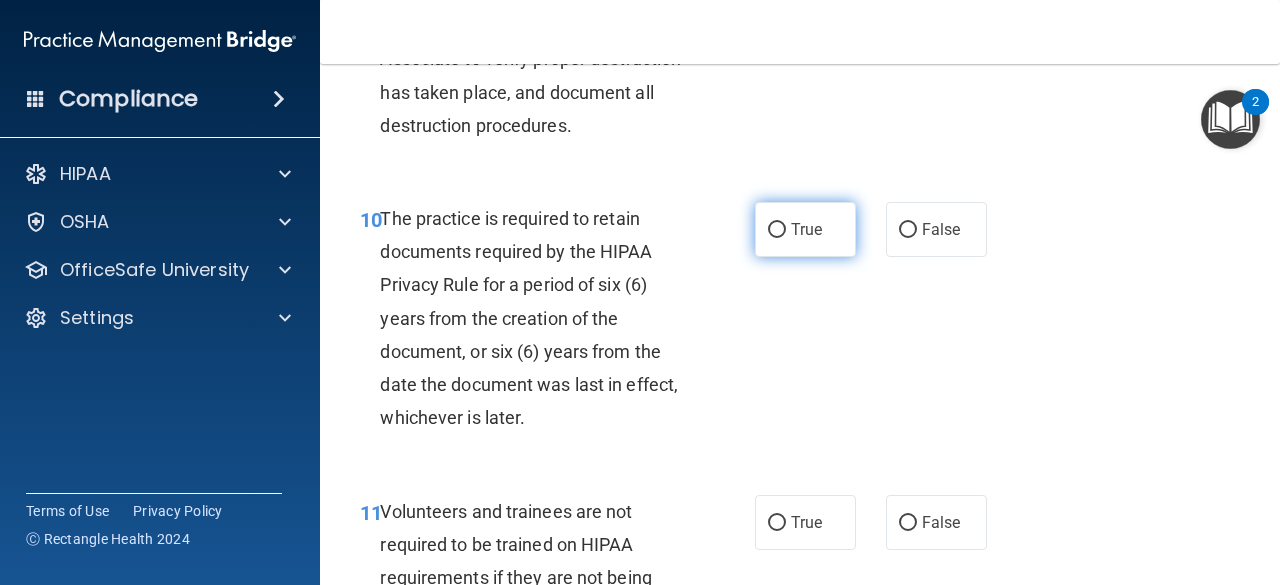 scroll, scrollTop: 2252, scrollLeft: 0, axis: vertical 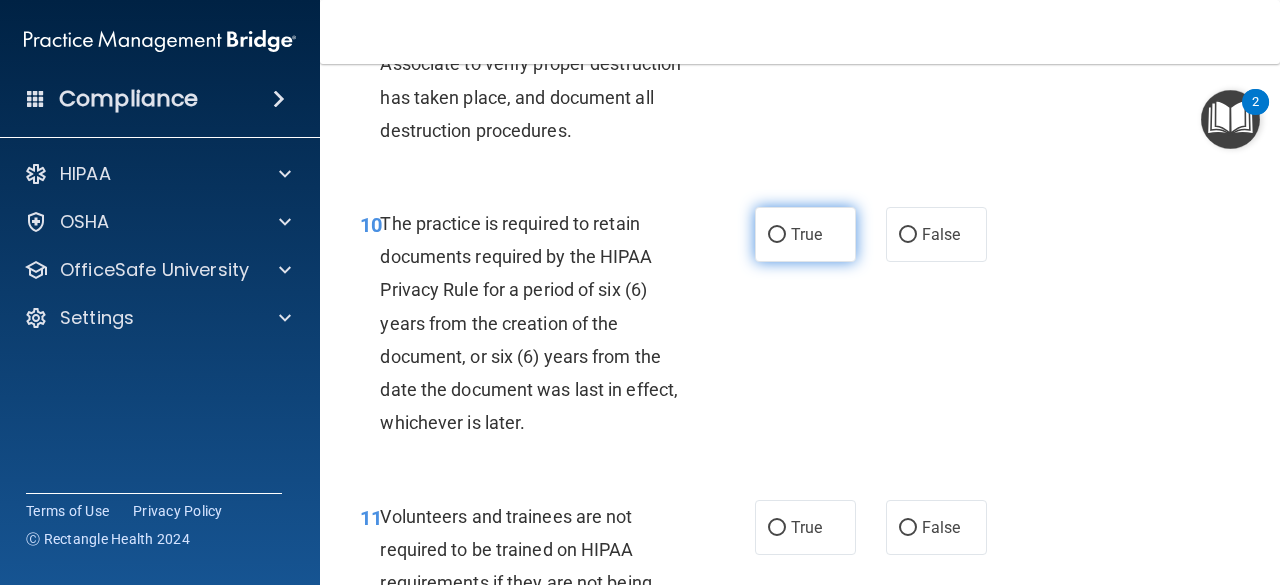 click on "True" at bounding box center (806, 234) 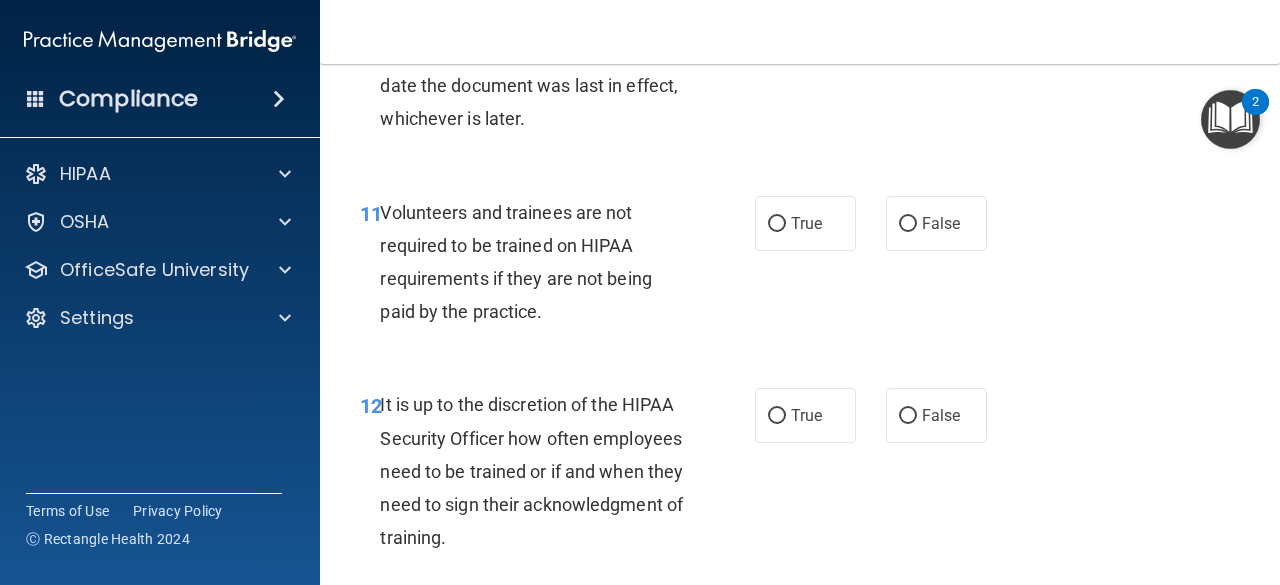 scroll, scrollTop: 2558, scrollLeft: 0, axis: vertical 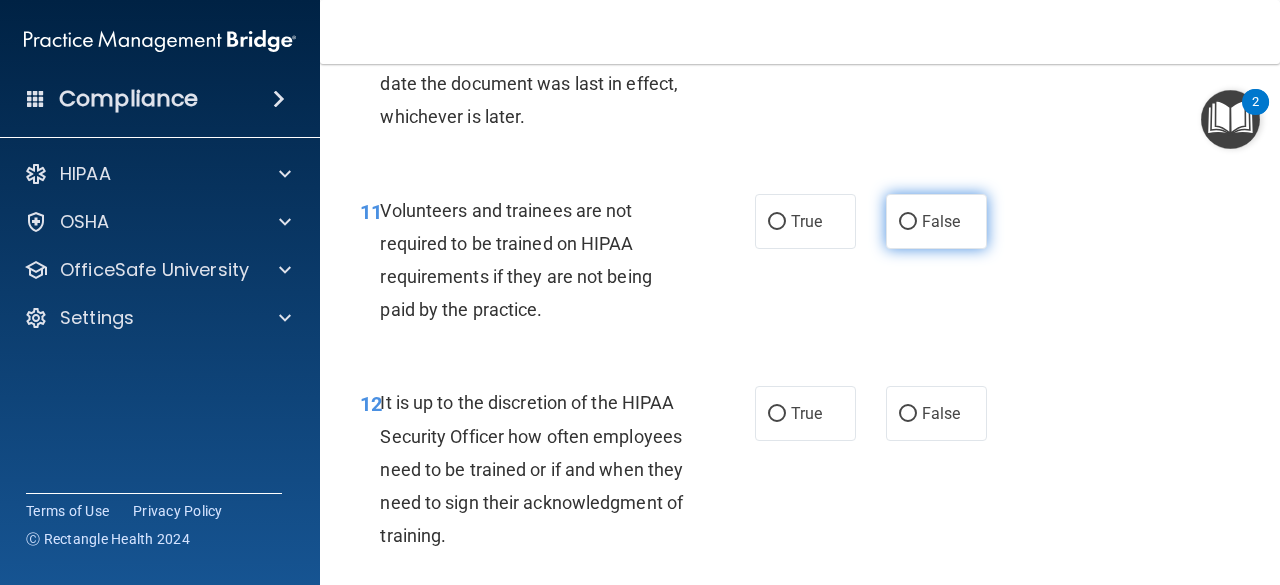 click on "False" at bounding box center (941, 221) 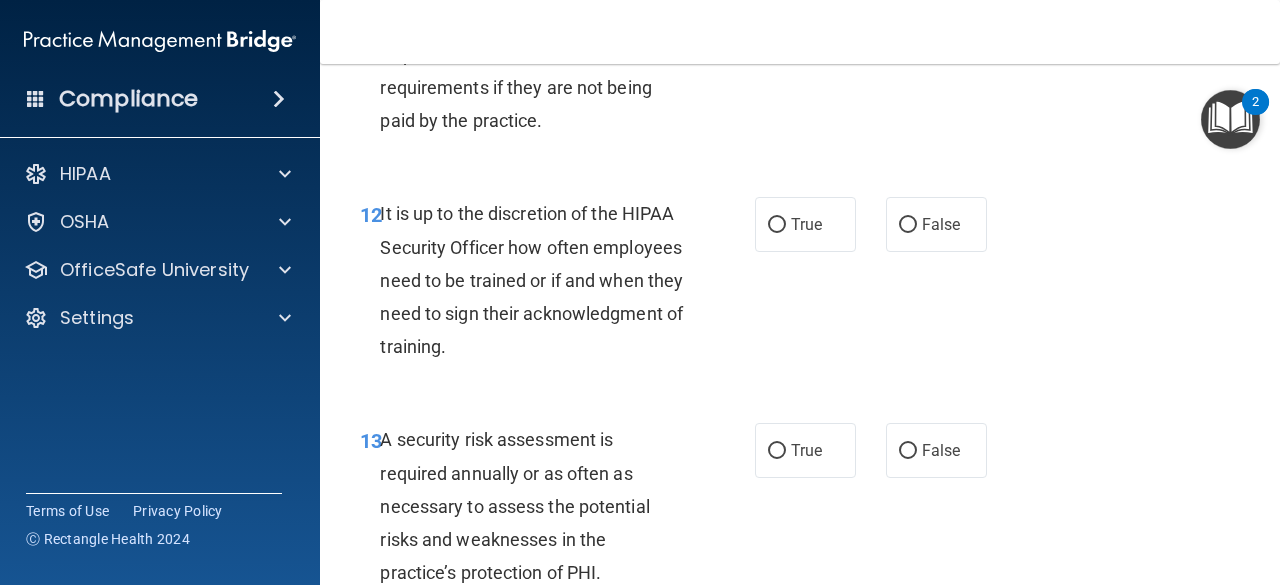 scroll, scrollTop: 2749, scrollLeft: 0, axis: vertical 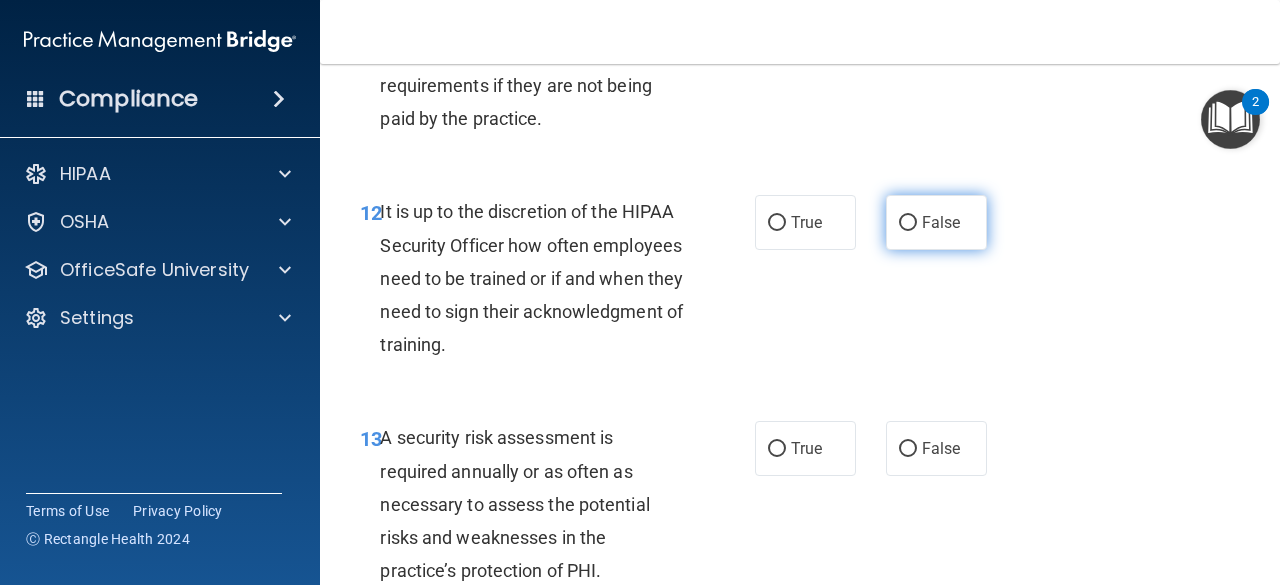 click on "False" at bounding box center (908, 223) 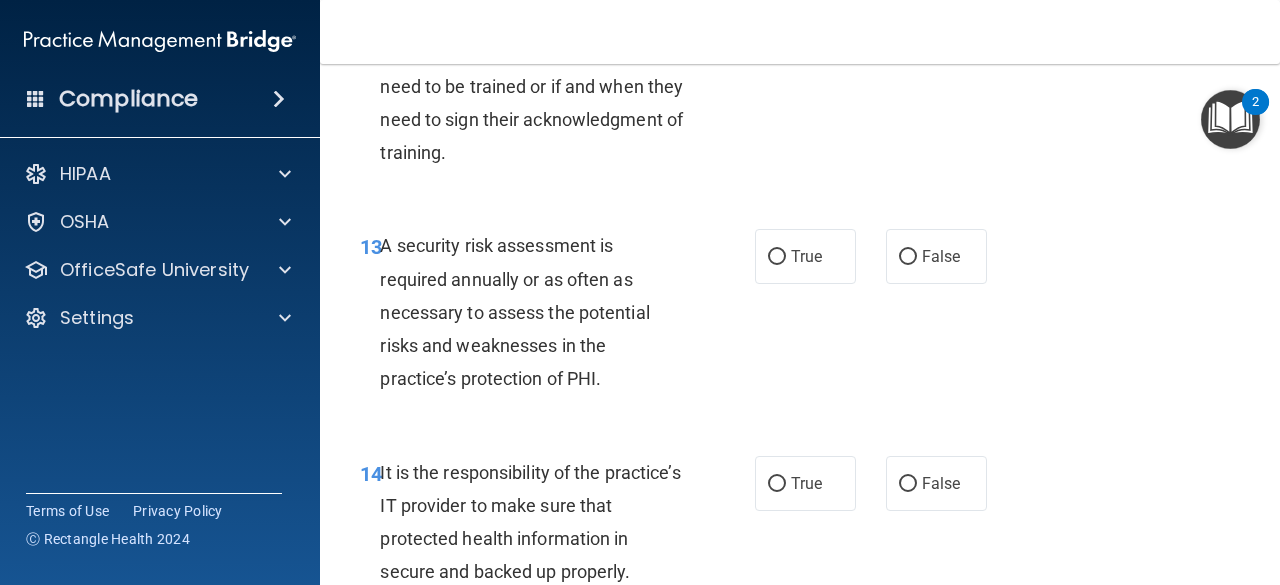 scroll, scrollTop: 2948, scrollLeft: 0, axis: vertical 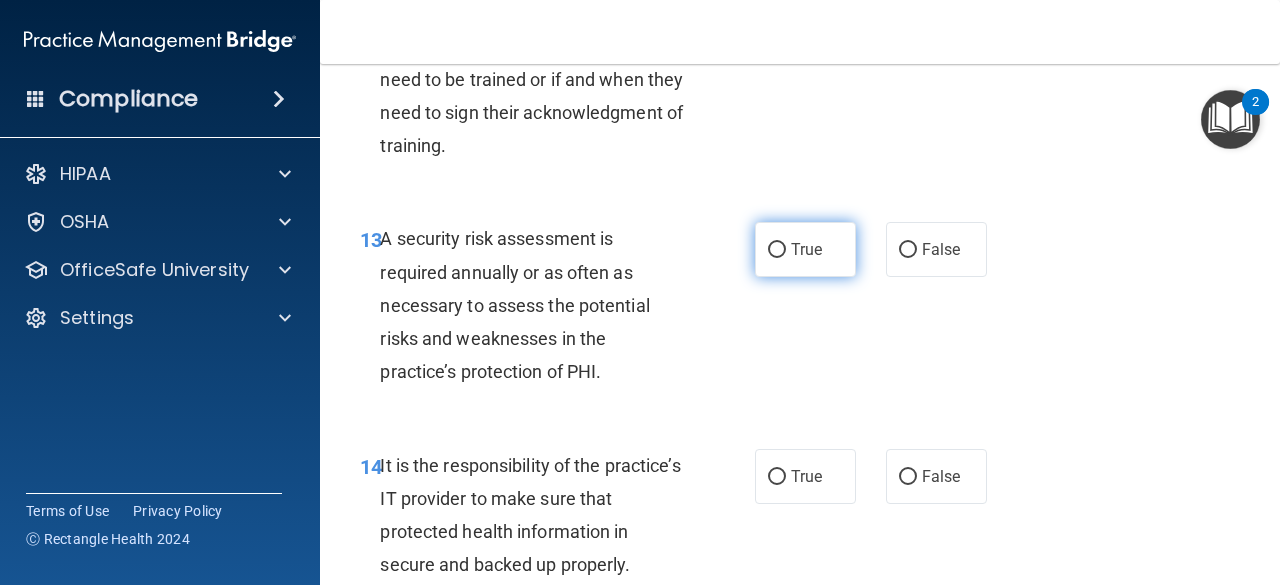 click on "True" at bounding box center (805, 249) 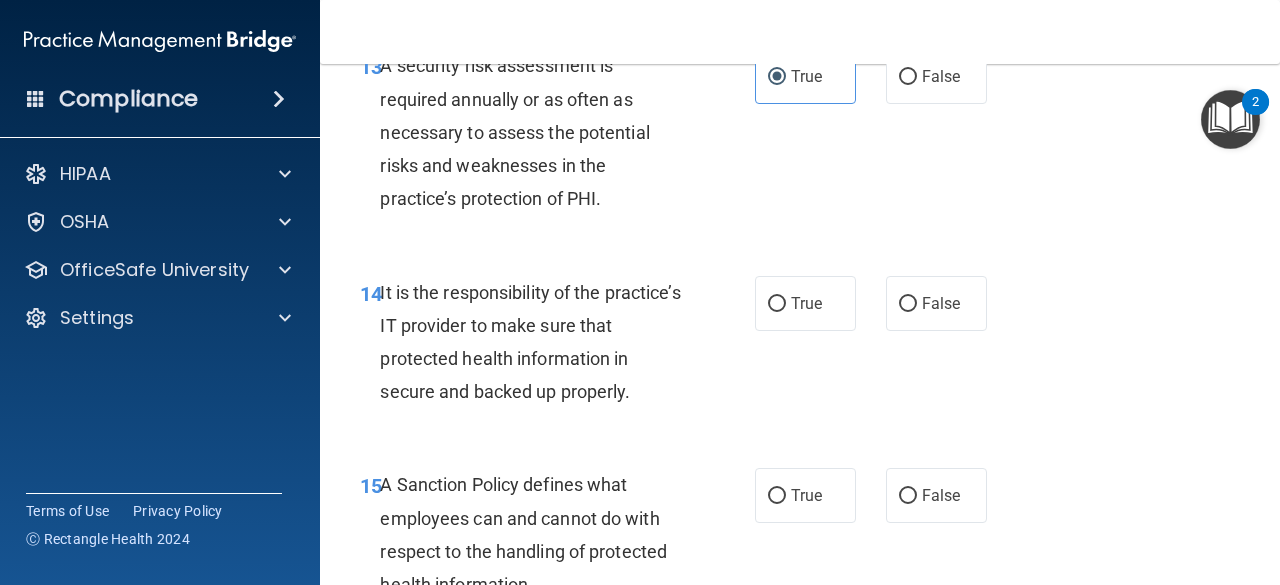 scroll, scrollTop: 3122, scrollLeft: 0, axis: vertical 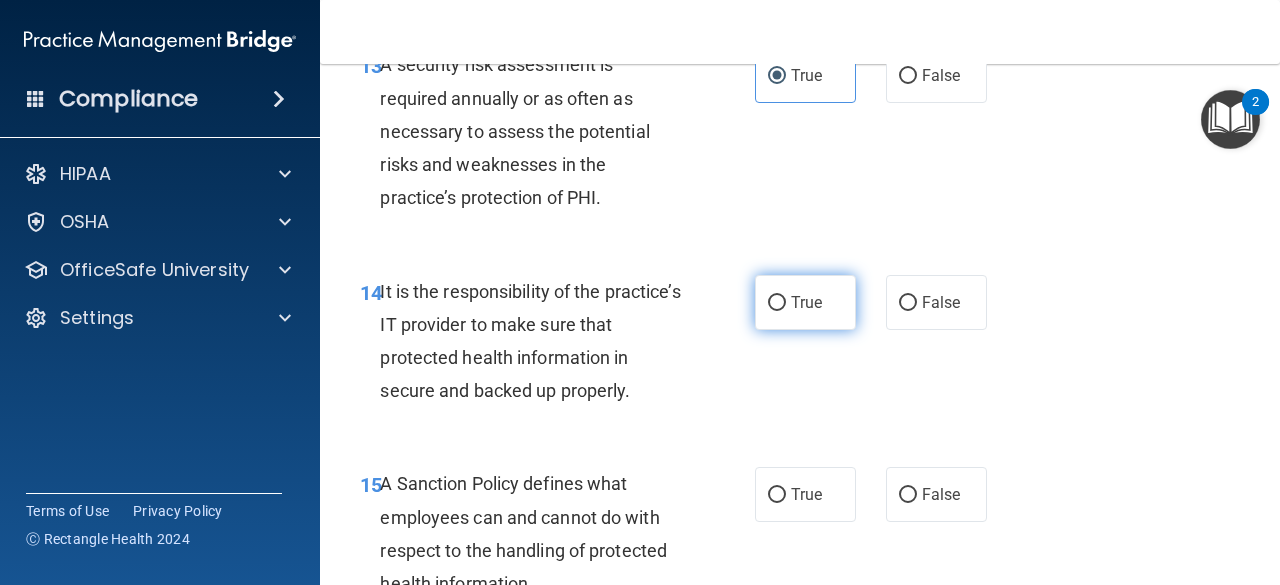 click on "True" at bounding box center (805, 302) 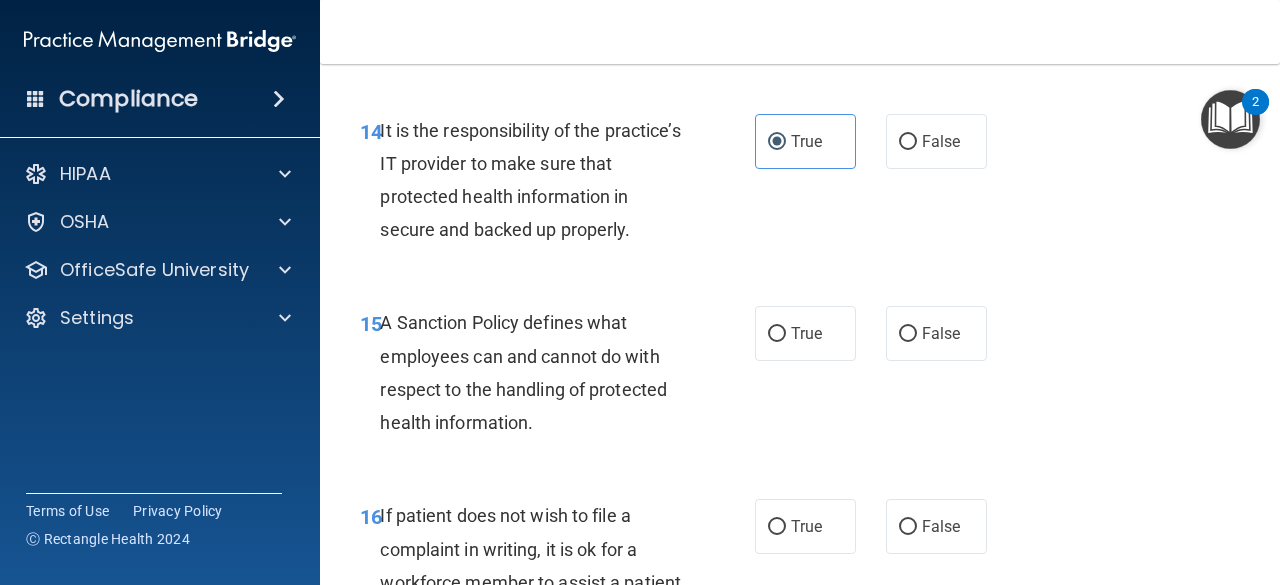scroll, scrollTop: 3307, scrollLeft: 0, axis: vertical 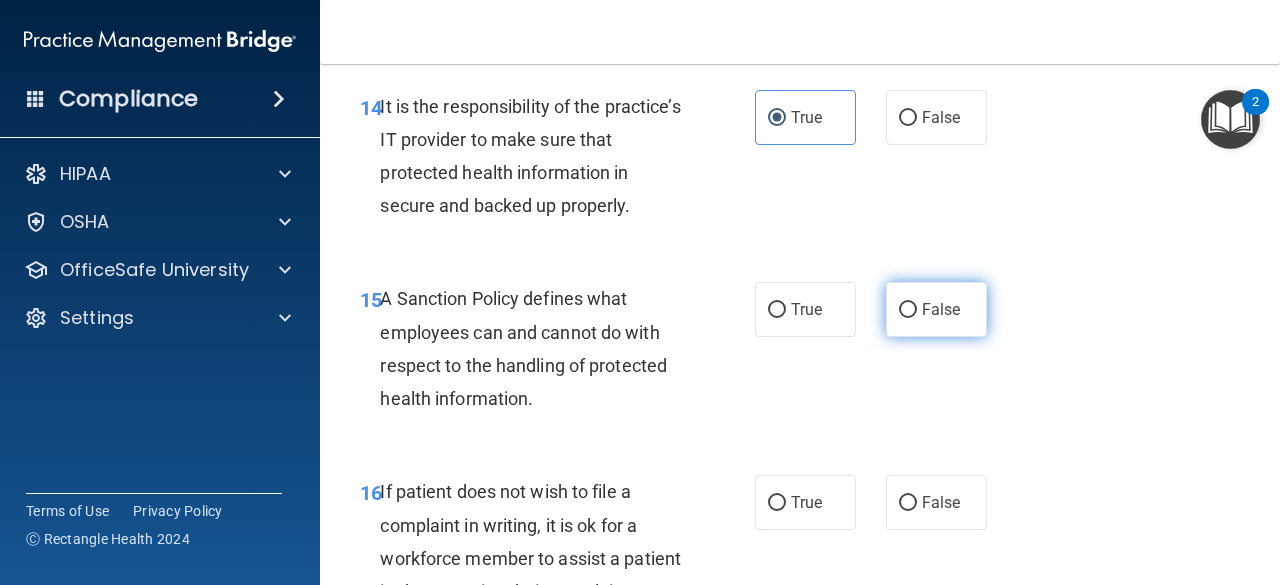 click on "False" at bounding box center (936, 309) 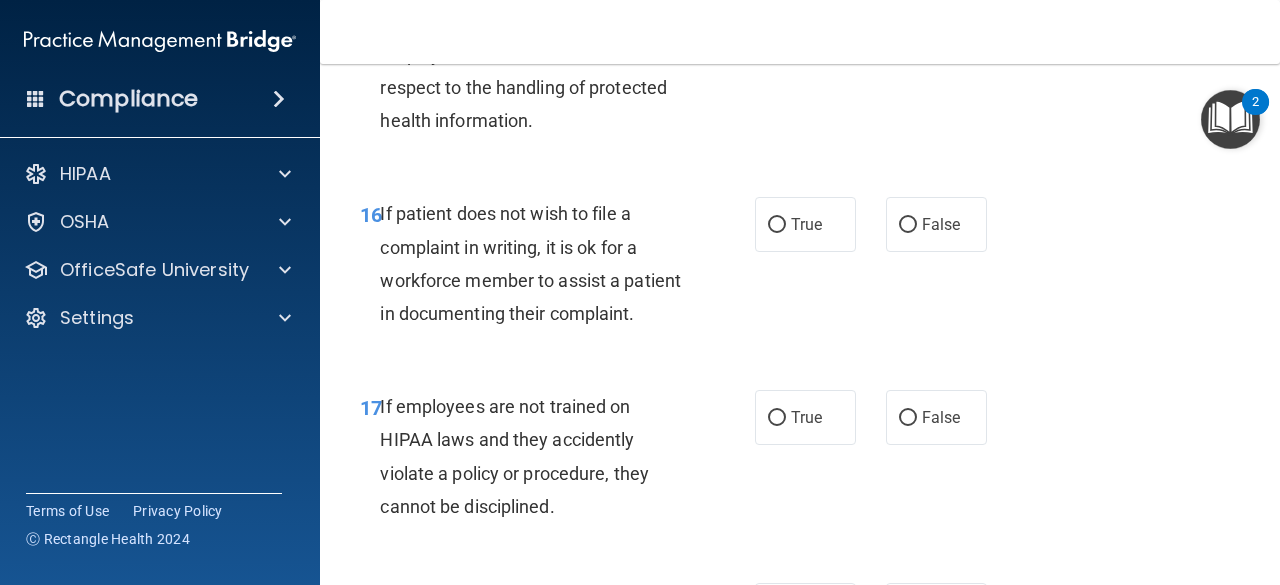 scroll, scrollTop: 3595, scrollLeft: 0, axis: vertical 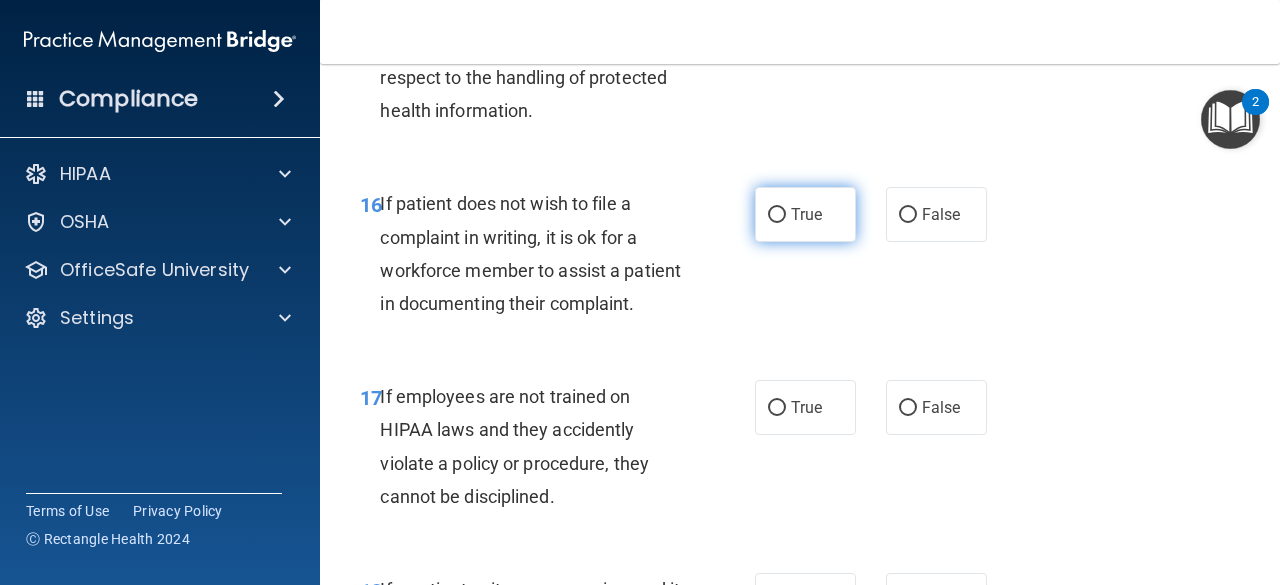 click on "True" at bounding box center [805, 214] 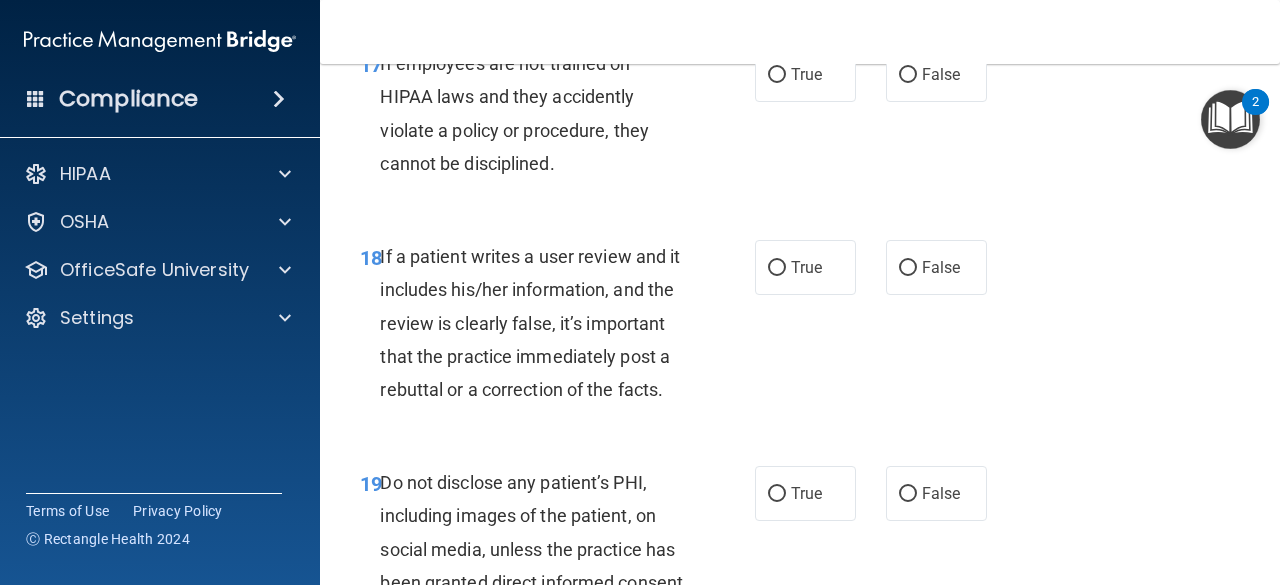 scroll, scrollTop: 3929, scrollLeft: 0, axis: vertical 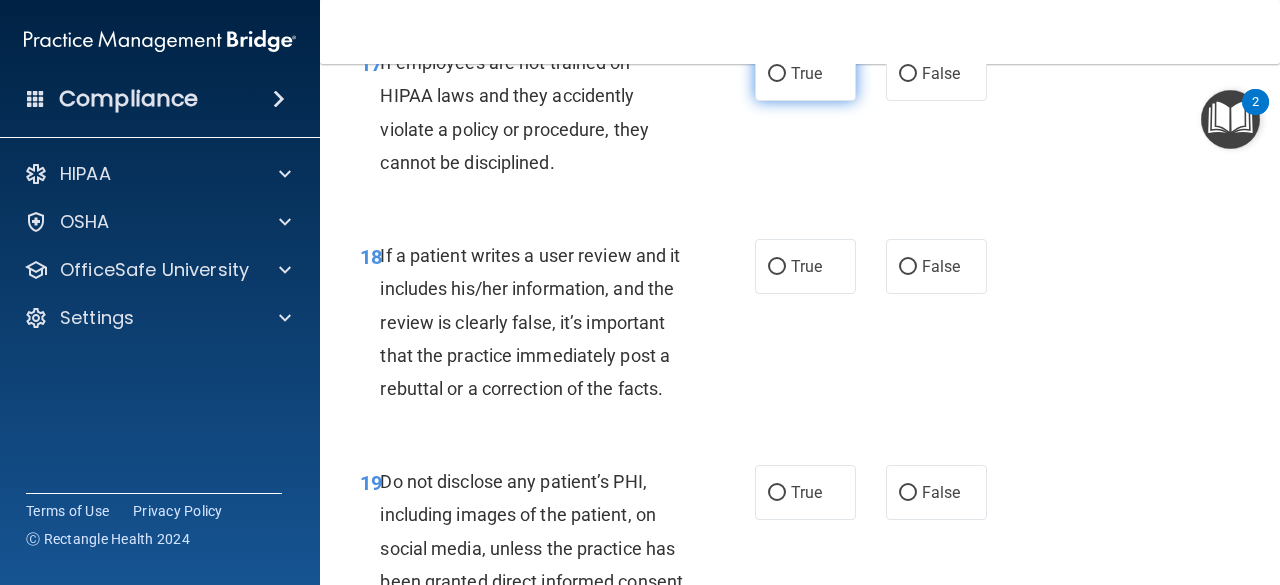 click on "True" at bounding box center [805, 73] 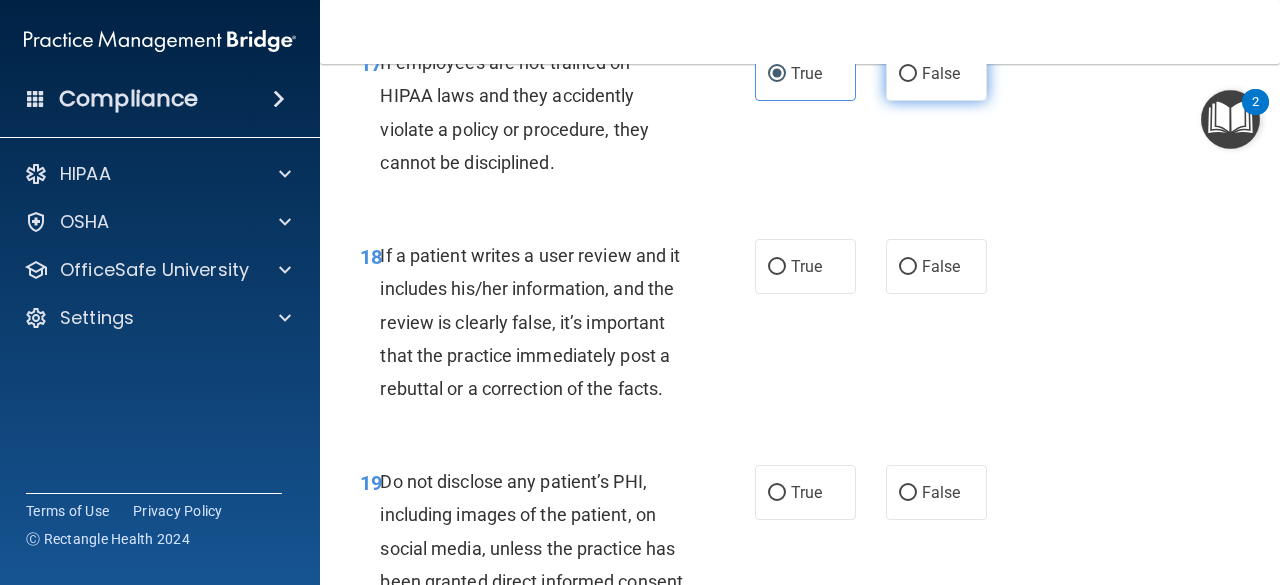 click on "False" at bounding box center [941, 73] 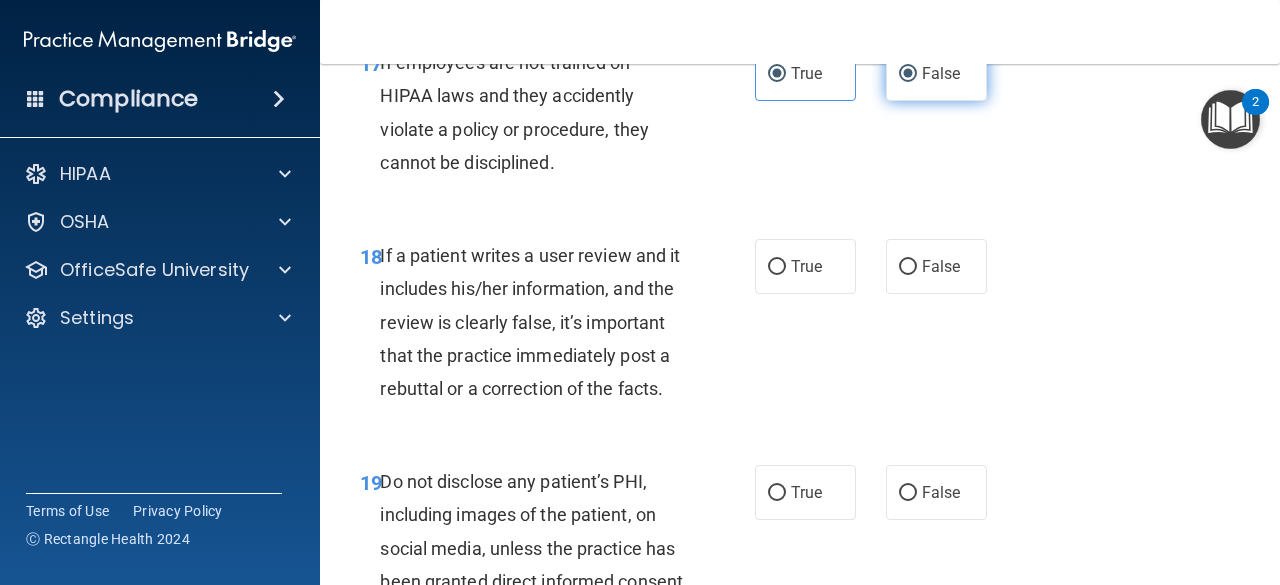 radio on "false" 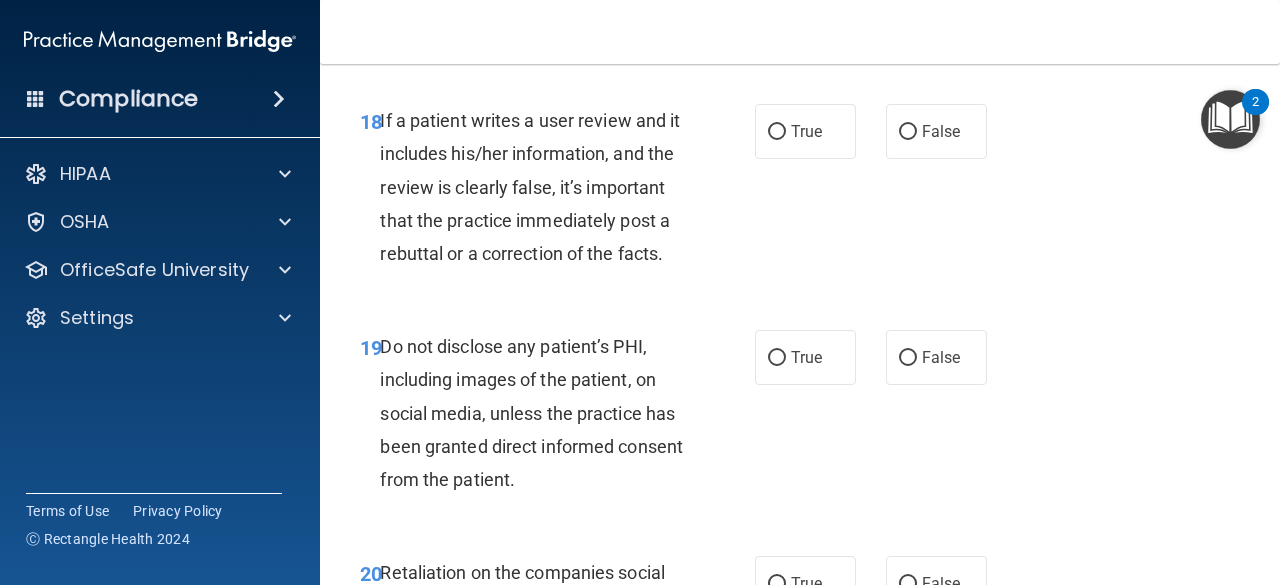 scroll, scrollTop: 4066, scrollLeft: 0, axis: vertical 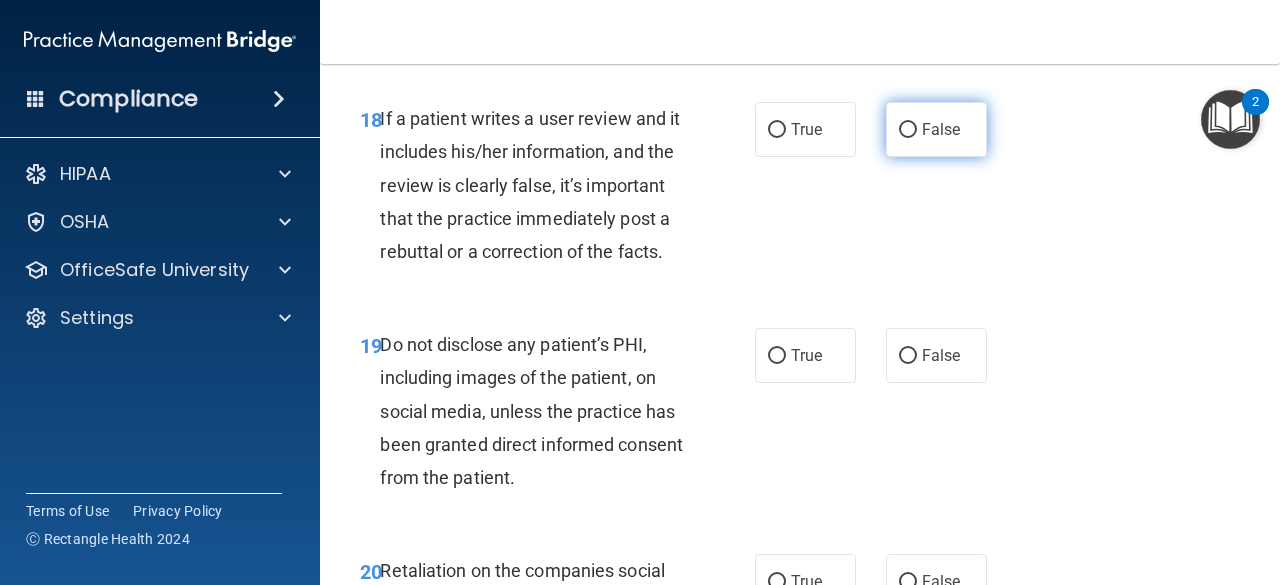 click on "False" at bounding box center (936, 129) 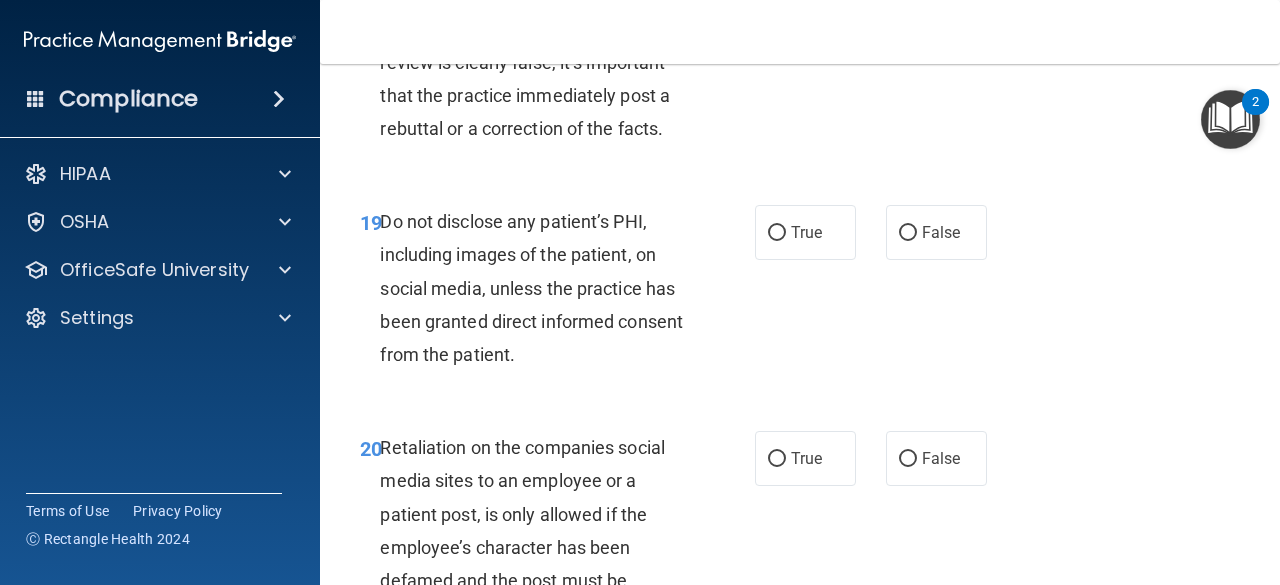 scroll, scrollTop: 4190, scrollLeft: 0, axis: vertical 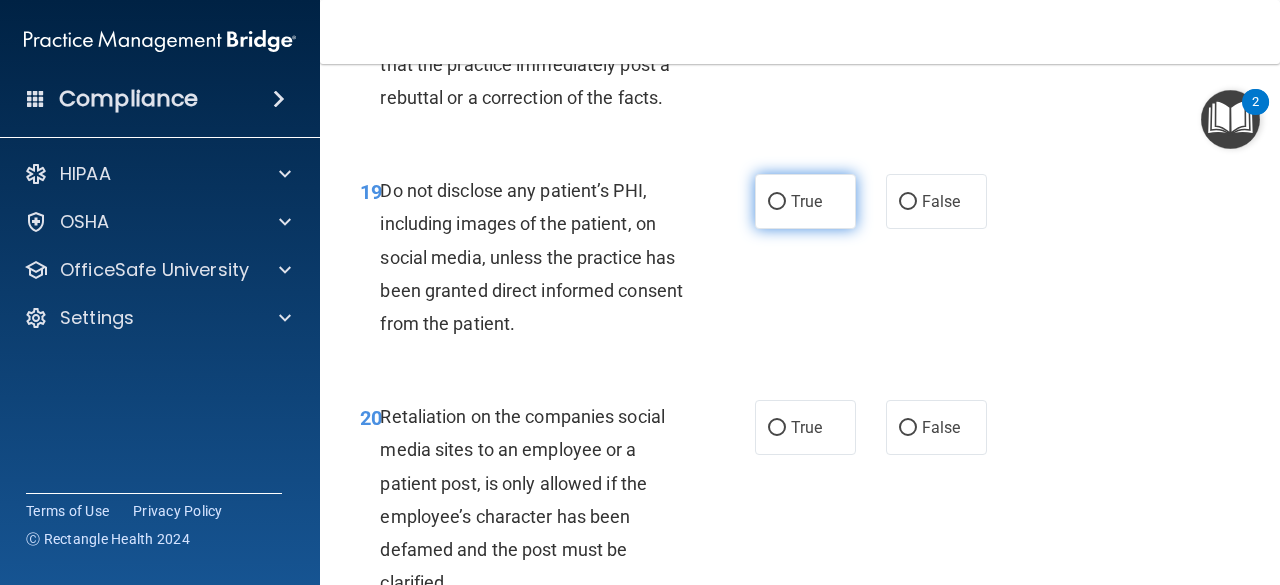 click on "True" at bounding box center (805, 201) 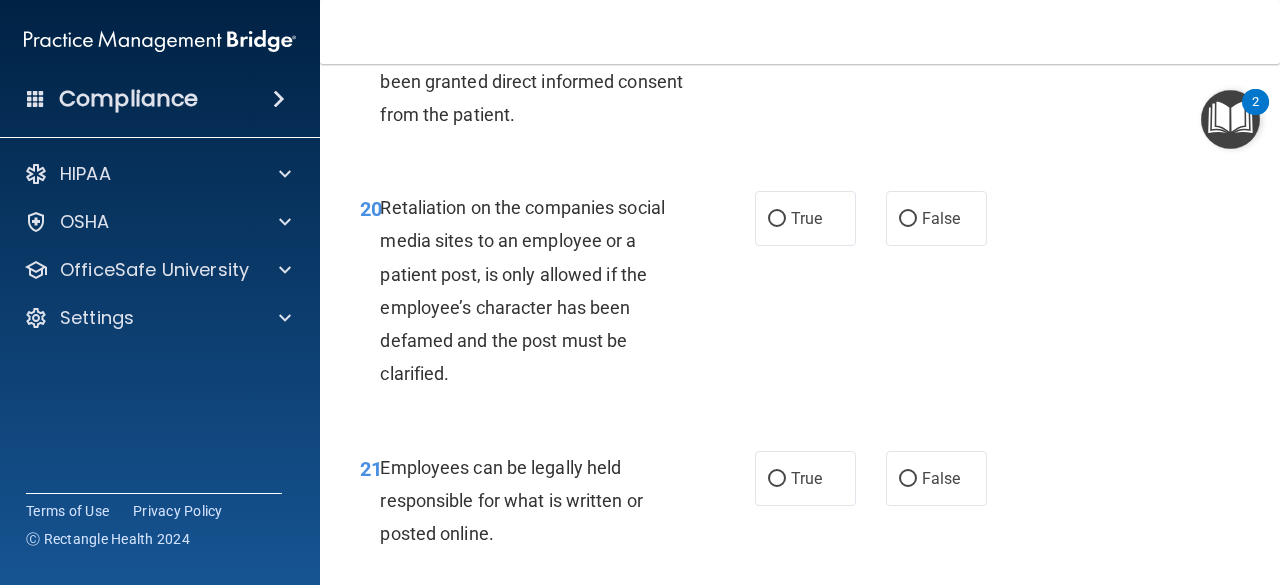 scroll, scrollTop: 4473, scrollLeft: 0, axis: vertical 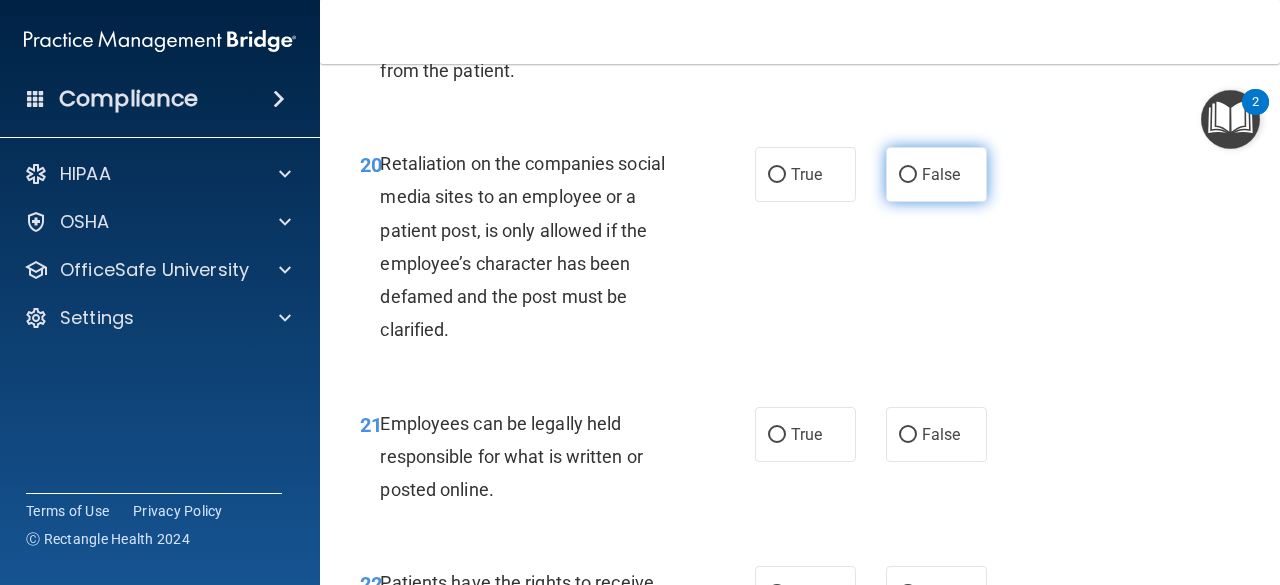 click on "False" at bounding box center [936, 174] 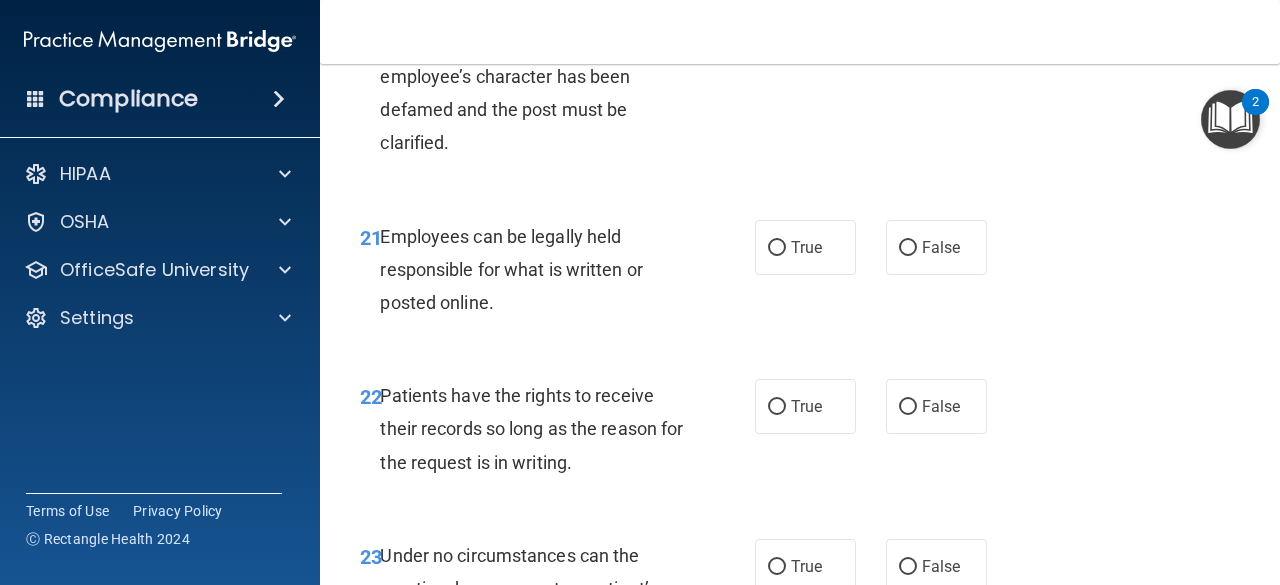 scroll, scrollTop: 4651, scrollLeft: 0, axis: vertical 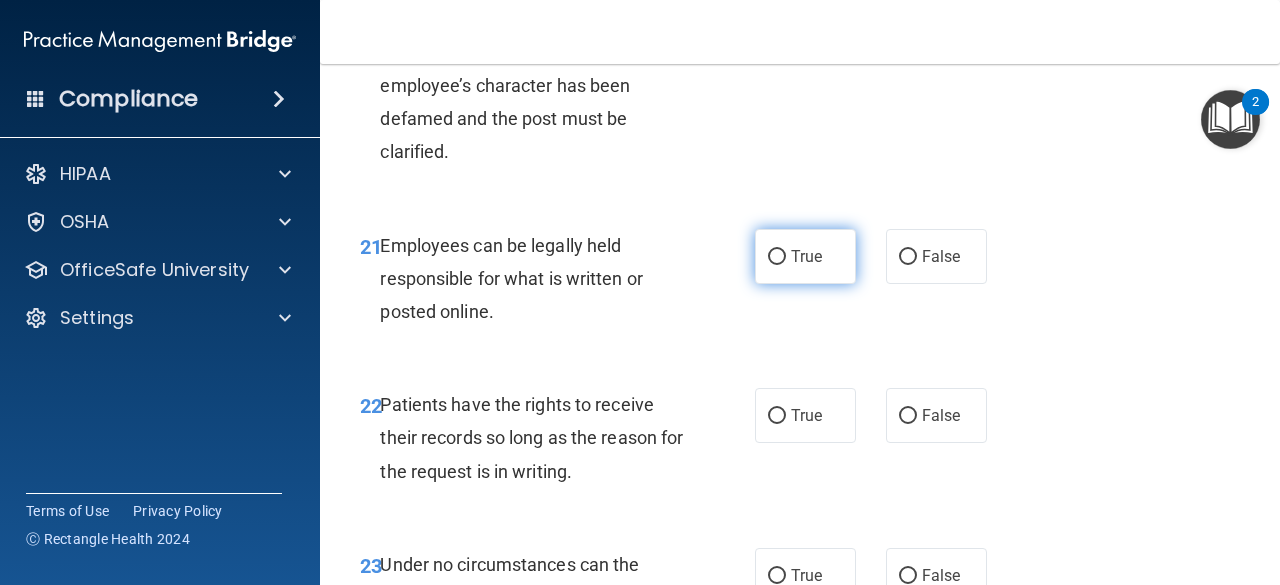 click on "True" at bounding box center (805, 256) 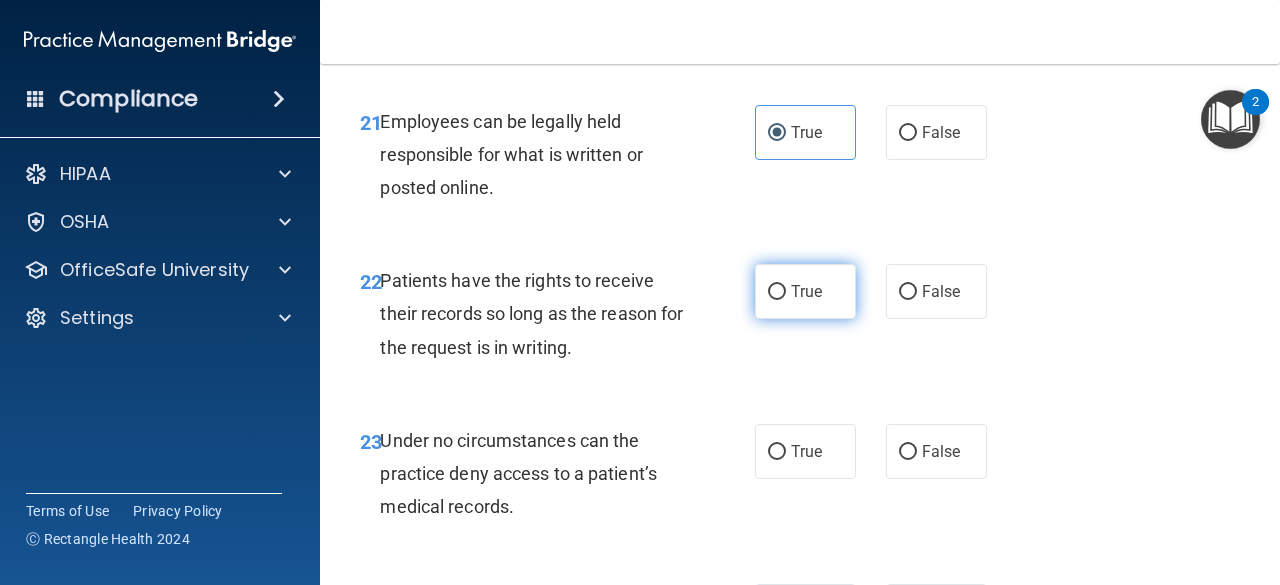 click on "True" at bounding box center [806, 291] 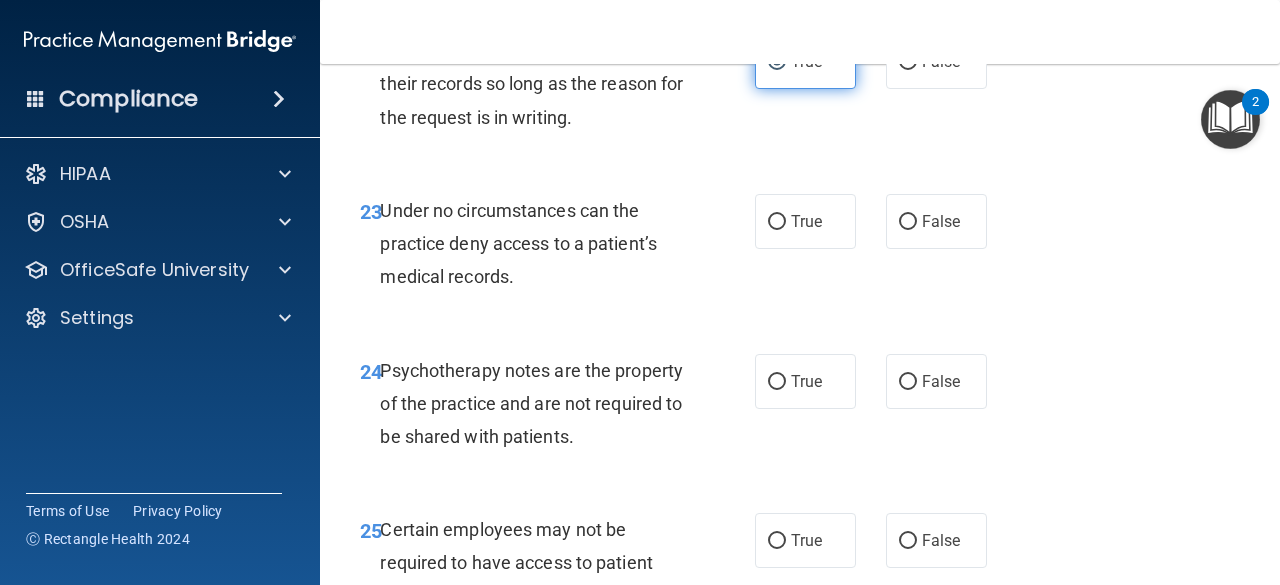 scroll, scrollTop: 5012, scrollLeft: 0, axis: vertical 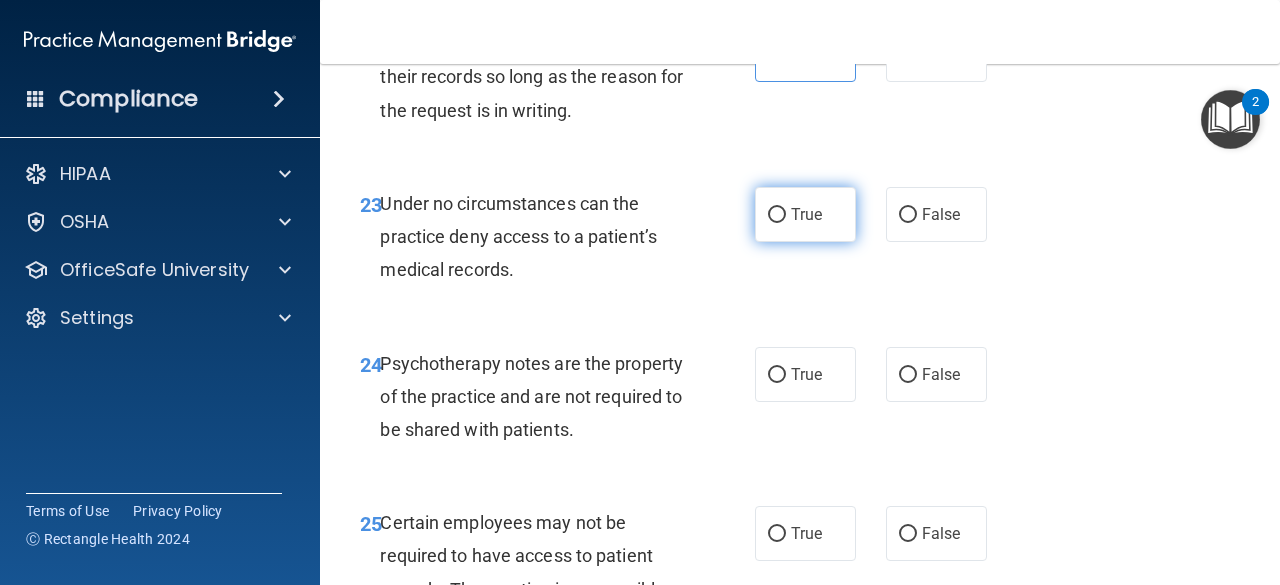 click on "True" at bounding box center [805, 214] 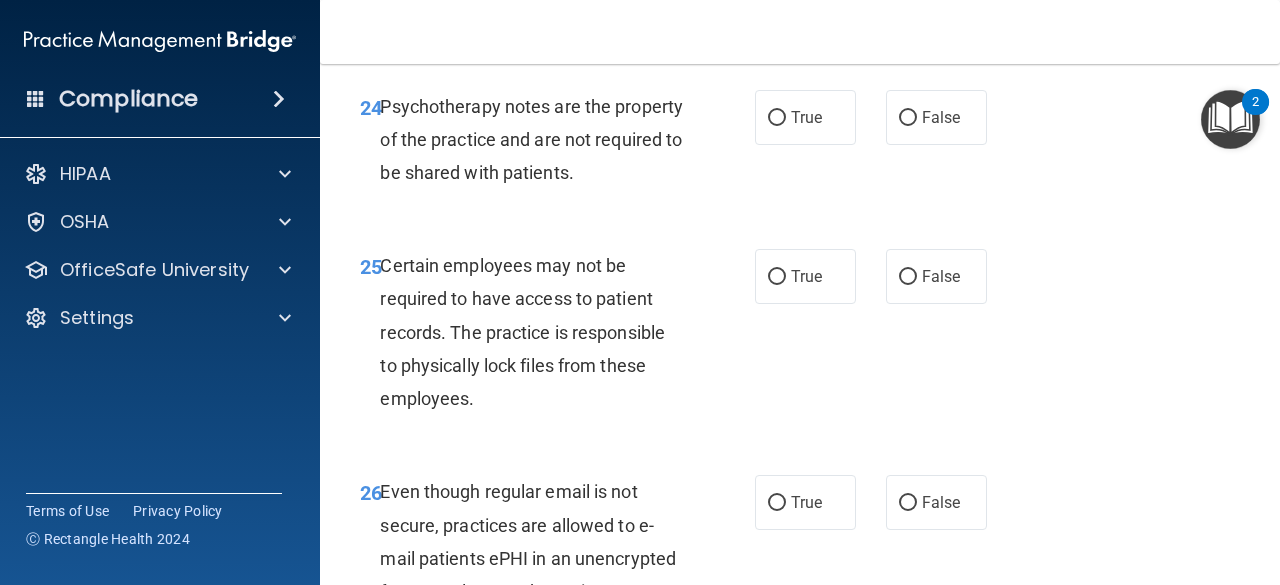 scroll, scrollTop: 5269, scrollLeft: 0, axis: vertical 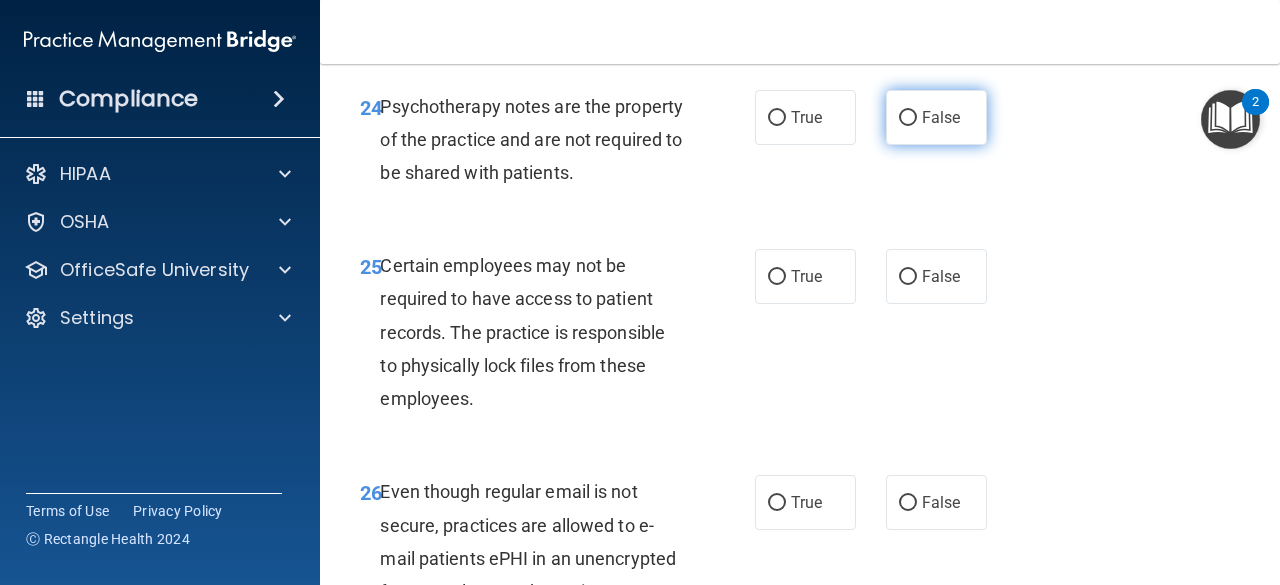 click on "False" at bounding box center [936, 117] 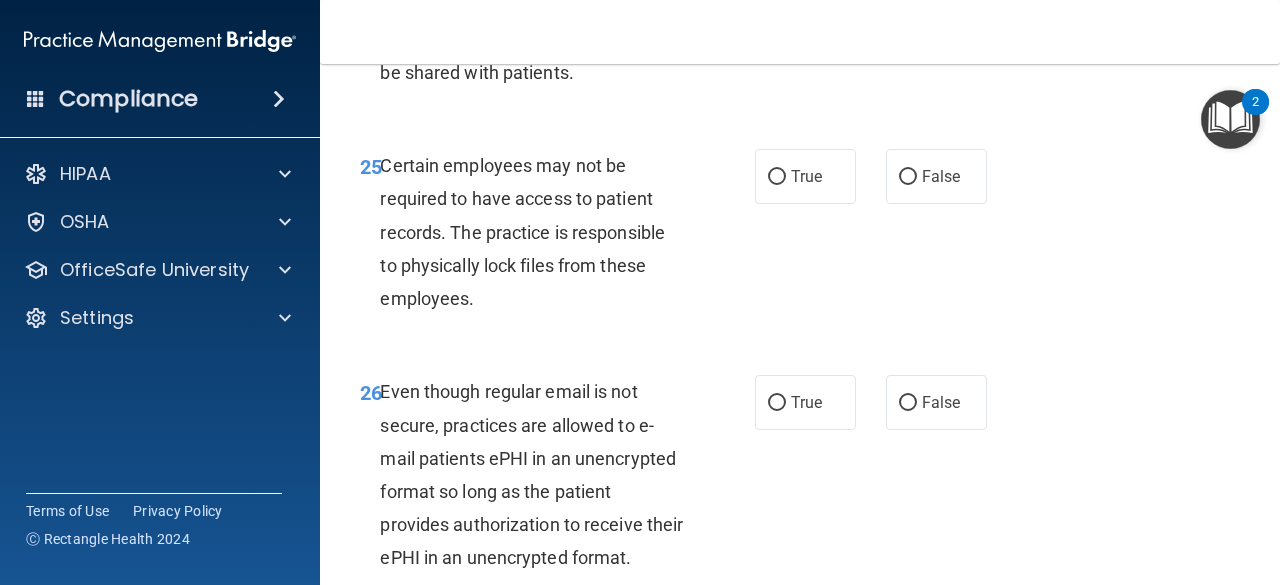 scroll, scrollTop: 5370, scrollLeft: 0, axis: vertical 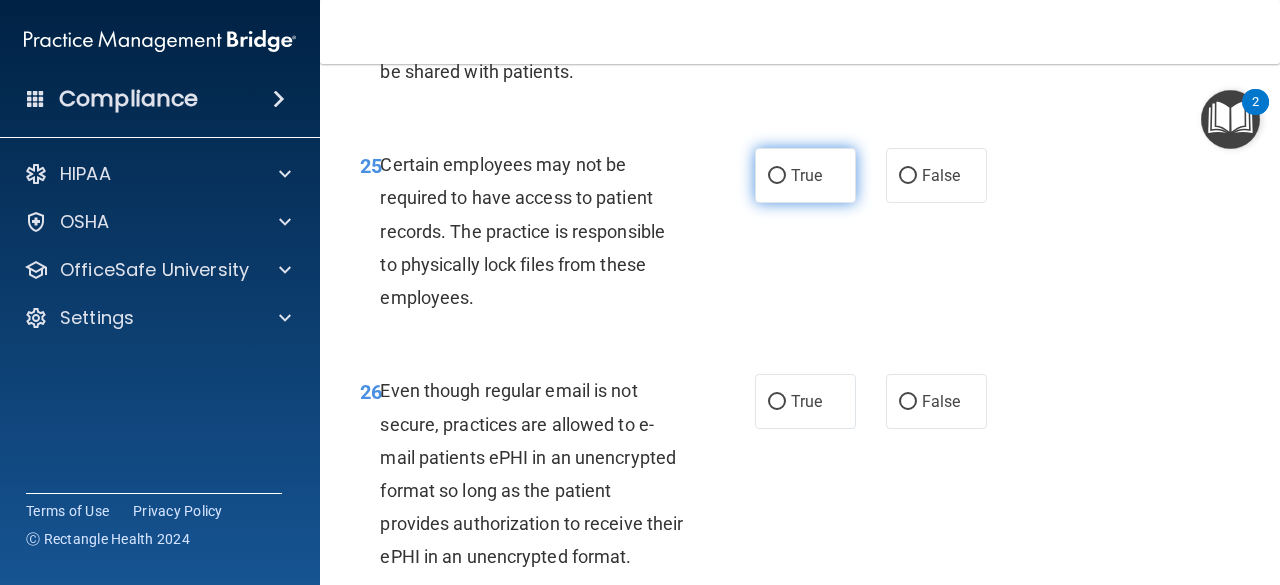 click on "True" at bounding box center (806, 175) 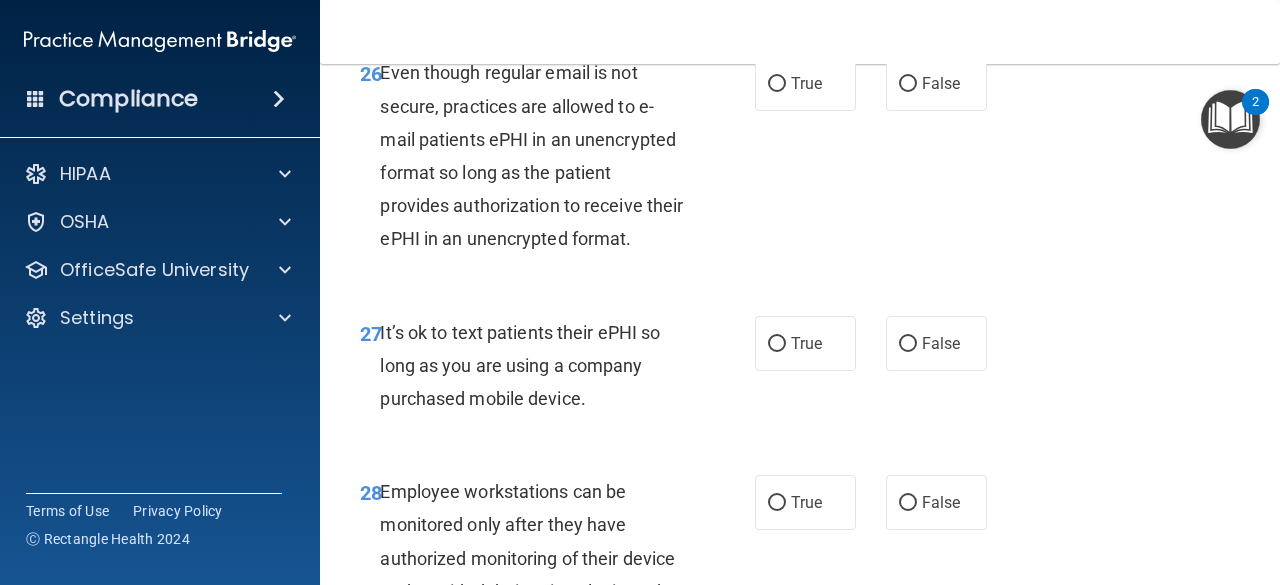 scroll, scrollTop: 5699, scrollLeft: 0, axis: vertical 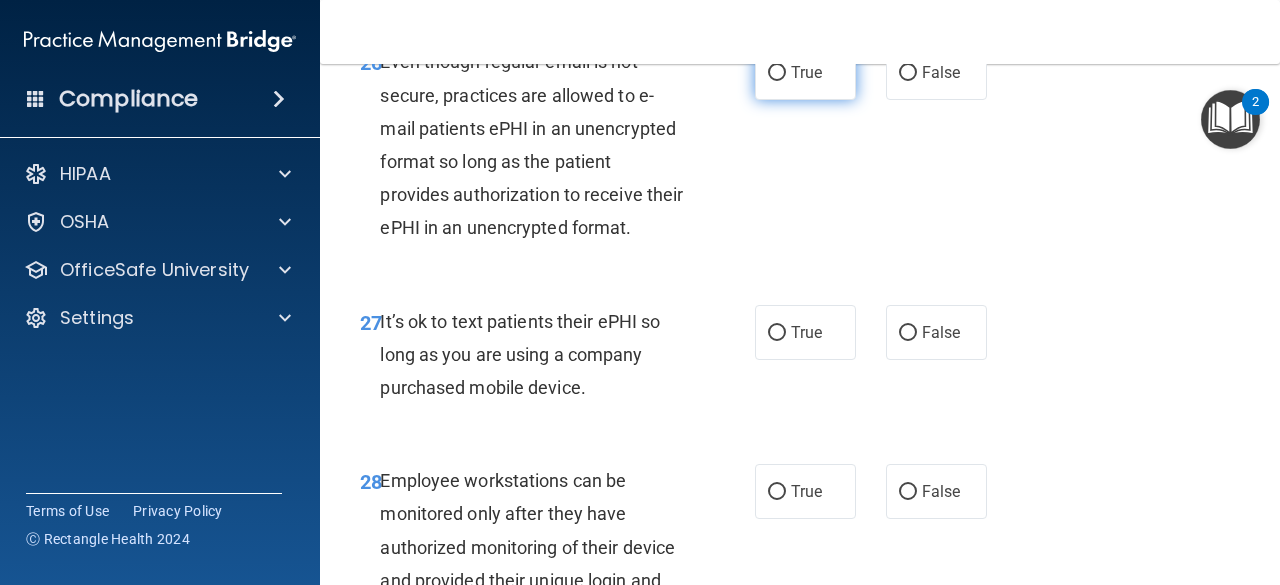 click on "True" at bounding box center (805, 72) 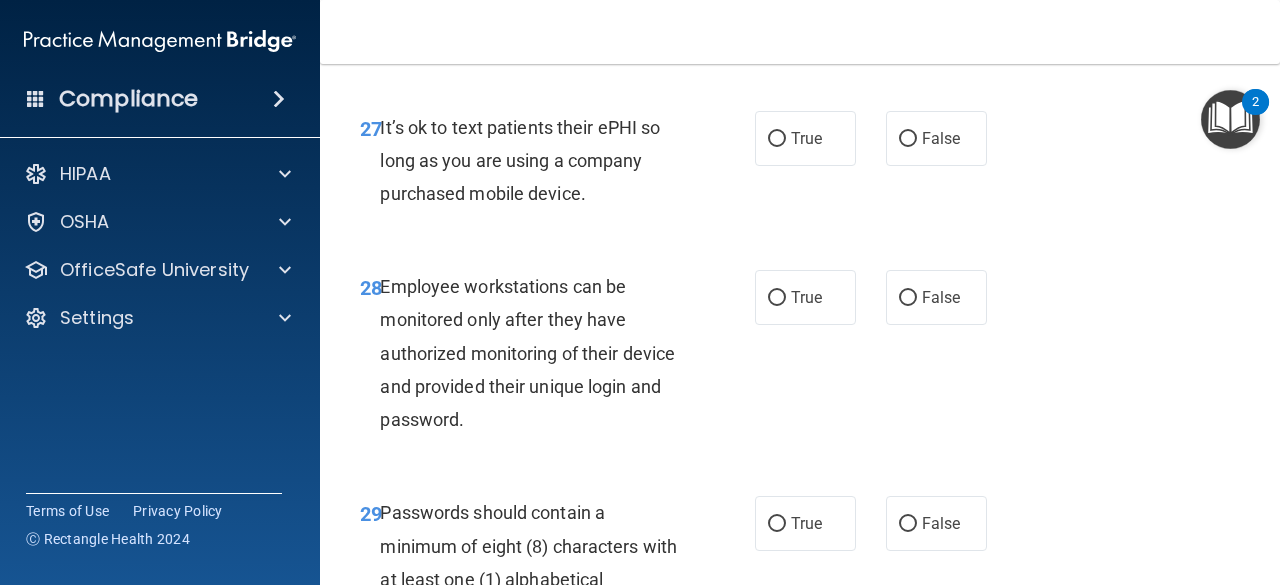 scroll, scrollTop: 5895, scrollLeft: 0, axis: vertical 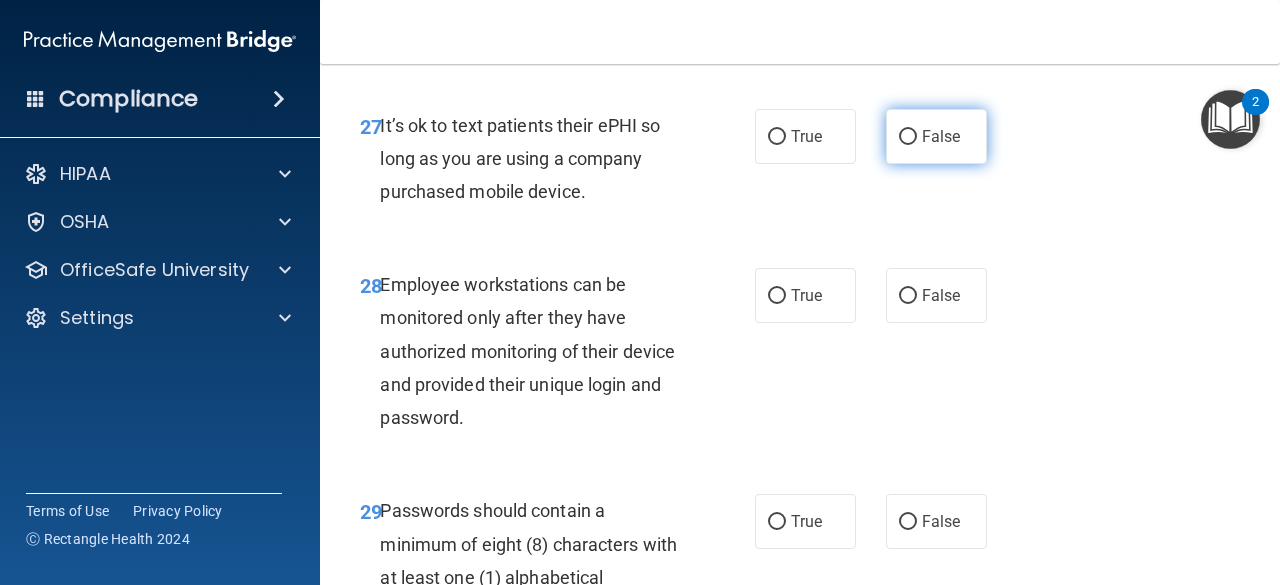 click on "False" at bounding box center [908, 137] 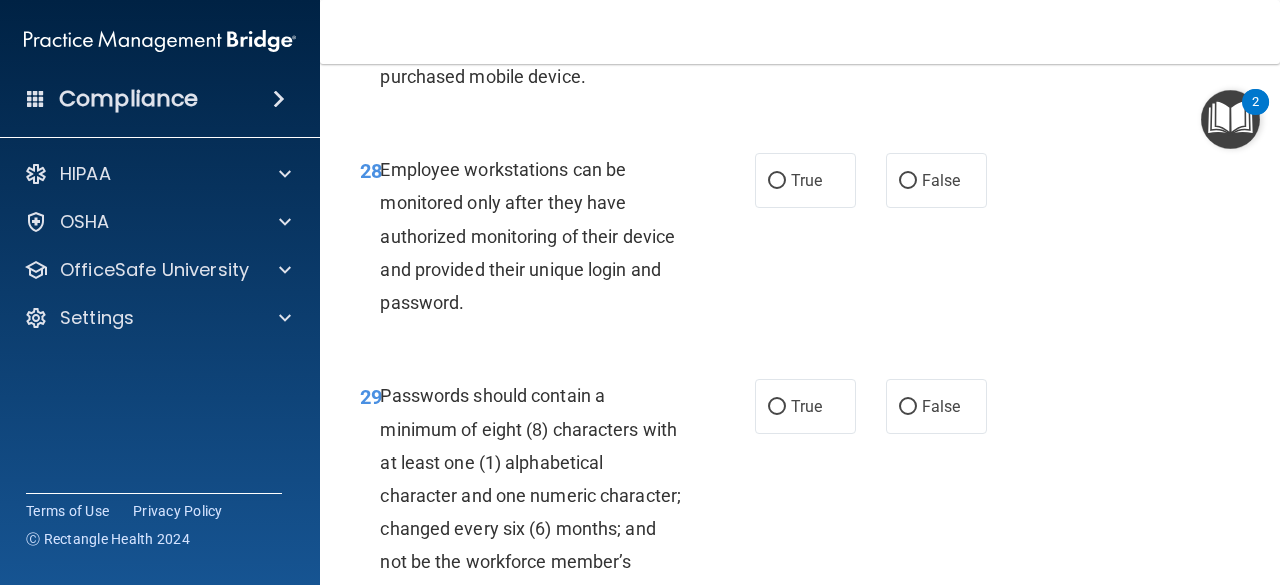 scroll, scrollTop: 6045, scrollLeft: 0, axis: vertical 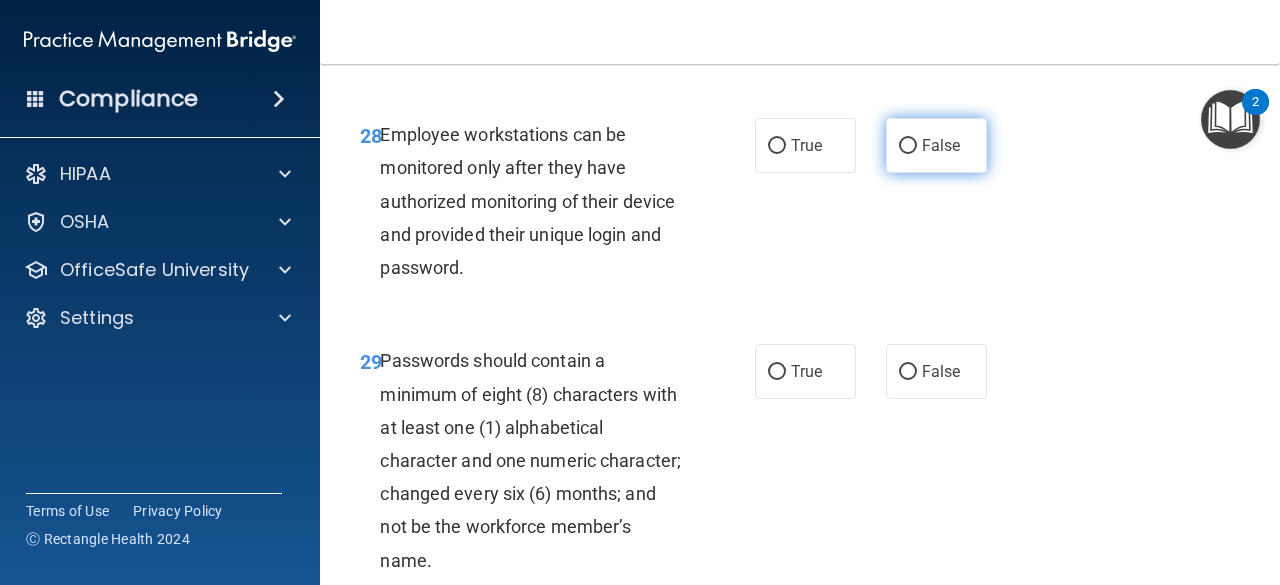 click on "False" at bounding box center [941, 145] 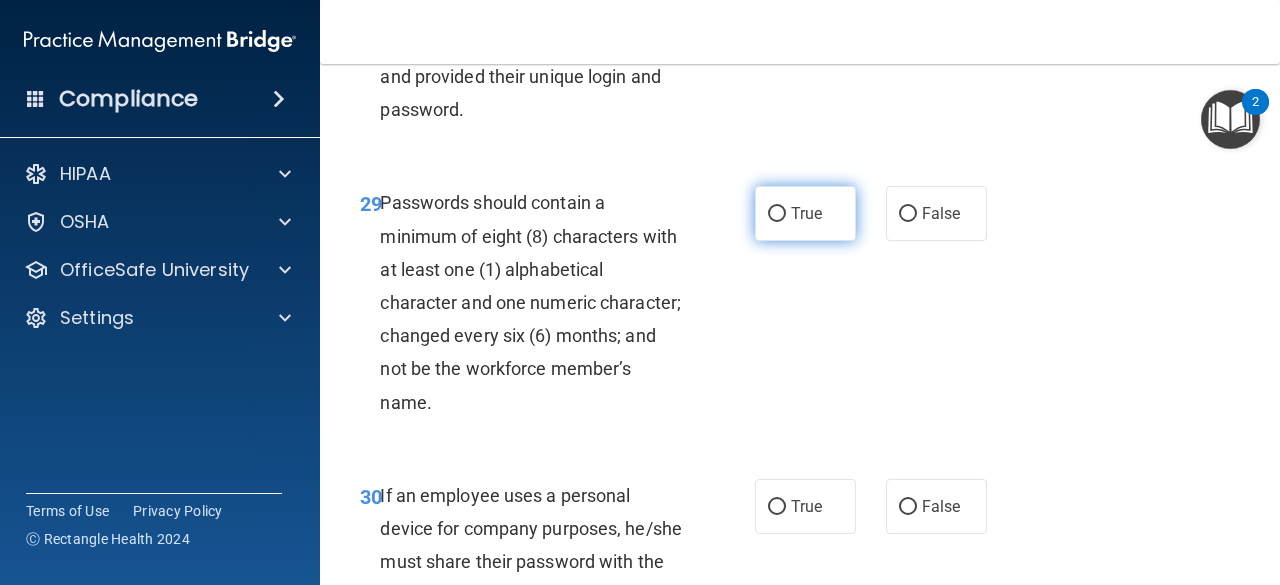 scroll, scrollTop: 6204, scrollLeft: 0, axis: vertical 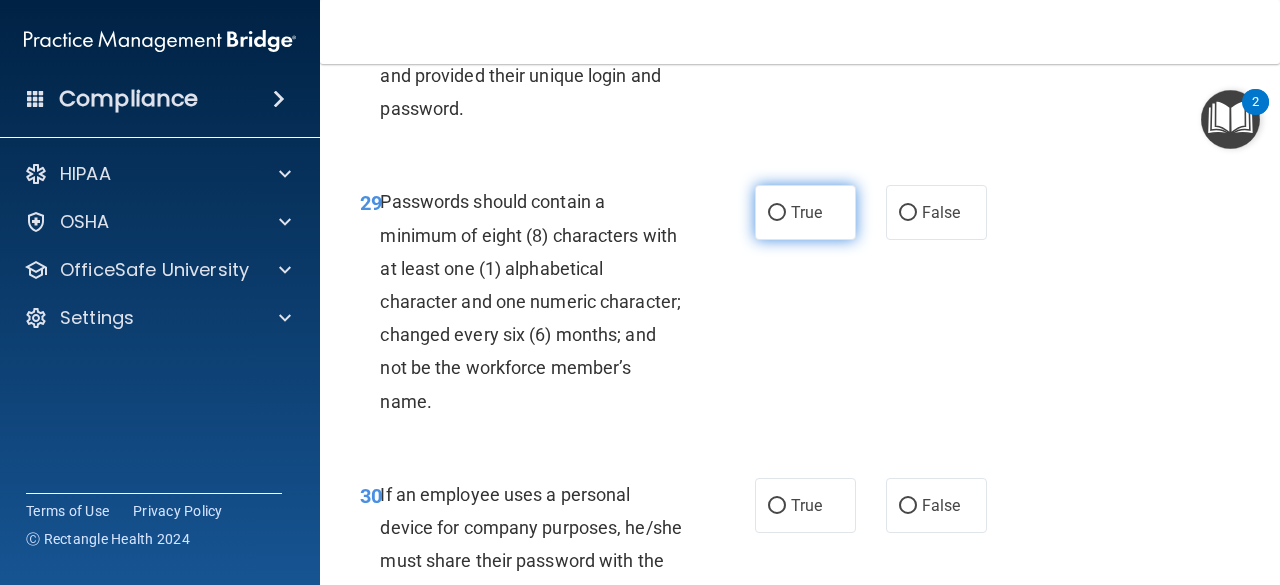 click on "True" at bounding box center [805, 212] 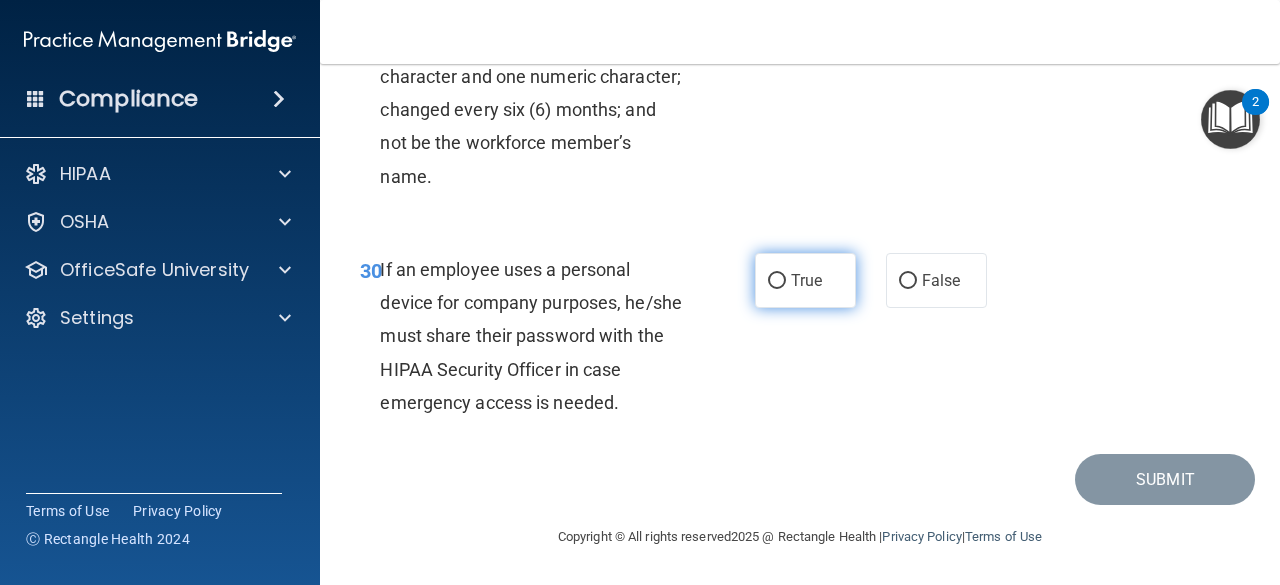 scroll, scrollTop: 6560, scrollLeft: 0, axis: vertical 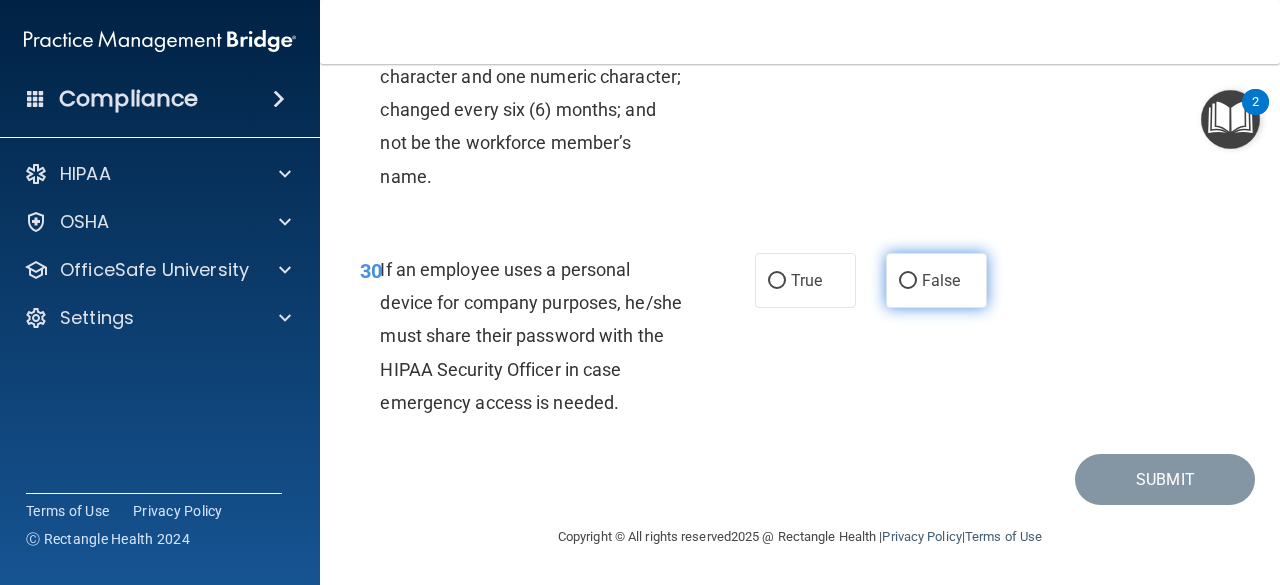 click on "False" at bounding box center (941, 280) 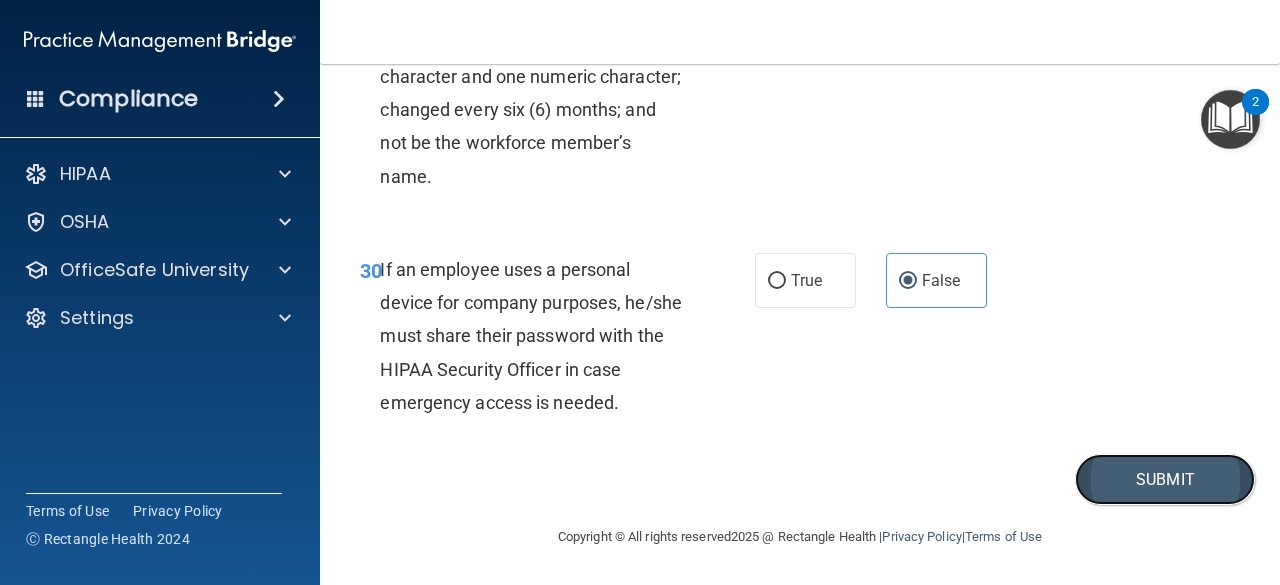 click on "Submit" at bounding box center (1165, 479) 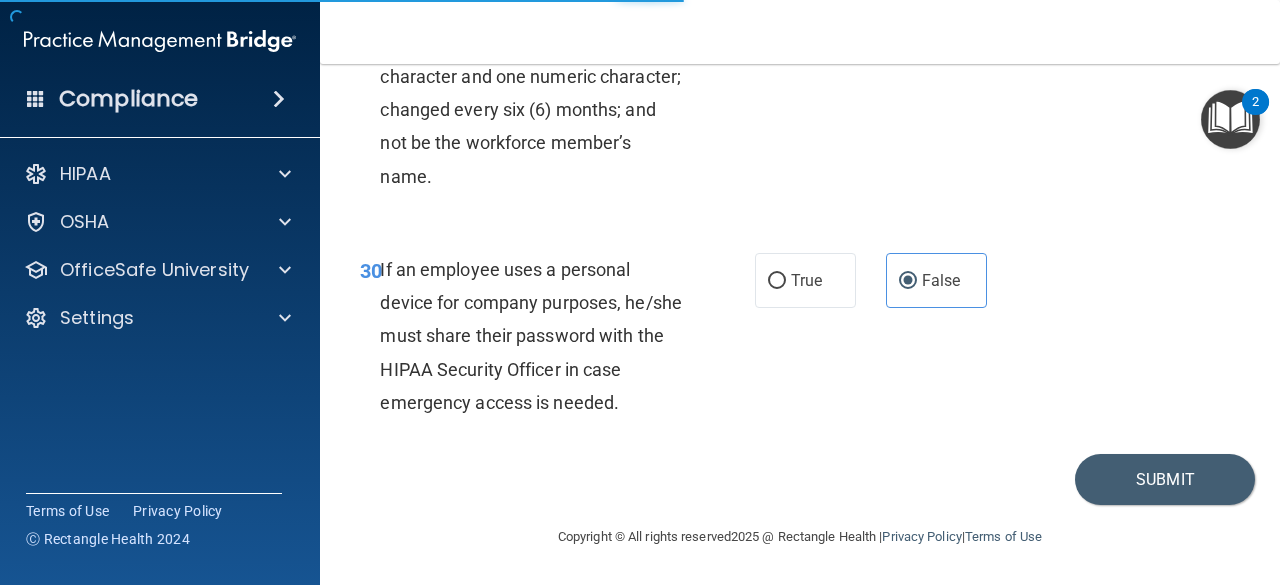 scroll, scrollTop: 0, scrollLeft: 0, axis: both 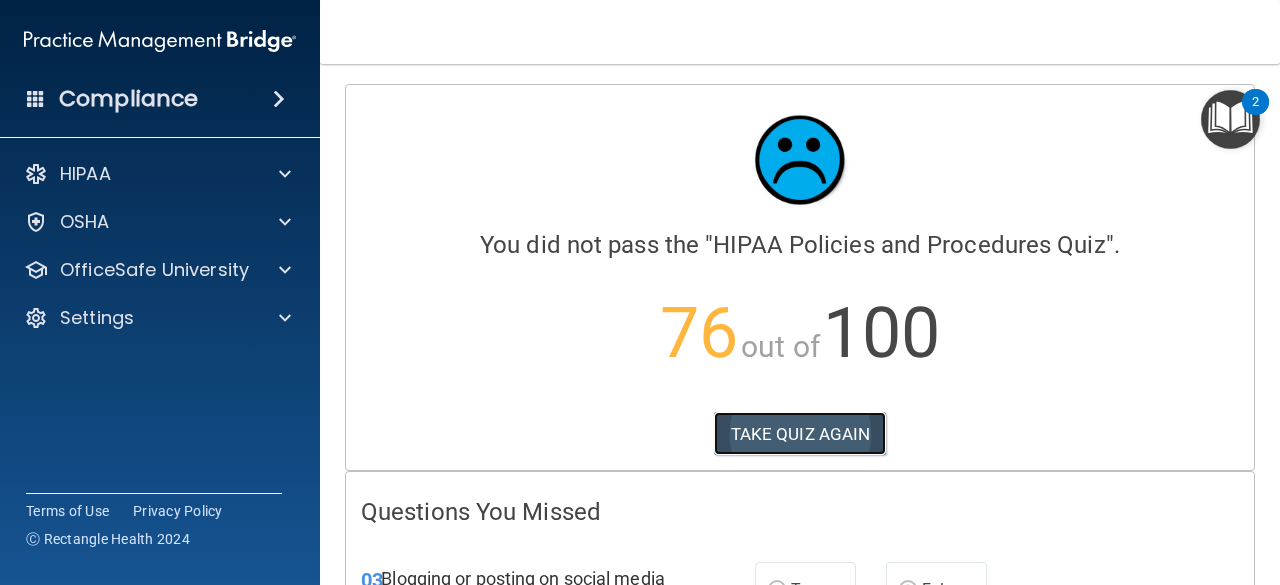 click on "TAKE QUIZ AGAIN" at bounding box center [800, 434] 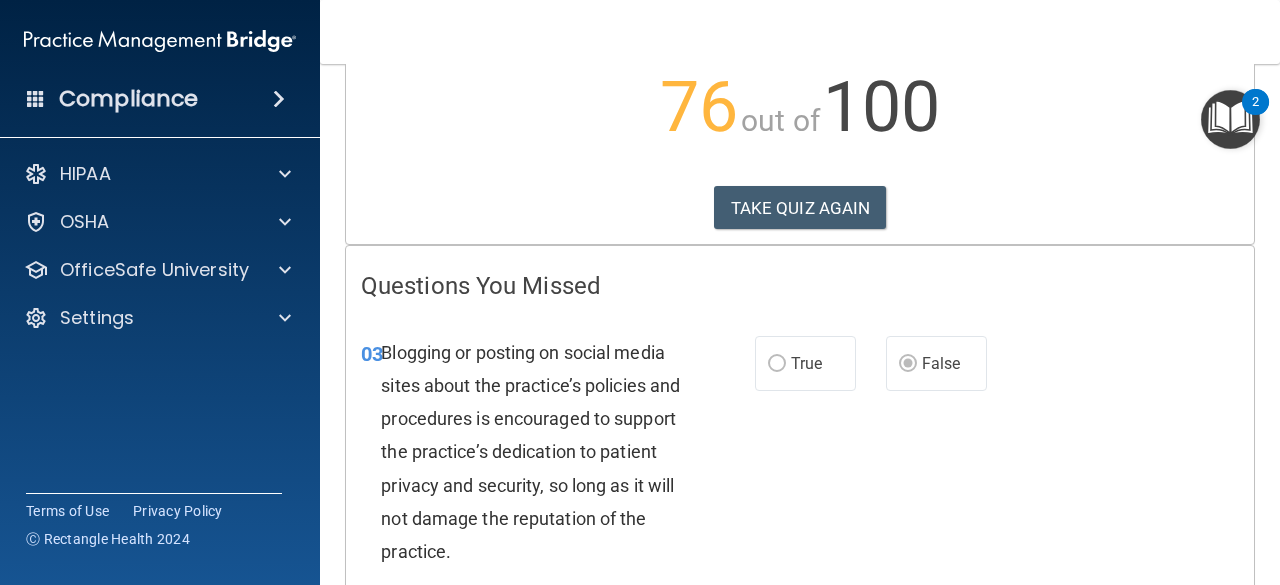 scroll, scrollTop: 0, scrollLeft: 0, axis: both 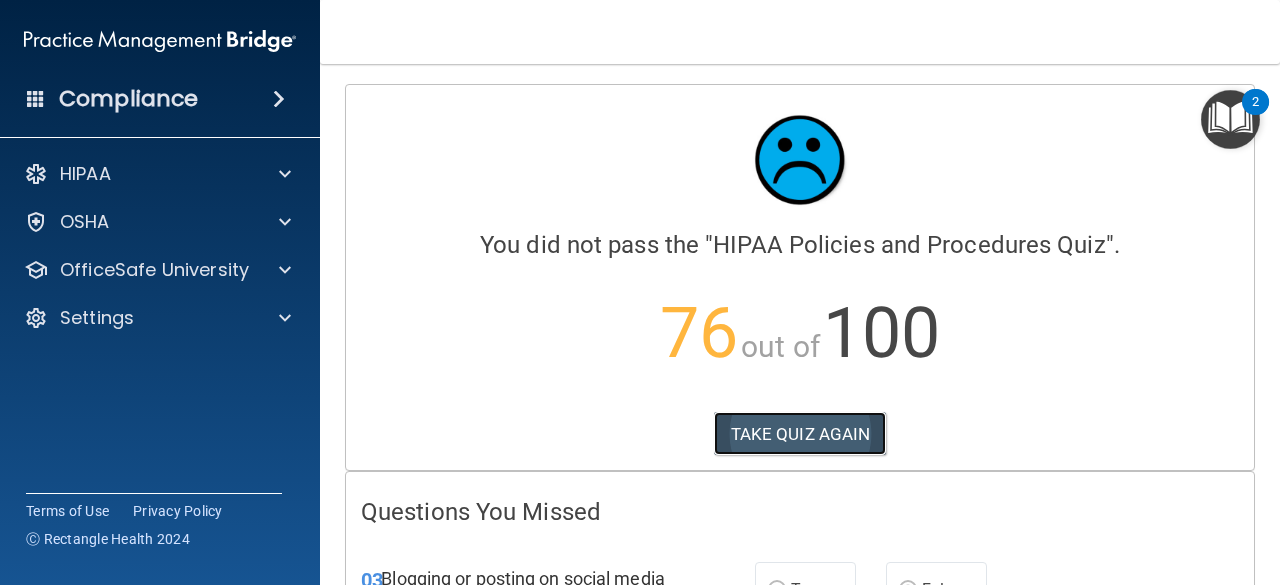 click on "TAKE QUIZ AGAIN" at bounding box center (800, 434) 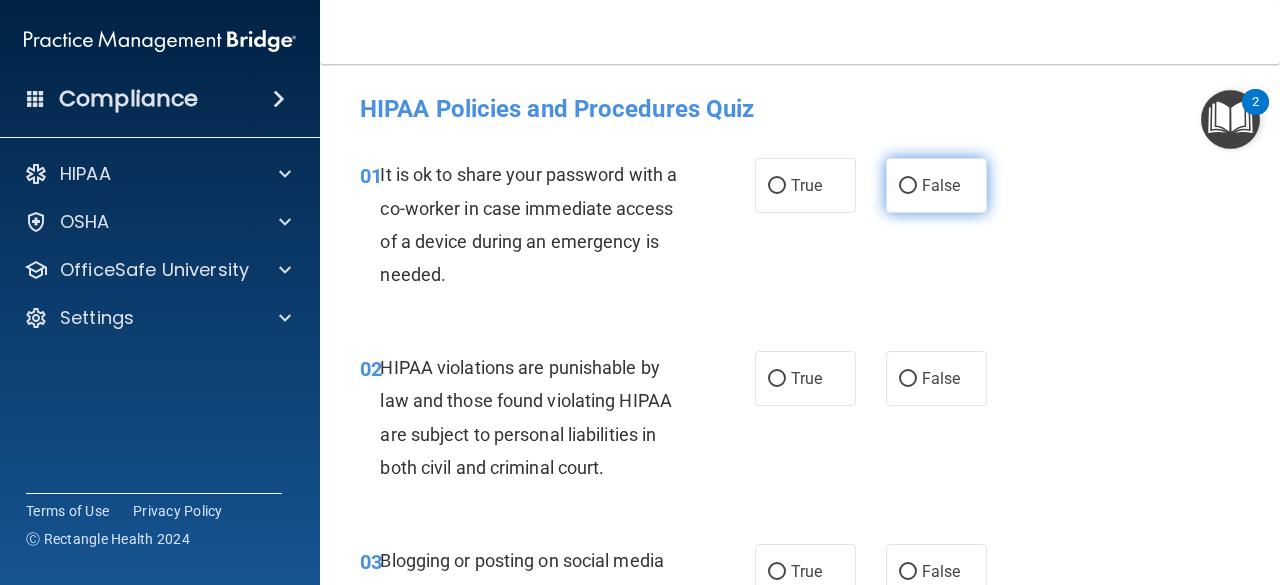 click on "False" at bounding box center (908, 186) 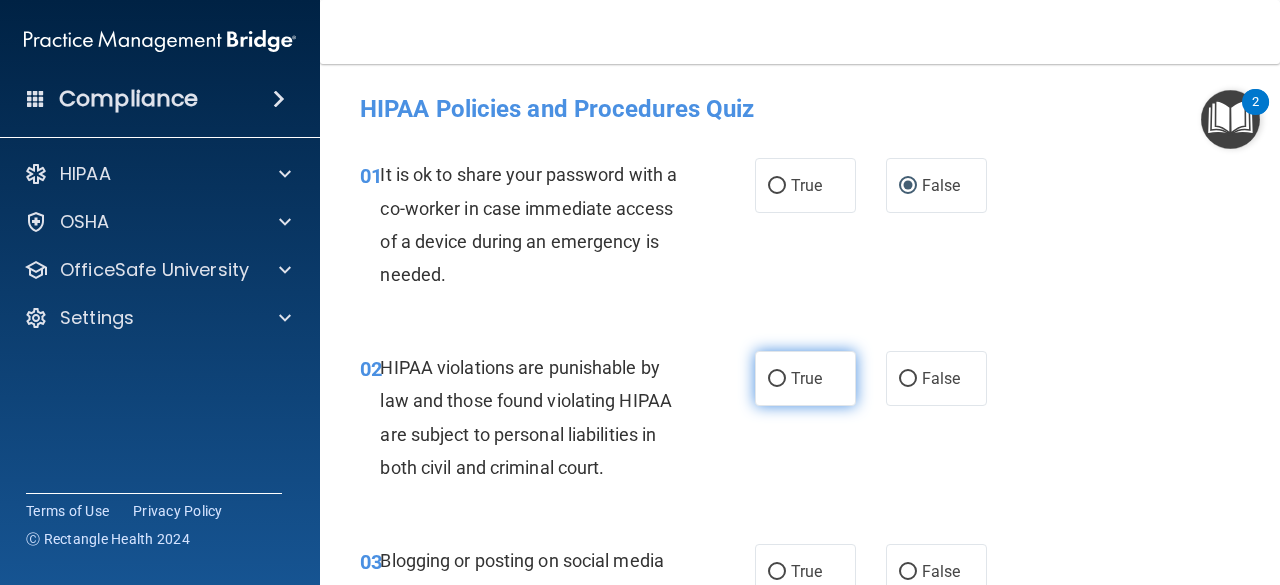 click on "True" at bounding box center (805, 378) 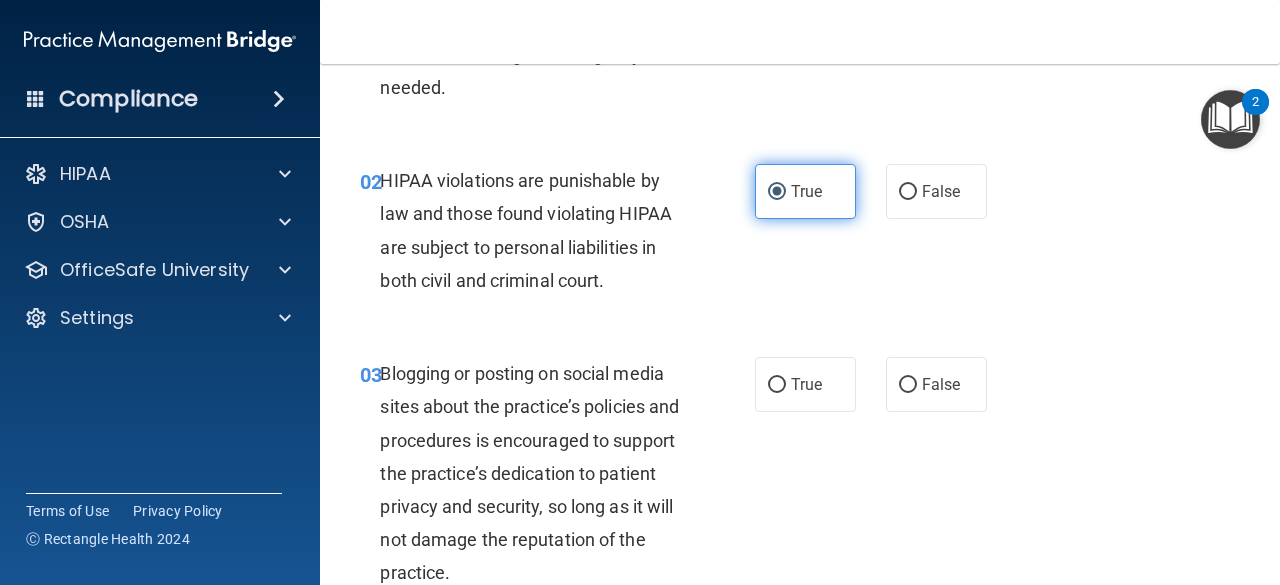 scroll, scrollTop: 198, scrollLeft: 0, axis: vertical 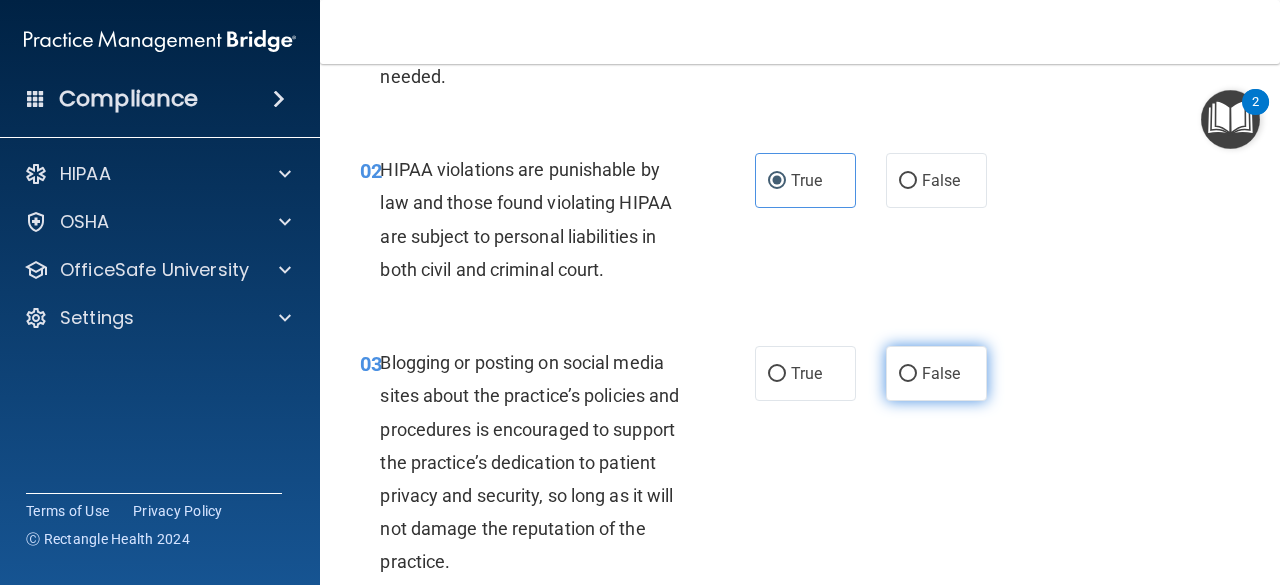 click on "False" at bounding box center [936, 373] 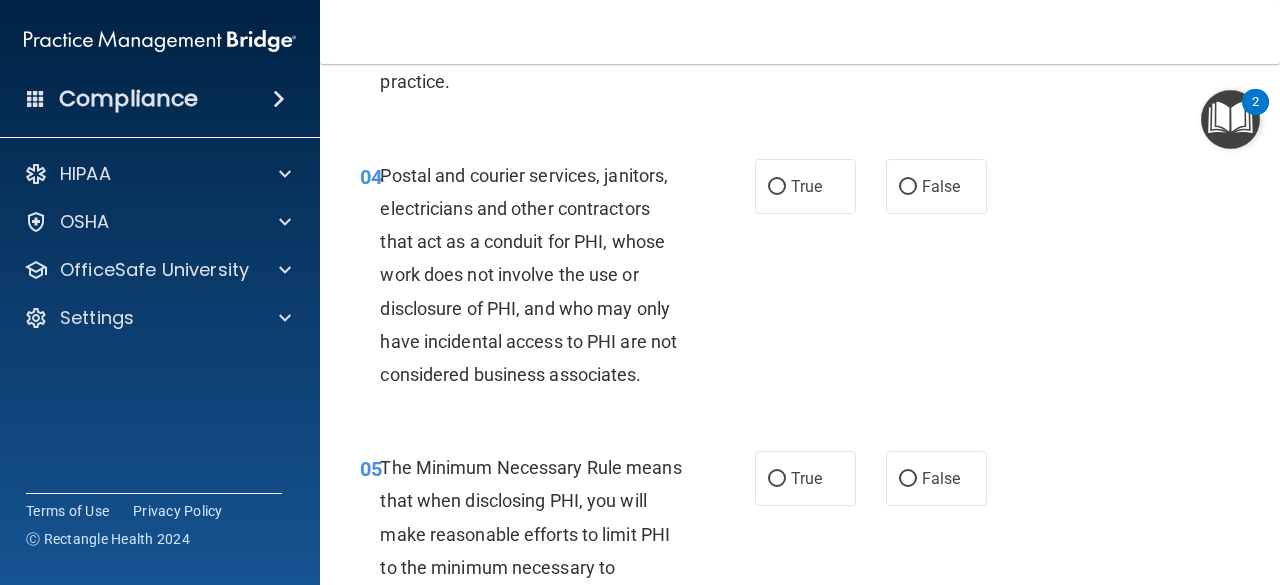 scroll, scrollTop: 678, scrollLeft: 0, axis: vertical 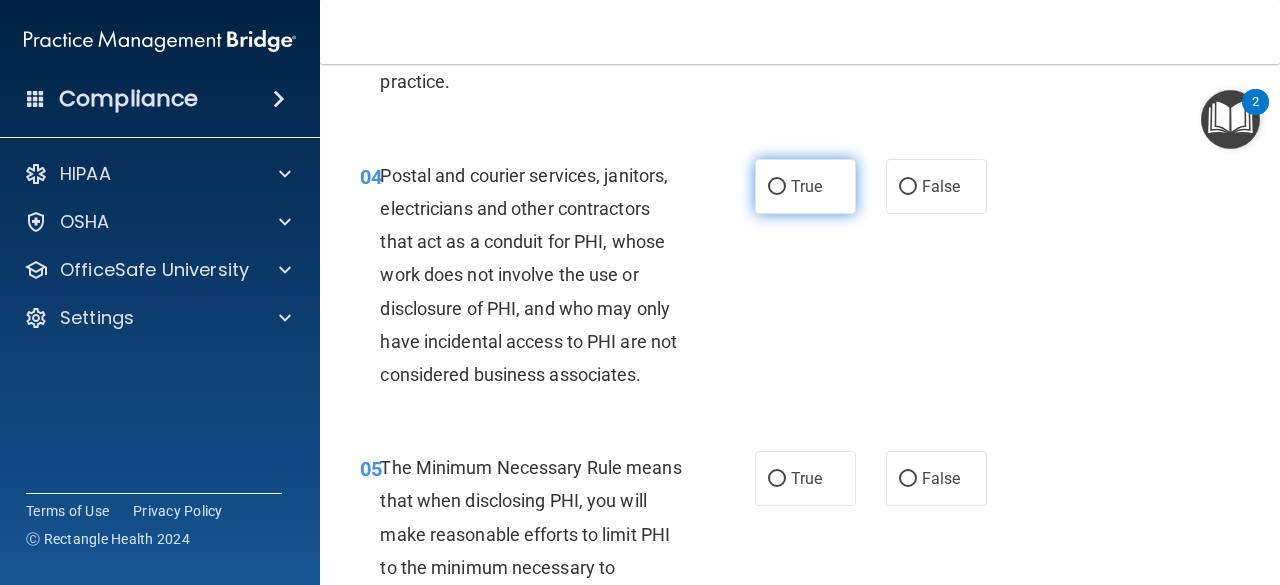 click on "True" at bounding box center [777, 187] 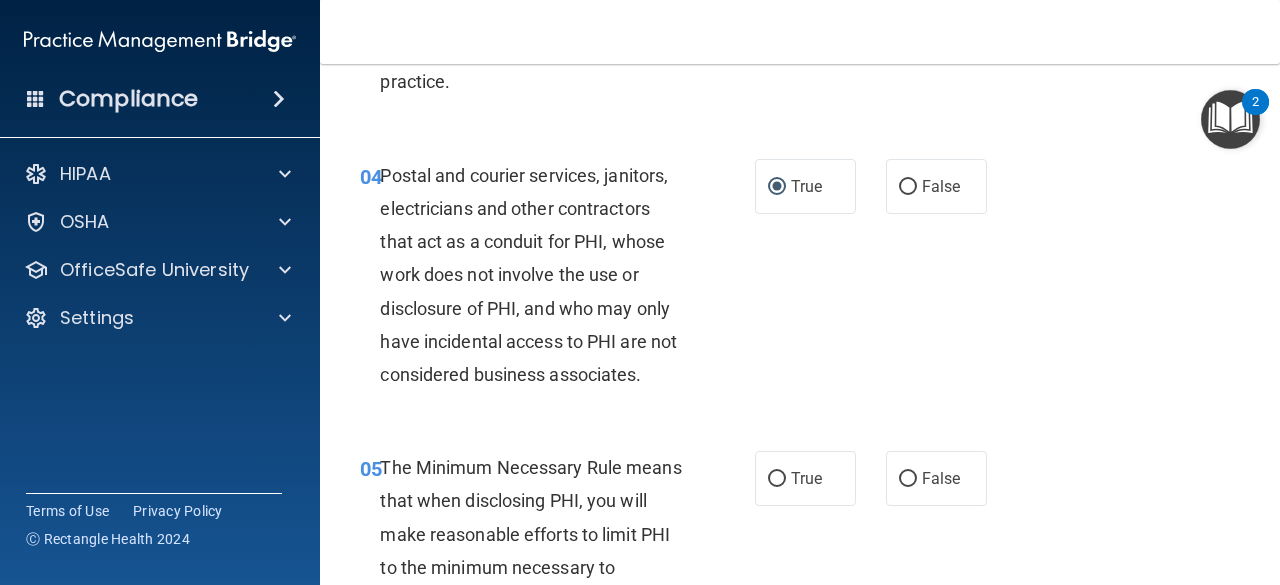 scroll, scrollTop: 809, scrollLeft: 0, axis: vertical 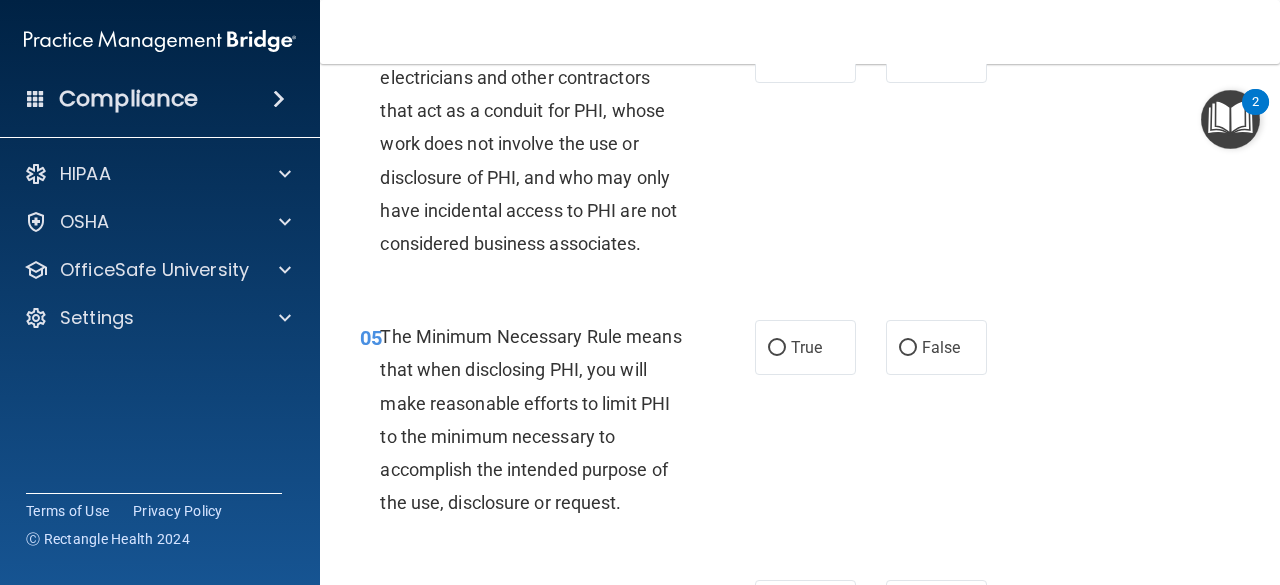click on "True" at bounding box center (806, 347) 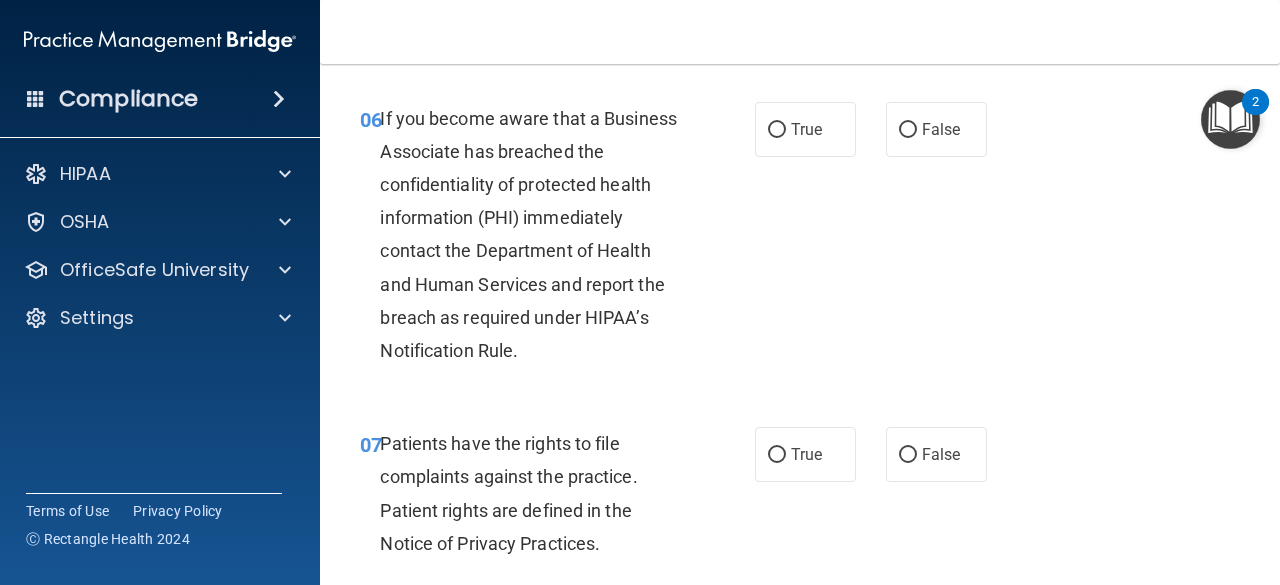 scroll, scrollTop: 1286, scrollLeft: 0, axis: vertical 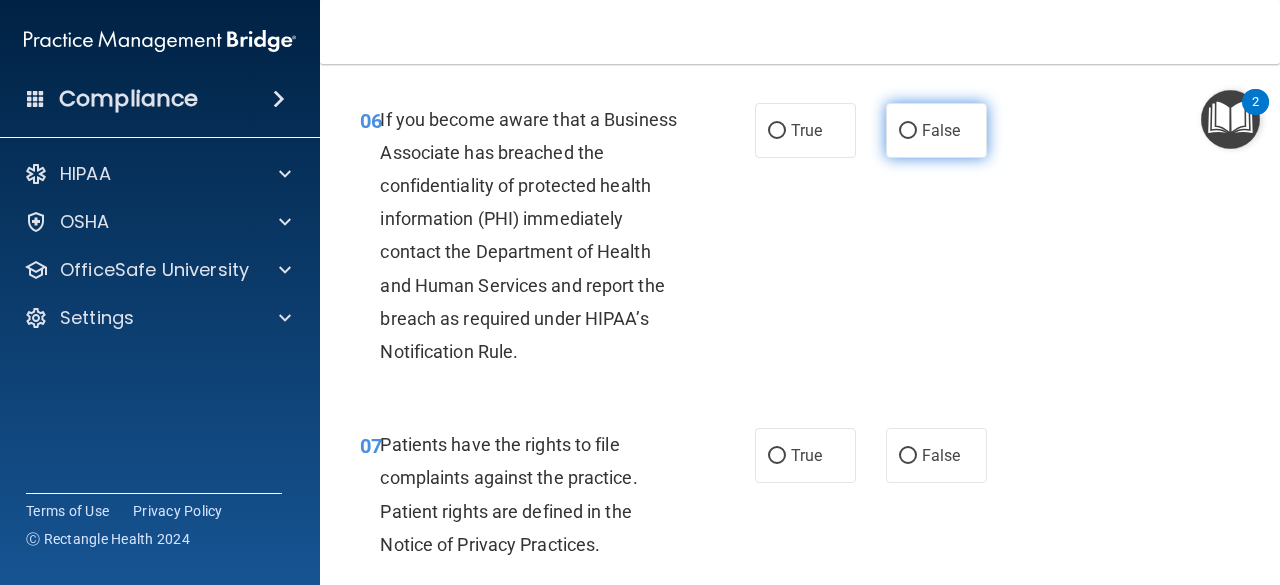 click on "False" at bounding box center [908, 131] 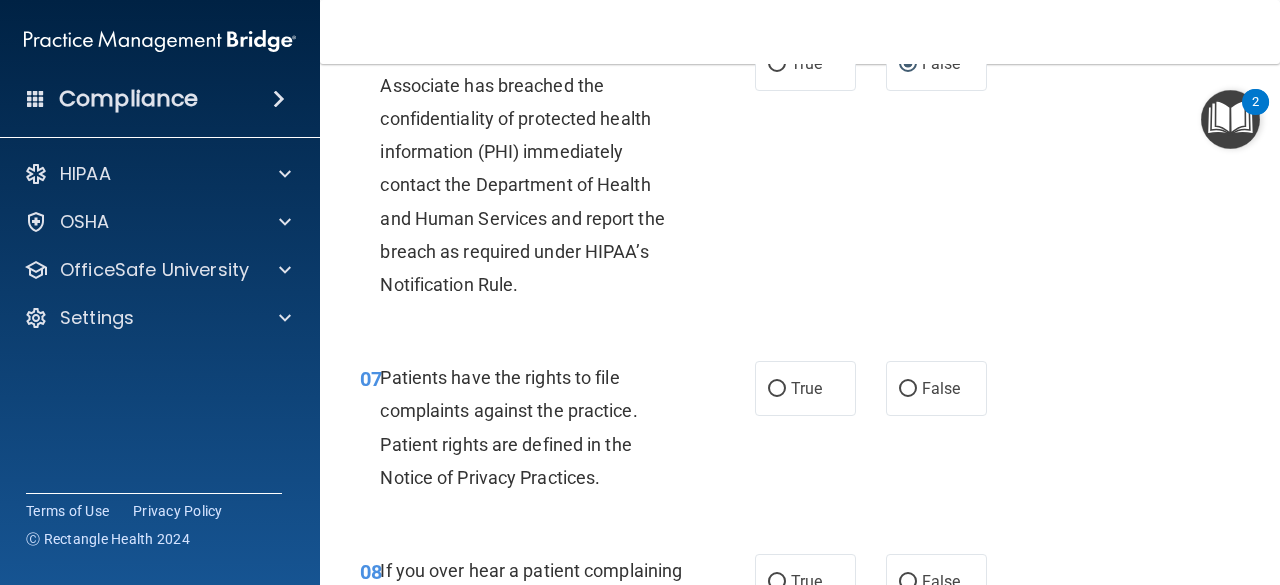 scroll, scrollTop: 1358, scrollLeft: 0, axis: vertical 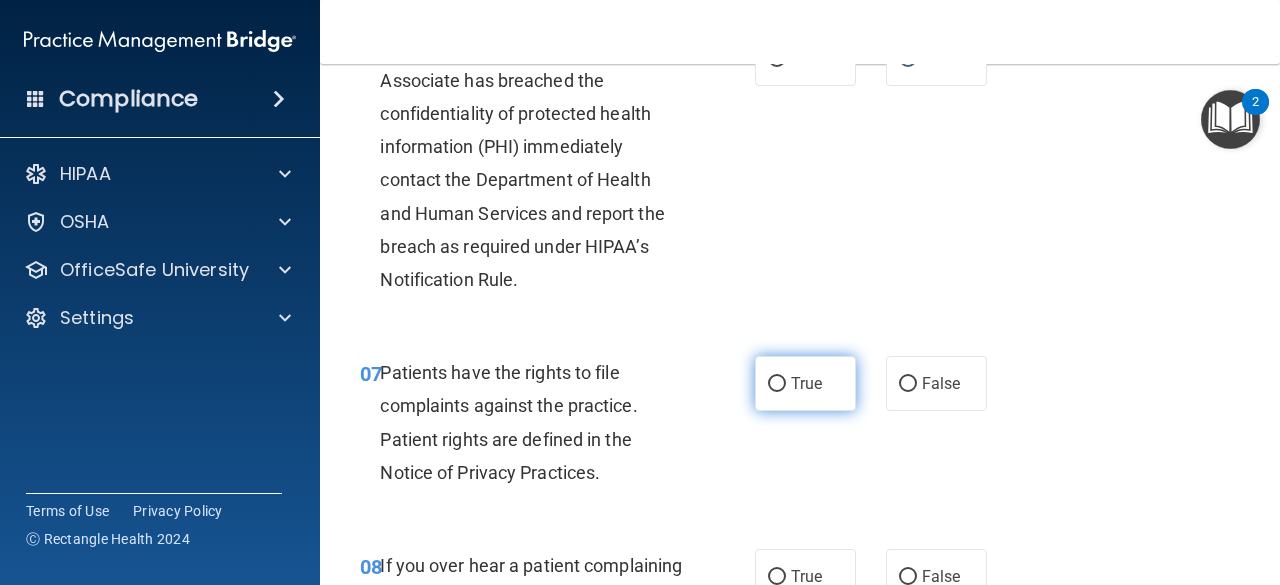 click on "True" at bounding box center [777, 384] 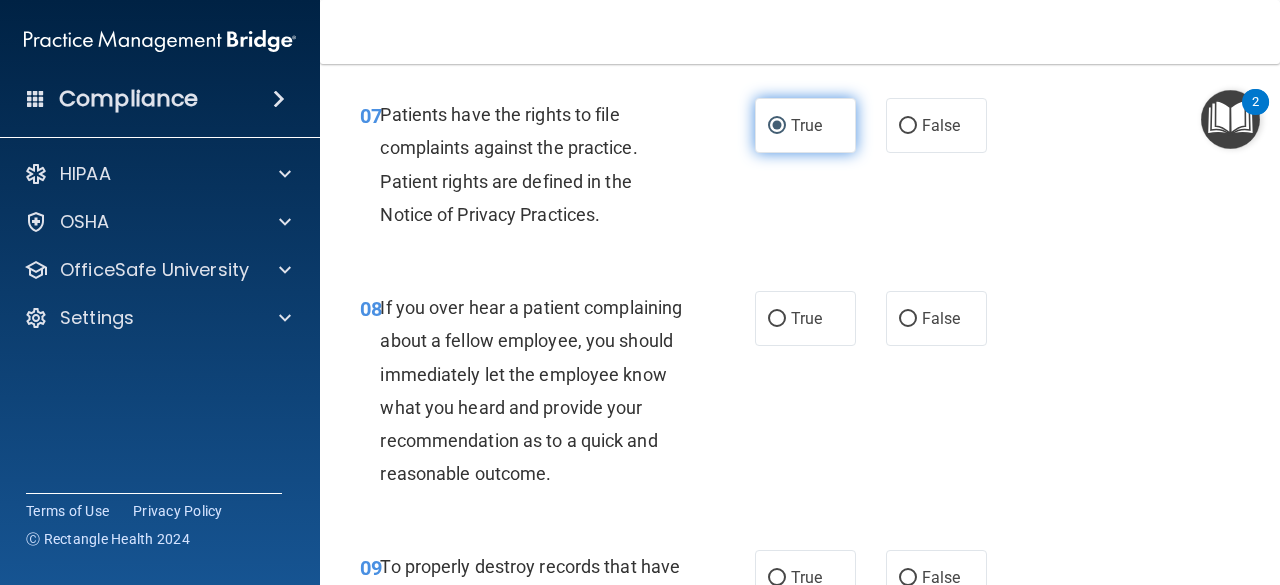 scroll, scrollTop: 1657, scrollLeft: 0, axis: vertical 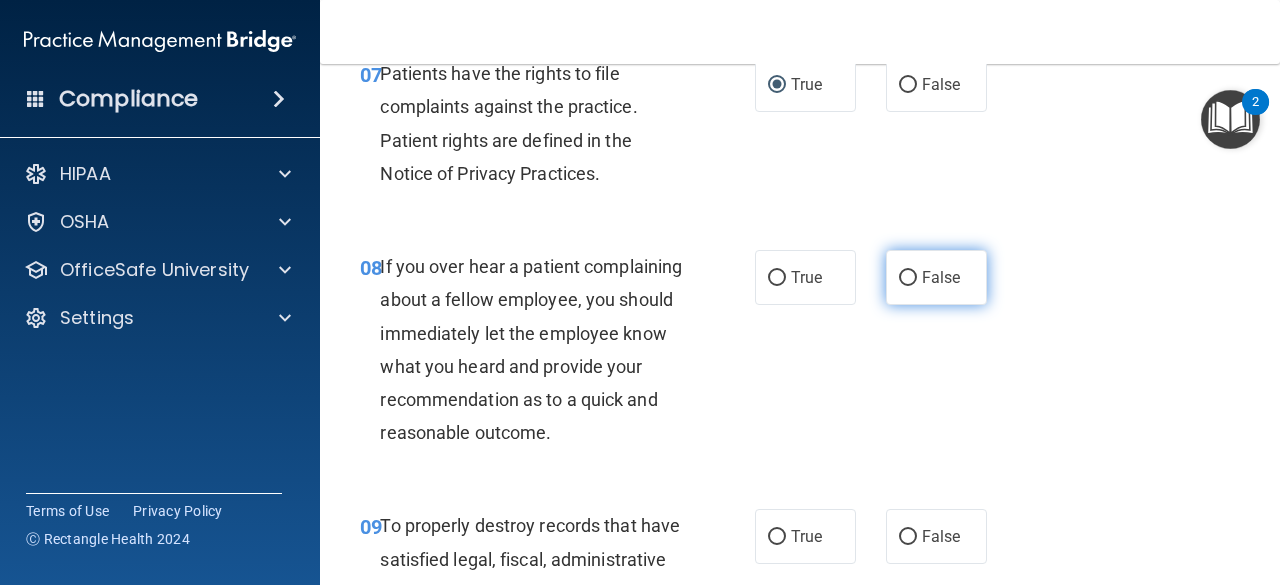 click on "False" at bounding box center (936, 277) 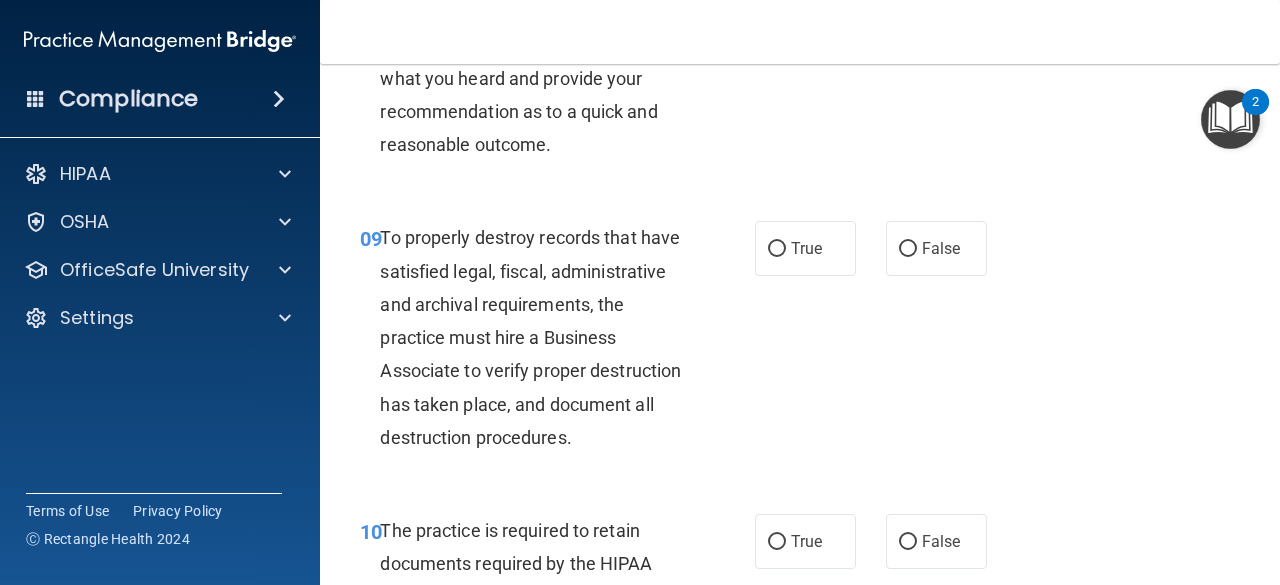 scroll, scrollTop: 1948, scrollLeft: 0, axis: vertical 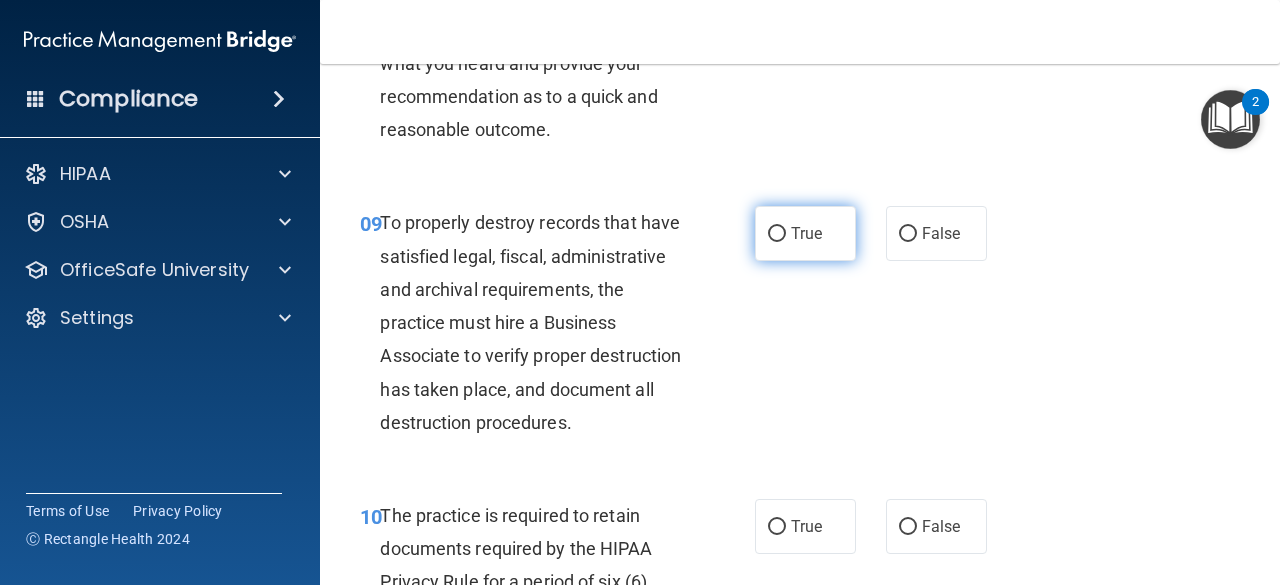 click on "True" at bounding box center [806, 233] 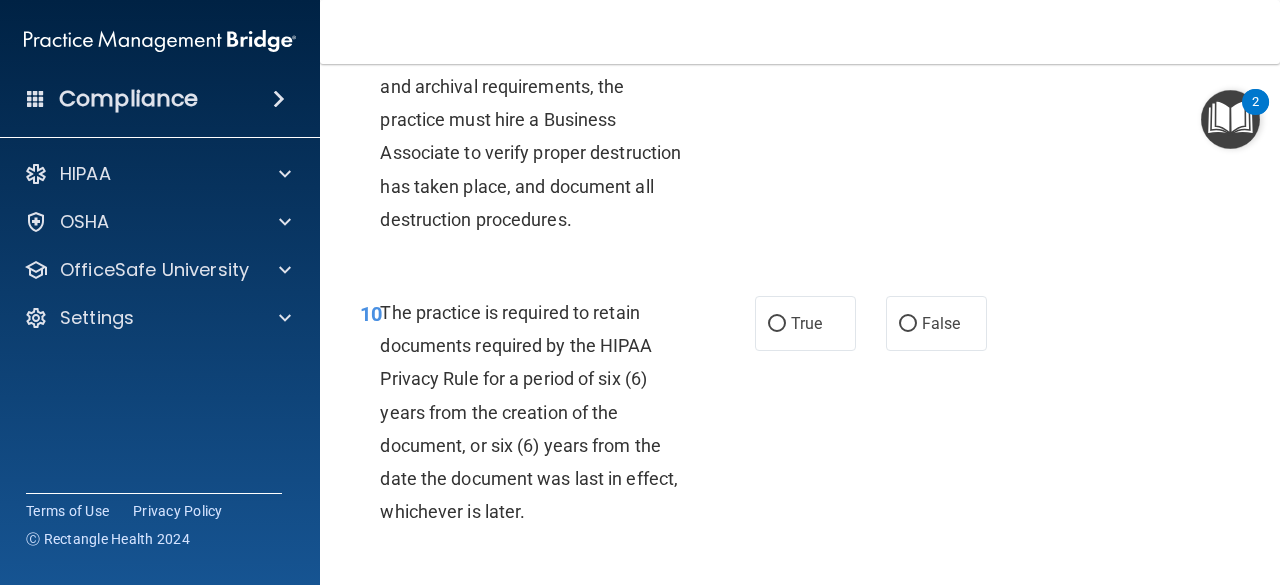 scroll, scrollTop: 2226, scrollLeft: 0, axis: vertical 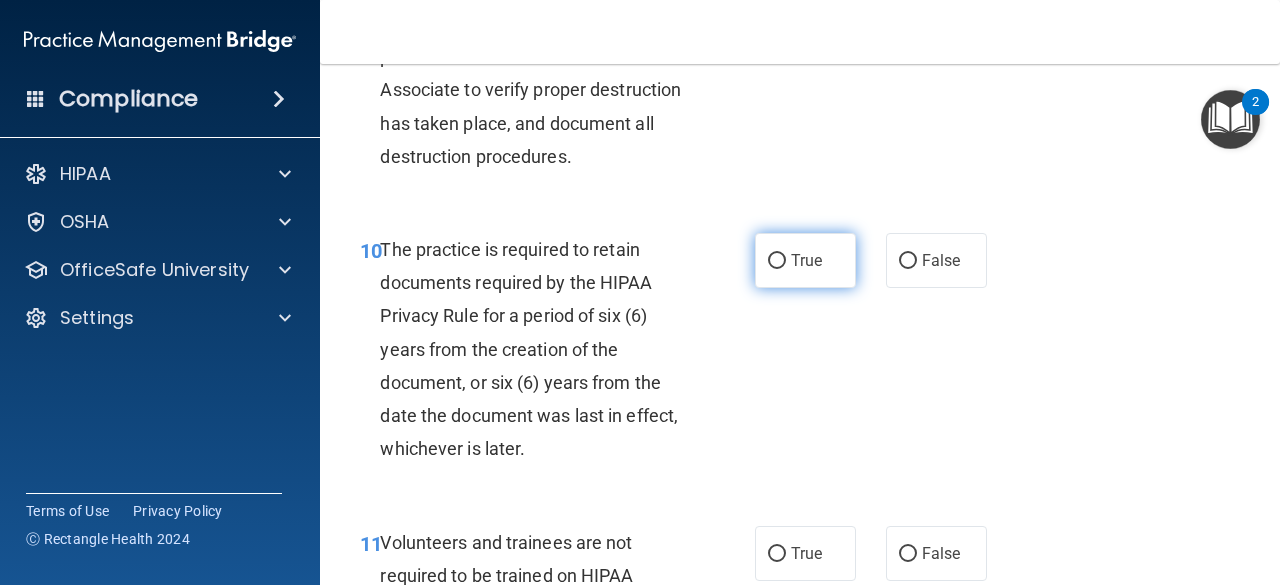 click on "True" at bounding box center [806, 260] 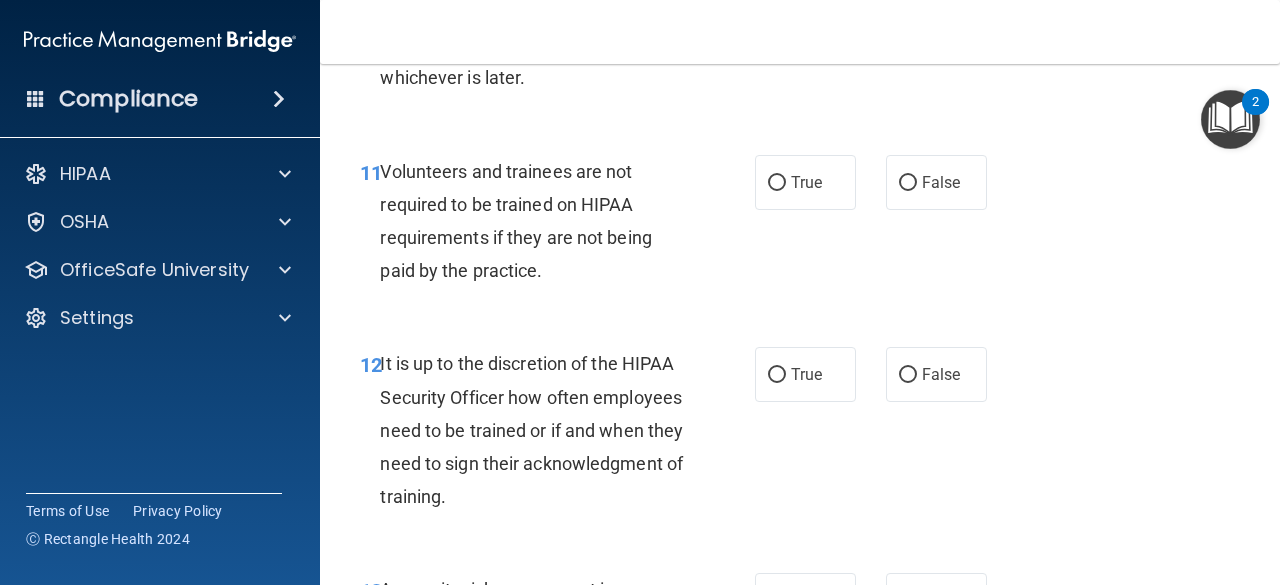 scroll, scrollTop: 2596, scrollLeft: 0, axis: vertical 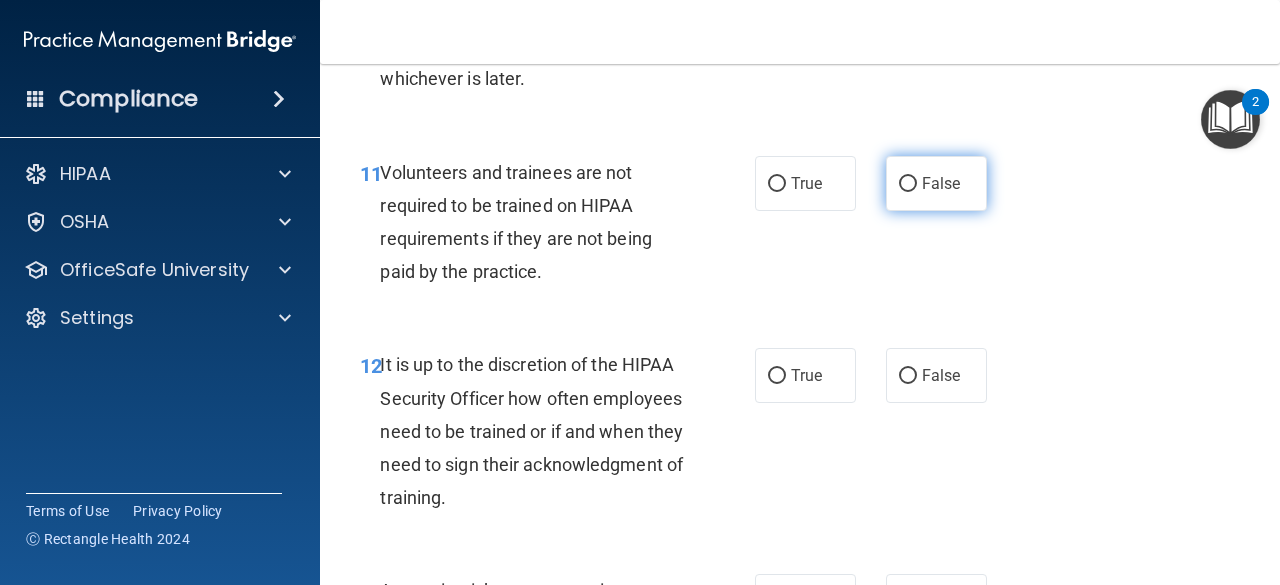 click on "False" at bounding box center [936, 183] 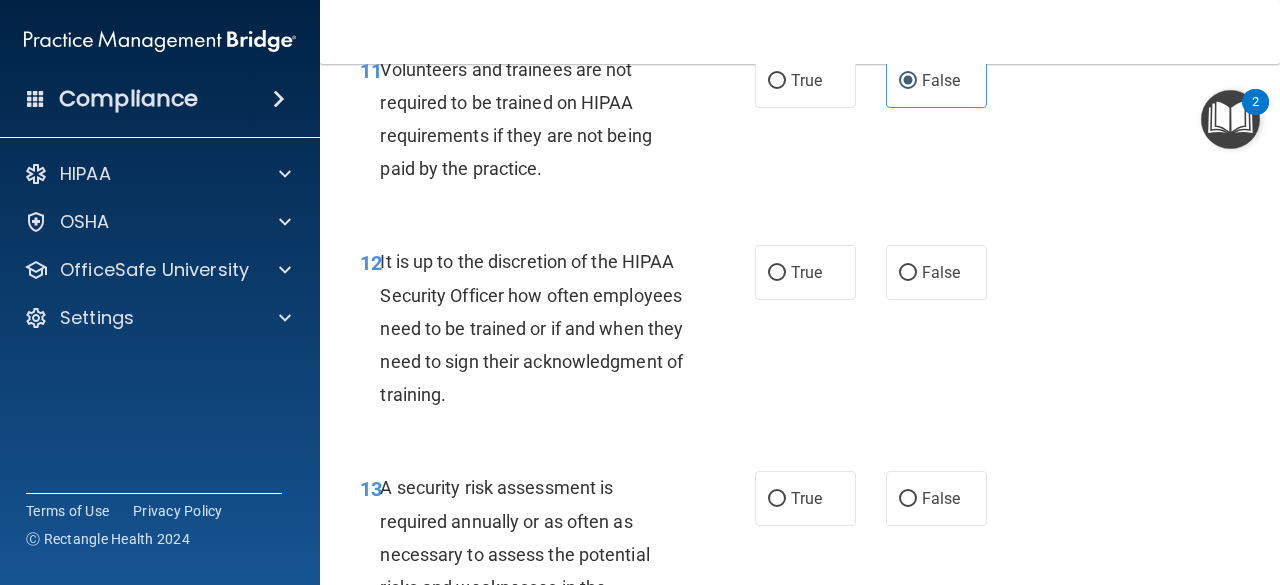 scroll, scrollTop: 2700, scrollLeft: 0, axis: vertical 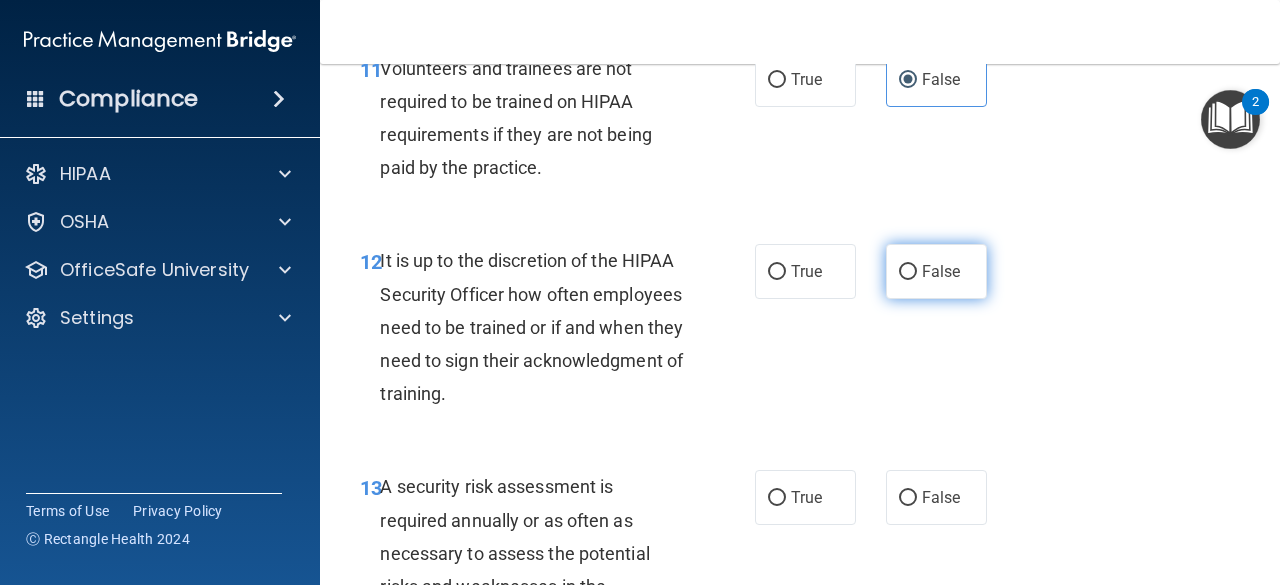 click on "False" at bounding box center (941, 271) 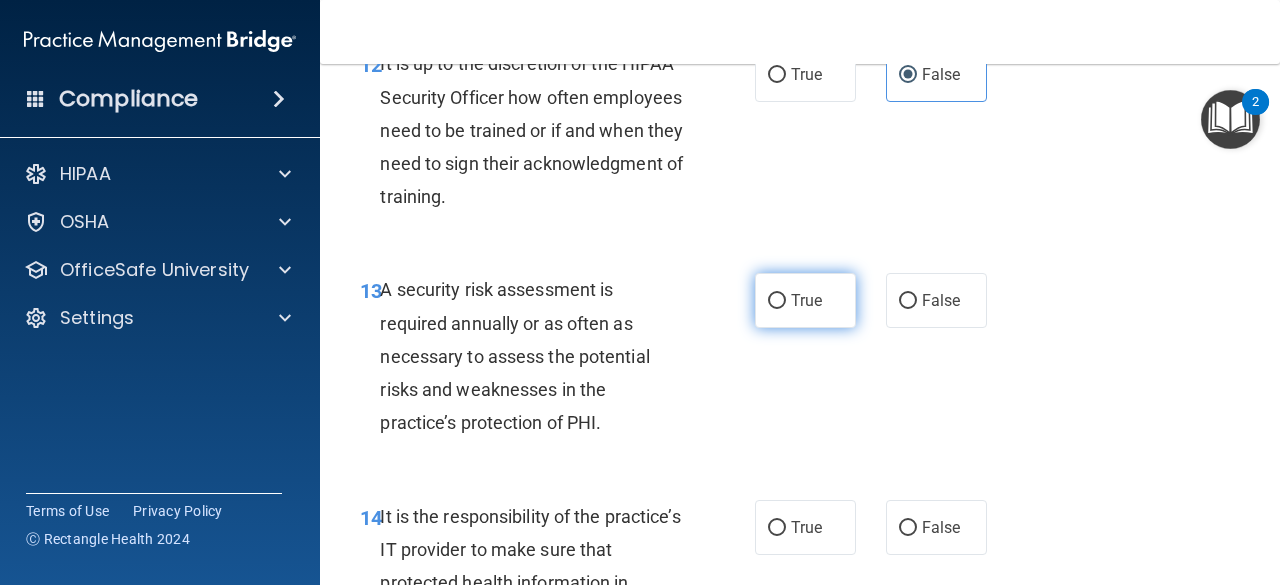click on "True" at bounding box center (806, 300) 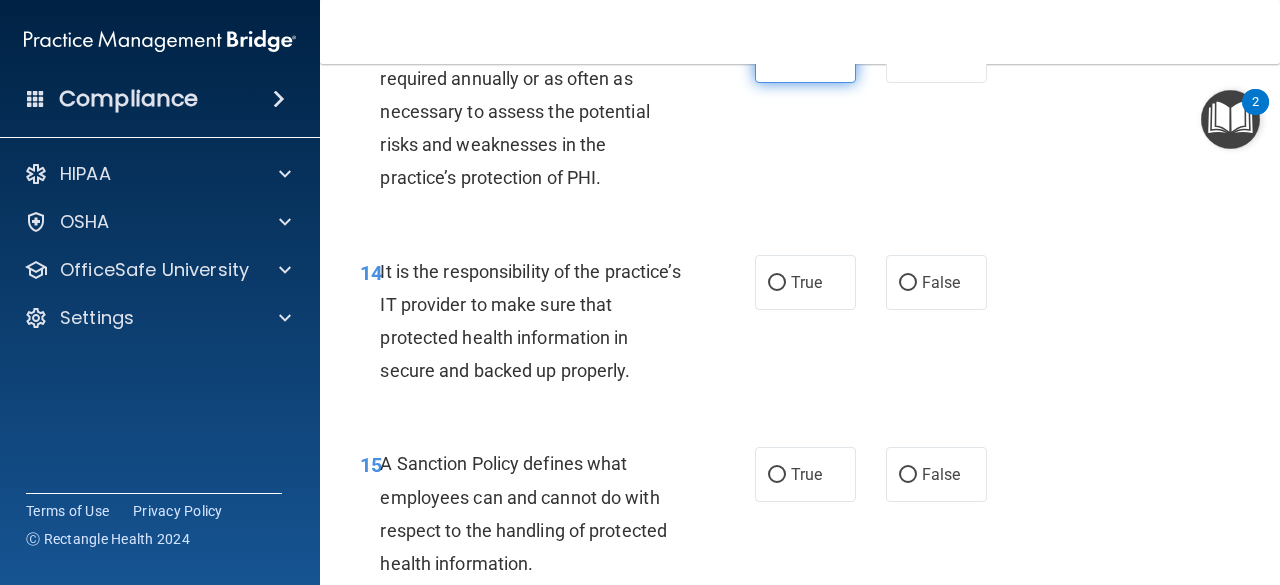 scroll, scrollTop: 3191, scrollLeft: 0, axis: vertical 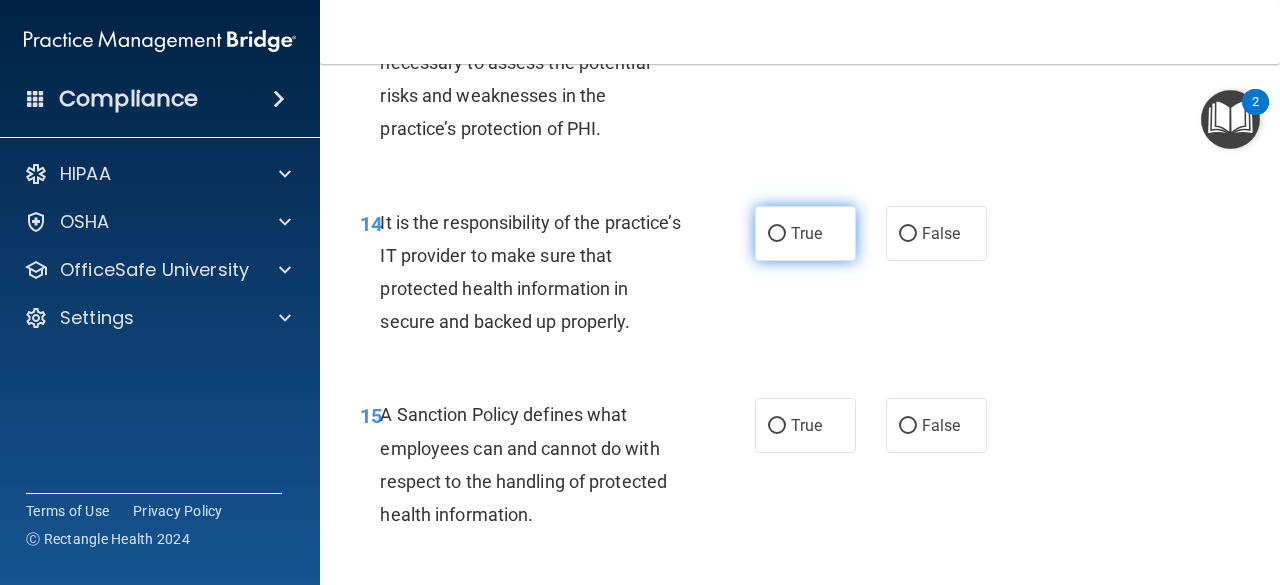 click on "True" at bounding box center [806, 233] 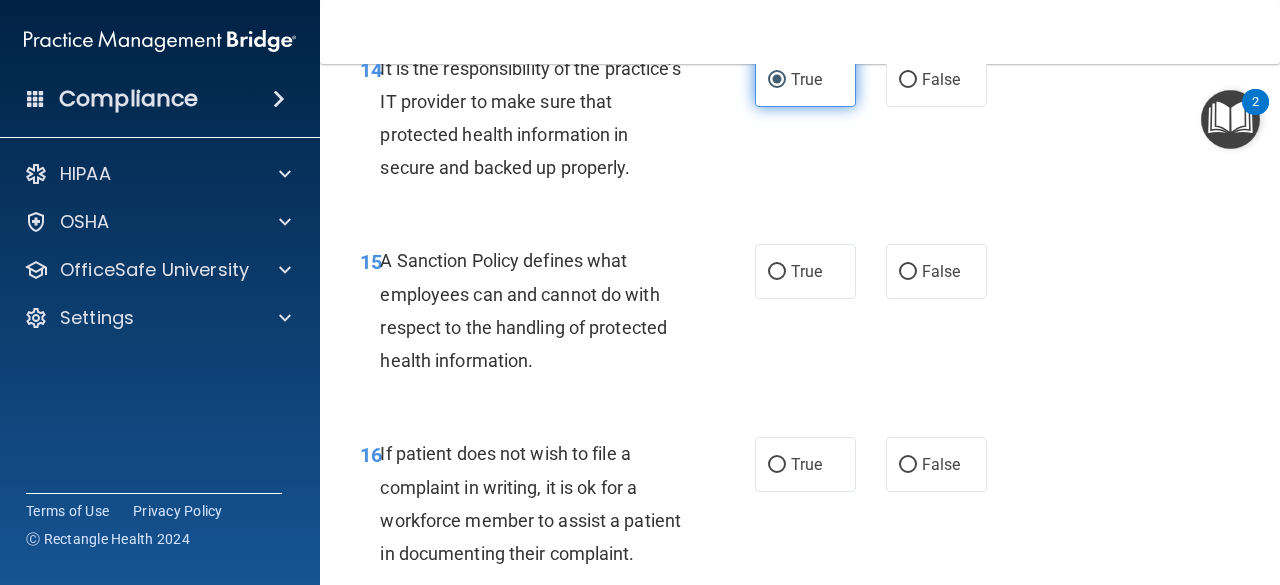 scroll, scrollTop: 3339, scrollLeft: 0, axis: vertical 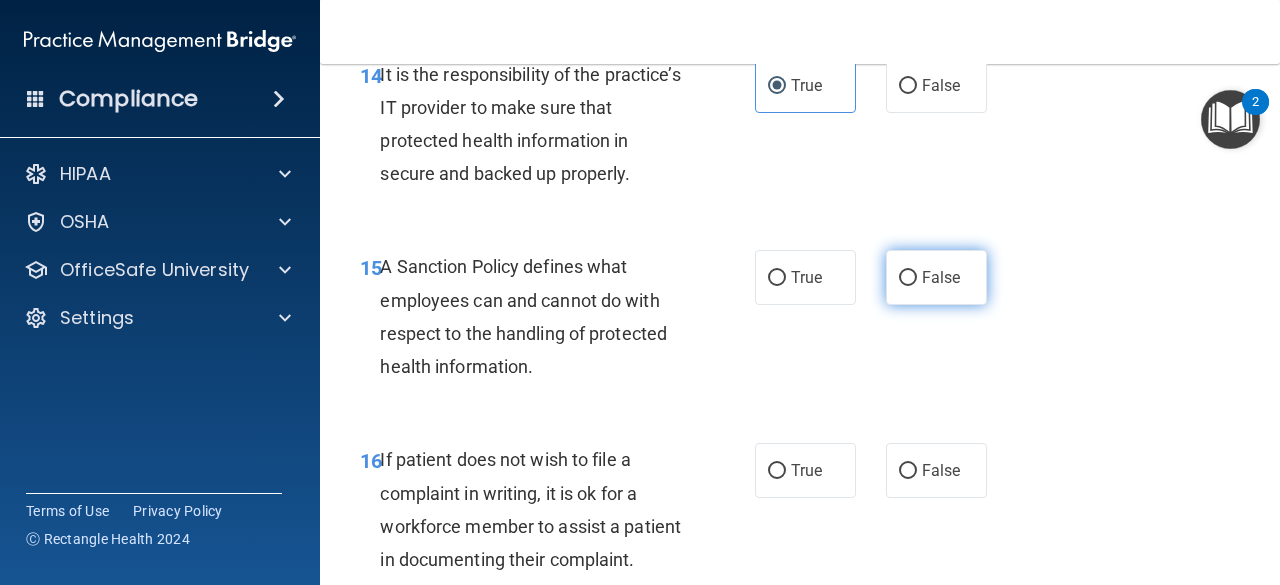 click on "False" at bounding box center [936, 277] 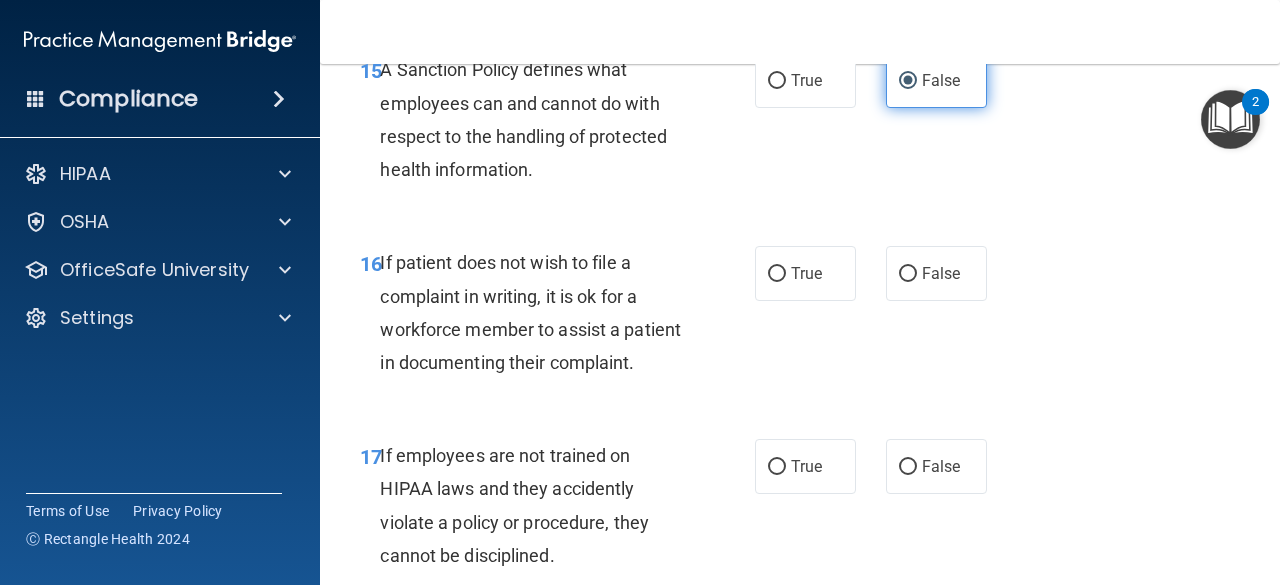 scroll, scrollTop: 3535, scrollLeft: 0, axis: vertical 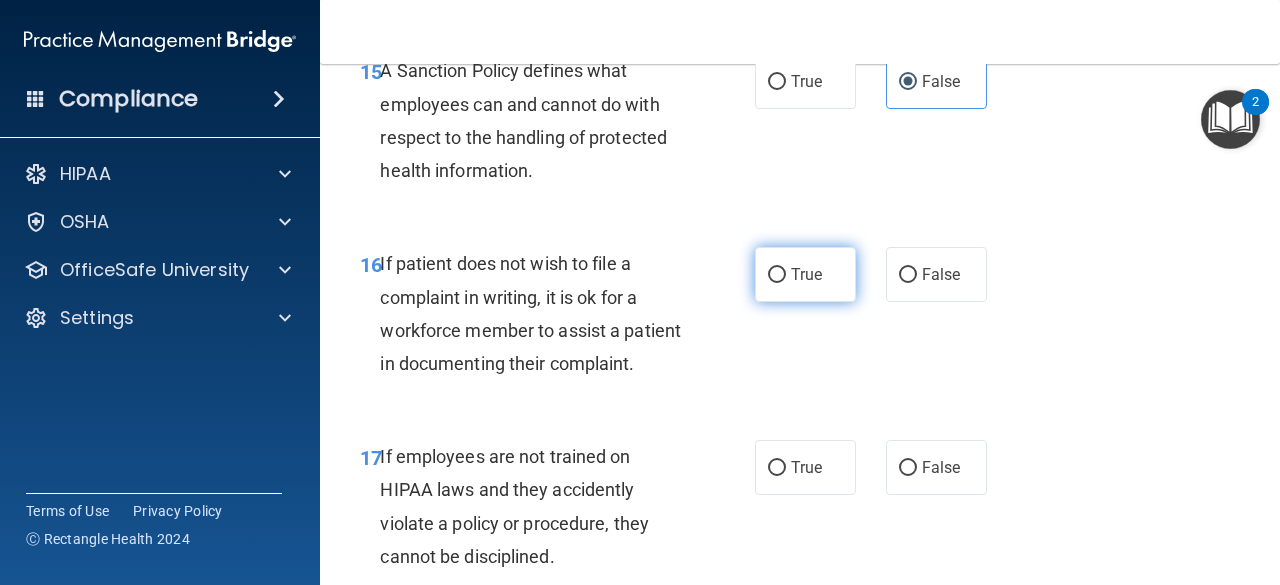 click on "True" at bounding box center (805, 274) 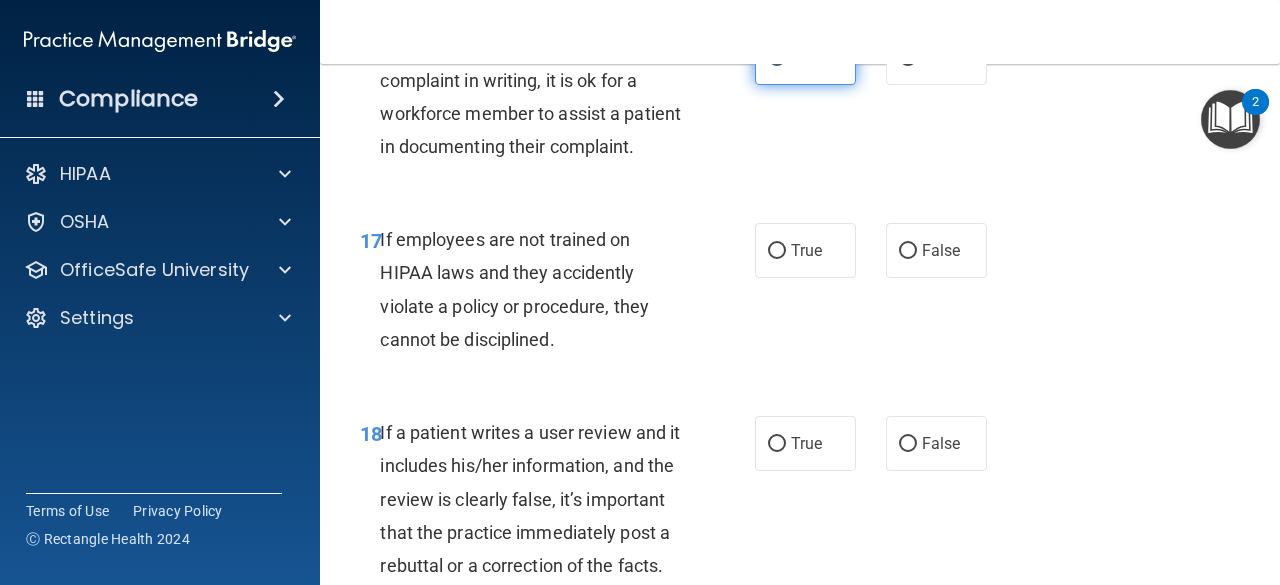 scroll, scrollTop: 3753, scrollLeft: 0, axis: vertical 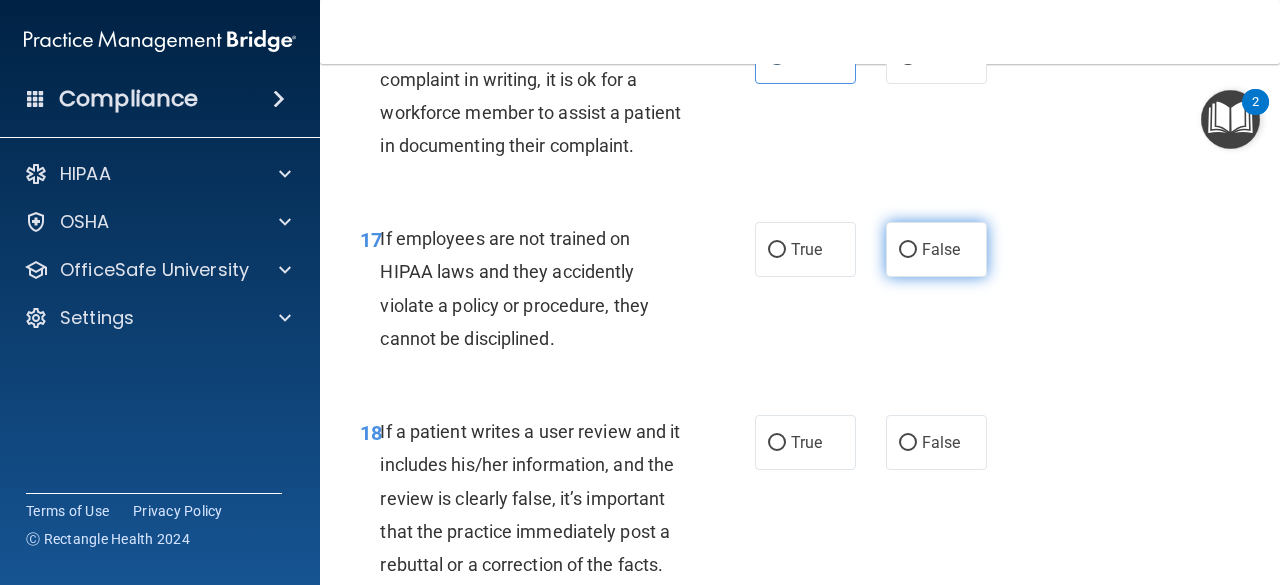 click on "False" at bounding box center [908, 250] 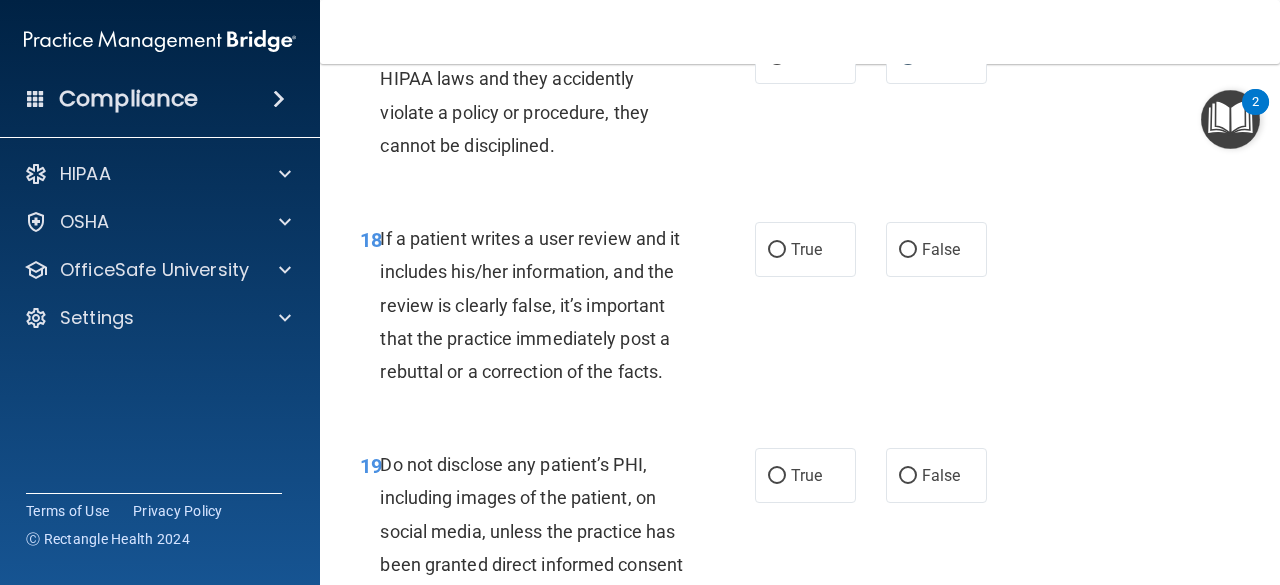 scroll, scrollTop: 3945, scrollLeft: 0, axis: vertical 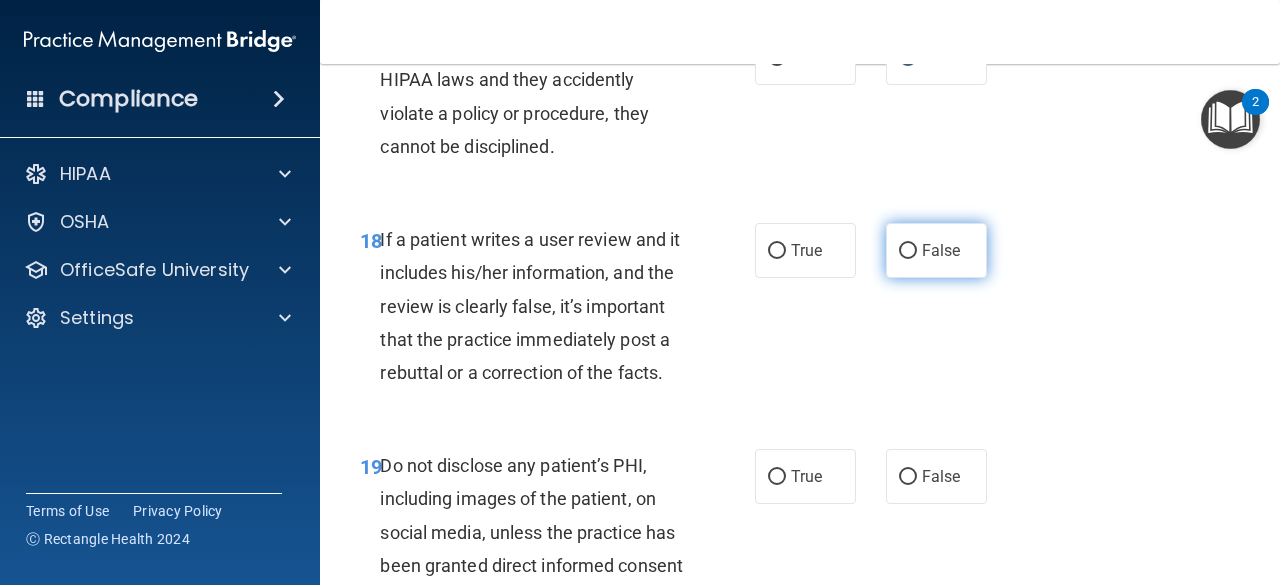 click on "False" at bounding box center (941, 250) 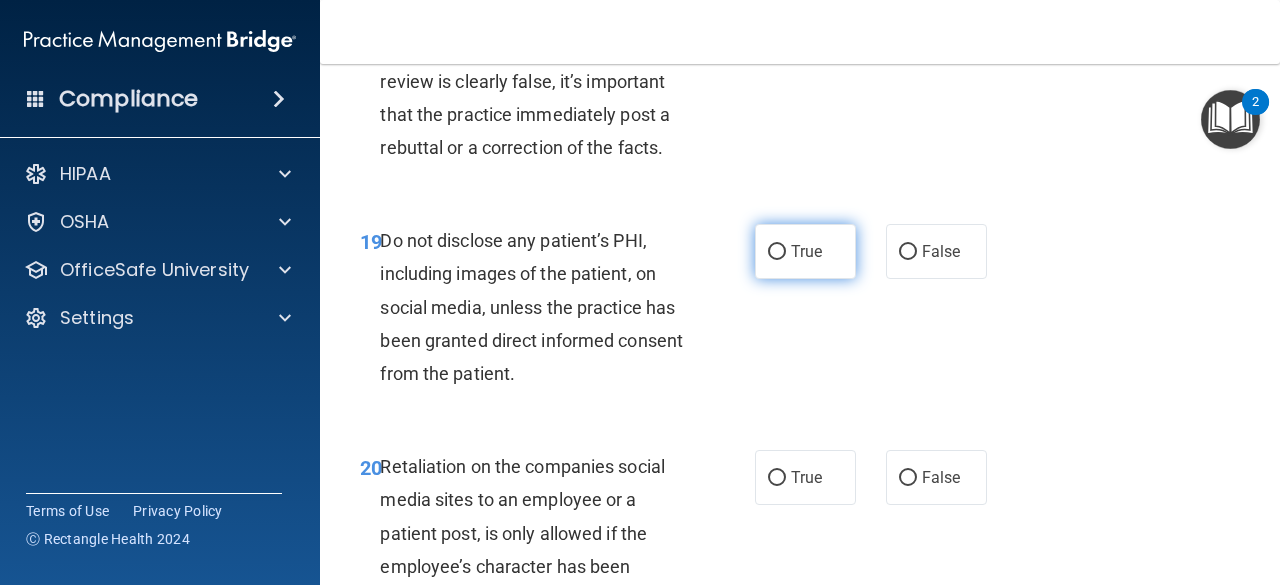 click on "True" at bounding box center [805, 251] 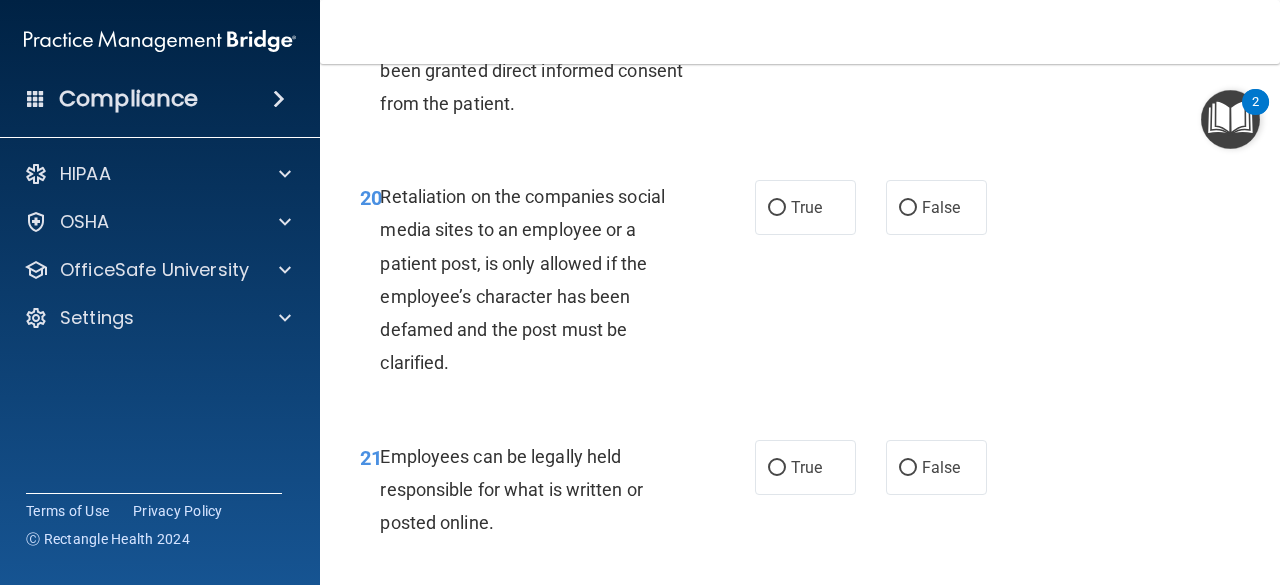 scroll, scrollTop: 4445, scrollLeft: 0, axis: vertical 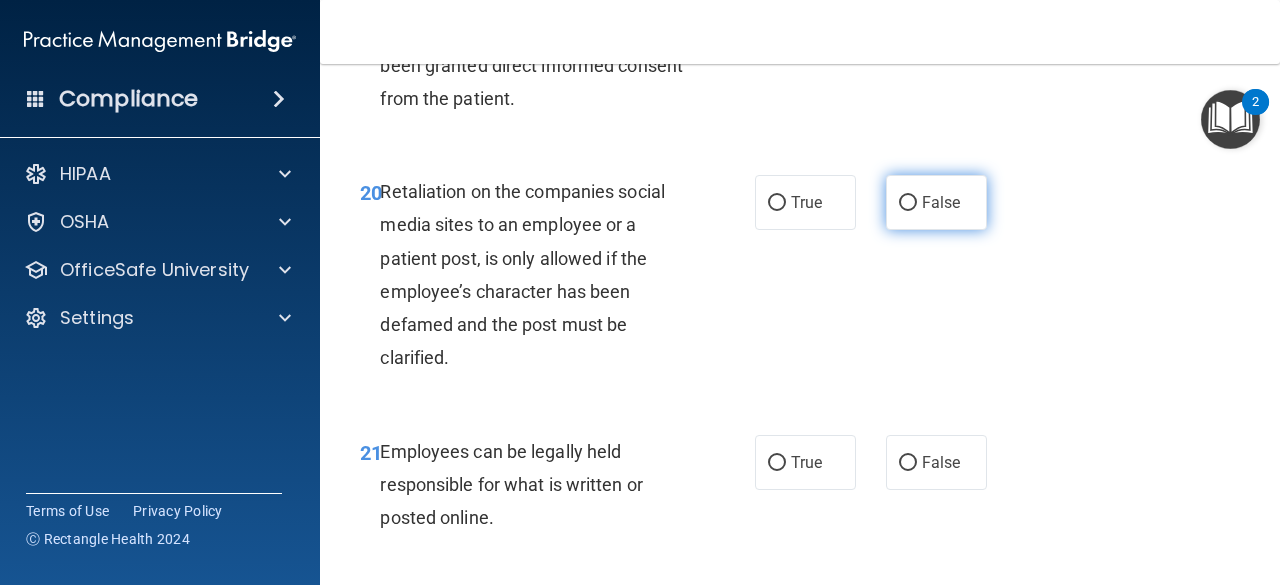 click on "False" at bounding box center (936, 202) 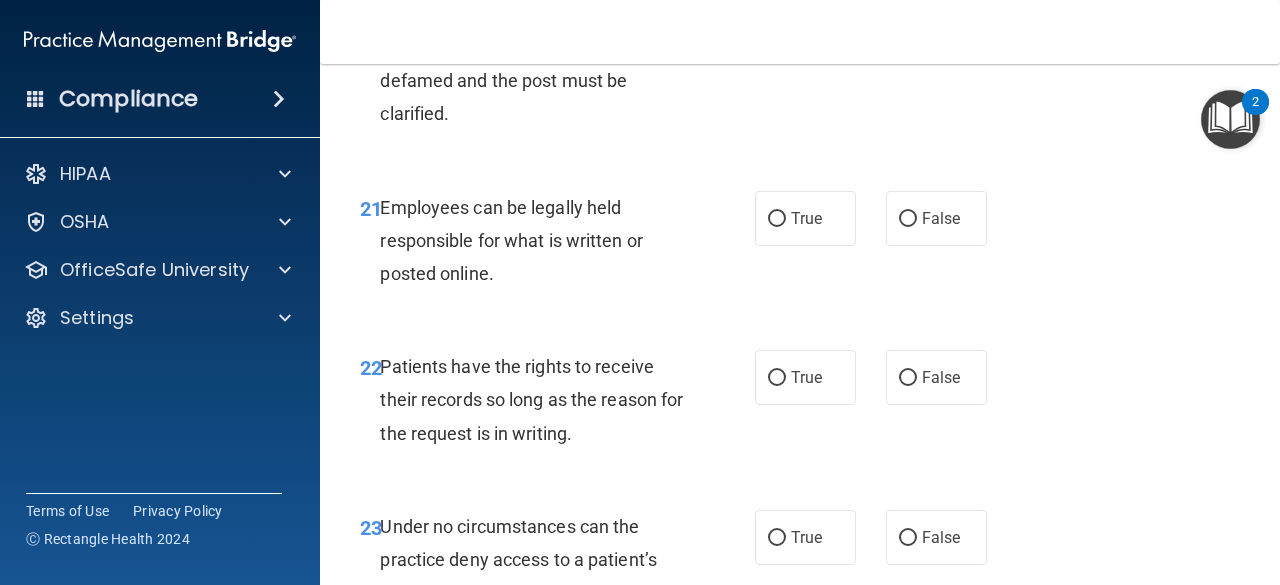 scroll, scrollTop: 4690, scrollLeft: 0, axis: vertical 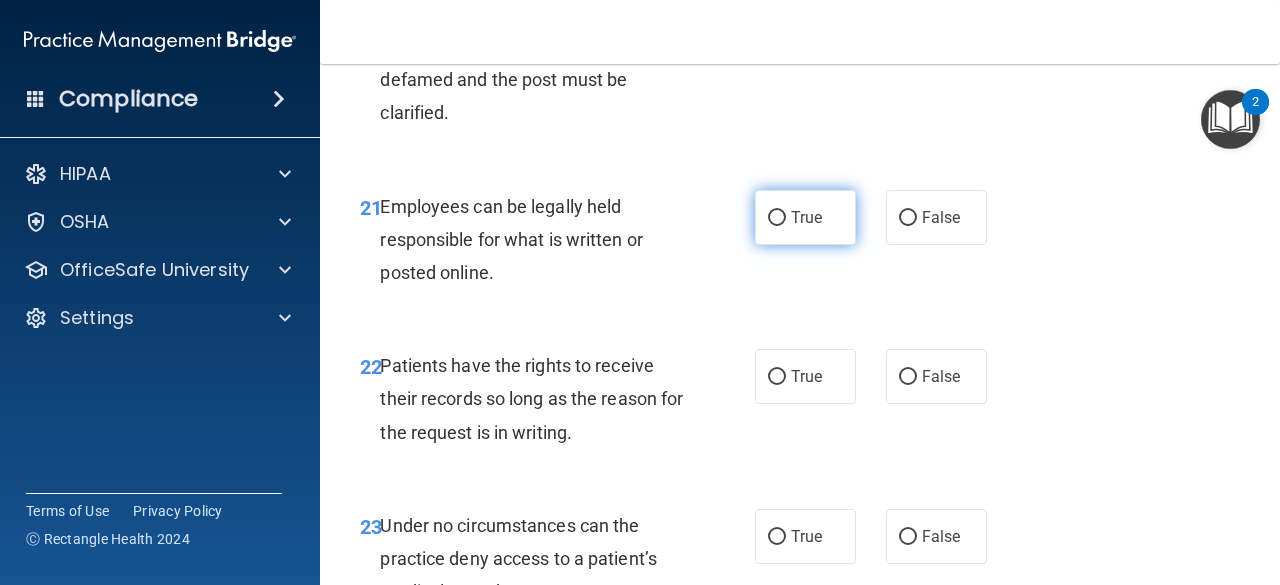 click on "True" at bounding box center (805, 217) 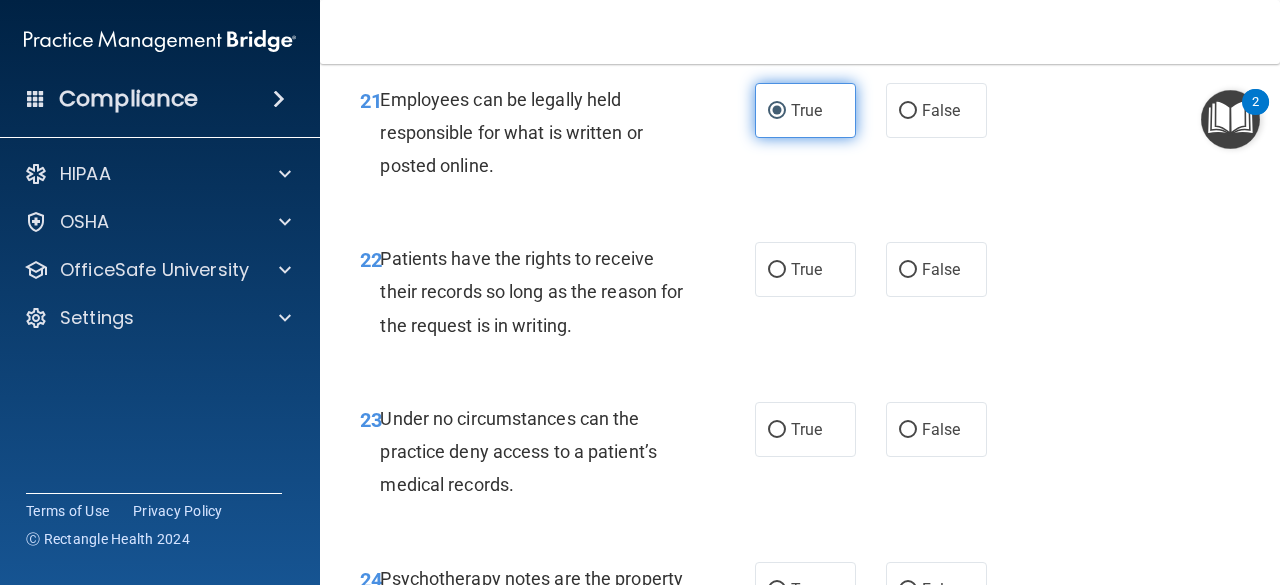 scroll, scrollTop: 4798, scrollLeft: 0, axis: vertical 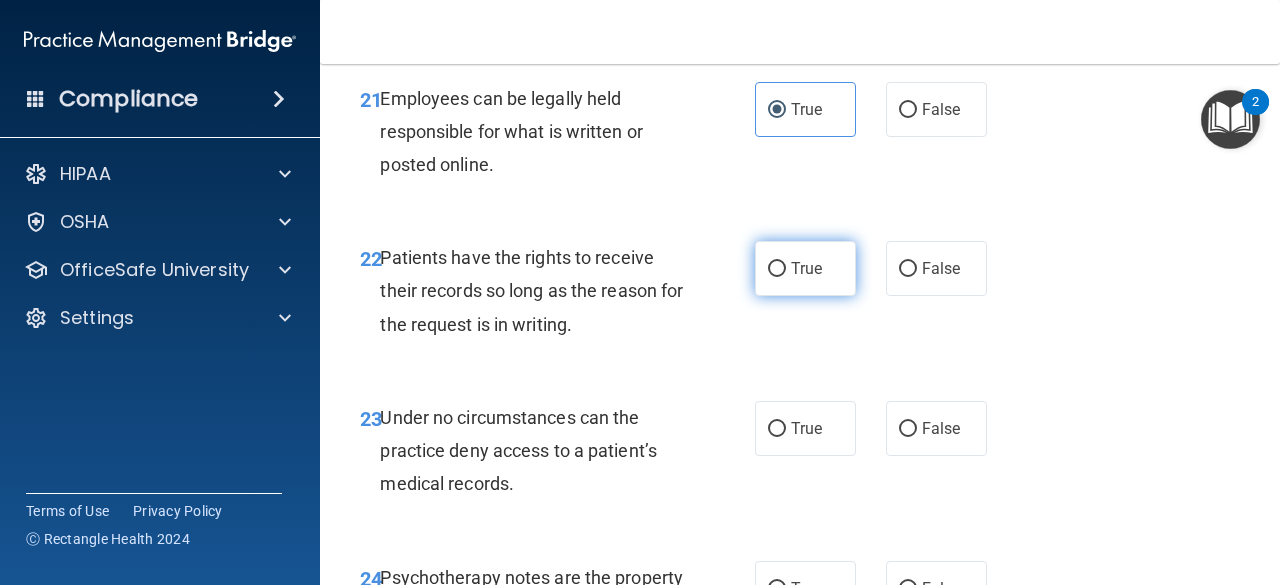click on "True" at bounding box center (805, 268) 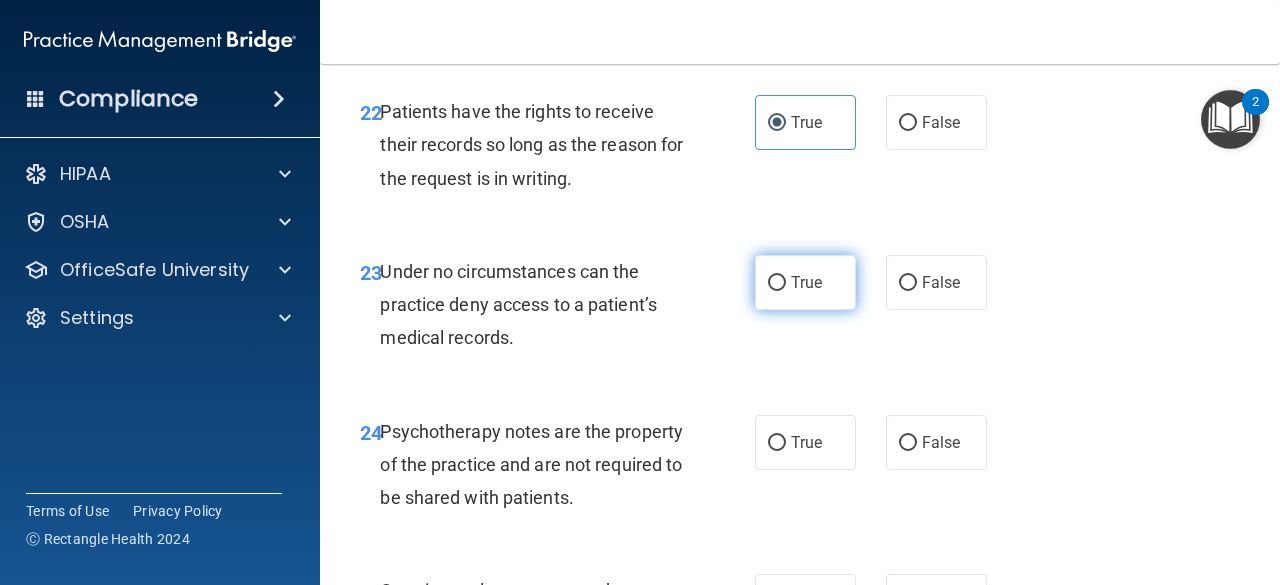 scroll, scrollTop: 4937, scrollLeft: 0, axis: vertical 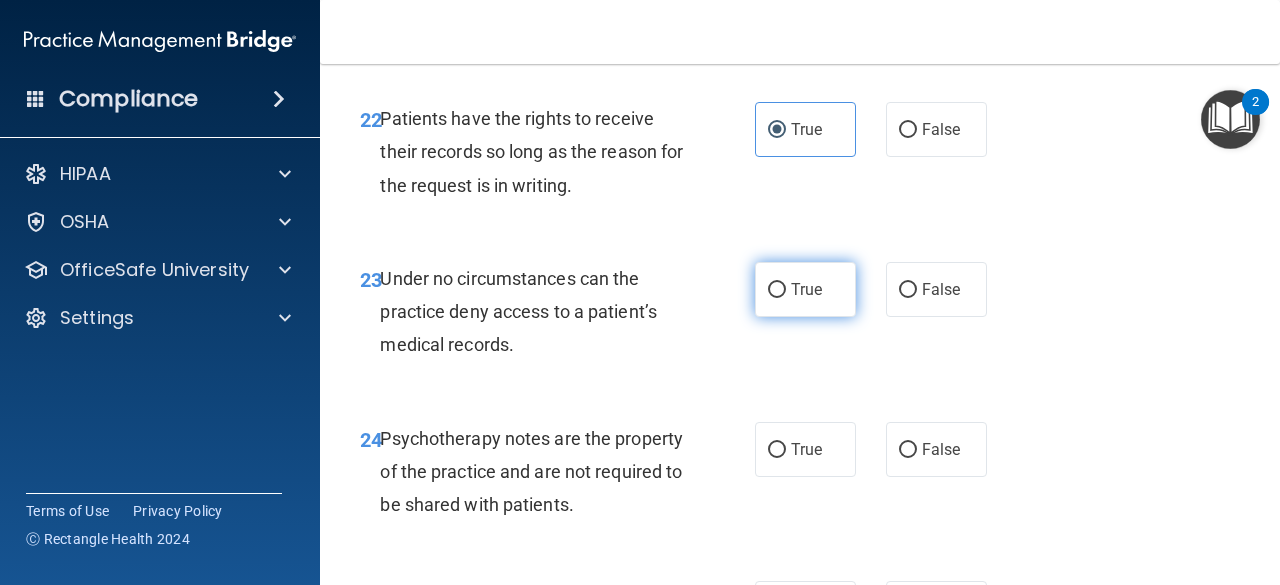 click on "True" at bounding box center [806, 289] 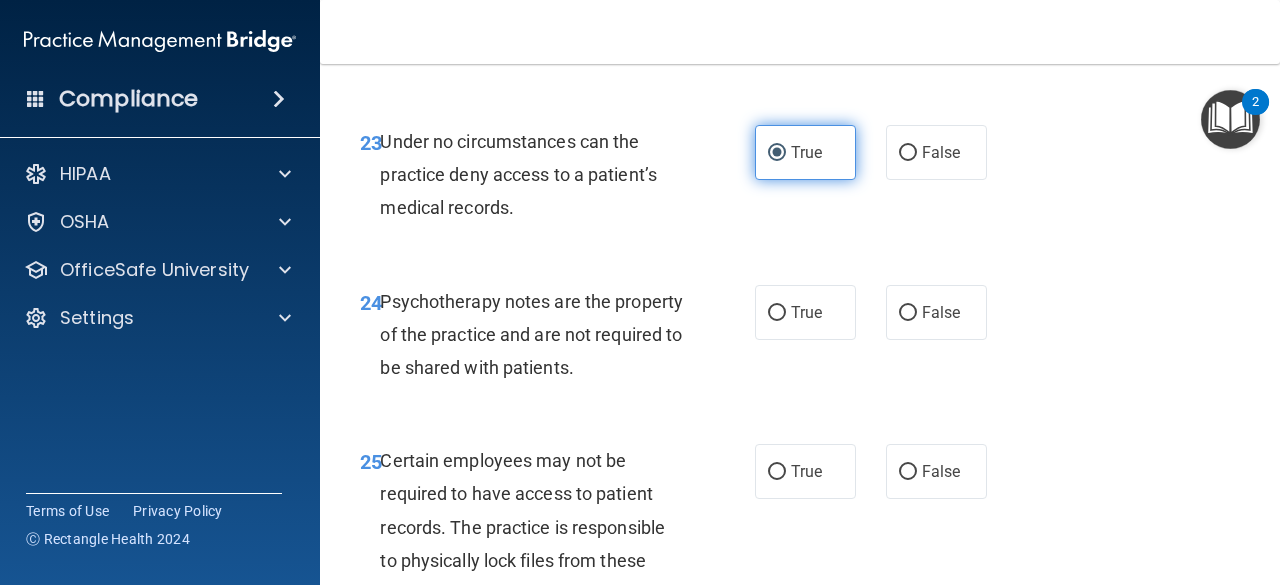 scroll, scrollTop: 5097, scrollLeft: 0, axis: vertical 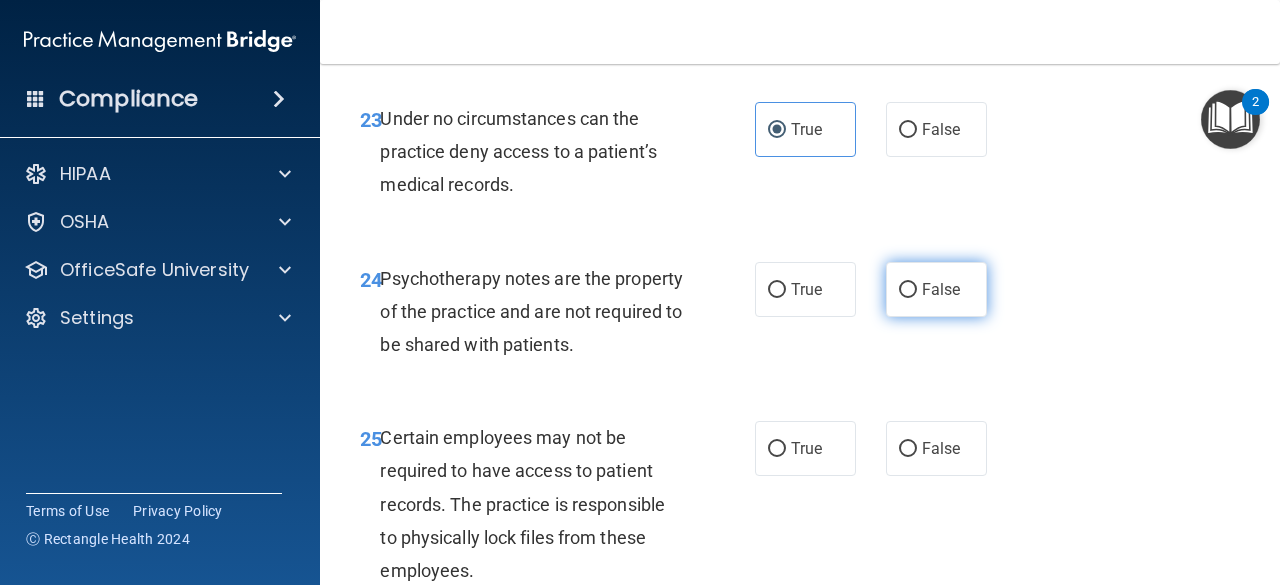 click on "False" at bounding box center (908, 290) 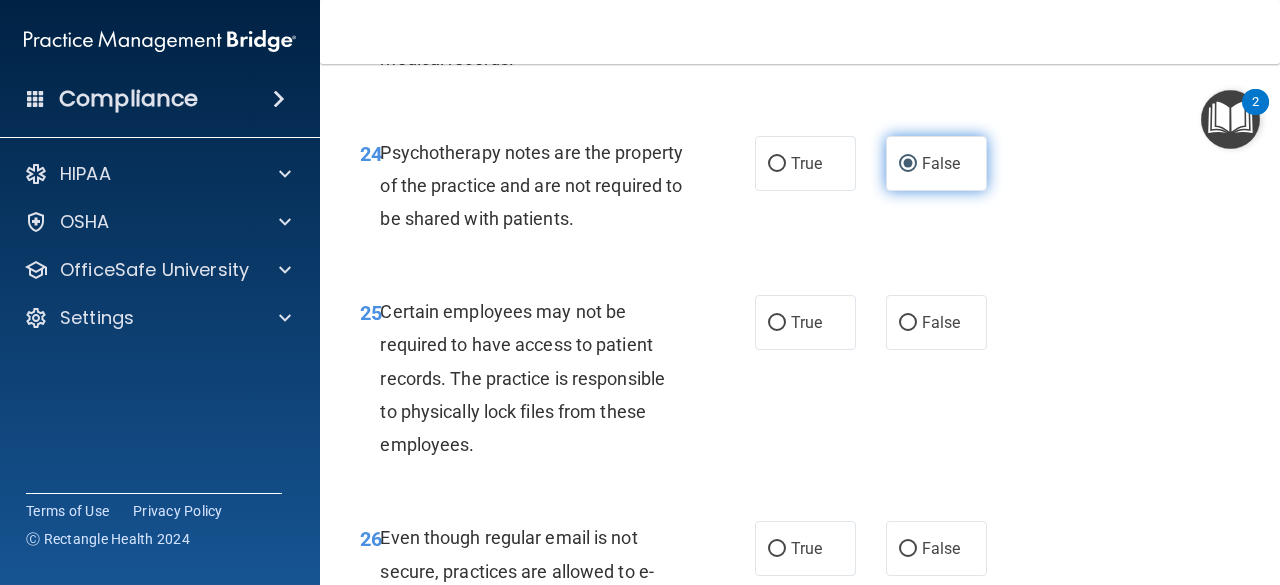 scroll, scrollTop: 5287, scrollLeft: 0, axis: vertical 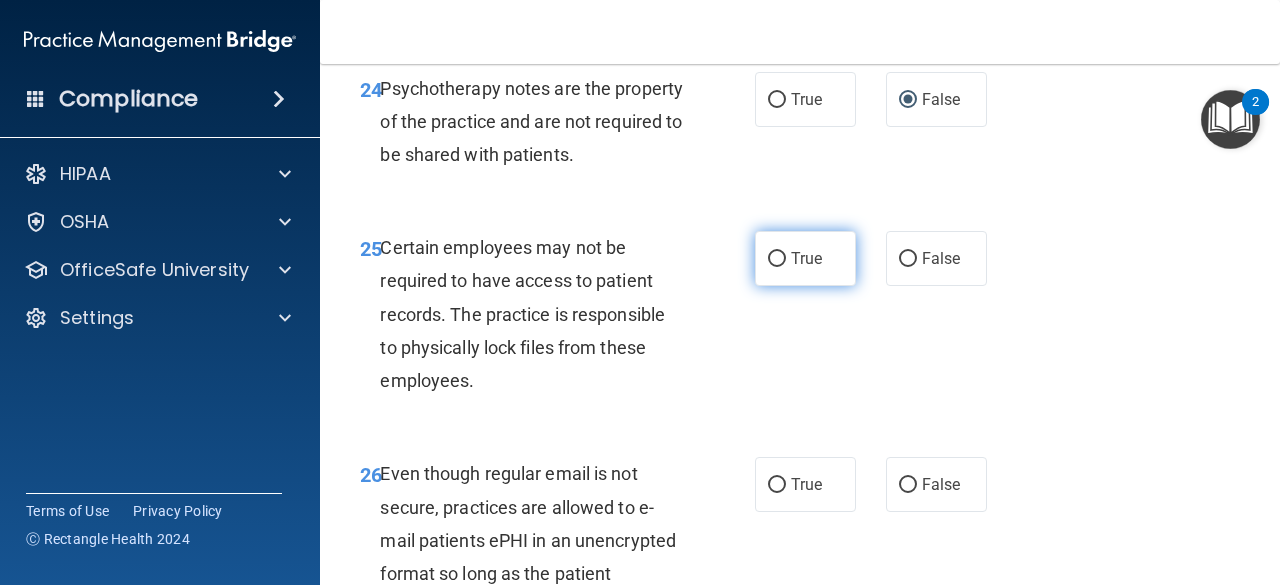 click on "True" at bounding box center (805, 258) 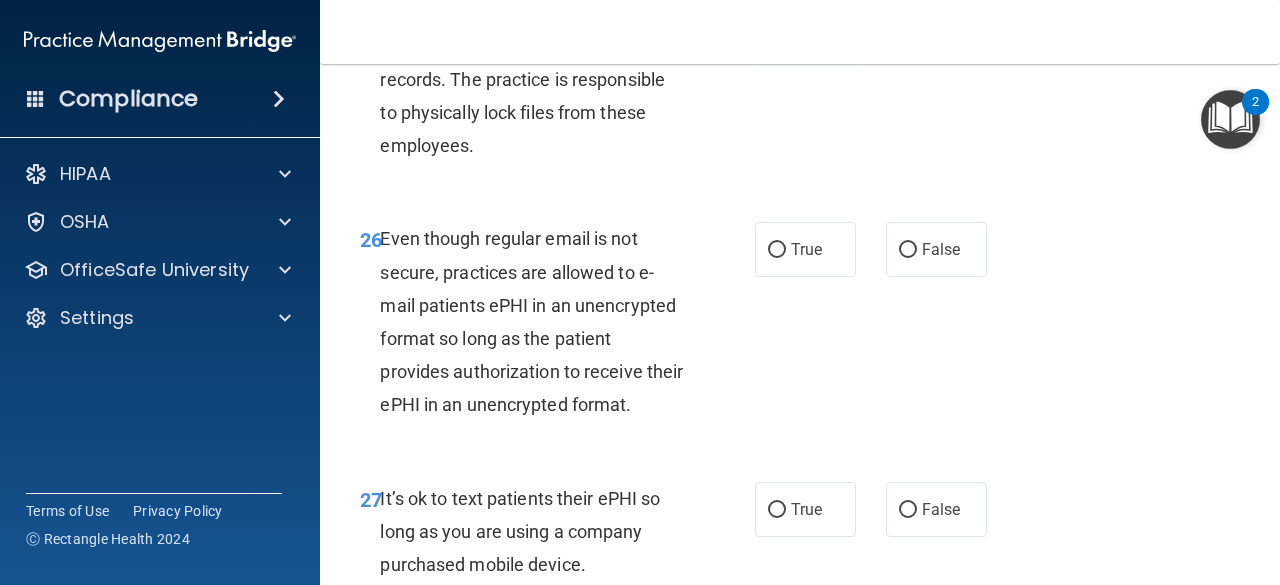 scroll, scrollTop: 5529, scrollLeft: 0, axis: vertical 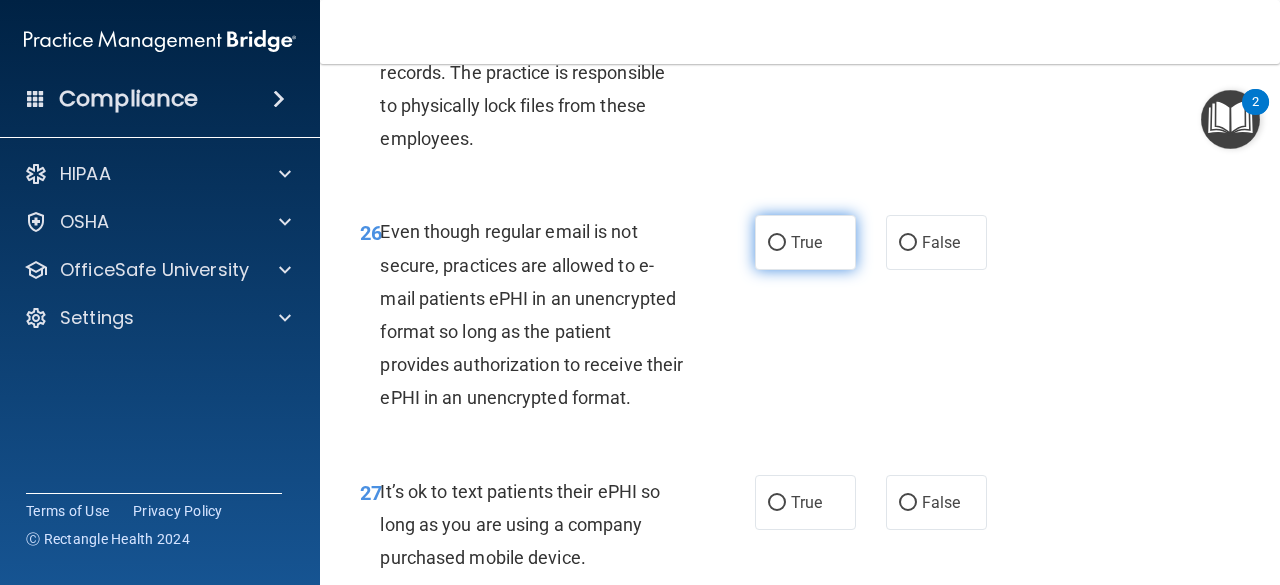 click on "True" at bounding box center [805, 242] 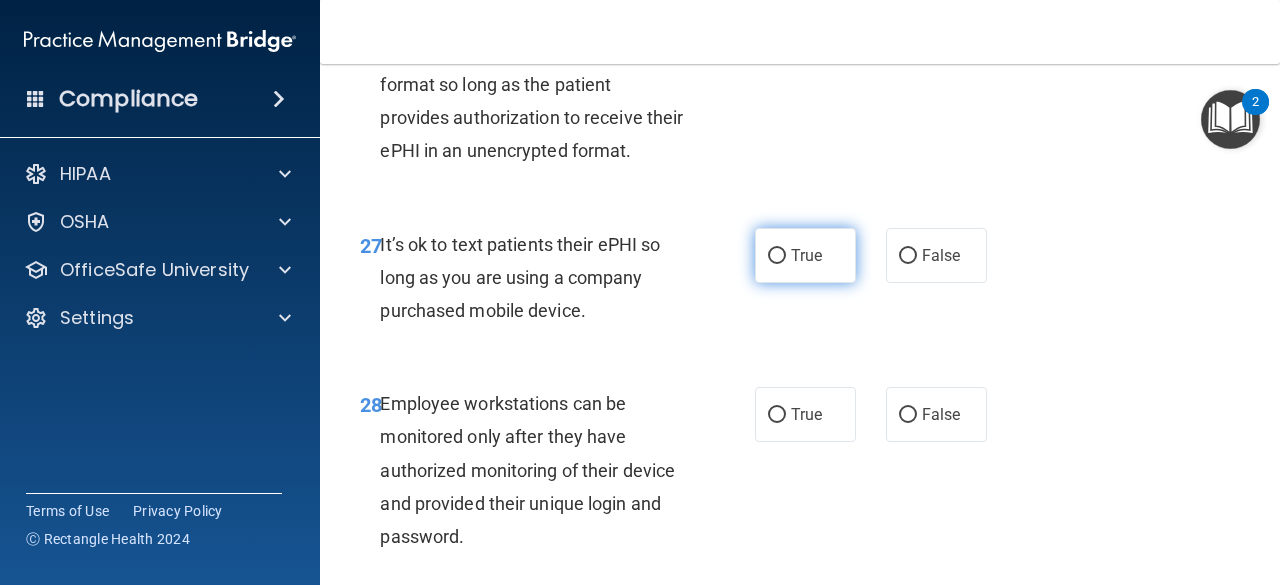 scroll, scrollTop: 5775, scrollLeft: 0, axis: vertical 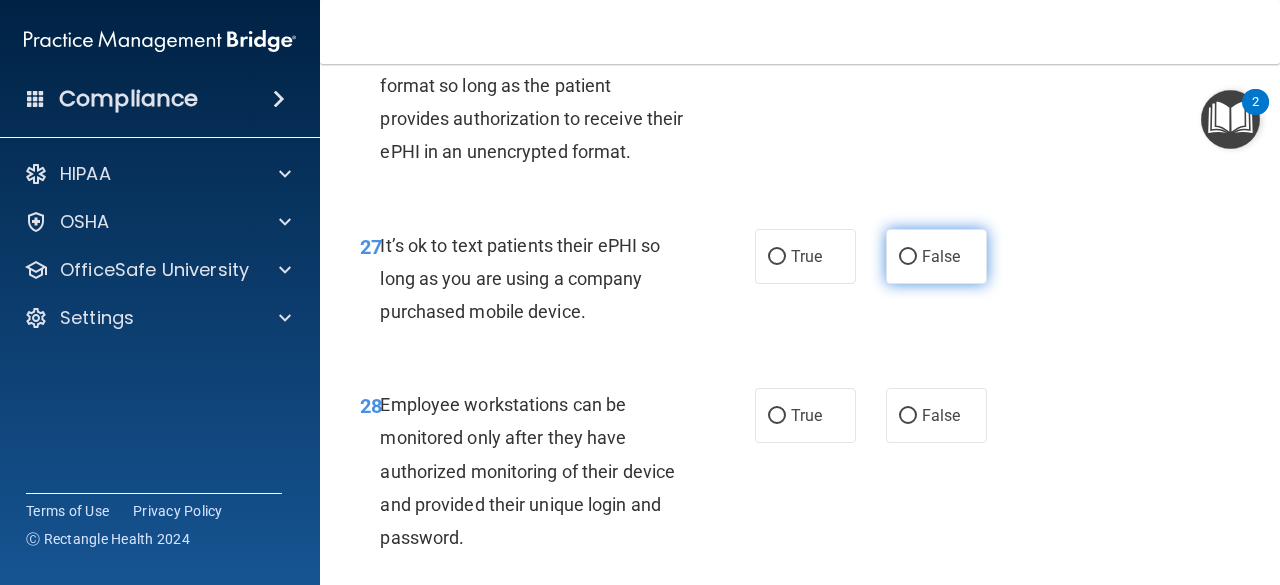 click on "False" at bounding box center (936, 256) 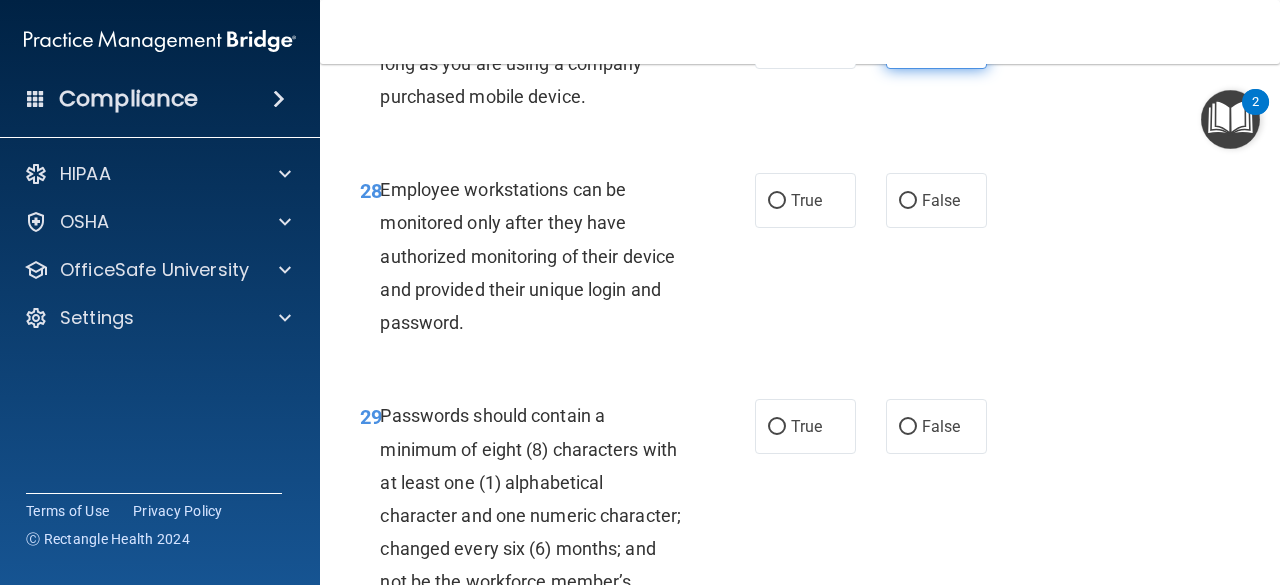 scroll, scrollTop: 6007, scrollLeft: 0, axis: vertical 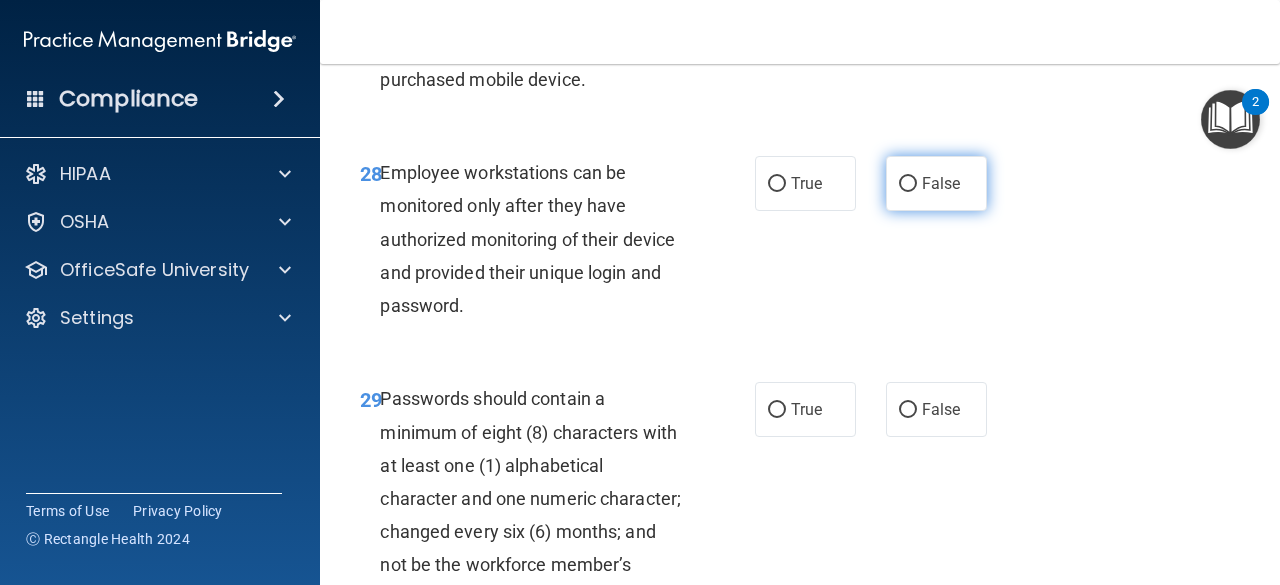 click on "False" at bounding box center [941, 183] 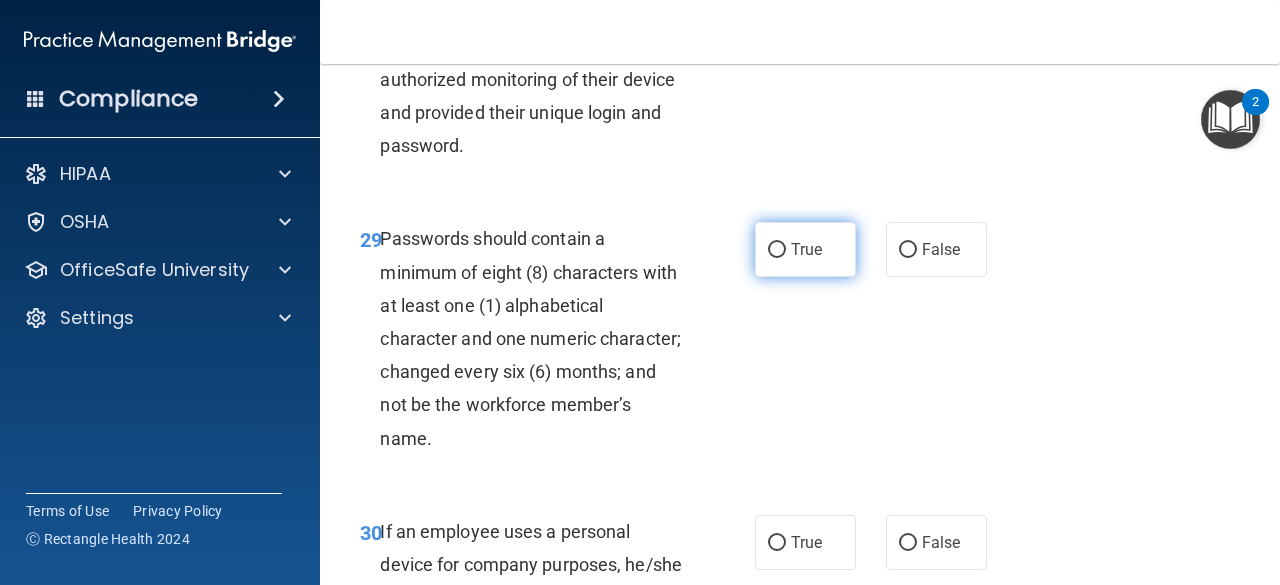 click on "True" at bounding box center [805, 249] 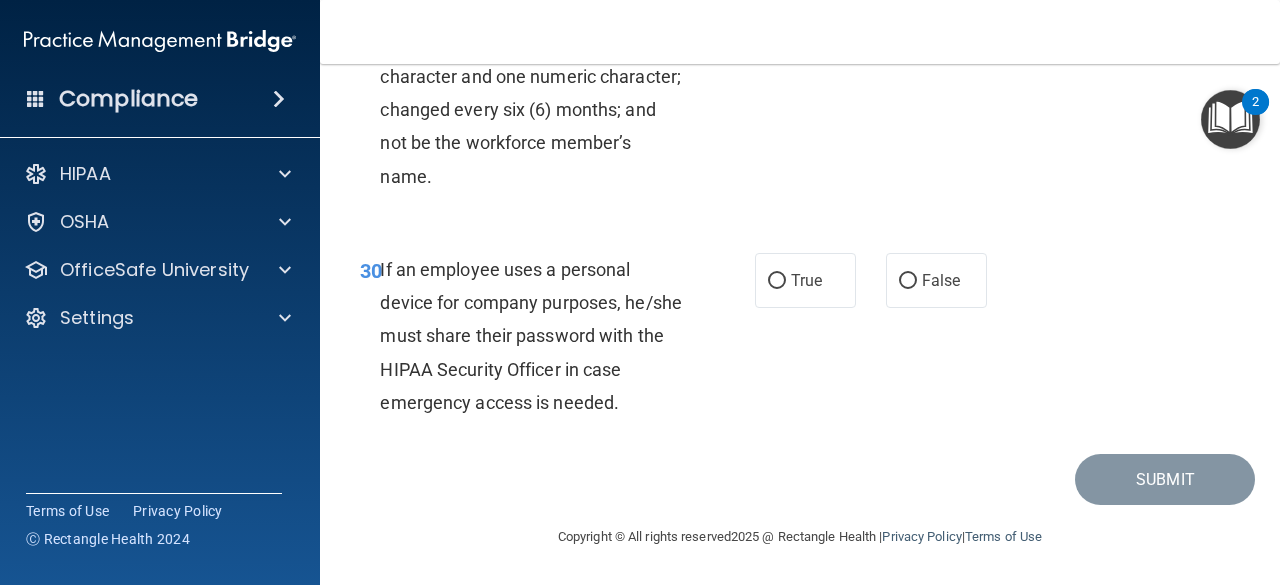 scroll, scrollTop: 6556, scrollLeft: 0, axis: vertical 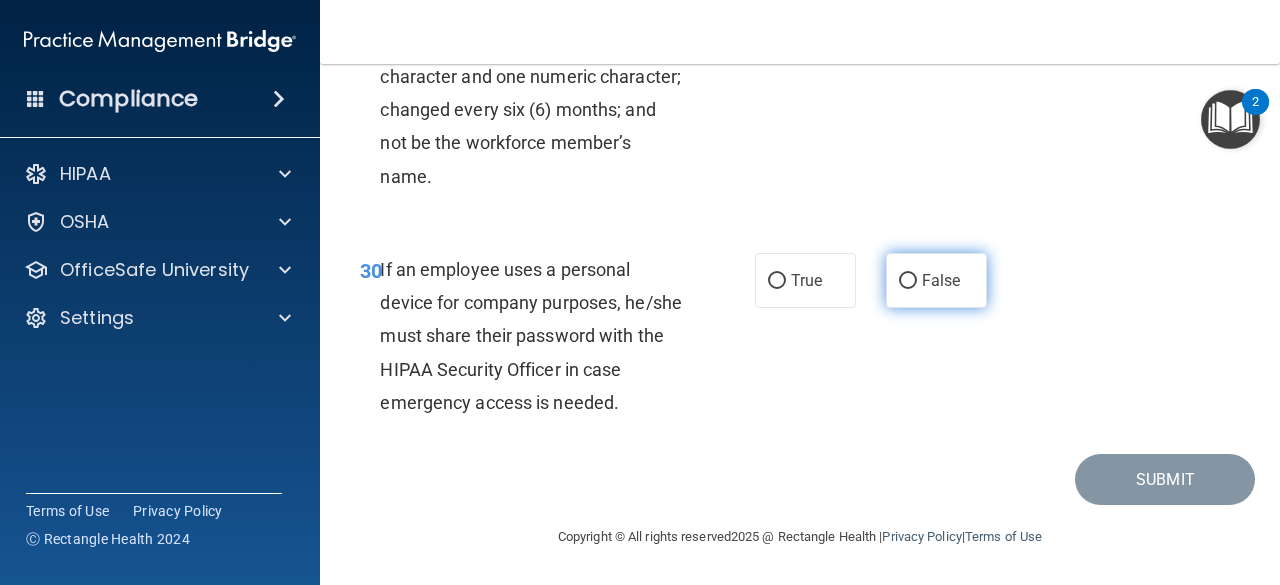 click on "False" at bounding box center [941, 280] 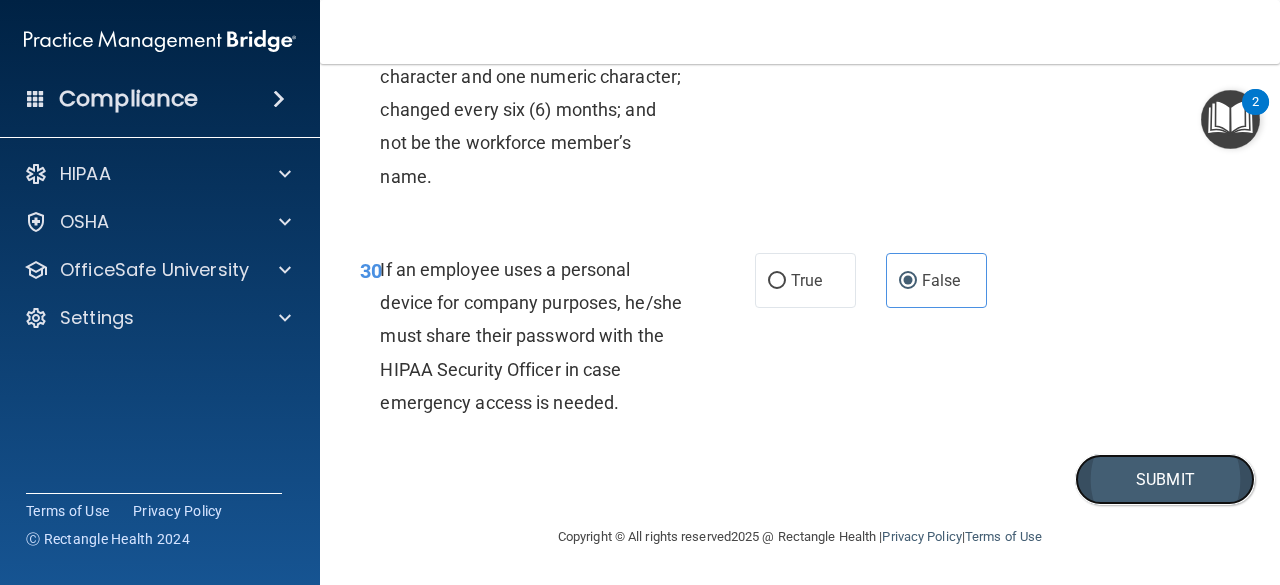 click on "Submit" at bounding box center (1165, 479) 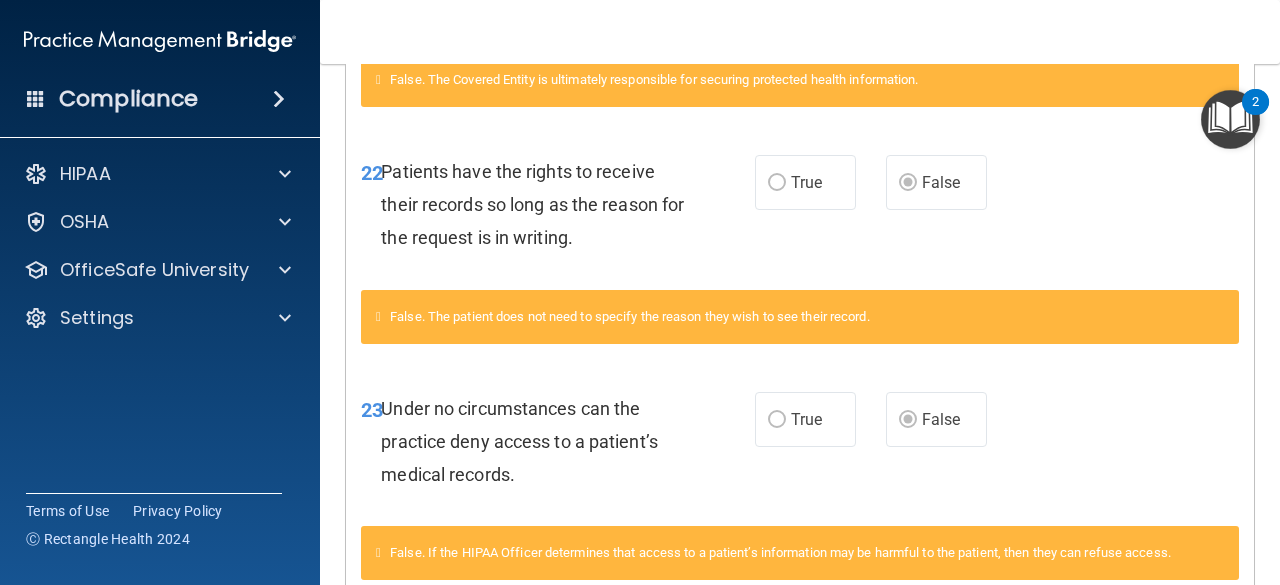 scroll, scrollTop: 1502, scrollLeft: 0, axis: vertical 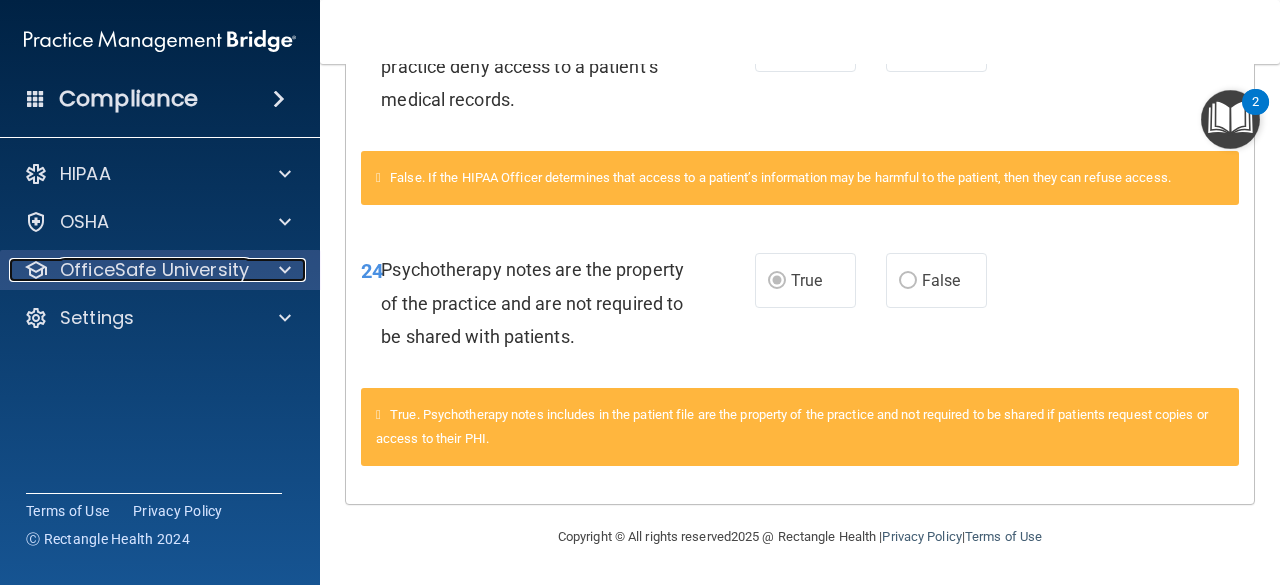 click on "OfficeSafe University" at bounding box center (154, 270) 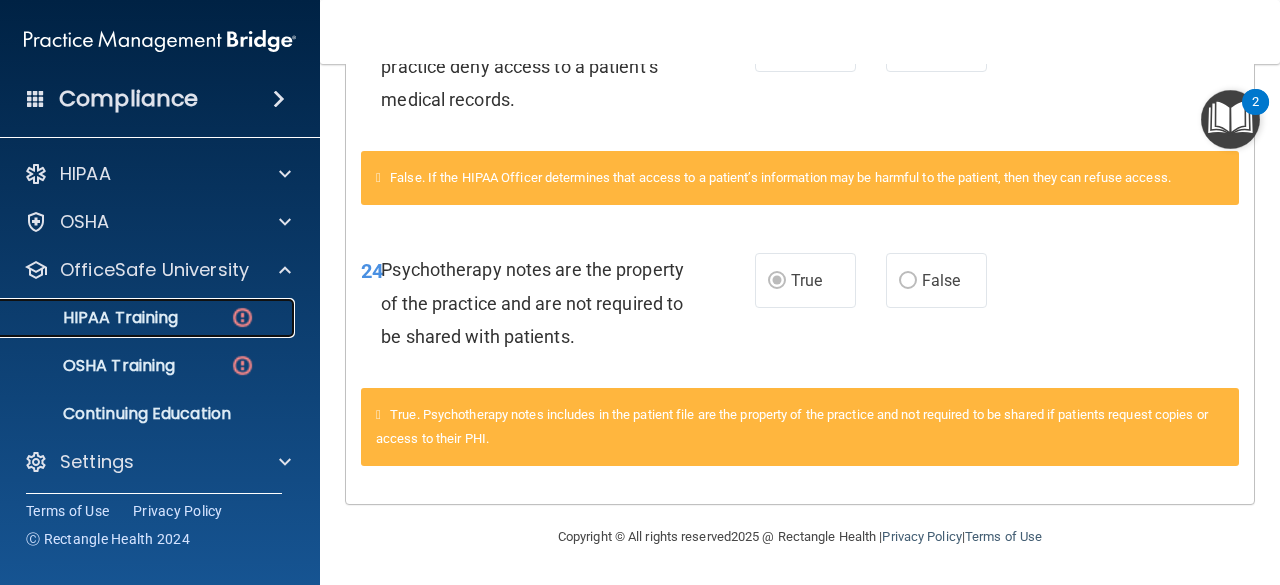 click on "HIPAA Training" at bounding box center (95, 318) 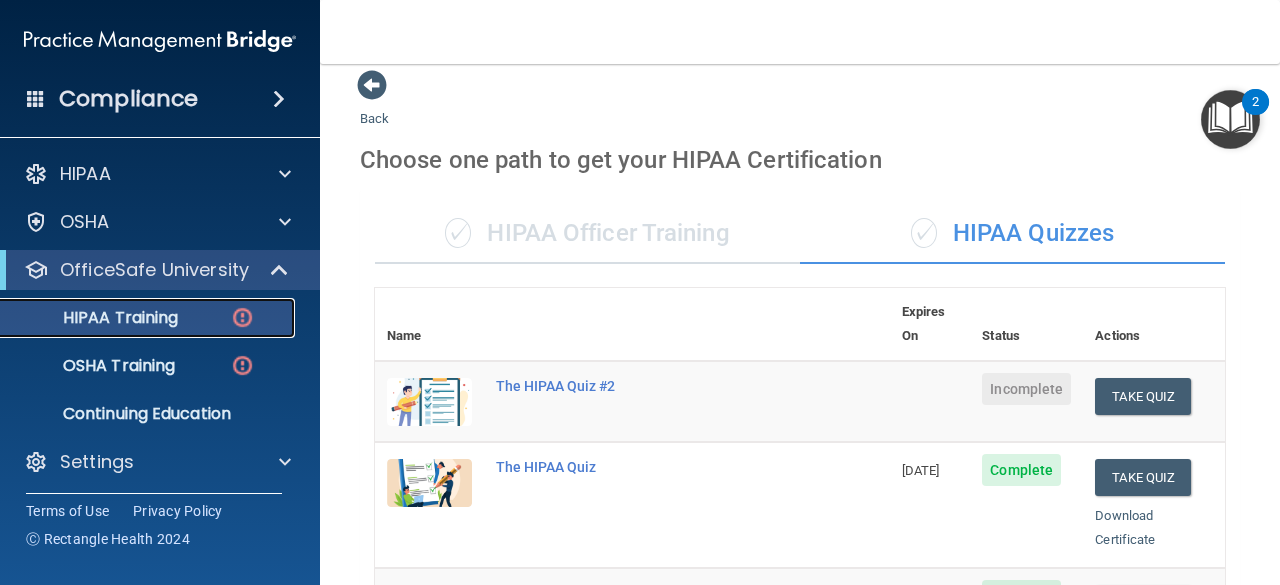 scroll, scrollTop: 20, scrollLeft: 0, axis: vertical 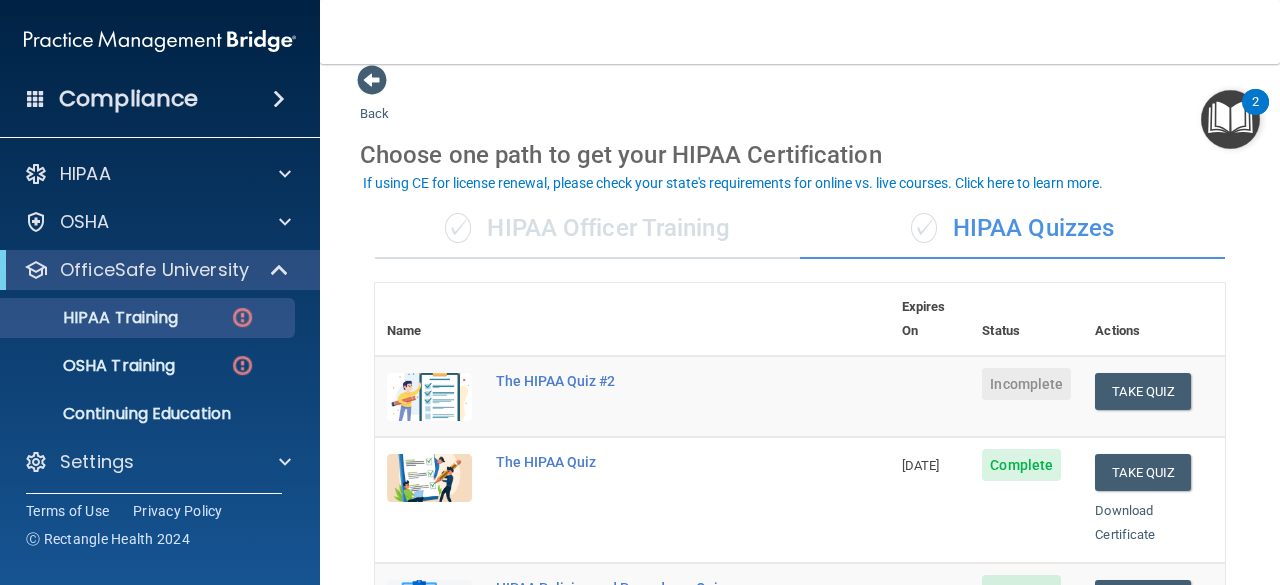 click on "✓   HIPAA Officer Training" at bounding box center (587, 229) 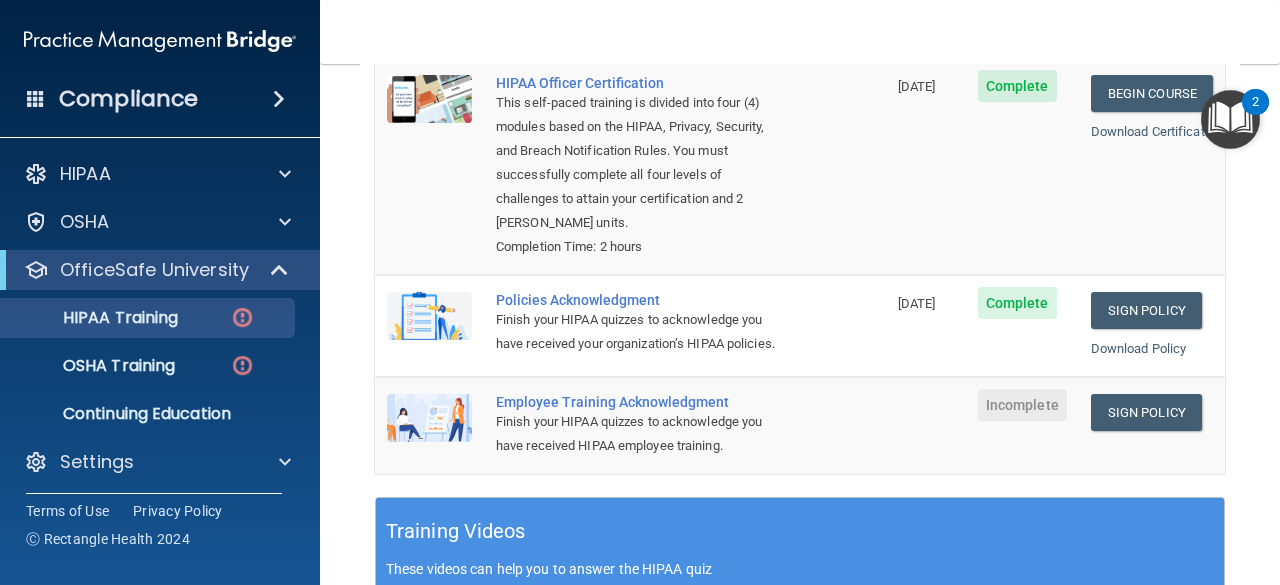 scroll, scrollTop: 74, scrollLeft: 0, axis: vertical 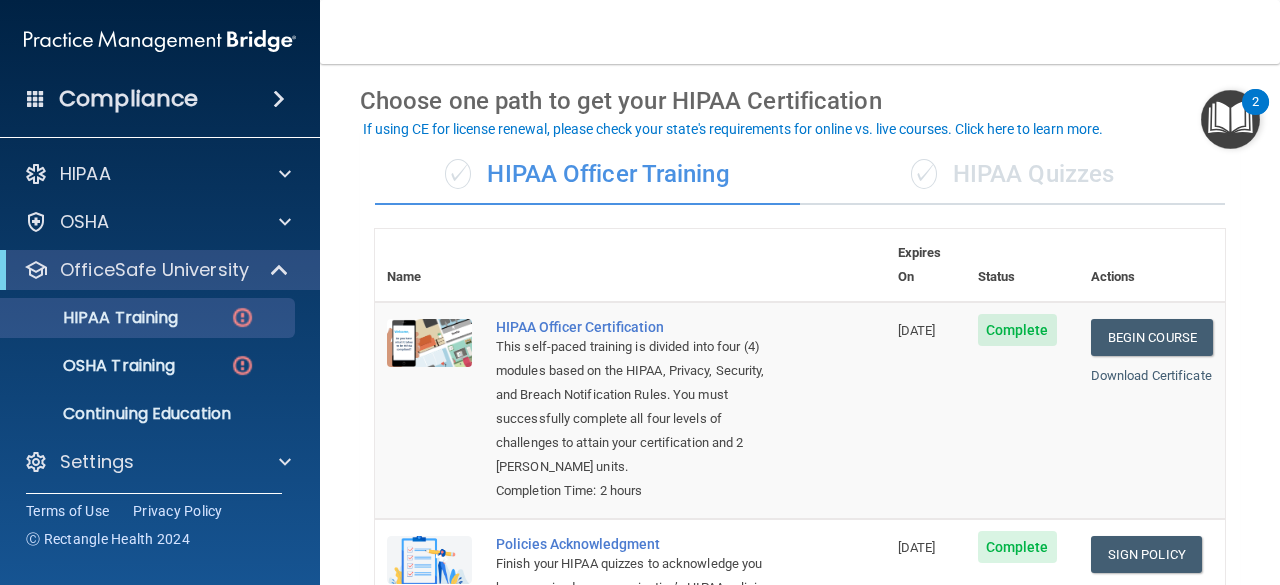 click on "✓   HIPAA Quizzes" at bounding box center [1012, 175] 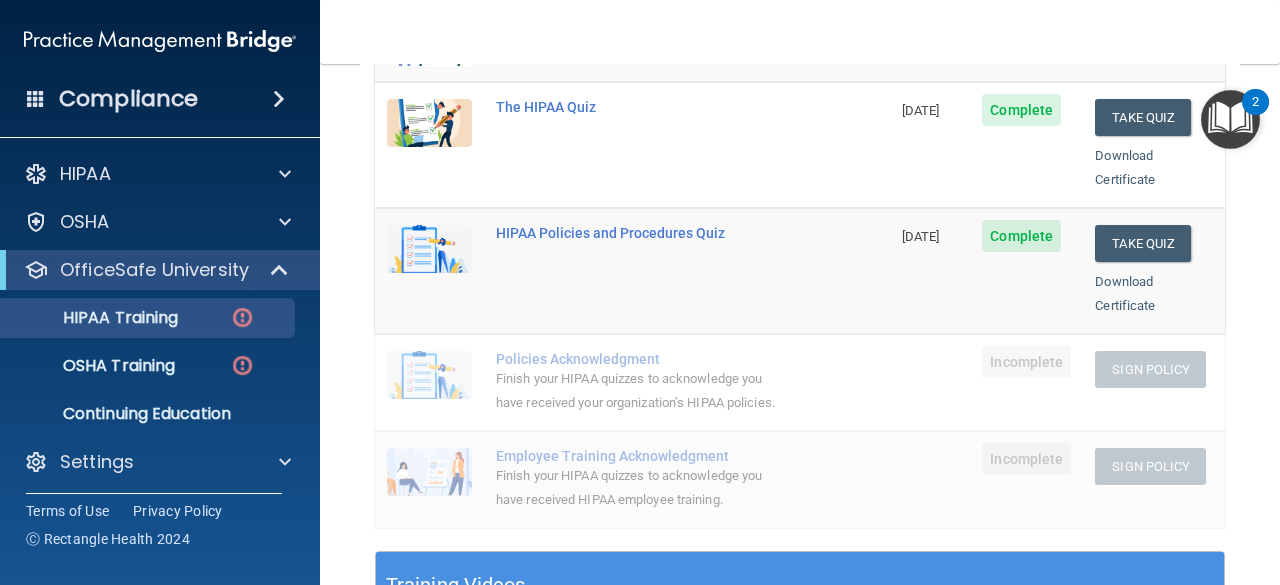 scroll, scrollTop: 376, scrollLeft: 0, axis: vertical 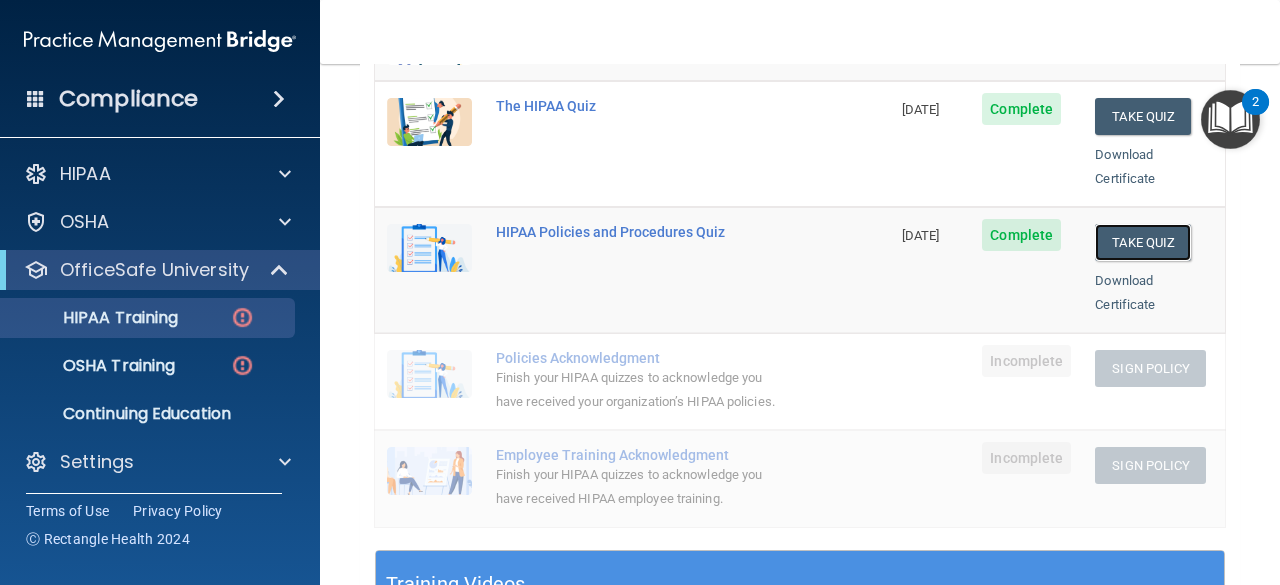 drag, startPoint x: 1143, startPoint y: 217, endPoint x: 1108, endPoint y: 397, distance: 183.37122 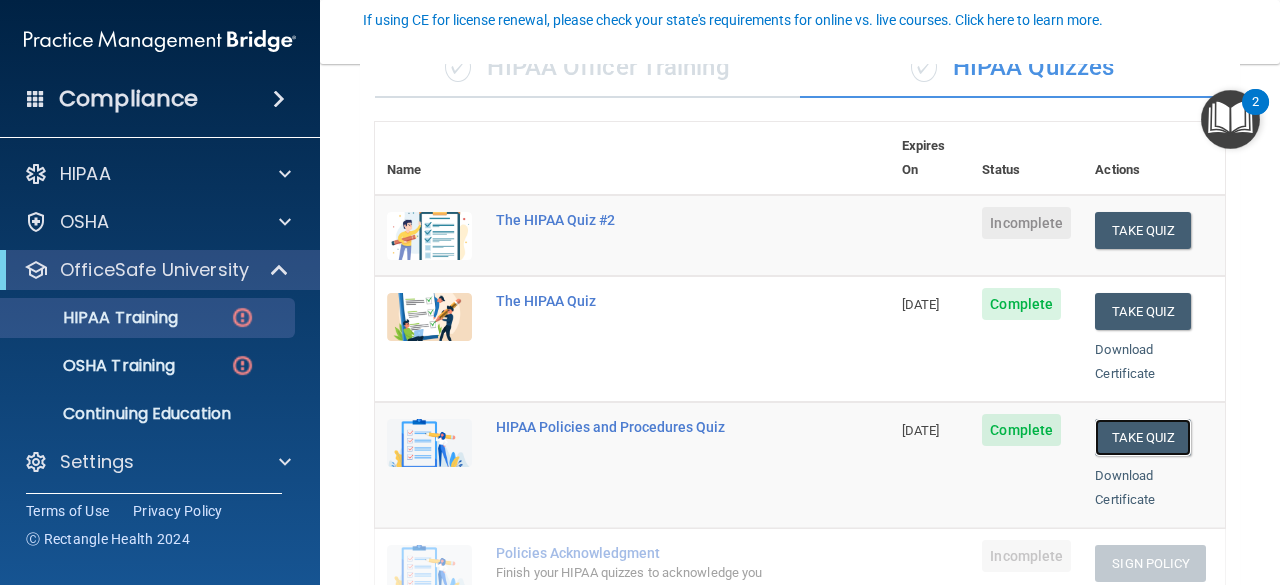 scroll, scrollTop: 183, scrollLeft: 0, axis: vertical 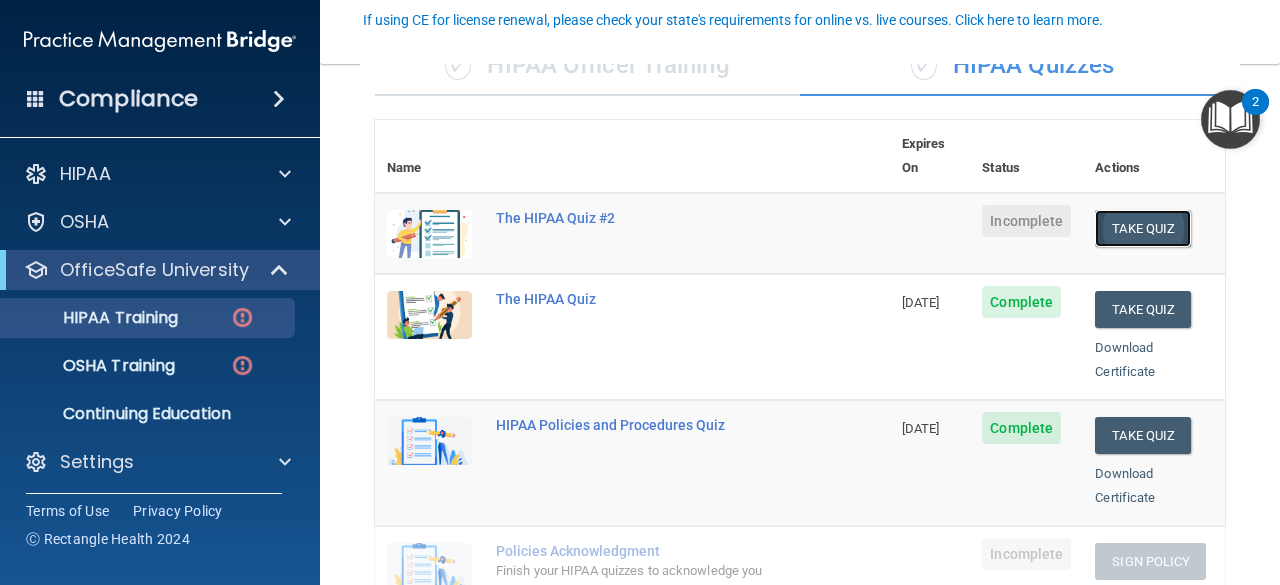 click on "Take Quiz" at bounding box center [1143, 228] 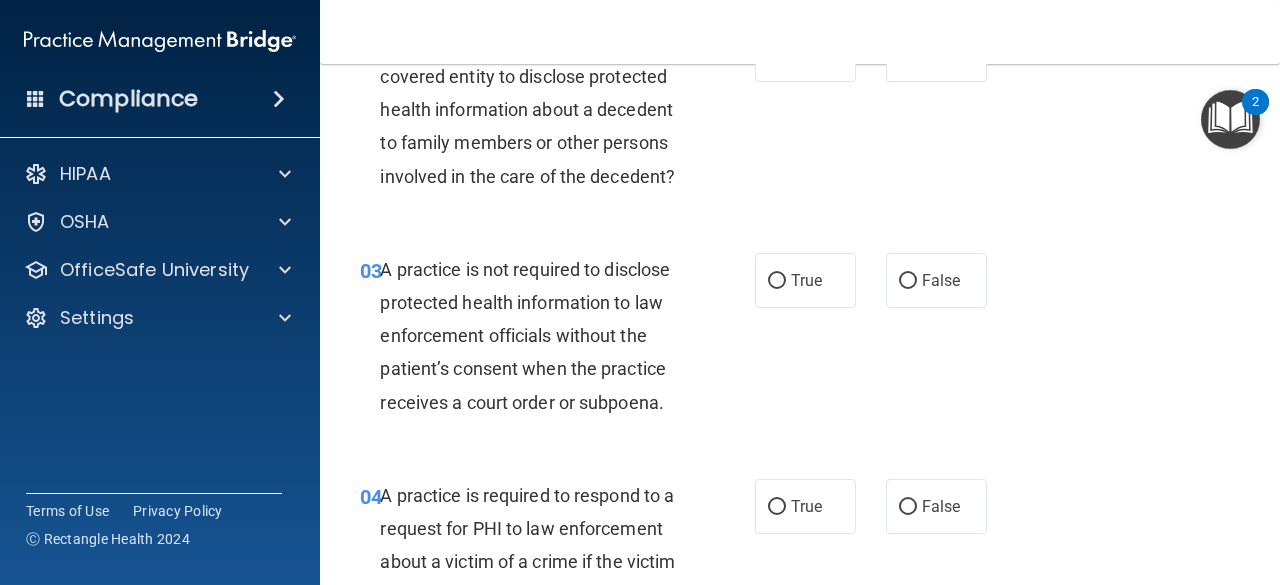 scroll, scrollTop: 0, scrollLeft: 0, axis: both 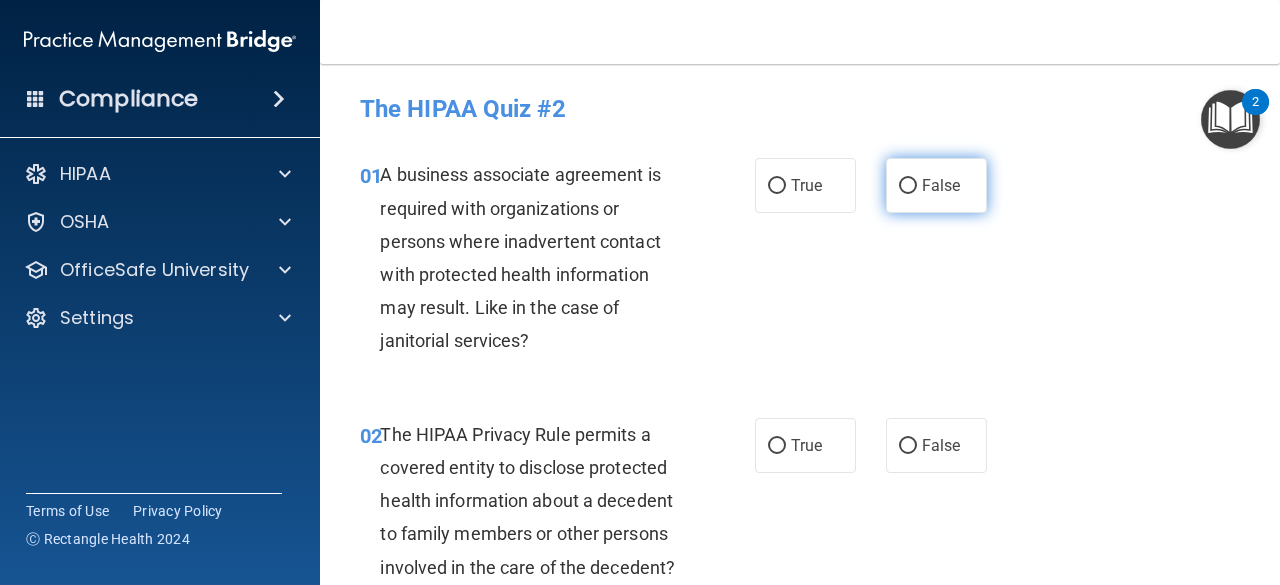 click on "False" at bounding box center [936, 185] 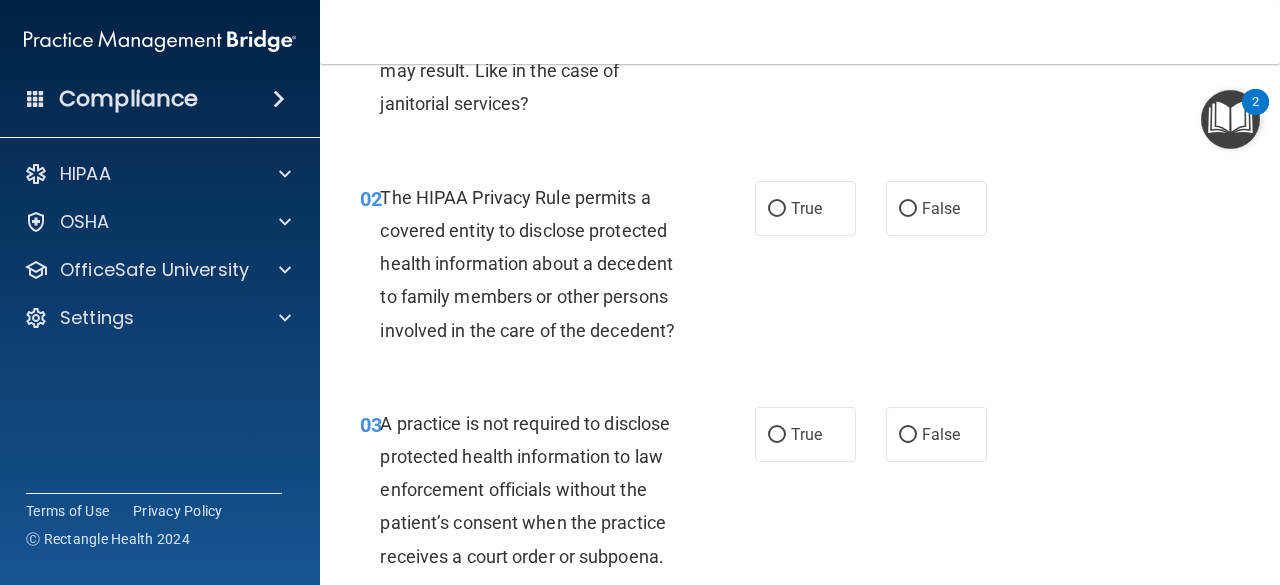 scroll, scrollTop: 238, scrollLeft: 0, axis: vertical 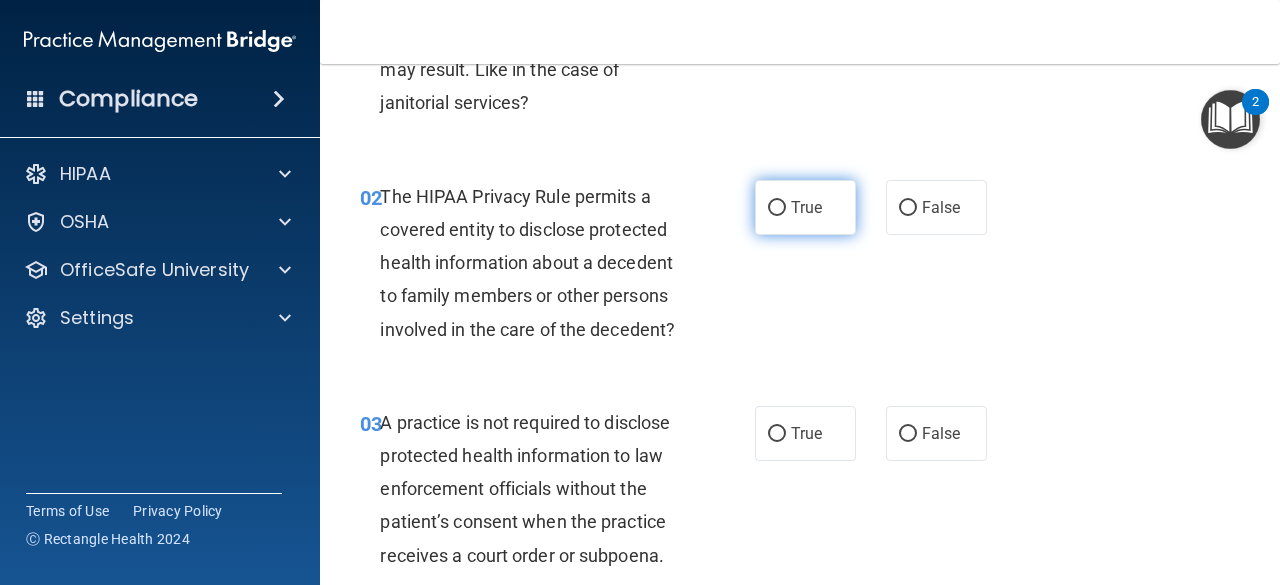 click on "True" at bounding box center [805, 207] 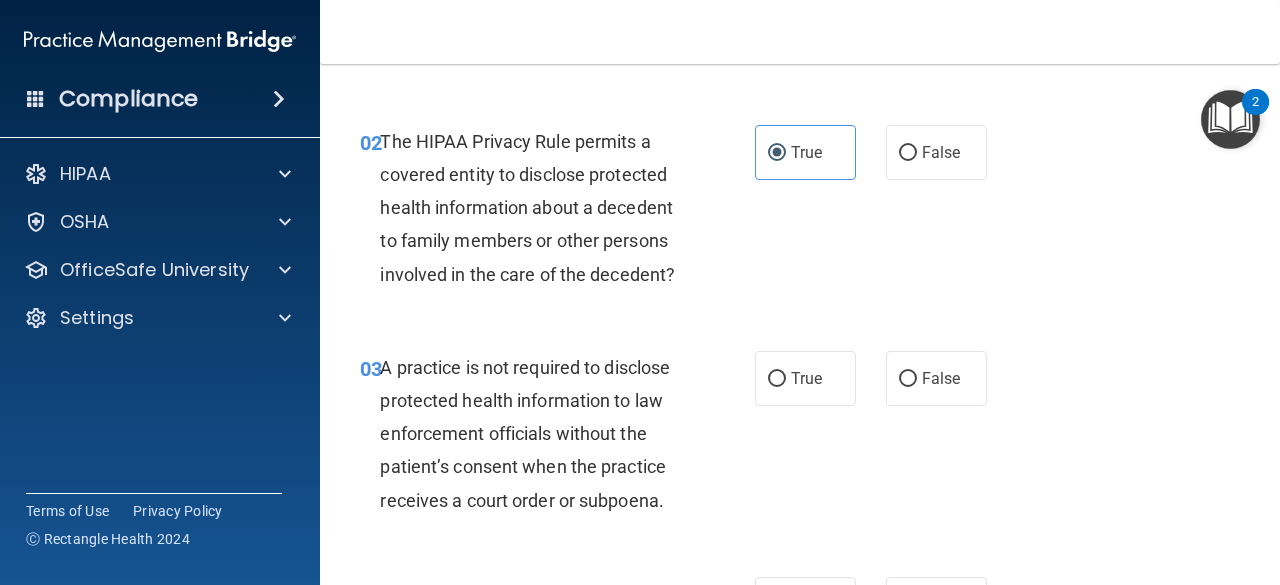 scroll, scrollTop: 292, scrollLeft: 0, axis: vertical 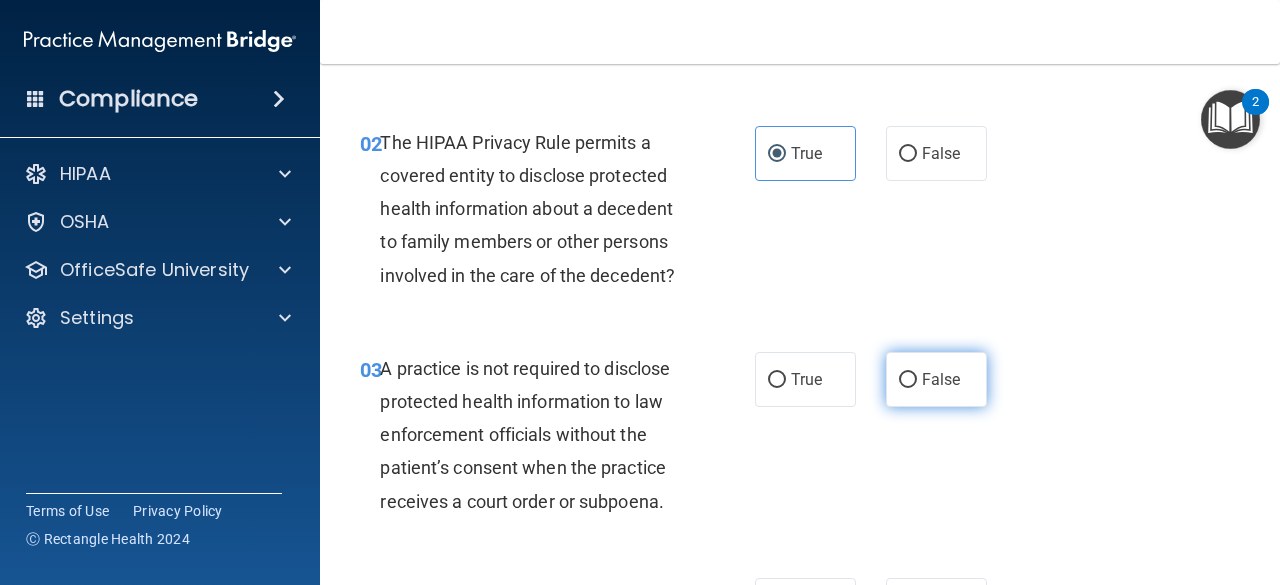 click on "False" at bounding box center [936, 379] 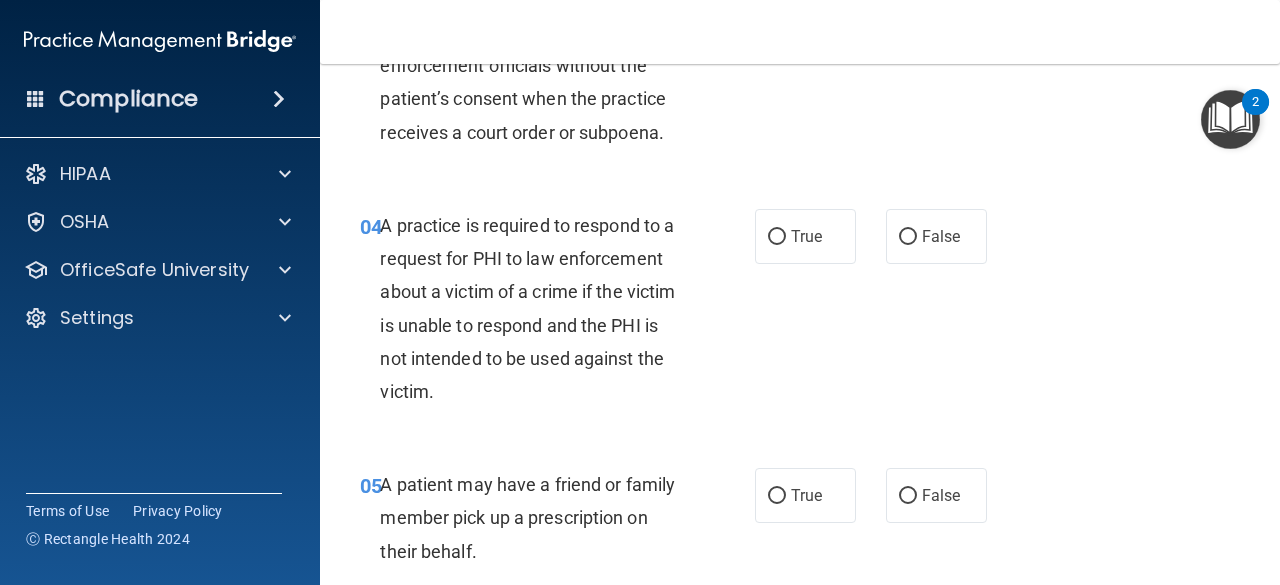 scroll, scrollTop: 660, scrollLeft: 0, axis: vertical 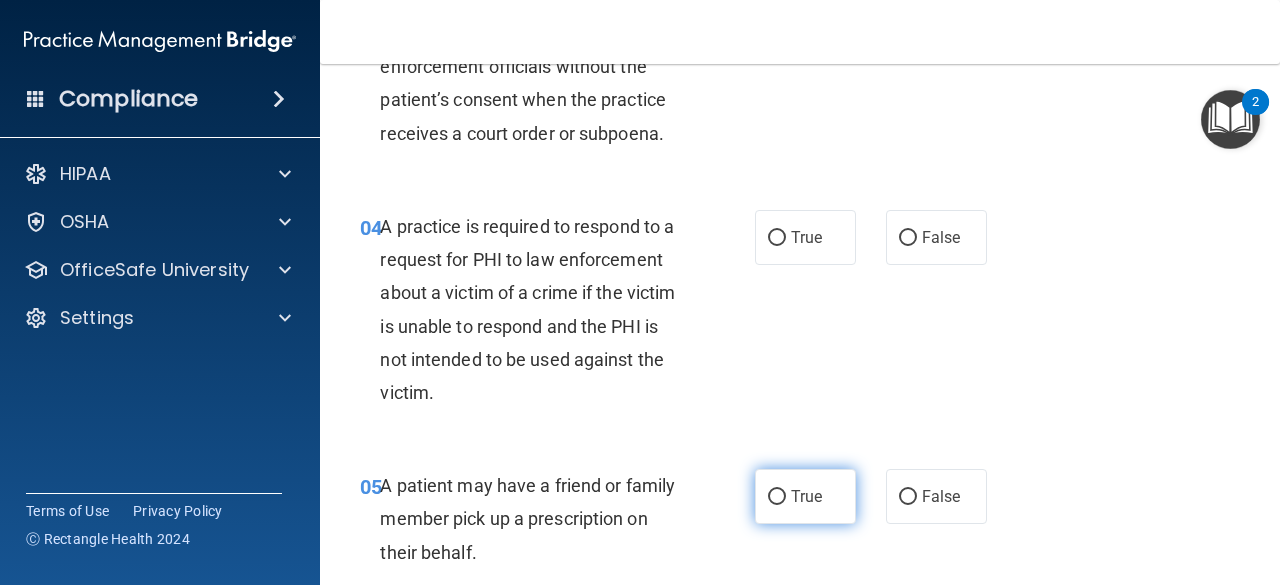 click on "True" at bounding box center (806, 496) 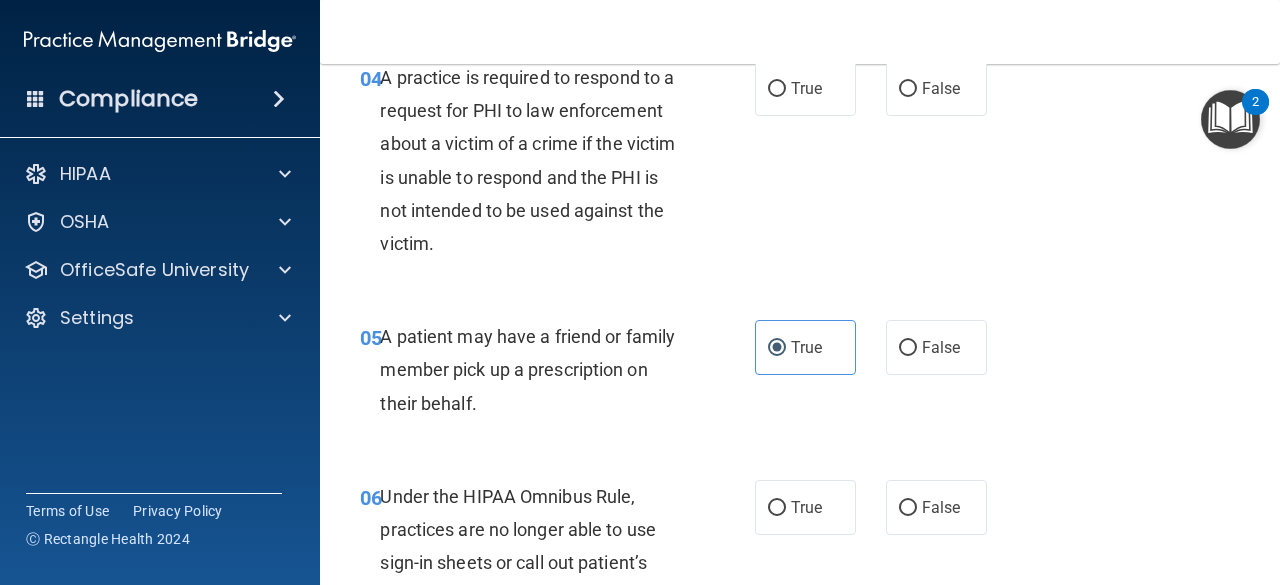 scroll, scrollTop: 896, scrollLeft: 0, axis: vertical 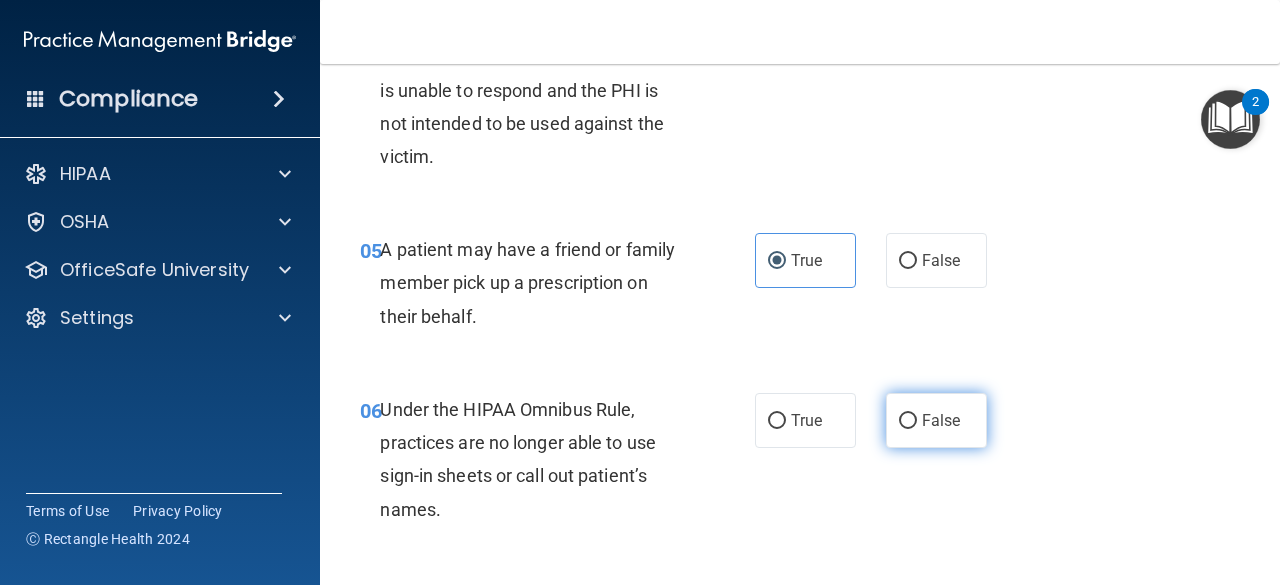 click on "False" at bounding box center (936, 420) 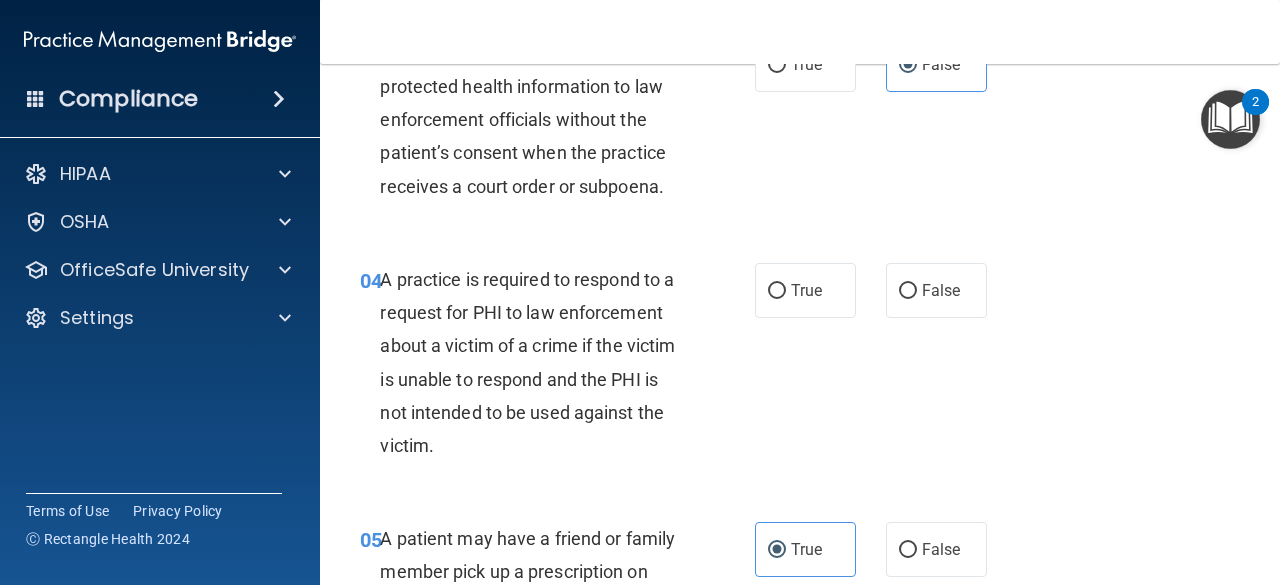scroll, scrollTop: 594, scrollLeft: 0, axis: vertical 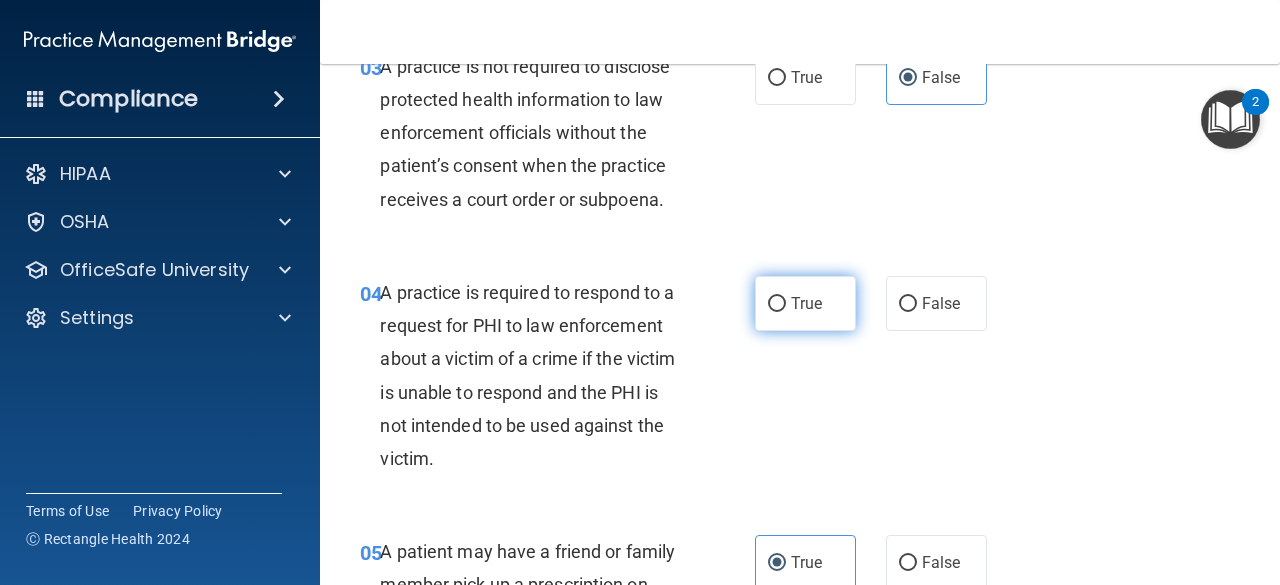 click on "True" at bounding box center (806, 303) 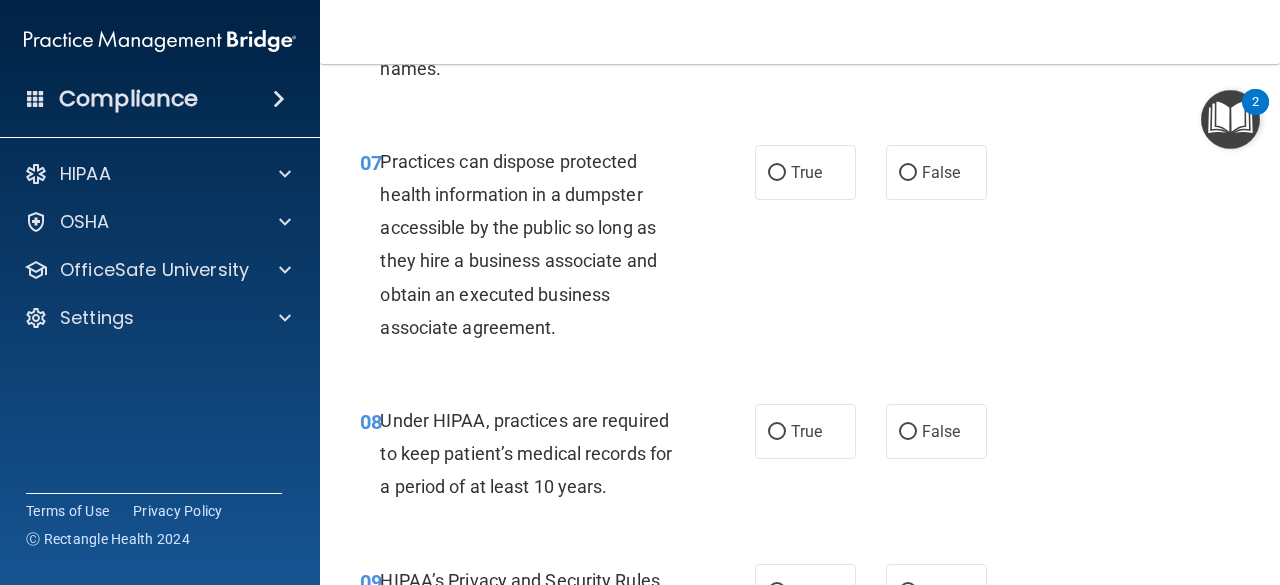 scroll, scrollTop: 1336, scrollLeft: 0, axis: vertical 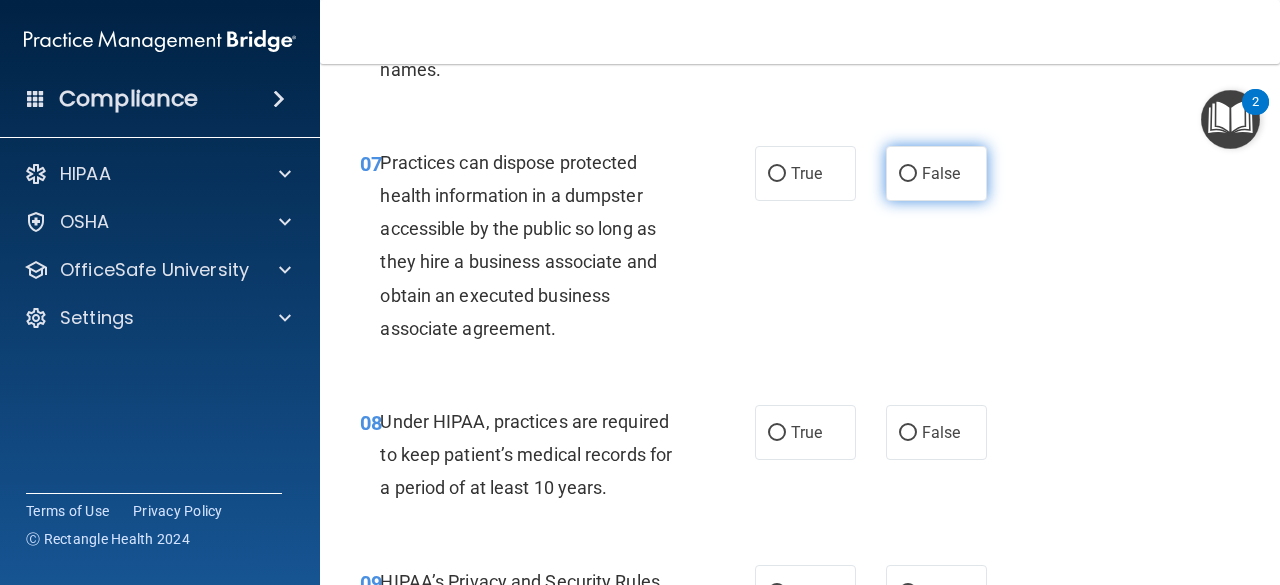 click on "False" at bounding box center (936, 173) 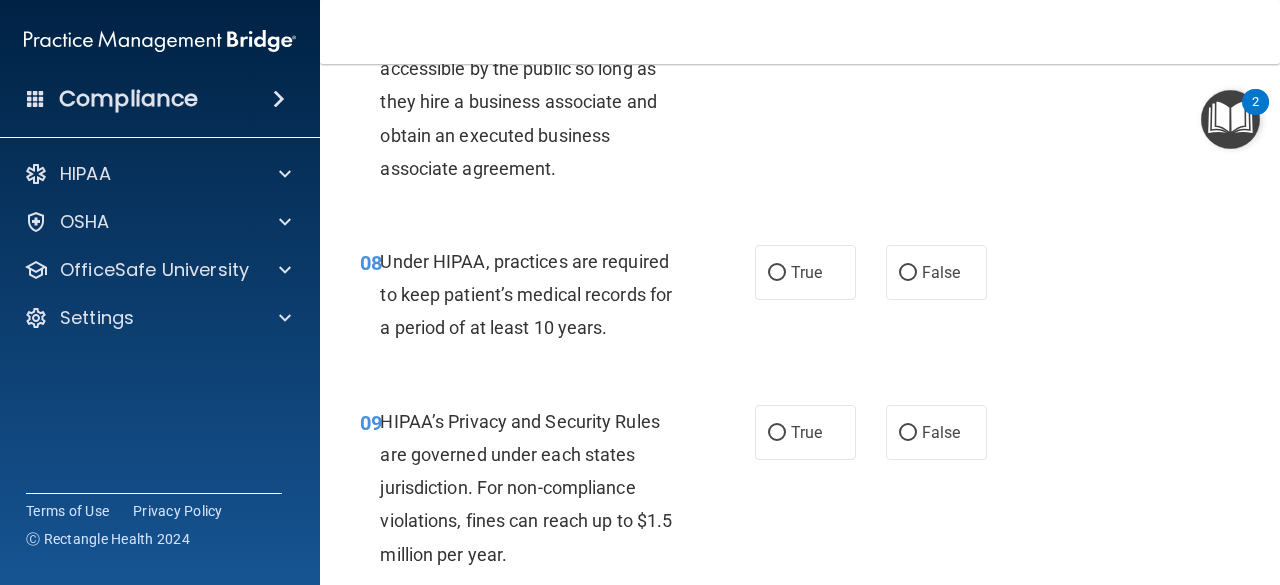 scroll, scrollTop: 1497, scrollLeft: 0, axis: vertical 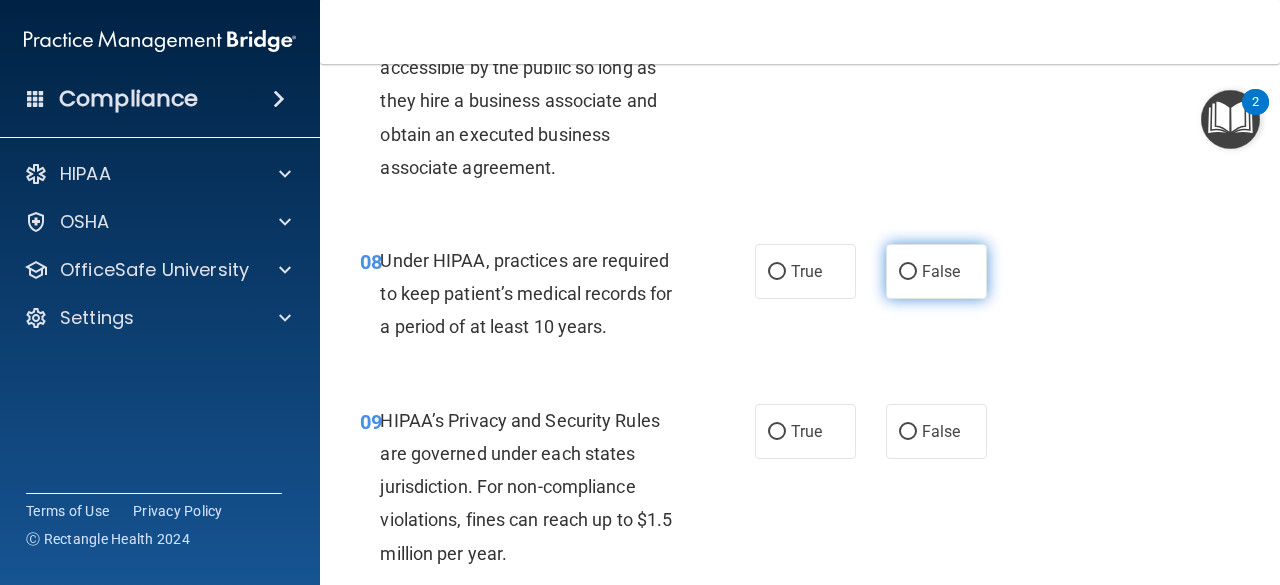 click on "False" at bounding box center (936, 271) 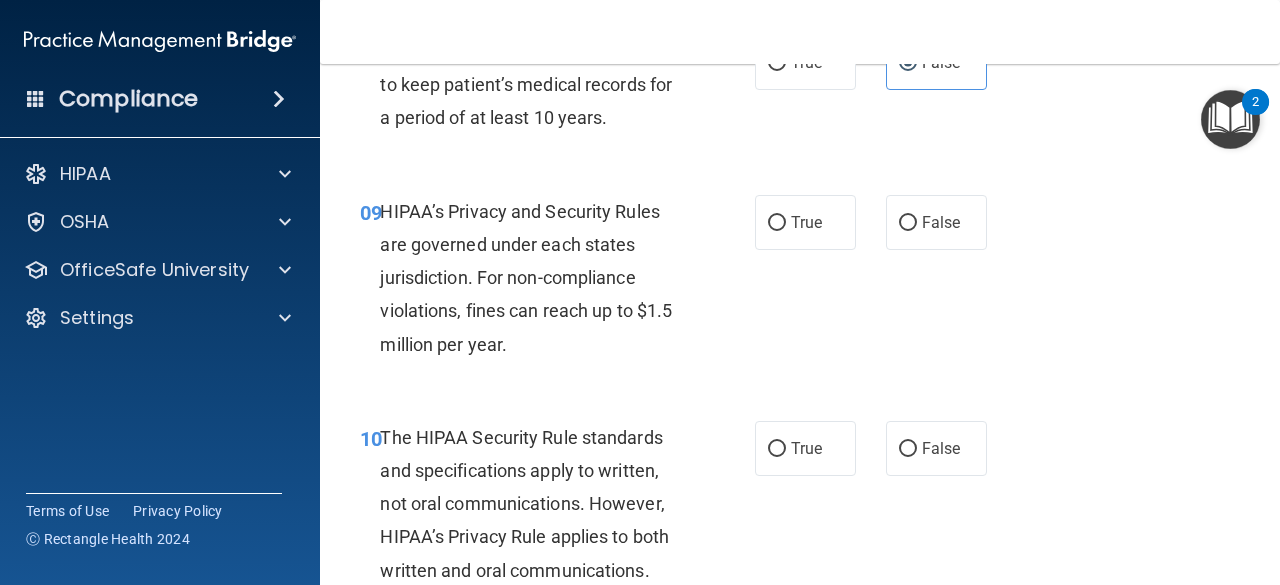 scroll, scrollTop: 1707, scrollLeft: 0, axis: vertical 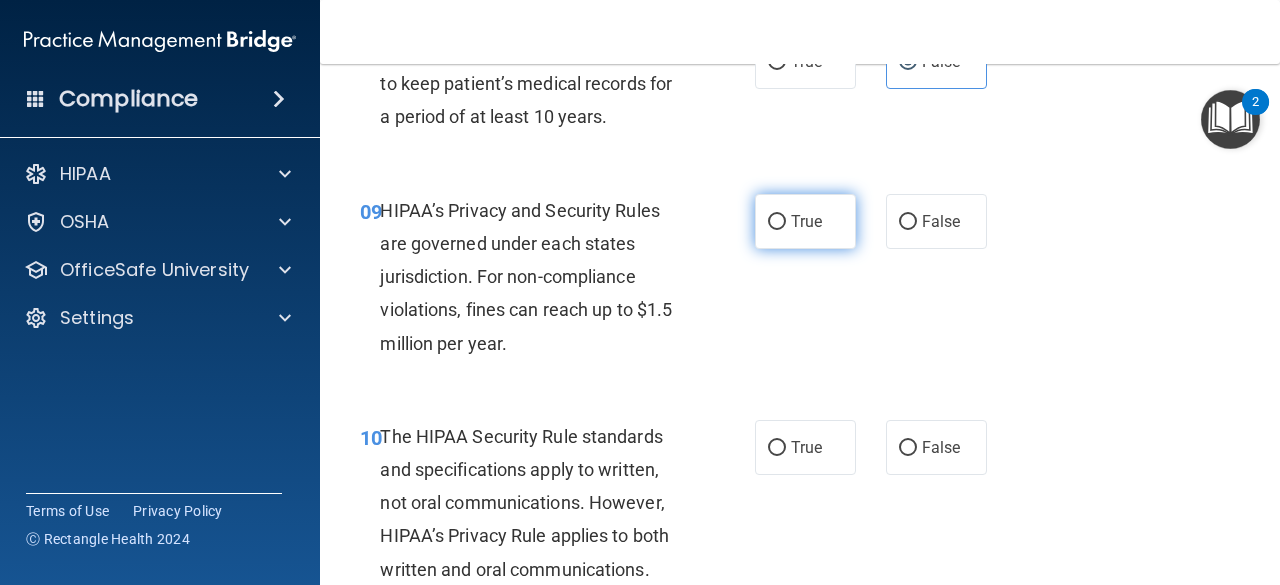 click on "True" at bounding box center [805, 221] 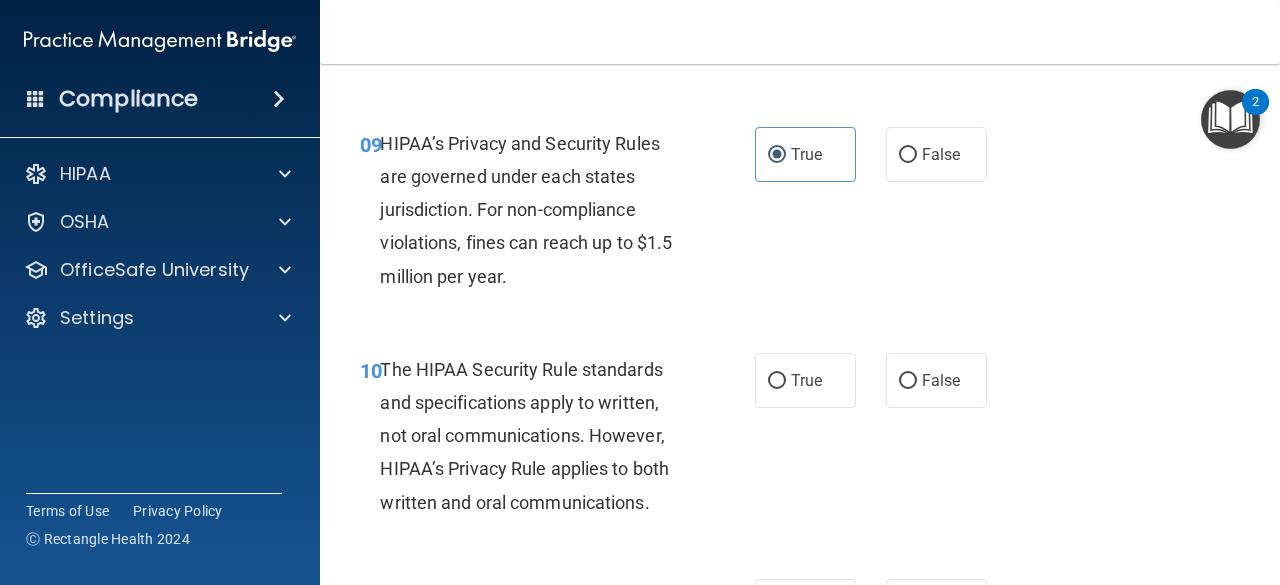 scroll, scrollTop: 1793, scrollLeft: 0, axis: vertical 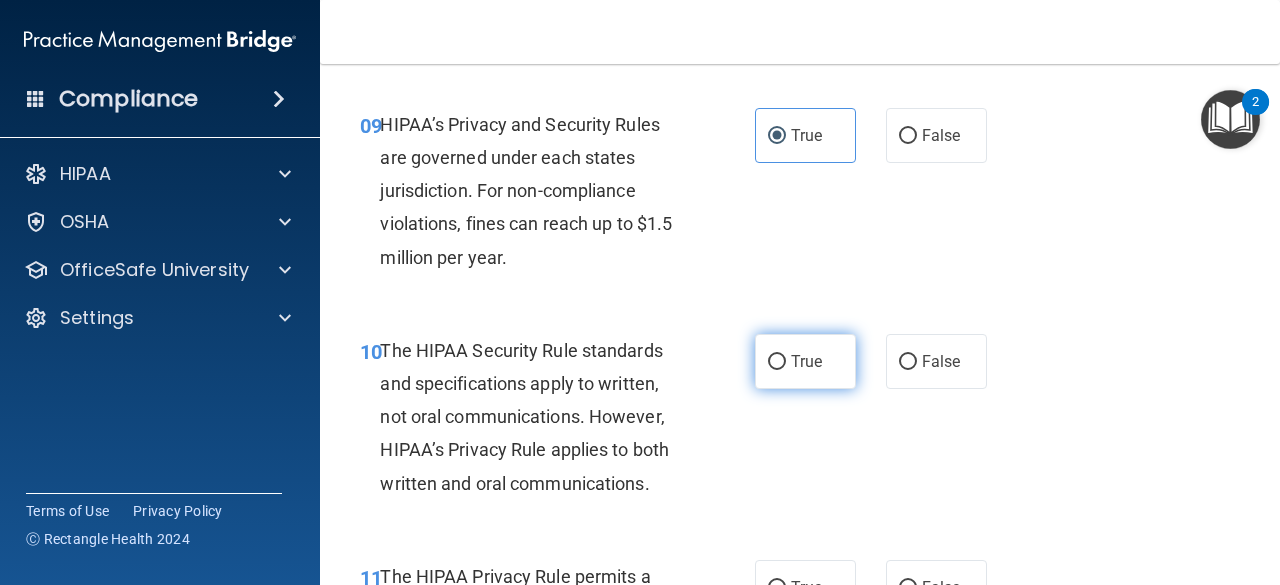 click on "True" at bounding box center (806, 361) 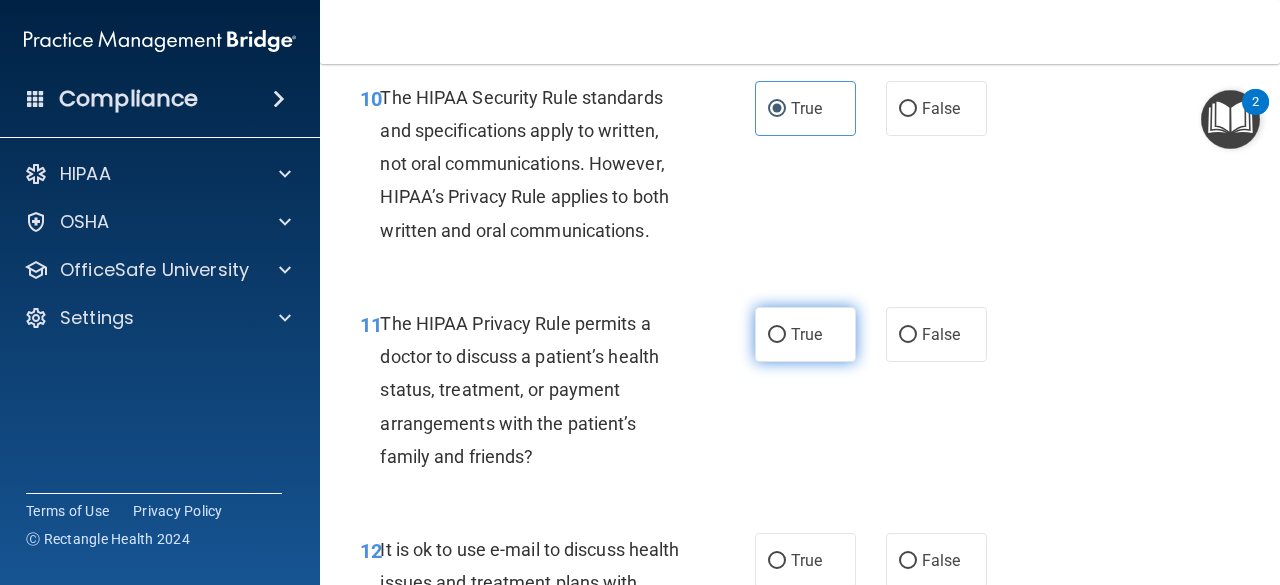 scroll, scrollTop: 2047, scrollLeft: 0, axis: vertical 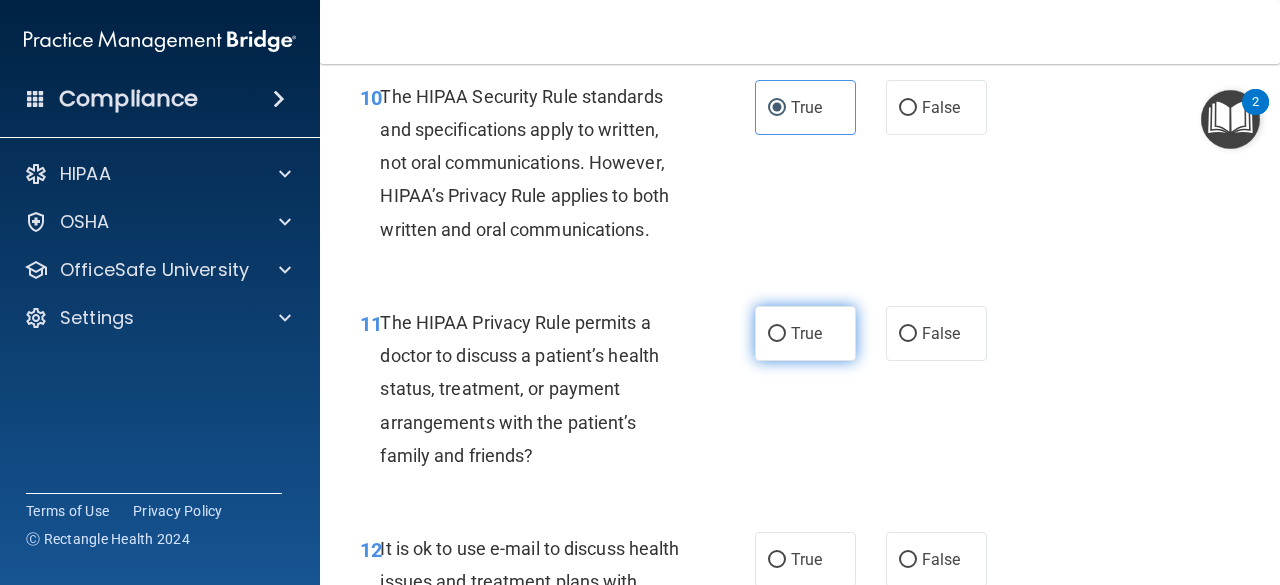 click on "True" at bounding box center (805, 333) 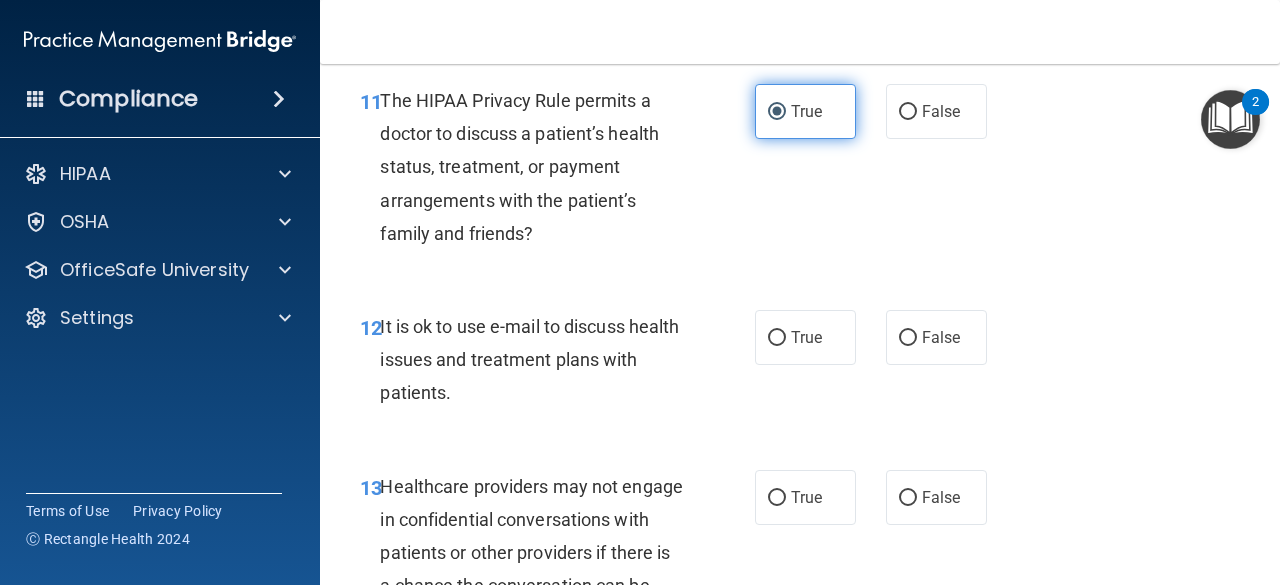 scroll, scrollTop: 2268, scrollLeft: 0, axis: vertical 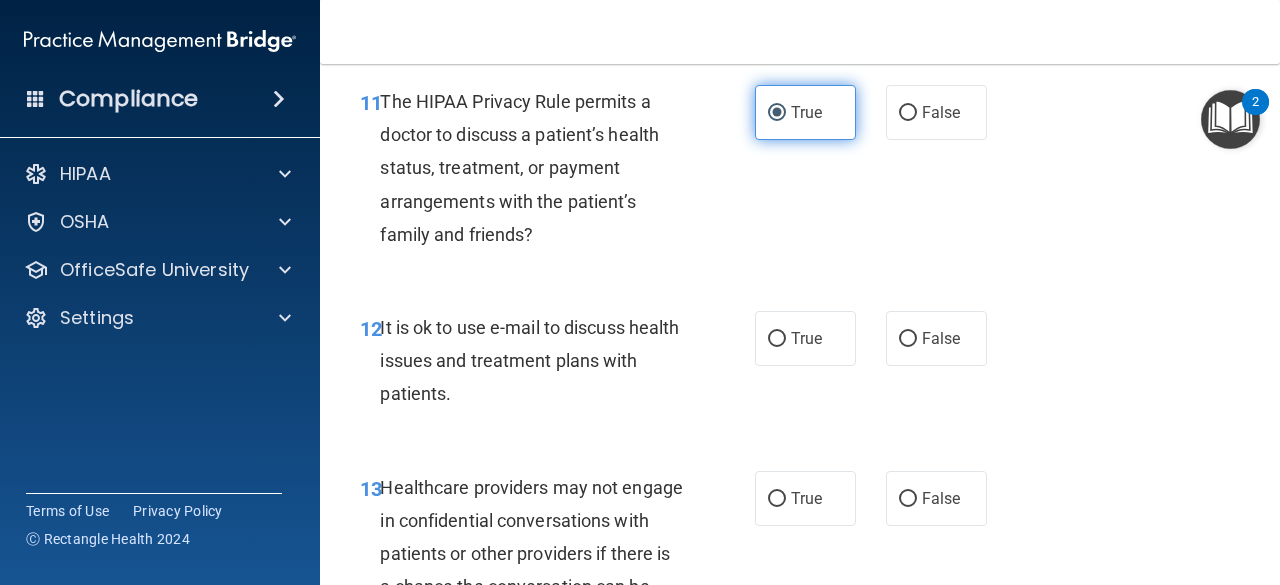click on "True" at bounding box center (805, 338) 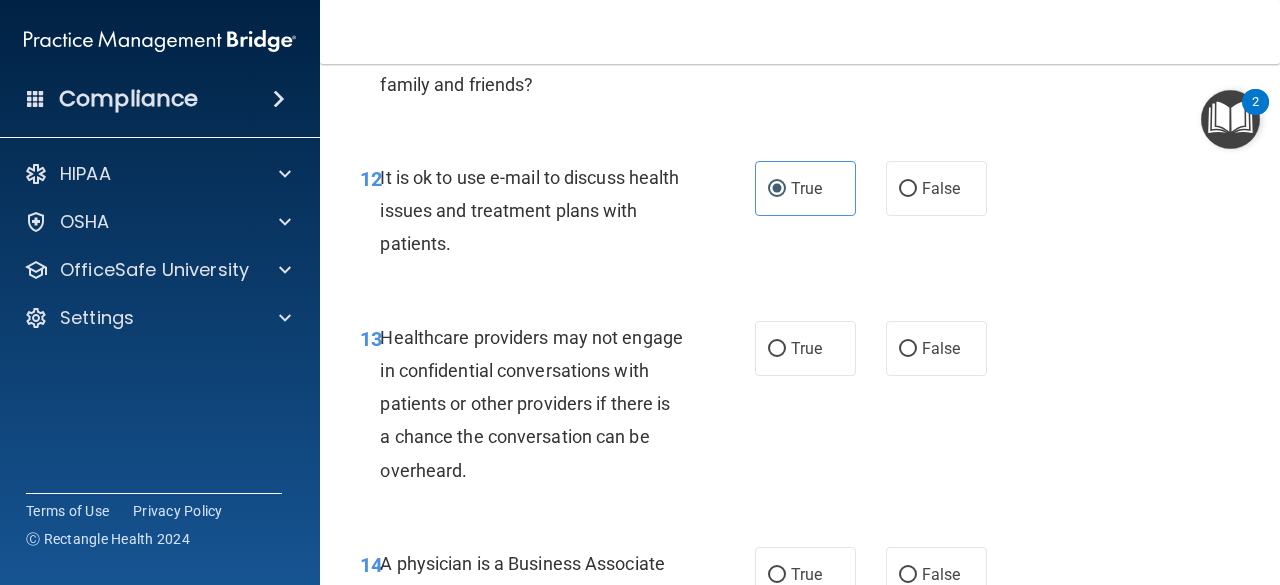 scroll, scrollTop: 2419, scrollLeft: 0, axis: vertical 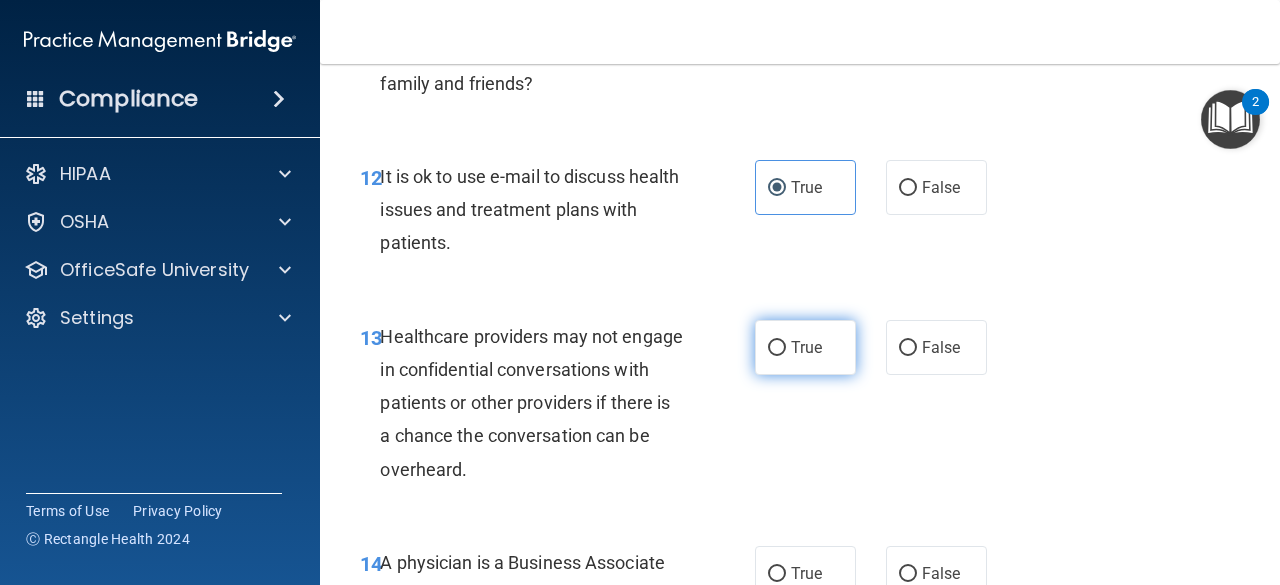 click on "True" at bounding box center (805, 347) 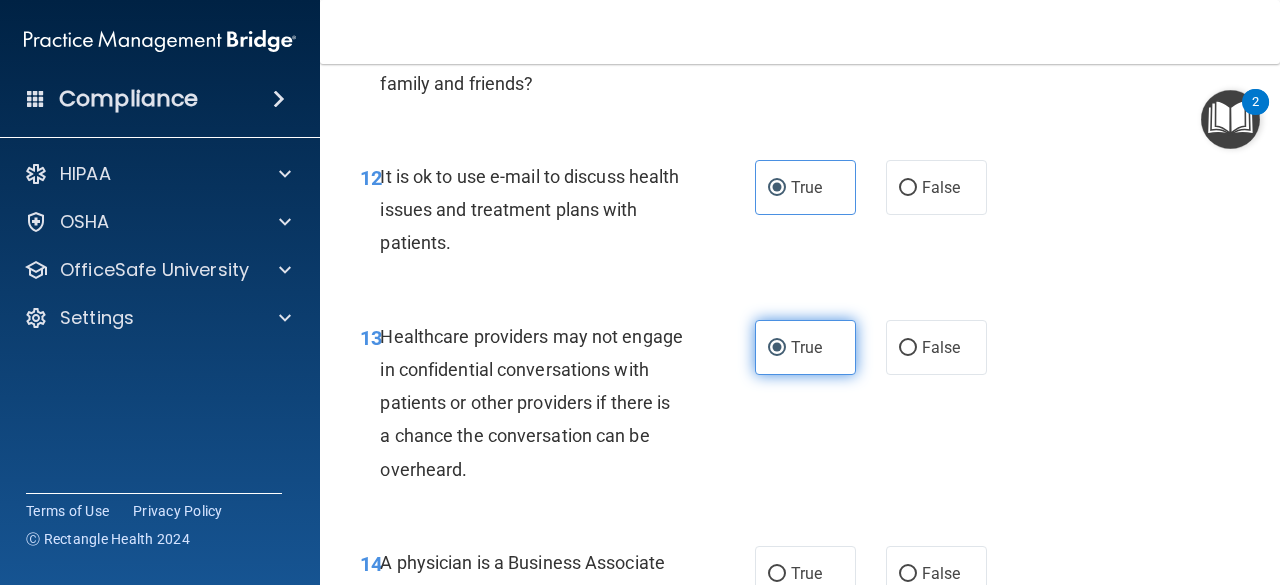 scroll, scrollTop: 2700, scrollLeft: 0, axis: vertical 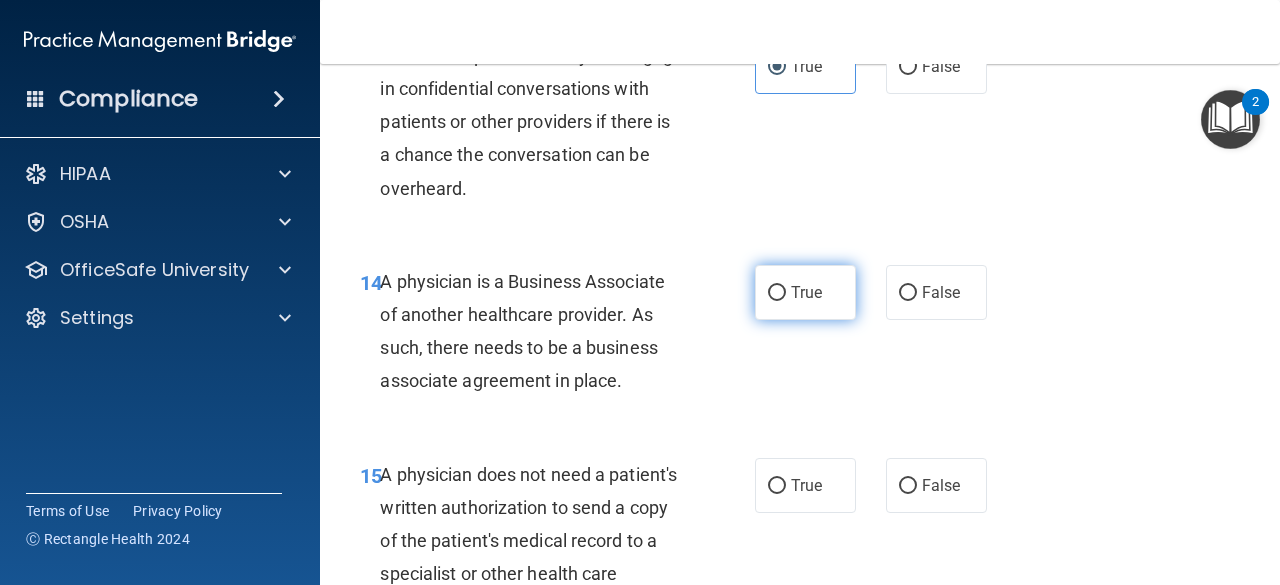 click on "True" at bounding box center (805, 292) 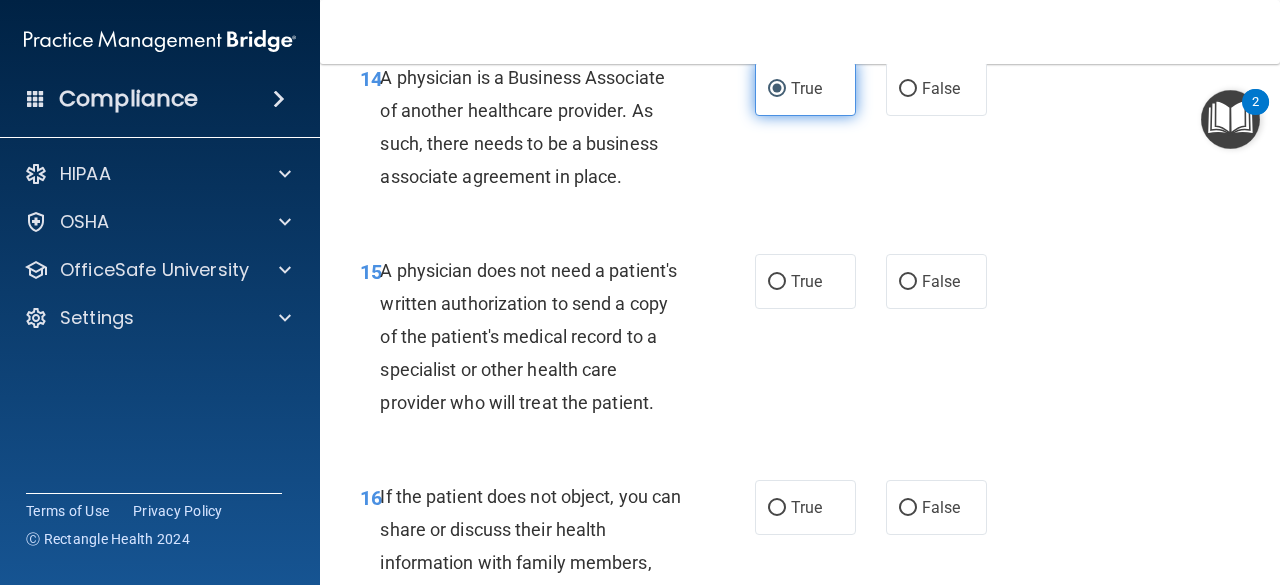 scroll, scrollTop: 2905, scrollLeft: 0, axis: vertical 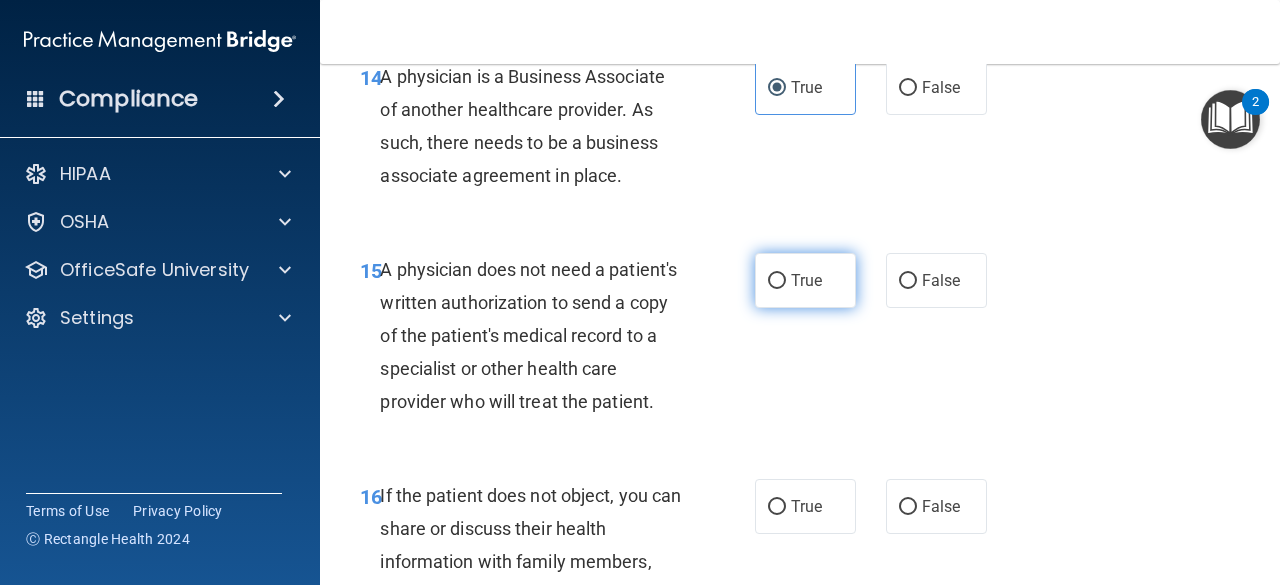 click on "True" at bounding box center (805, 280) 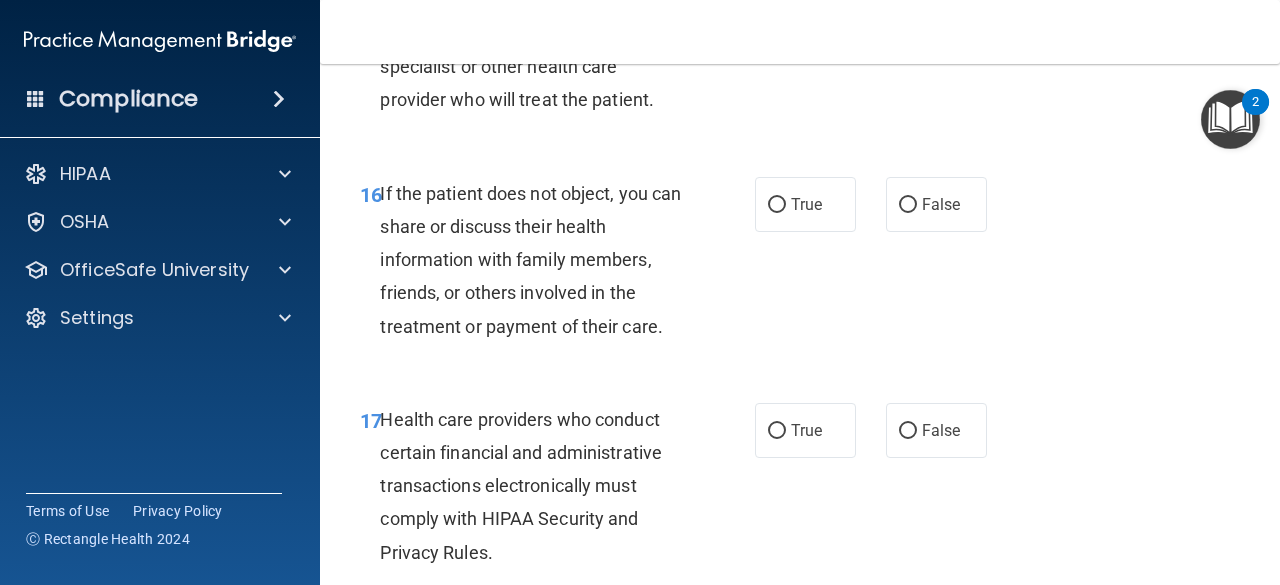 scroll, scrollTop: 3207, scrollLeft: 0, axis: vertical 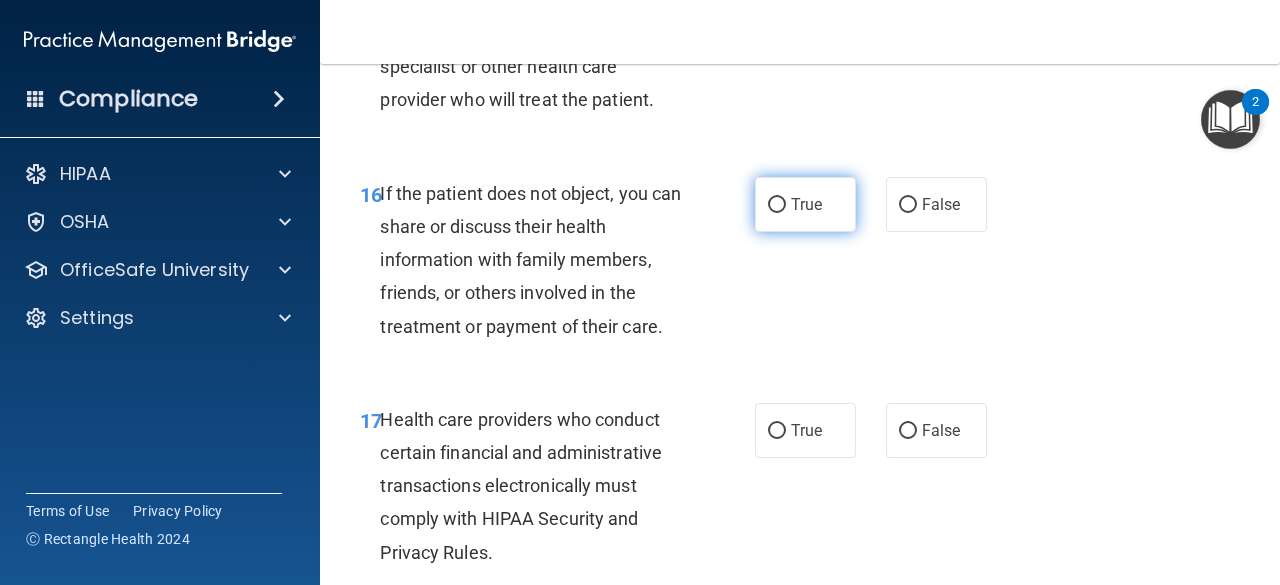click on "True" at bounding box center (806, 204) 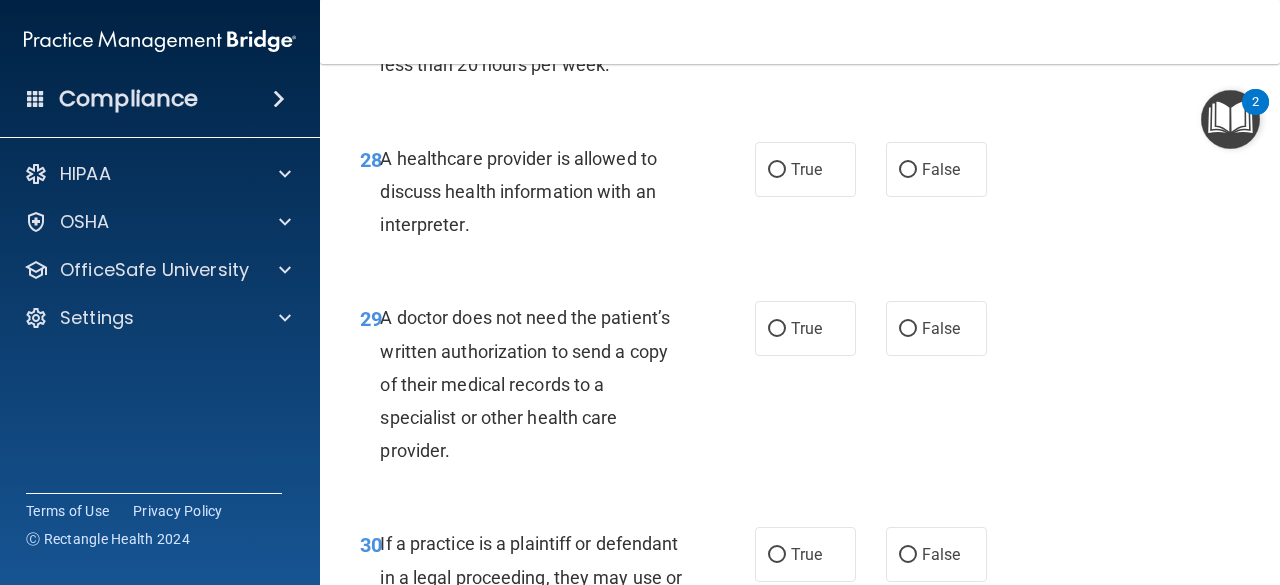 scroll, scrollTop: 5929, scrollLeft: 0, axis: vertical 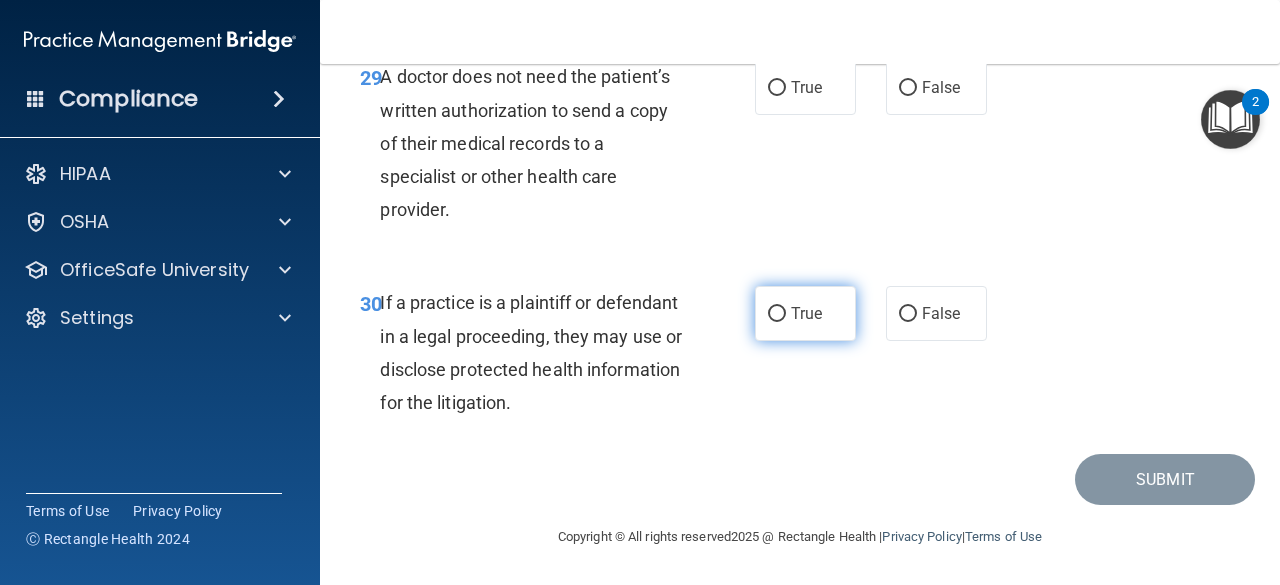 click on "True" at bounding box center [806, 313] 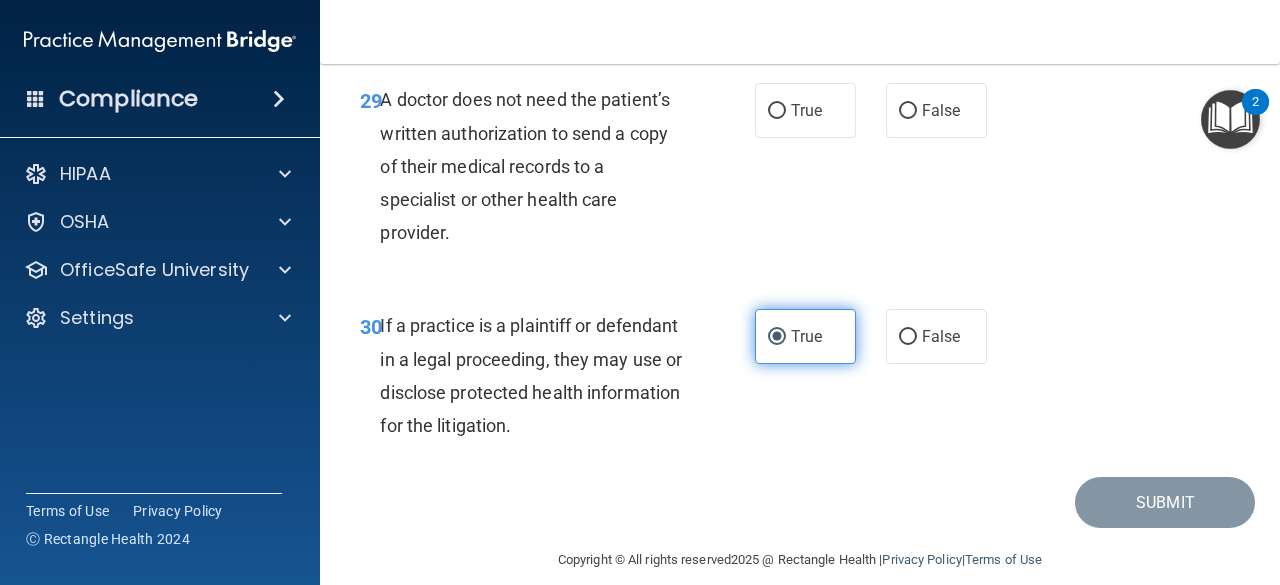 scroll, scrollTop: 5839, scrollLeft: 0, axis: vertical 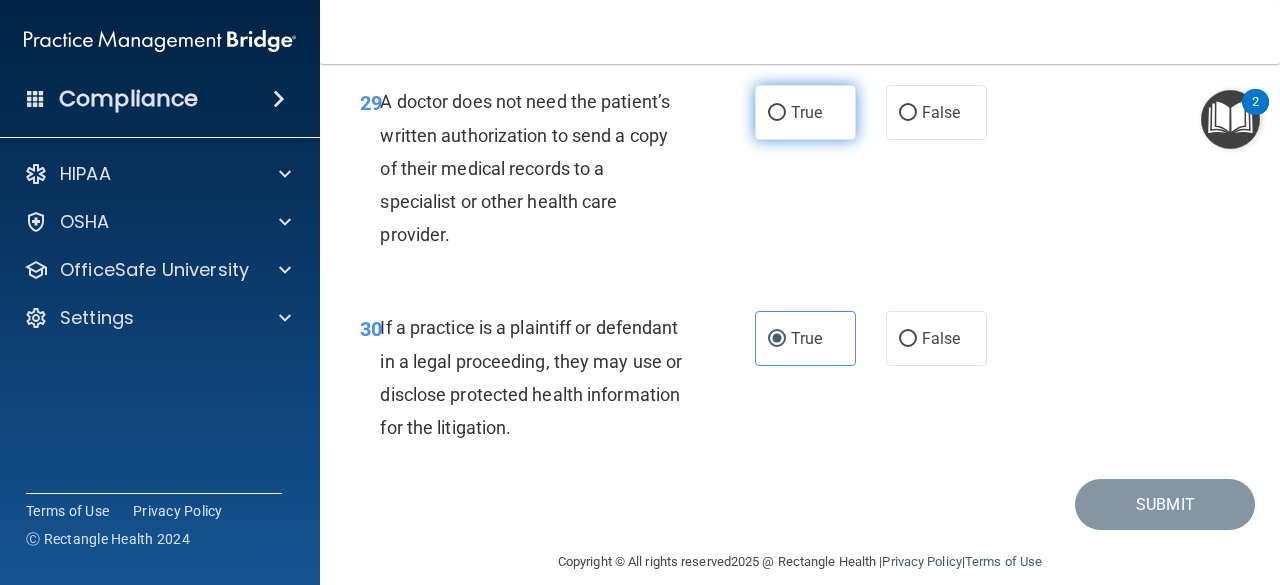 click on "True" at bounding box center (805, 112) 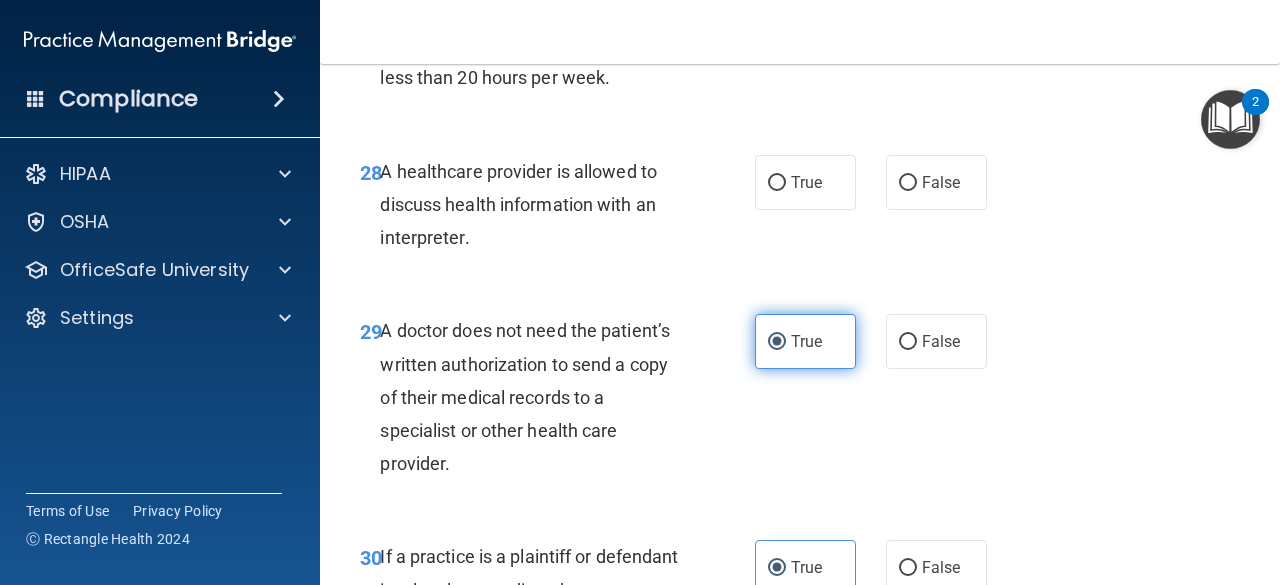 scroll, scrollTop: 5609, scrollLeft: 0, axis: vertical 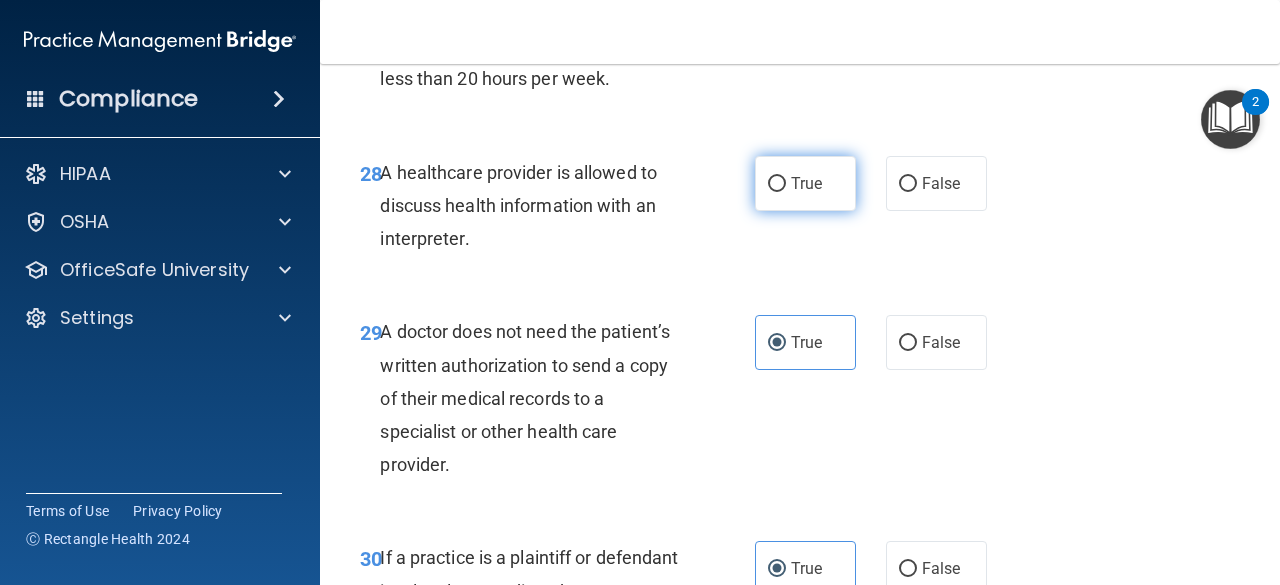 click on "True" at bounding box center (806, 183) 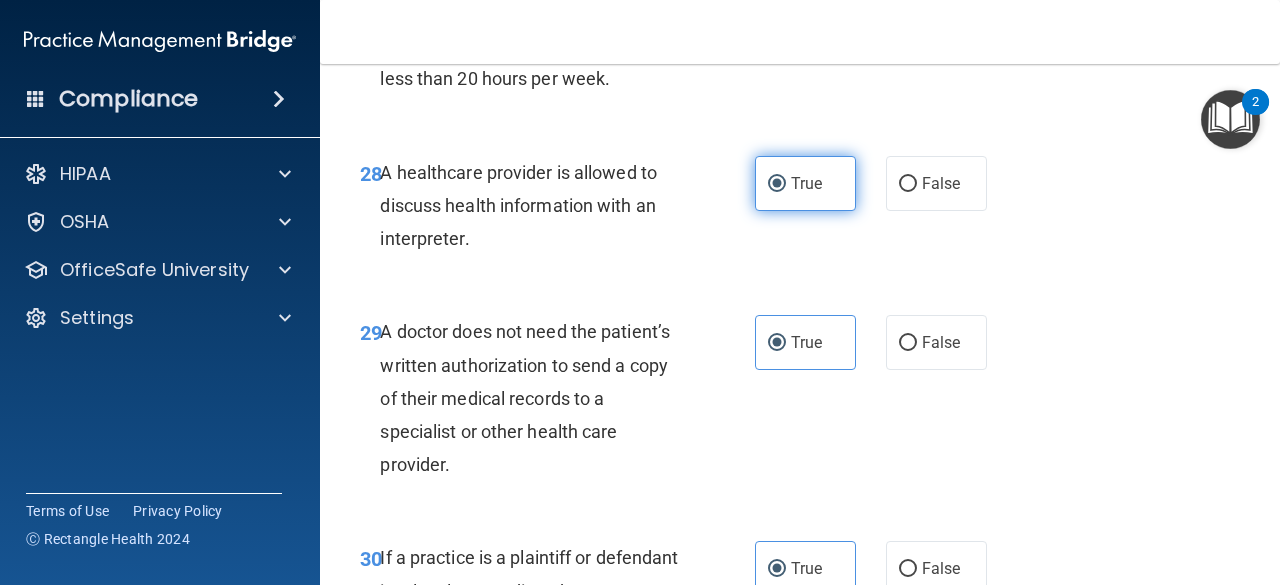 scroll, scrollTop: 5270, scrollLeft: 0, axis: vertical 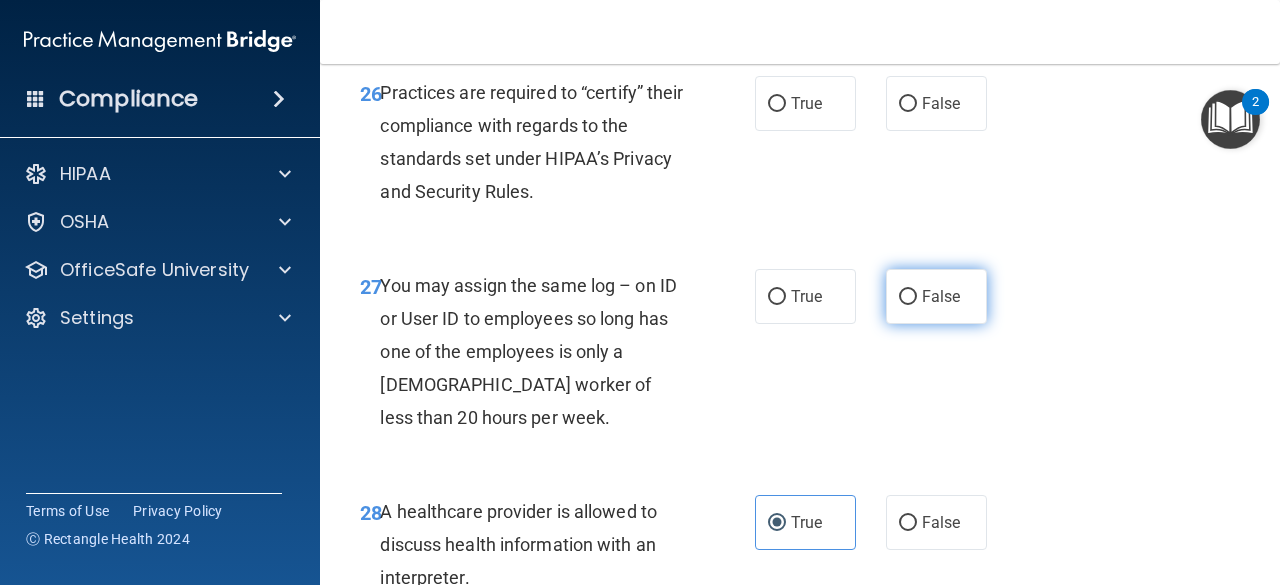 click on "False" at bounding box center (941, 296) 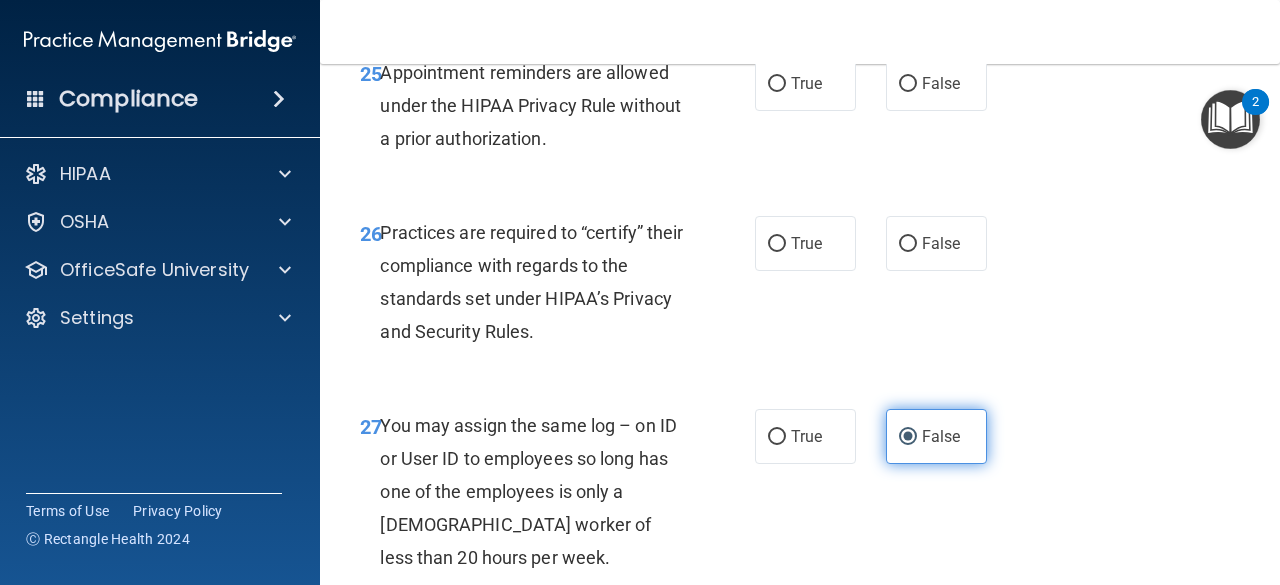 scroll, scrollTop: 5126, scrollLeft: 0, axis: vertical 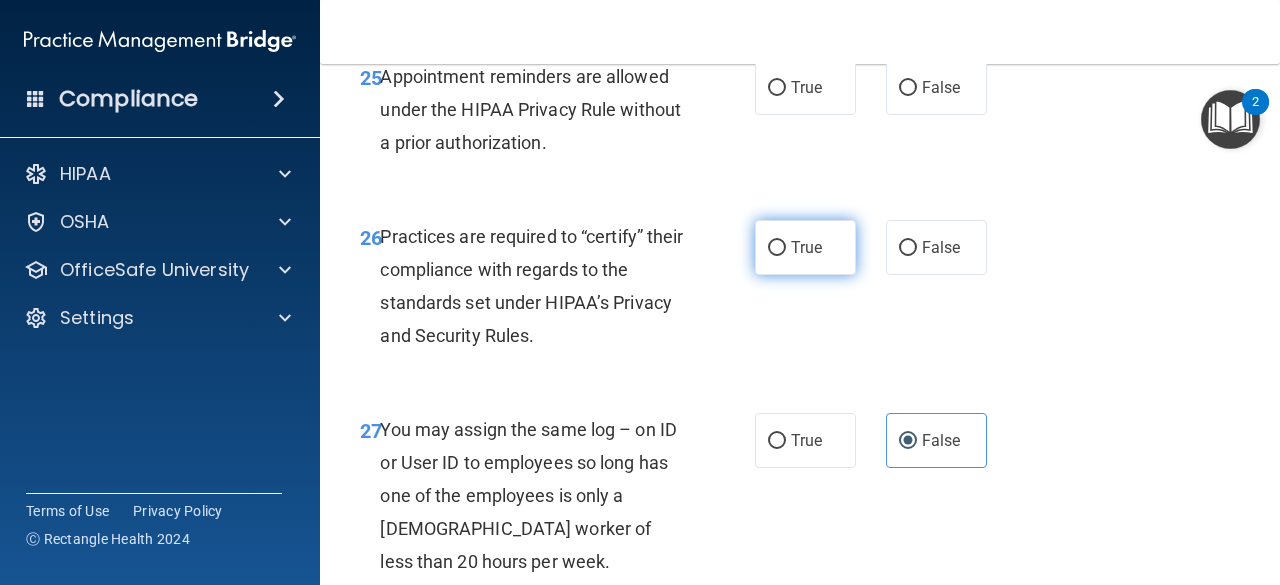 click on "True" at bounding box center (777, 248) 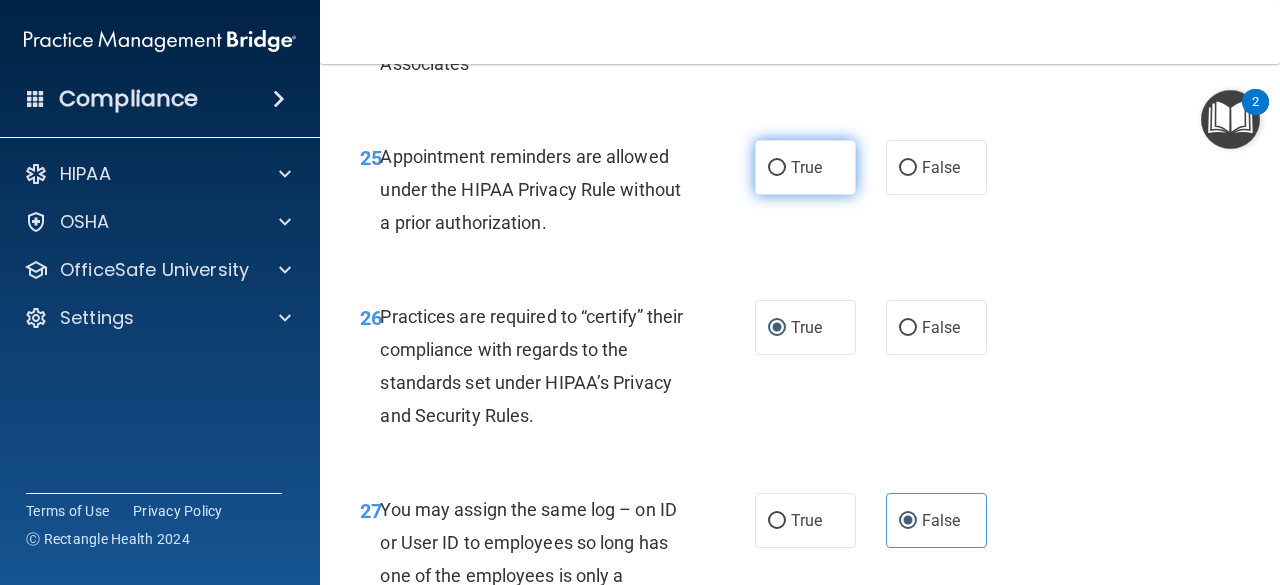 click on "True" at bounding box center [806, 167] 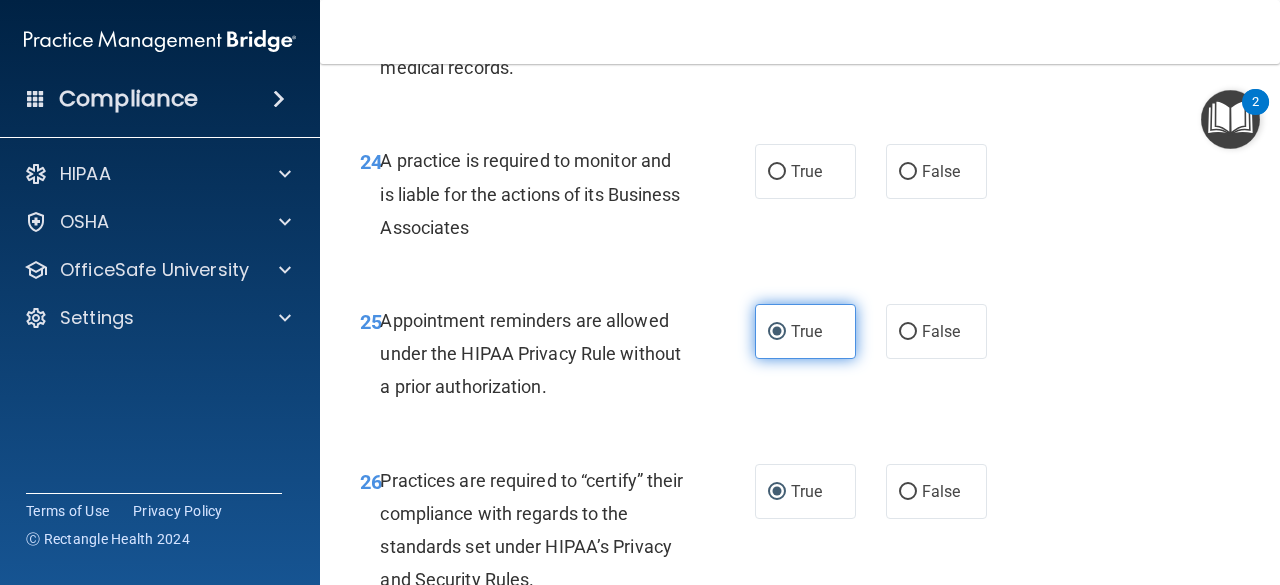 scroll, scrollTop: 4878, scrollLeft: 0, axis: vertical 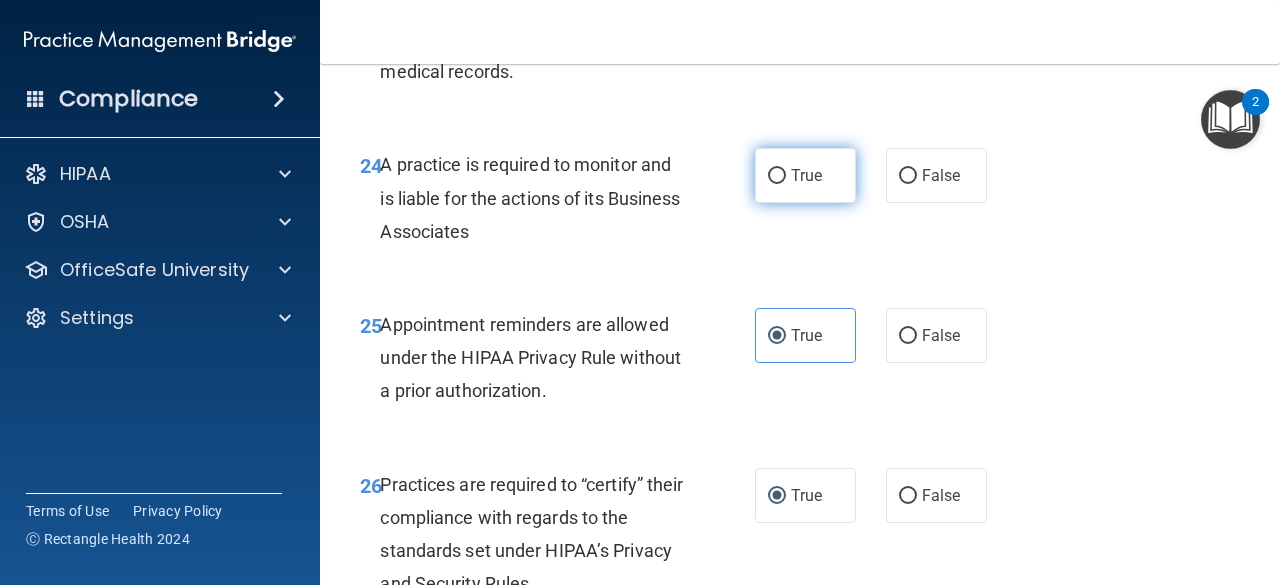 click on "True" at bounding box center [806, 175] 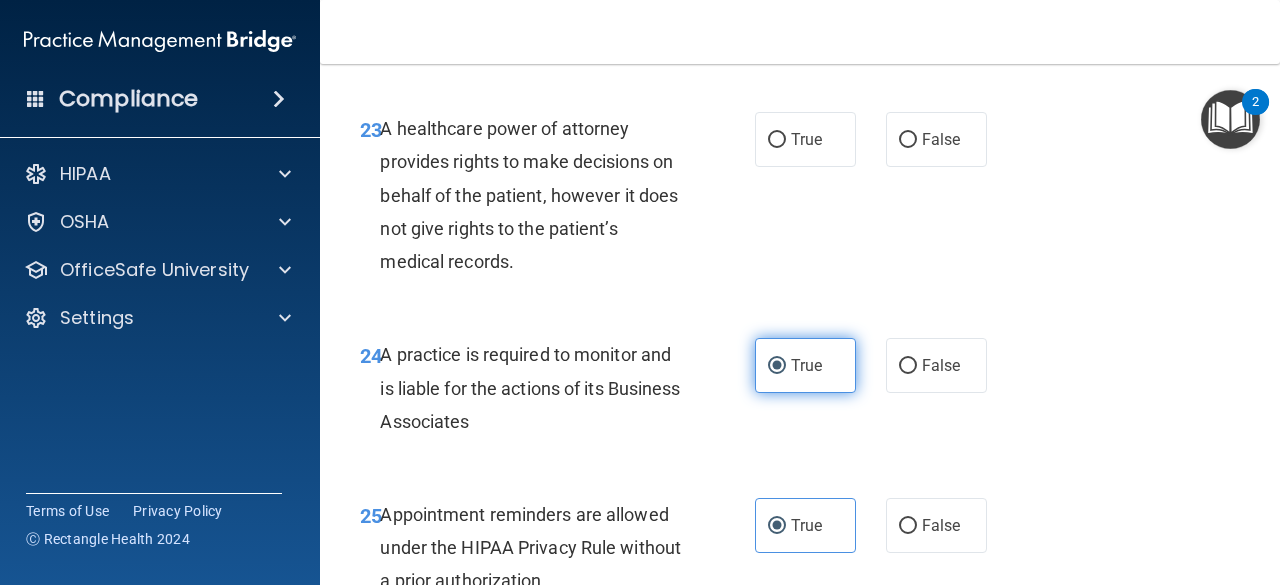 scroll, scrollTop: 4686, scrollLeft: 0, axis: vertical 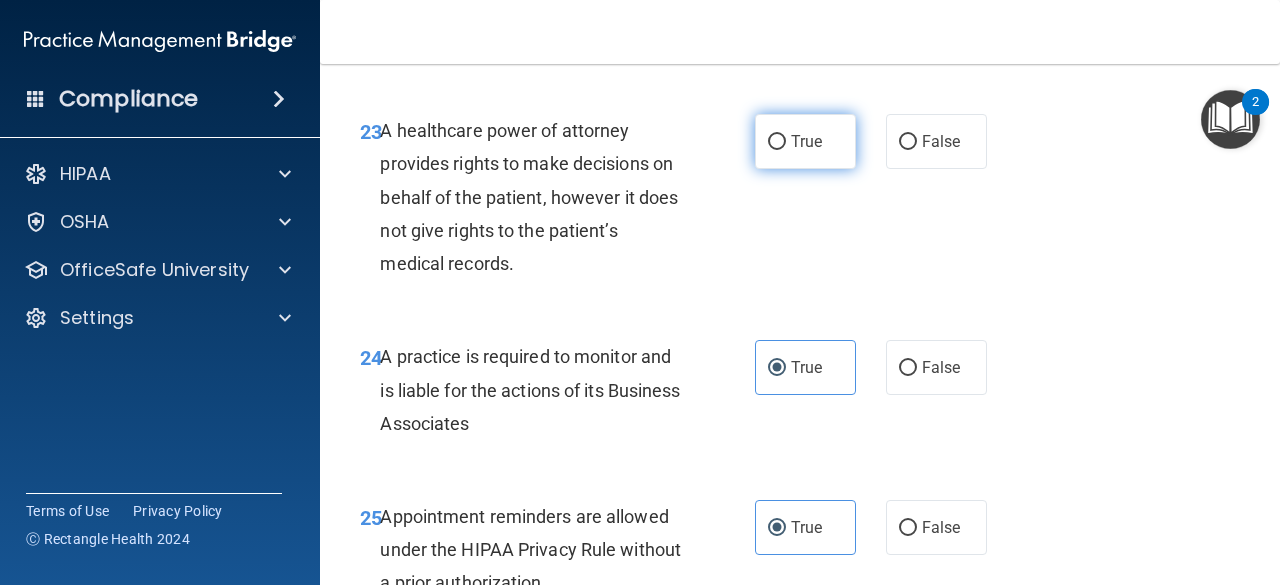 click on "True" at bounding box center [806, 141] 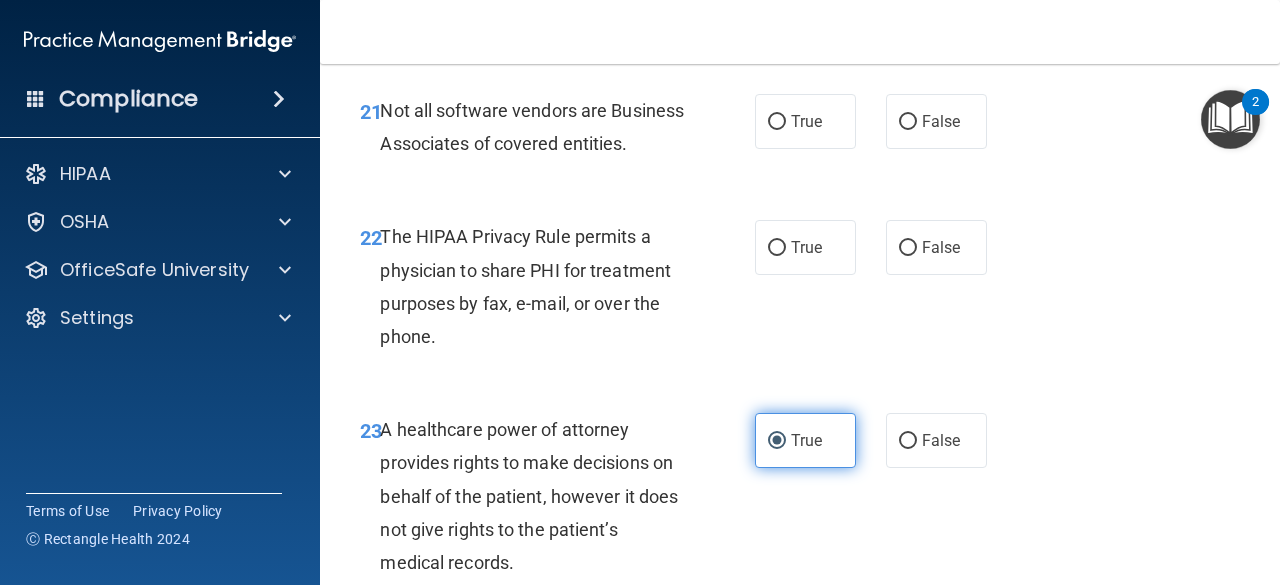 scroll, scrollTop: 4386, scrollLeft: 0, axis: vertical 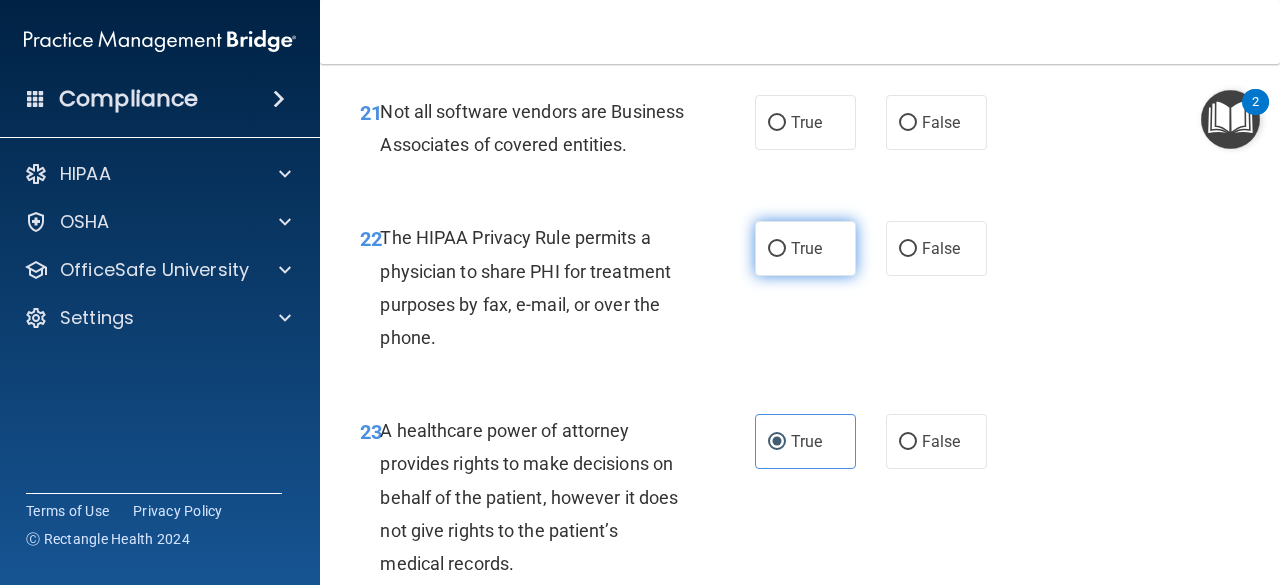 click on "True" at bounding box center (805, 248) 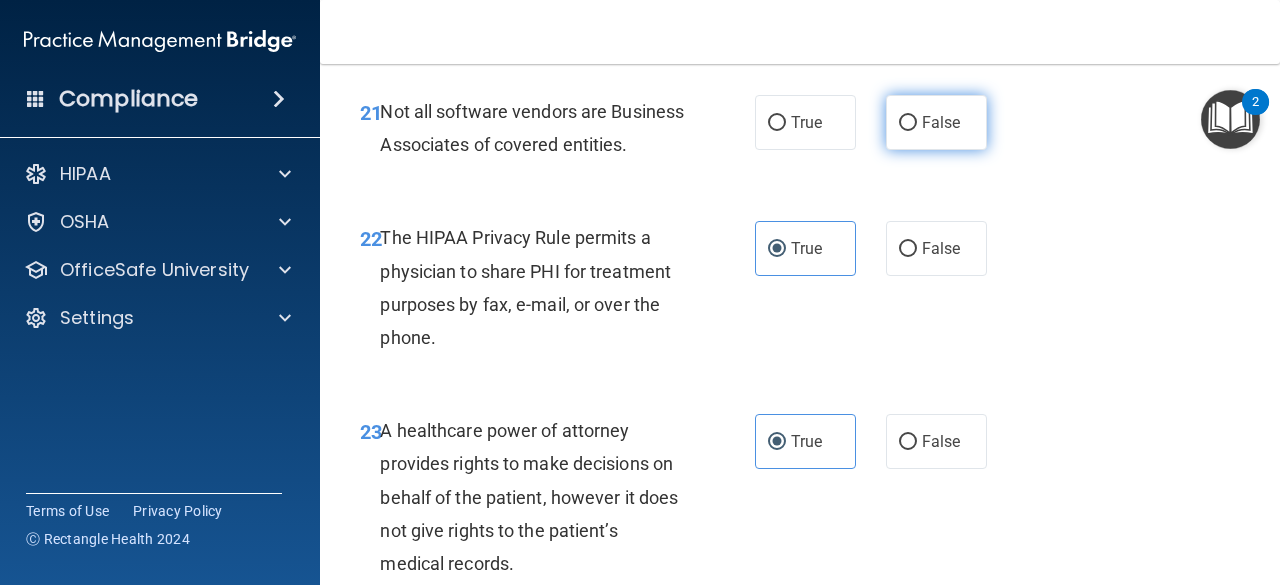 click on "False" at bounding box center [936, 122] 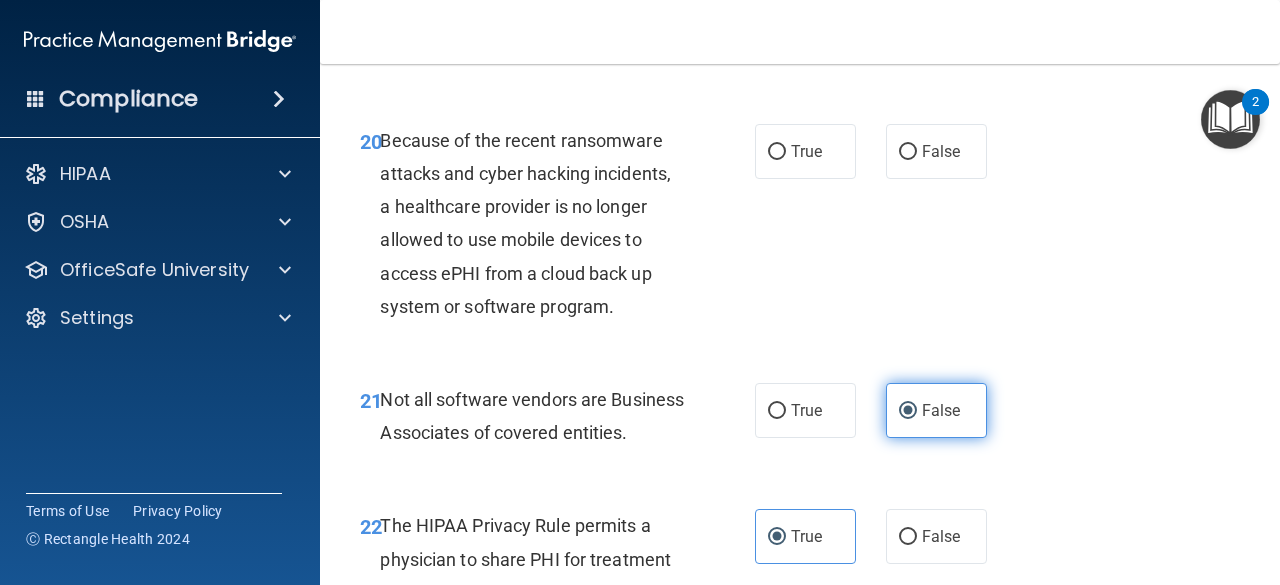 scroll, scrollTop: 4098, scrollLeft: 0, axis: vertical 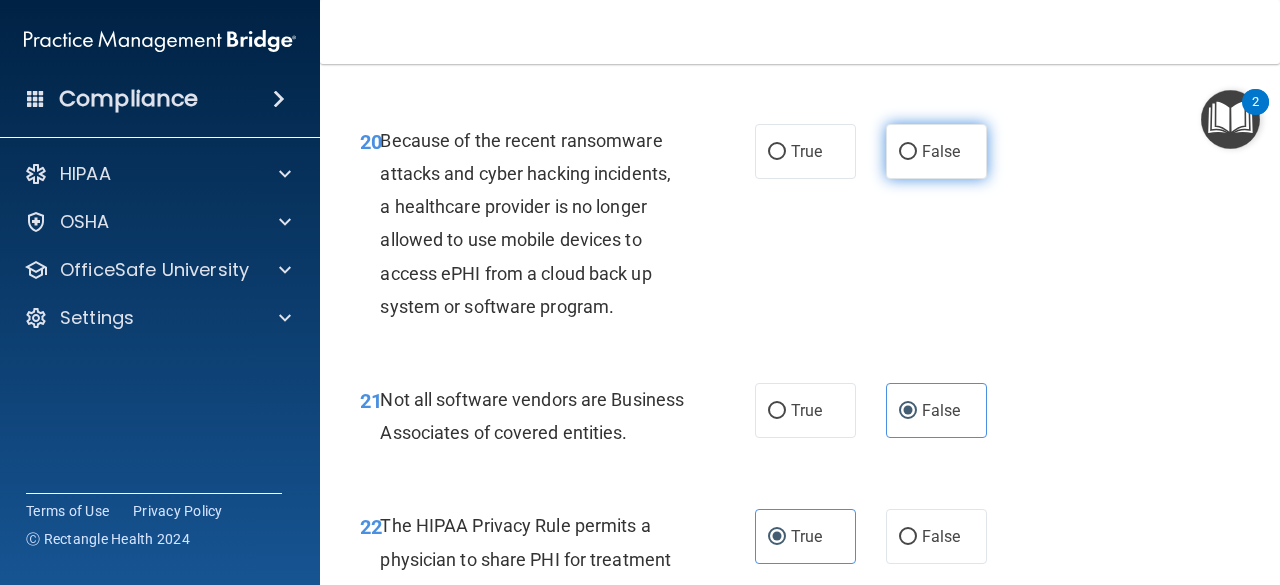 click on "False" at bounding box center (936, 151) 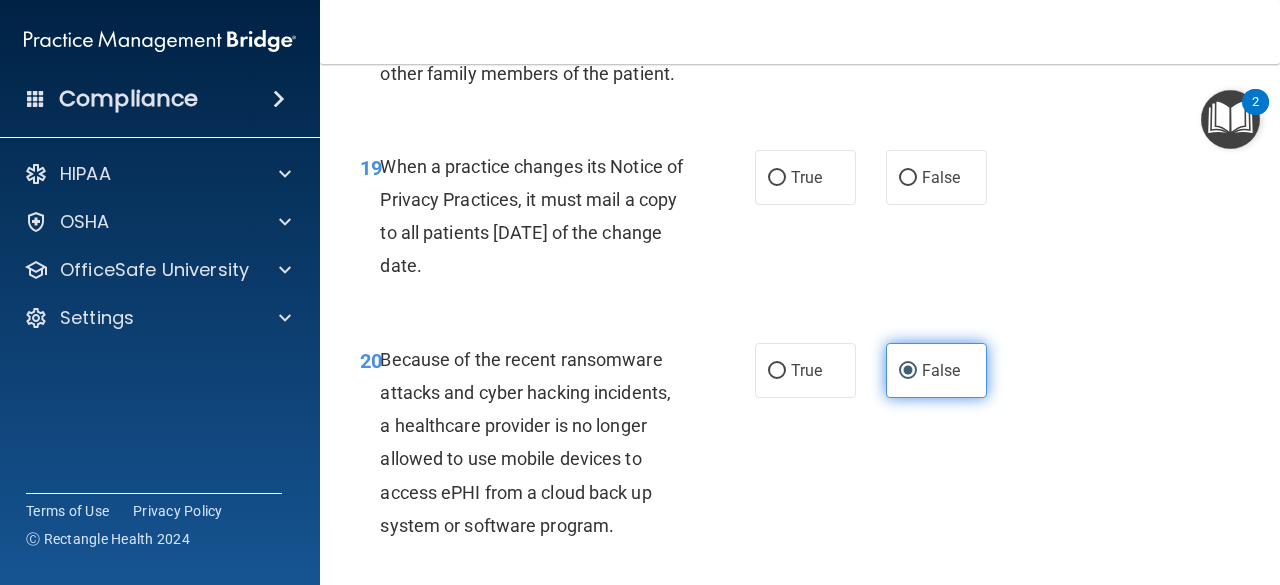 scroll, scrollTop: 3878, scrollLeft: 0, axis: vertical 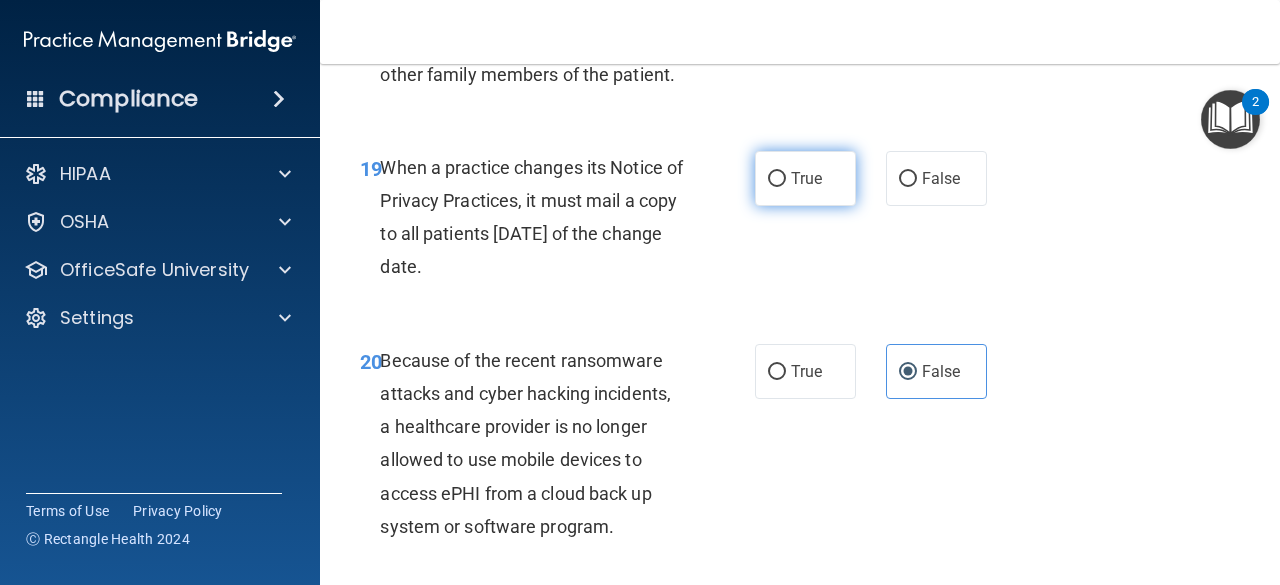 click on "True" at bounding box center [806, 178] 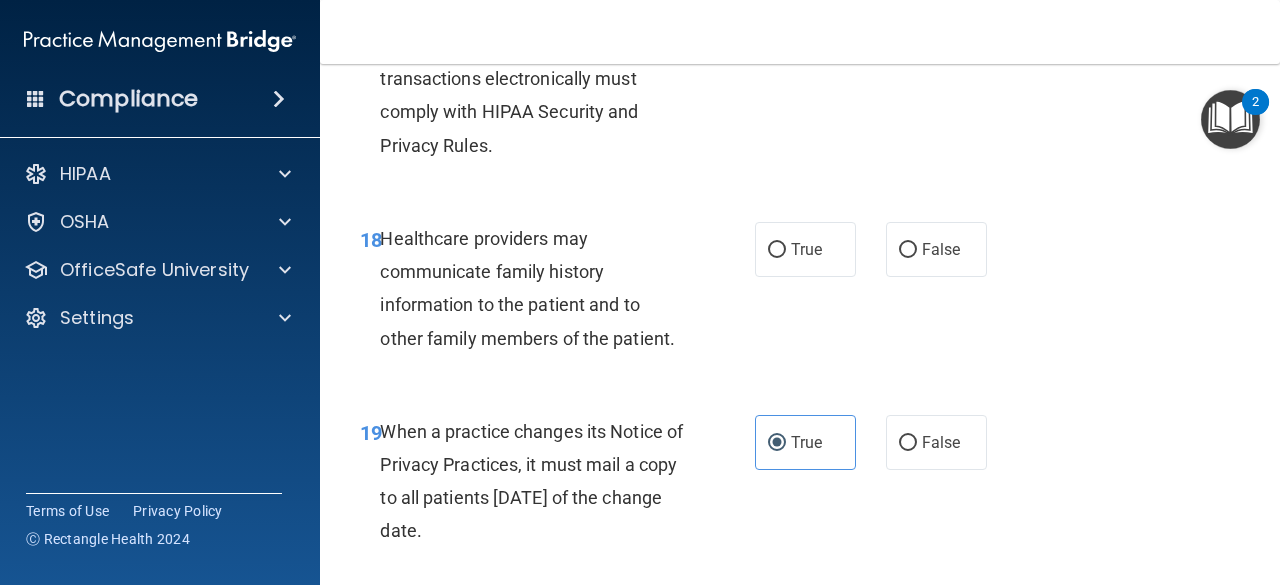 scroll, scrollTop: 3615, scrollLeft: 0, axis: vertical 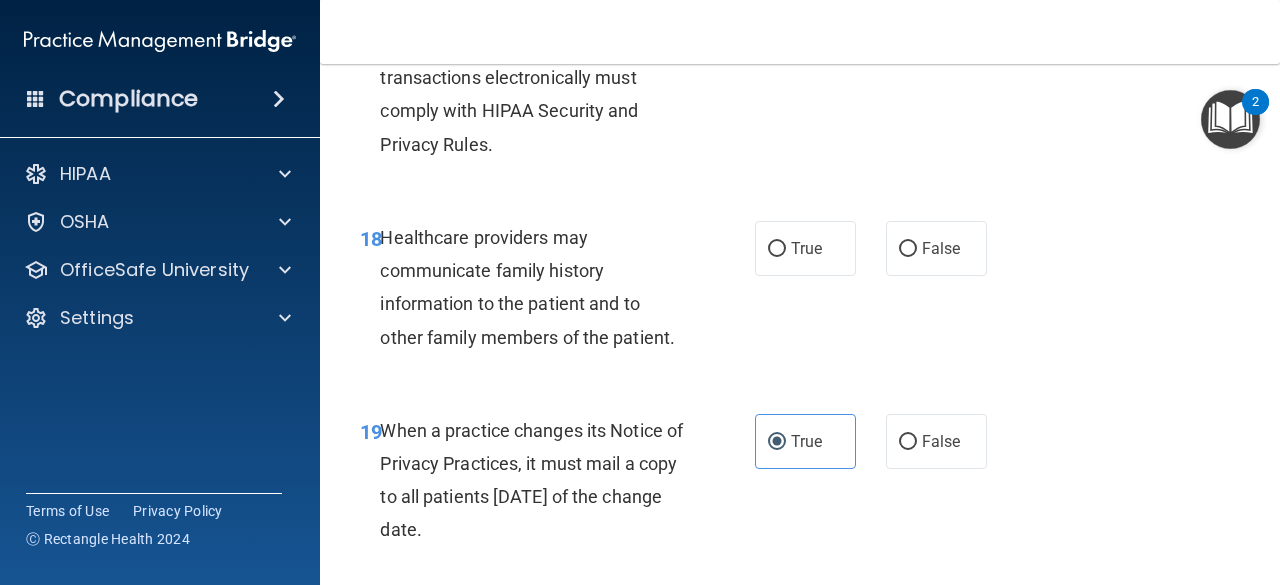click on "19       When a practice changes its Notice of Privacy Practices, it must mail a copy to all patients within 30 days of the change date.                 True           False" at bounding box center (800, 485) 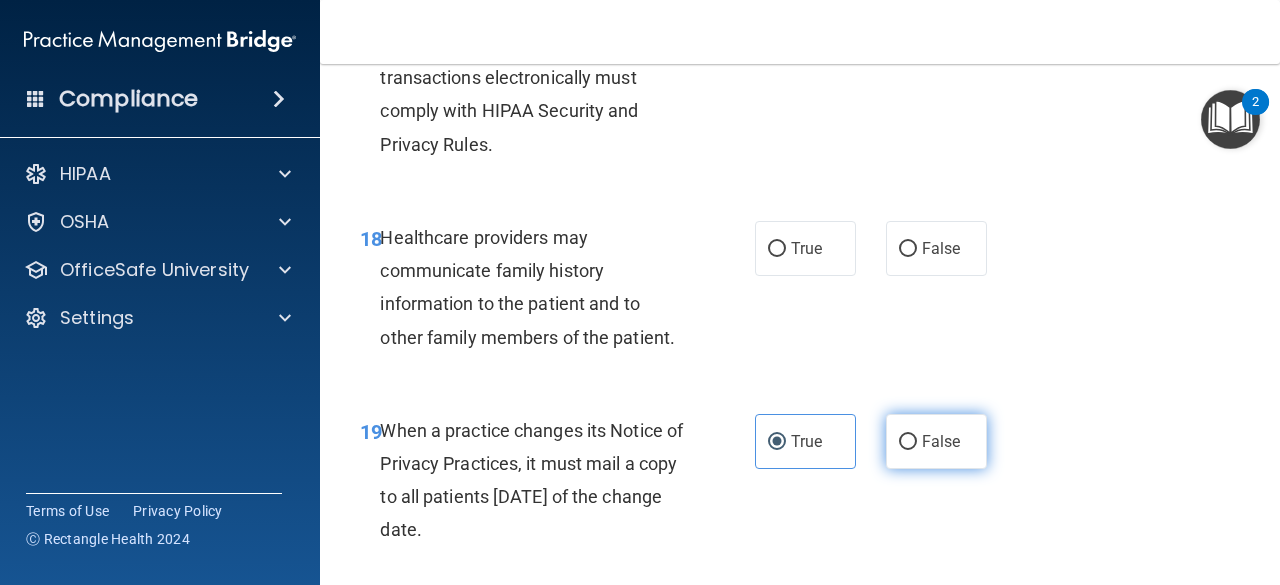 click on "False" at bounding box center [936, 441] 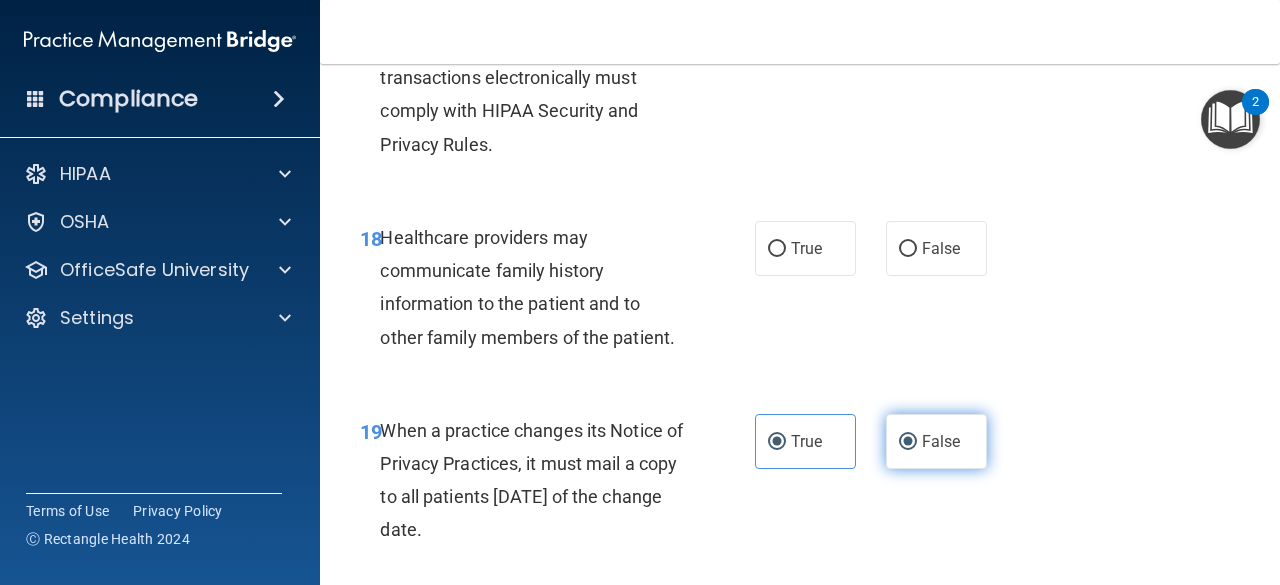 radio on "false" 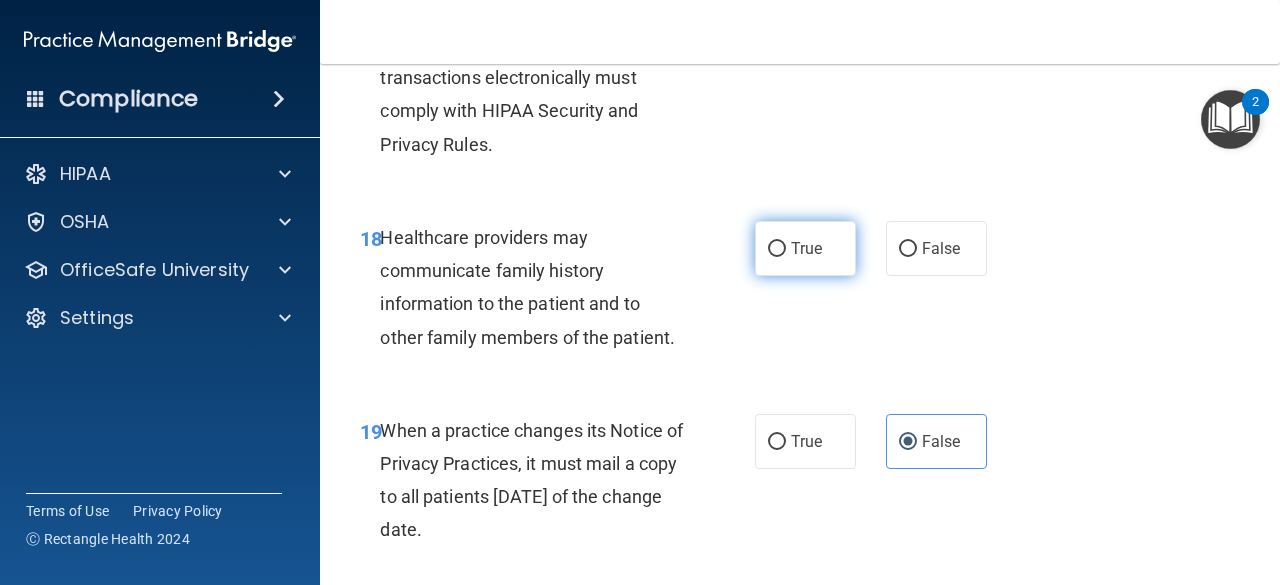 click on "True" at bounding box center (806, 248) 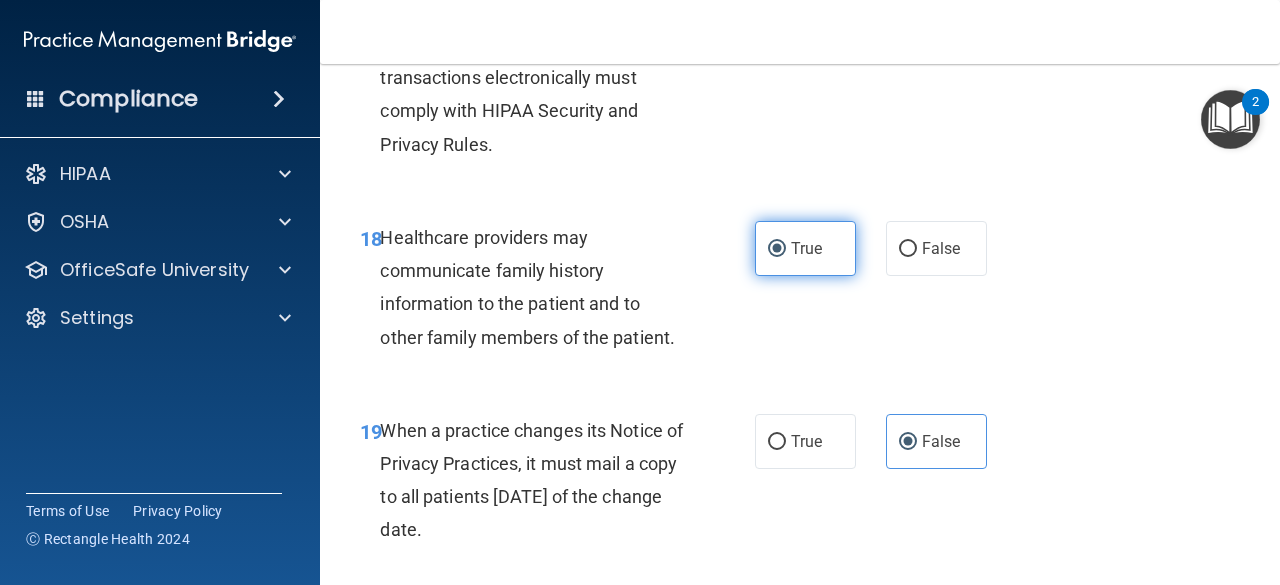 scroll, scrollTop: 3390, scrollLeft: 0, axis: vertical 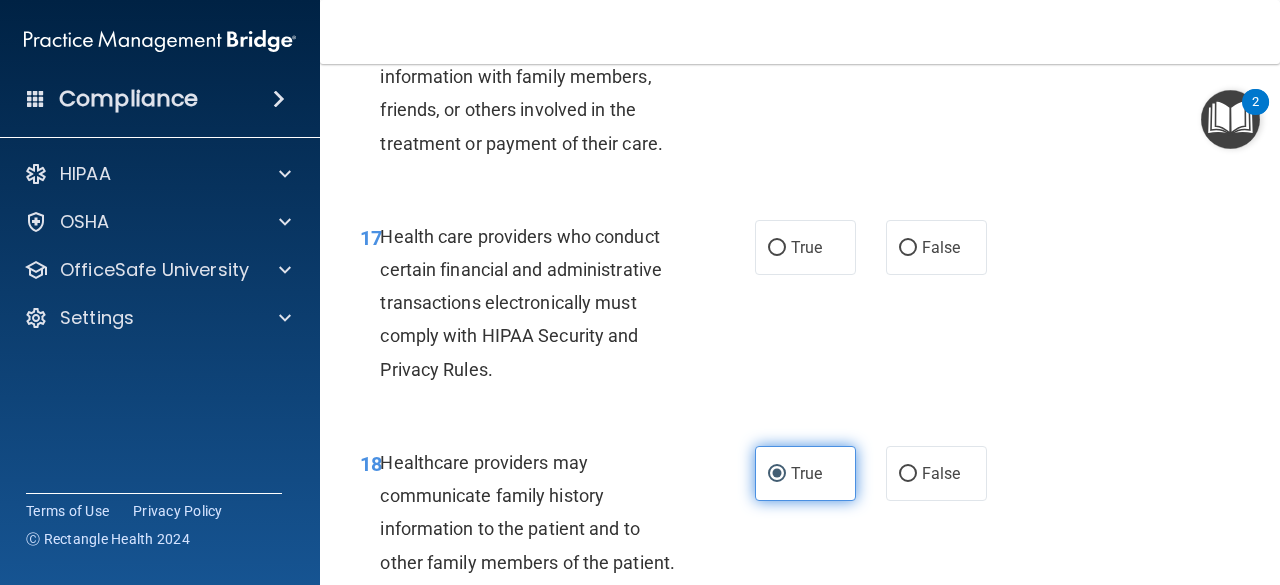 click on "True" at bounding box center (806, 247) 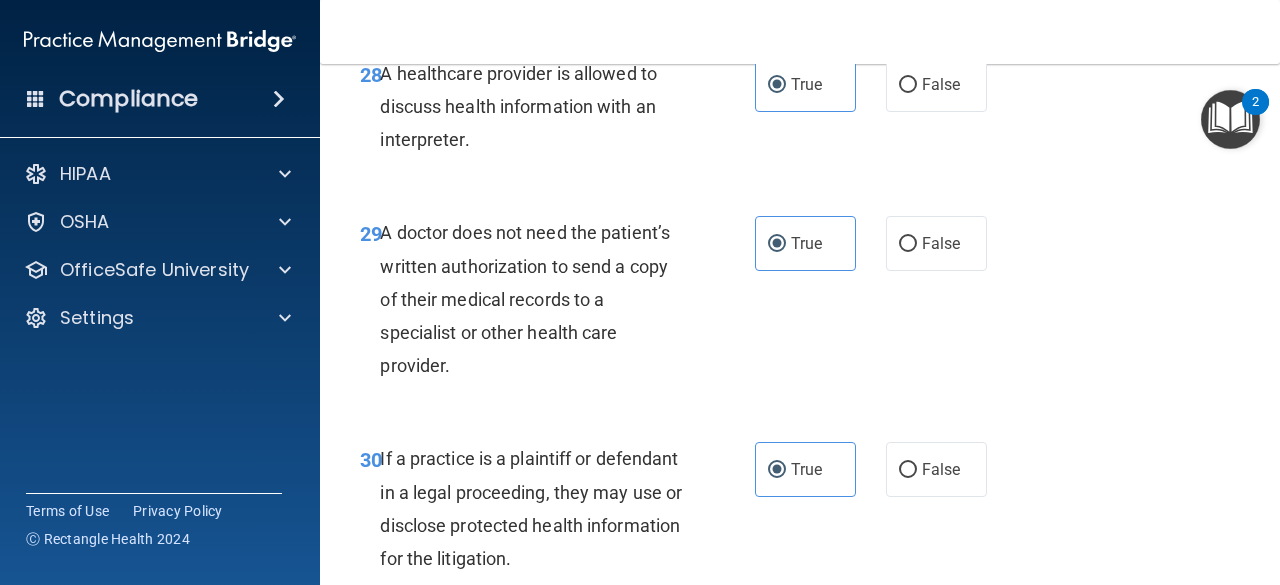 scroll, scrollTop: 5929, scrollLeft: 0, axis: vertical 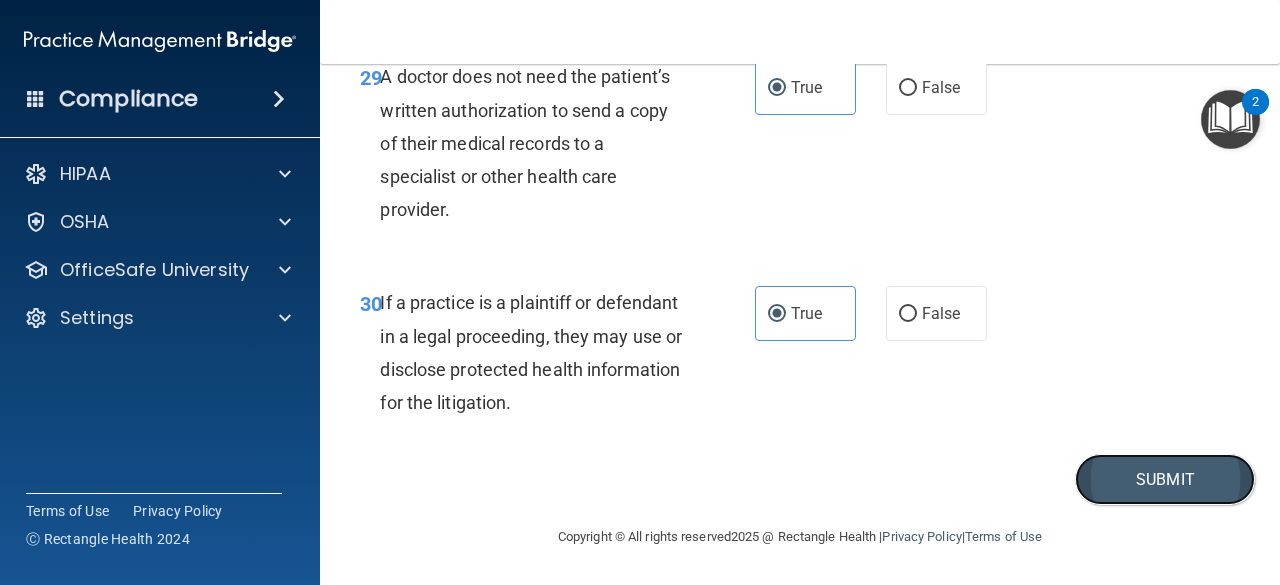 click on "Submit" at bounding box center (1165, 479) 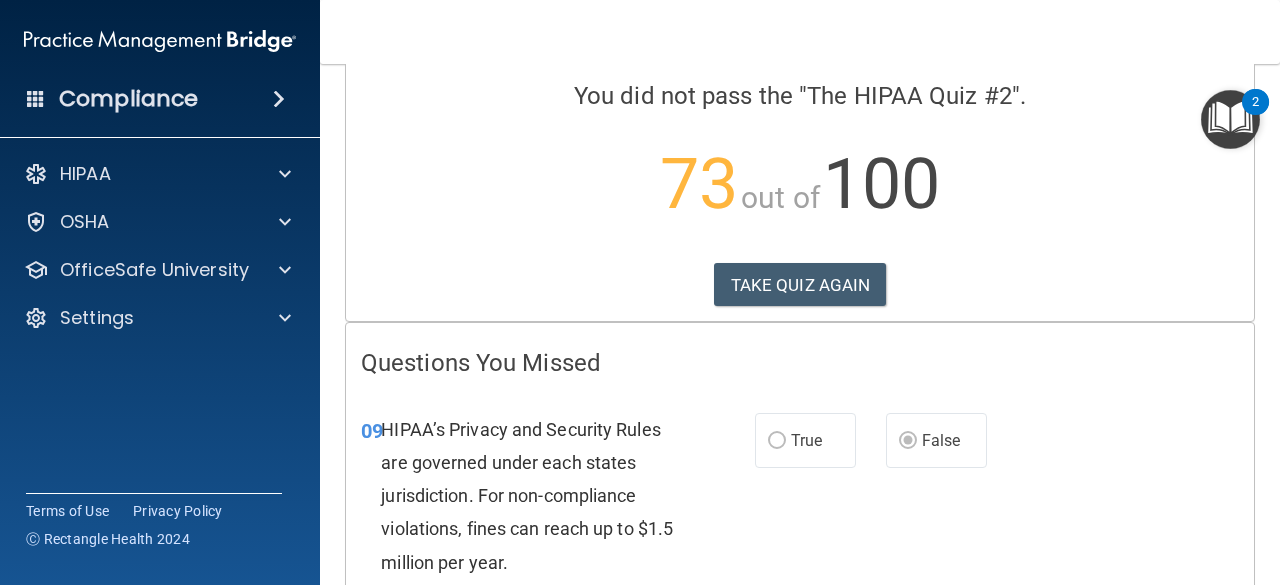 scroll, scrollTop: 0, scrollLeft: 0, axis: both 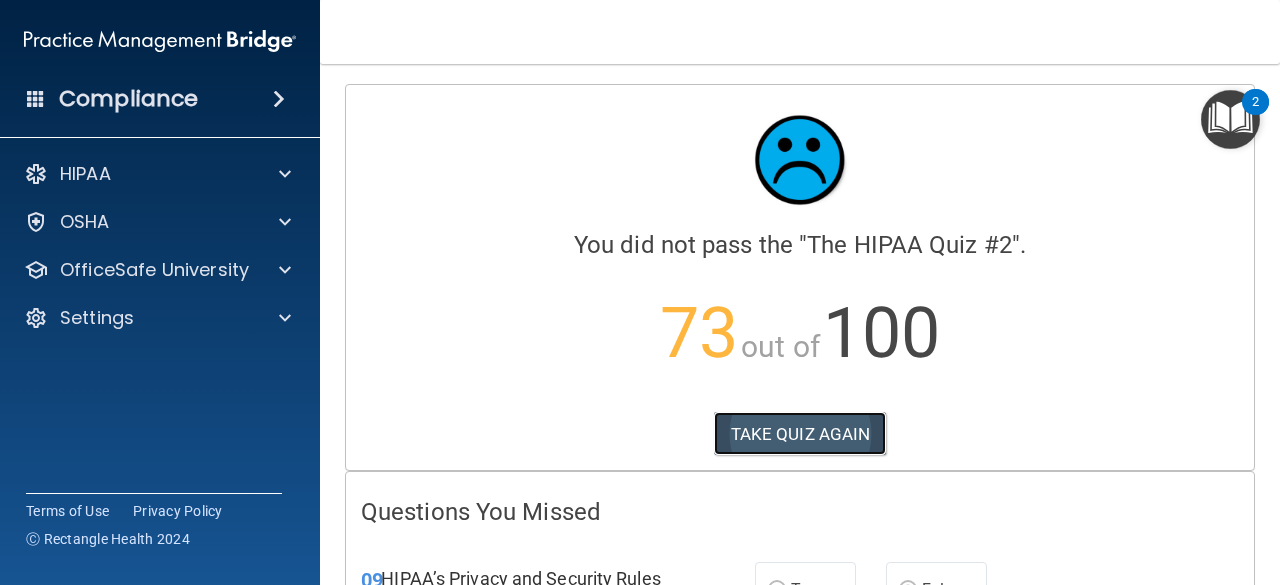 click on "TAKE QUIZ AGAIN" at bounding box center (800, 434) 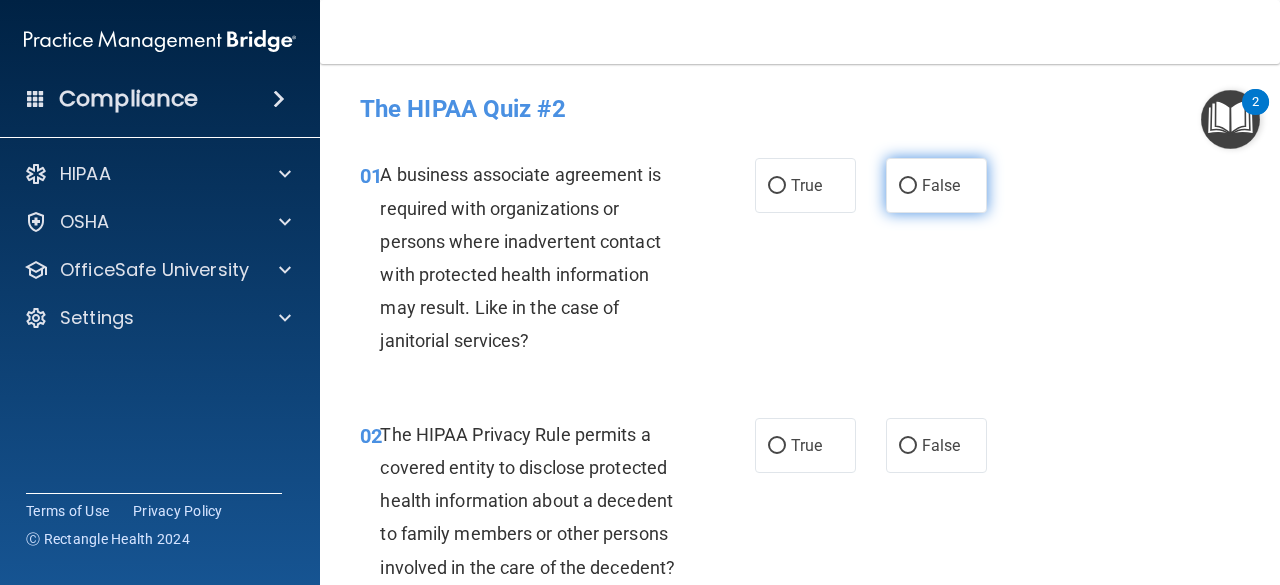 click on "False" at bounding box center (936, 185) 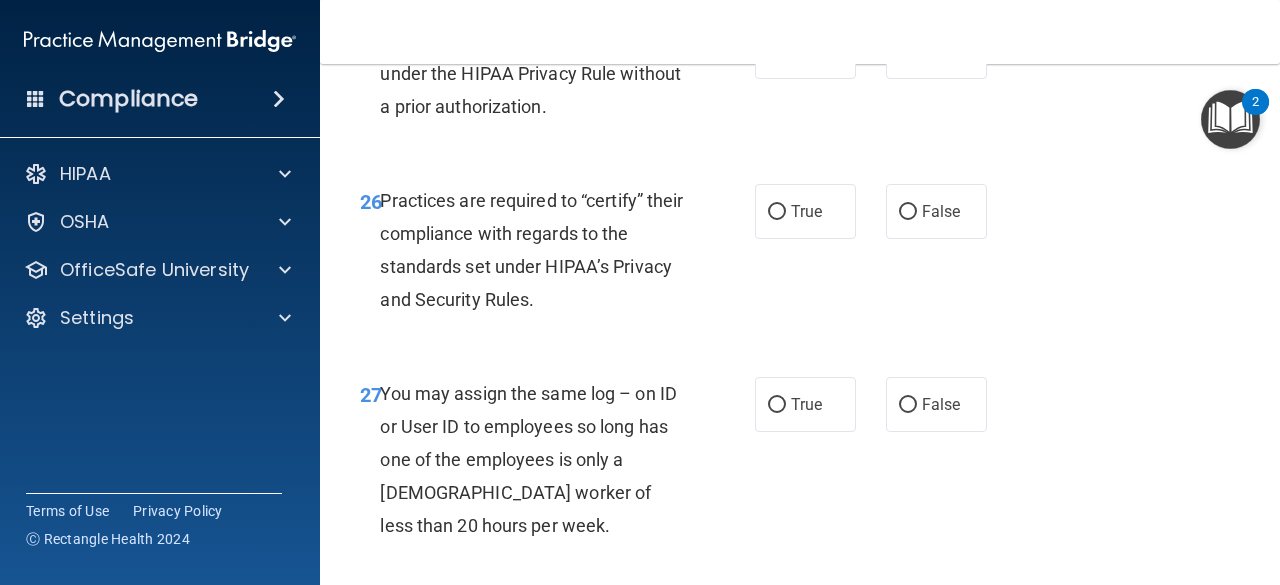 scroll, scrollTop: 5929, scrollLeft: 0, axis: vertical 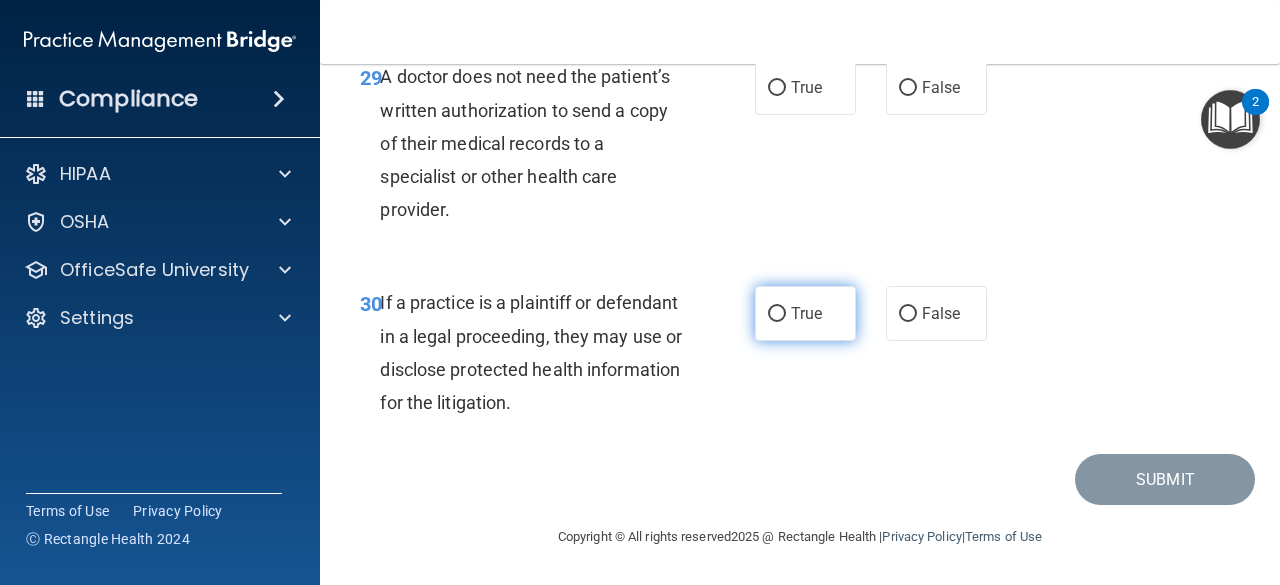 click on "True" at bounding box center (805, 313) 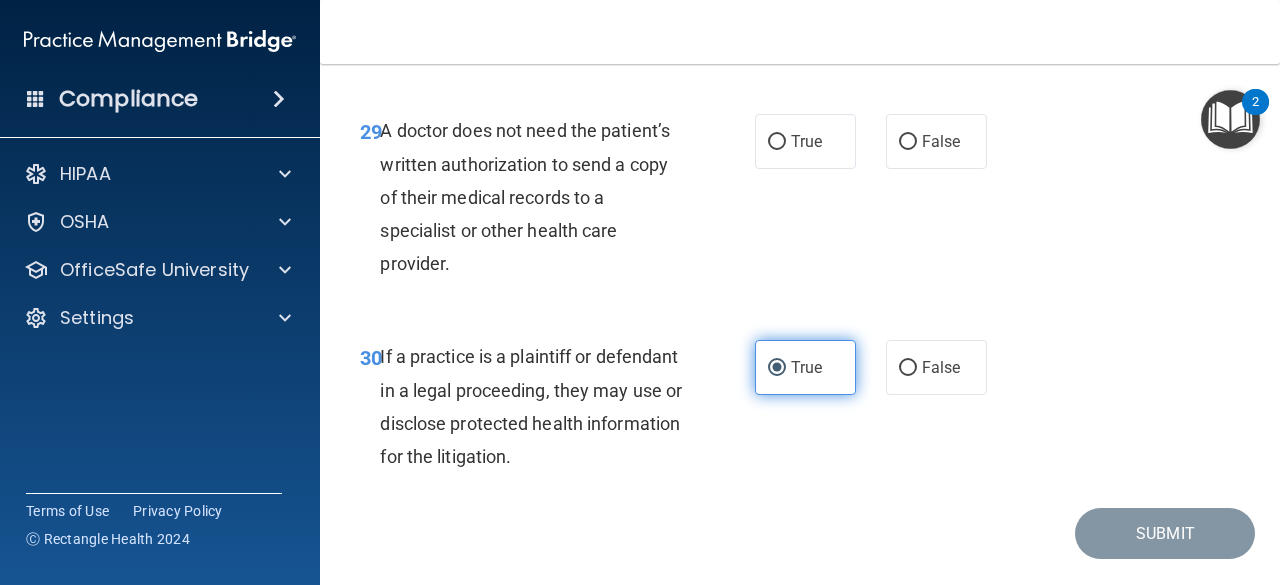 scroll, scrollTop: 5809, scrollLeft: 0, axis: vertical 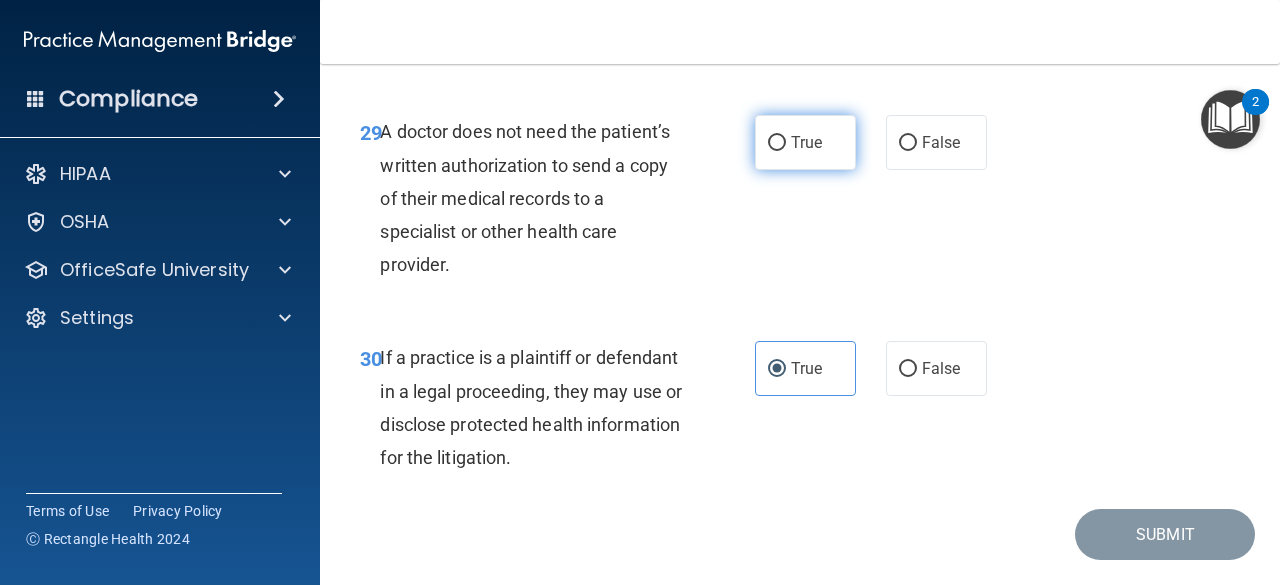 click on "True" at bounding box center (805, 142) 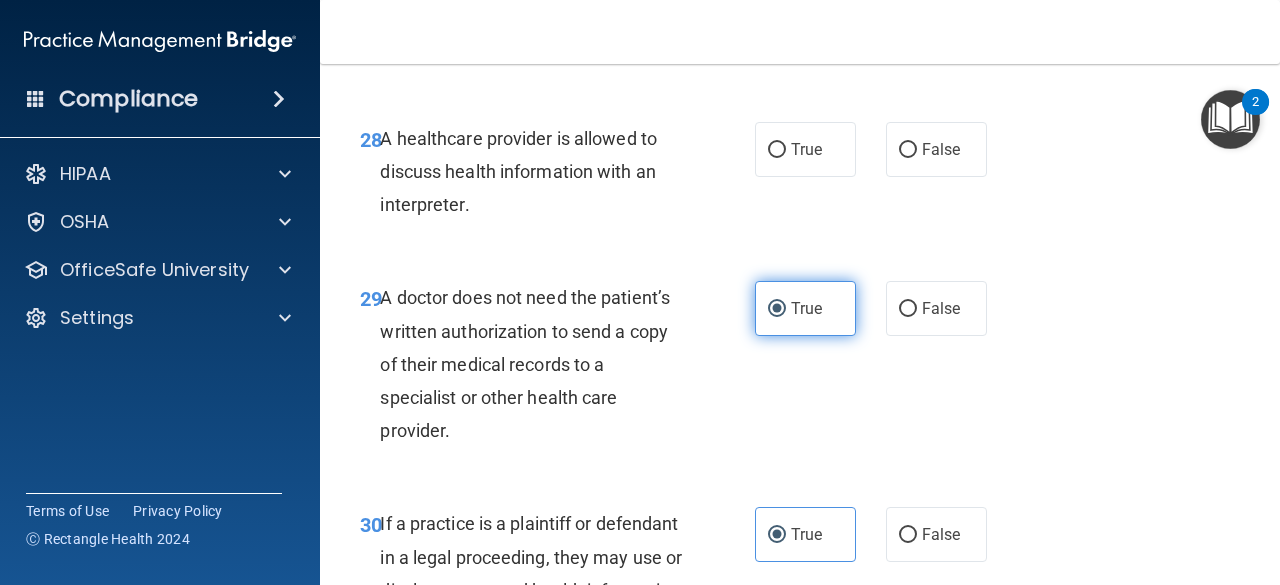scroll, scrollTop: 5642, scrollLeft: 0, axis: vertical 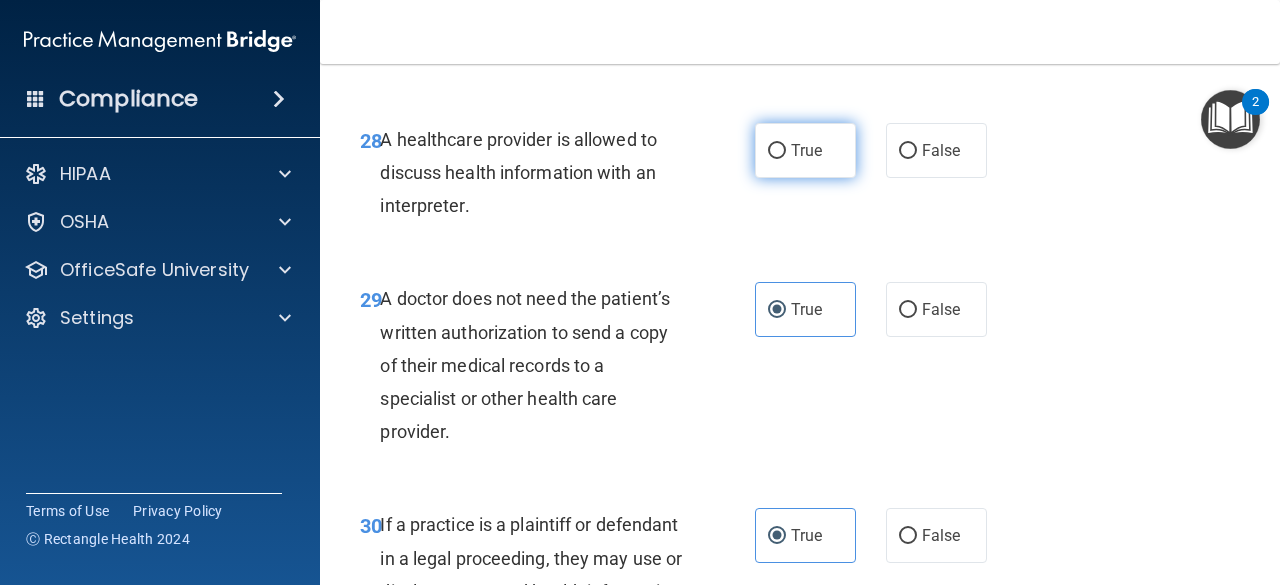click on "True" at bounding box center [805, 150] 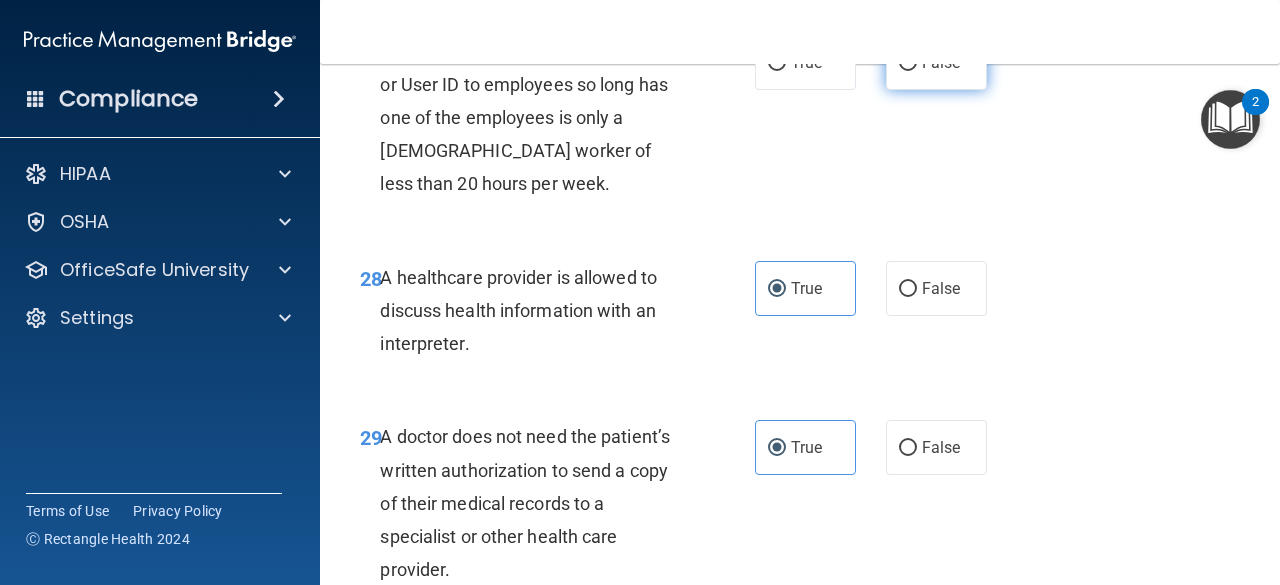 click on "False" at bounding box center (908, 63) 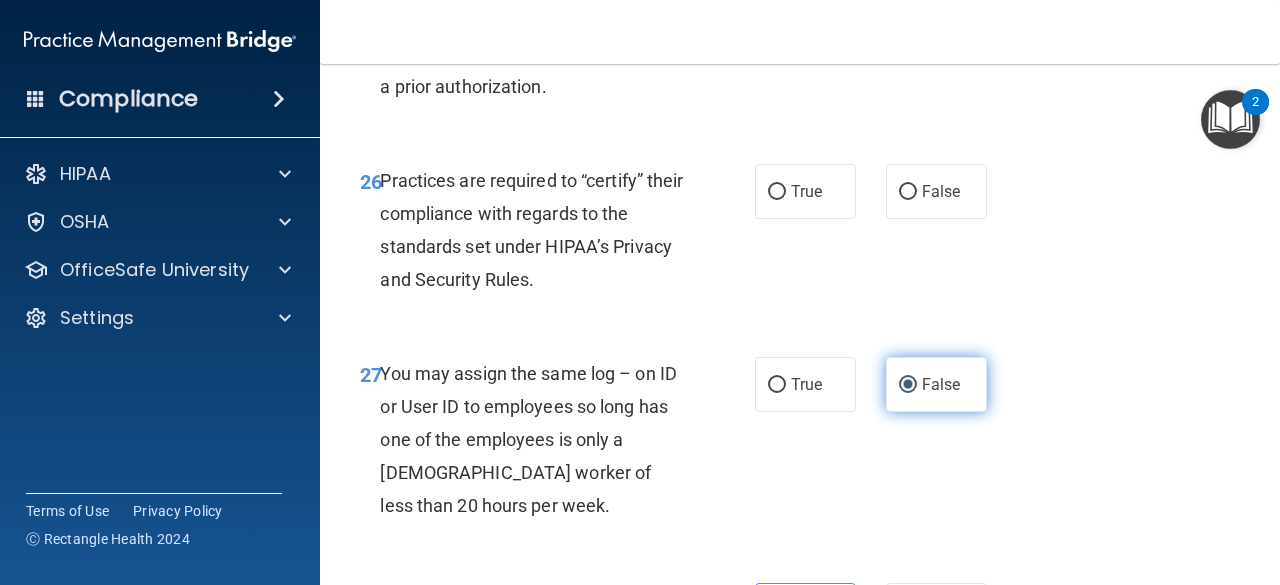 scroll, scrollTop: 5181, scrollLeft: 0, axis: vertical 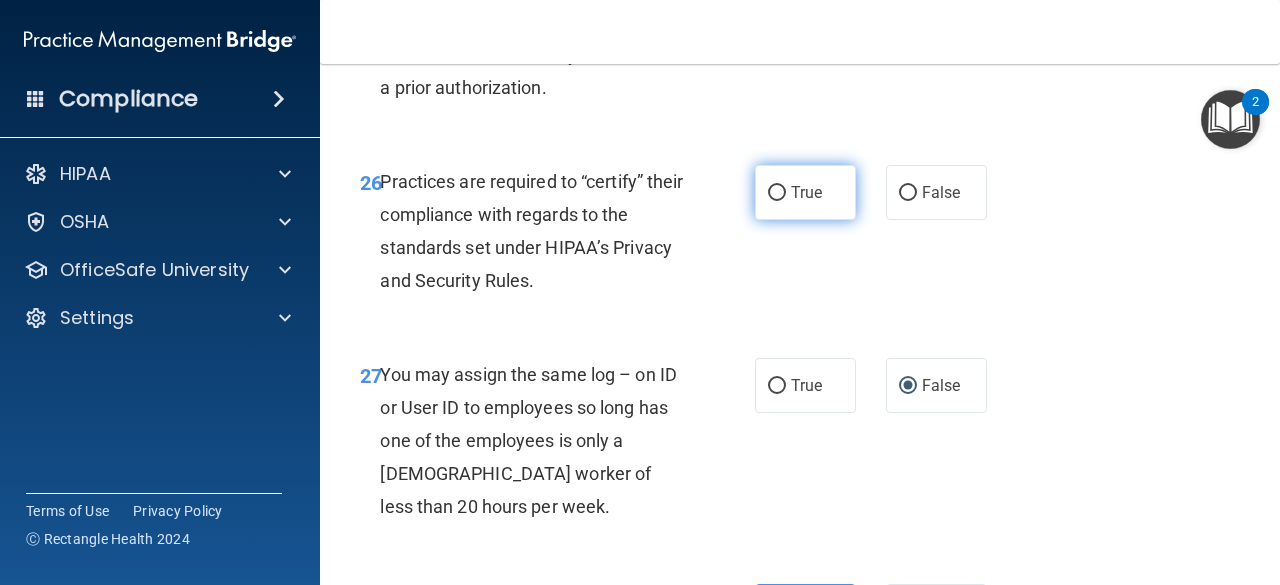 click on "True" at bounding box center (806, 192) 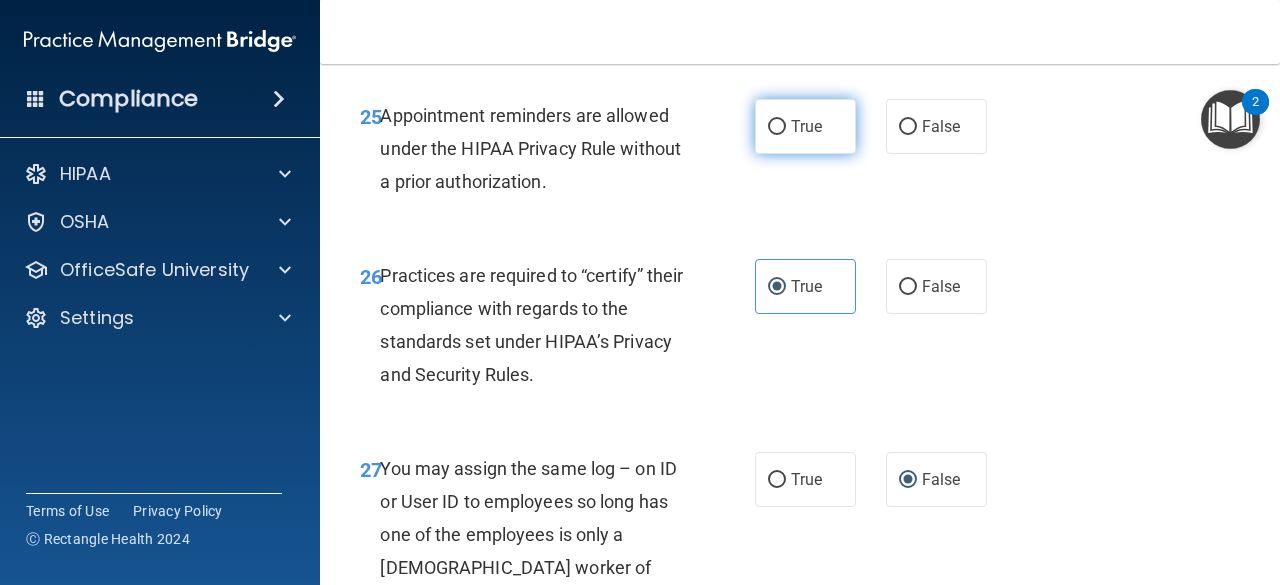 click on "True" at bounding box center (806, 126) 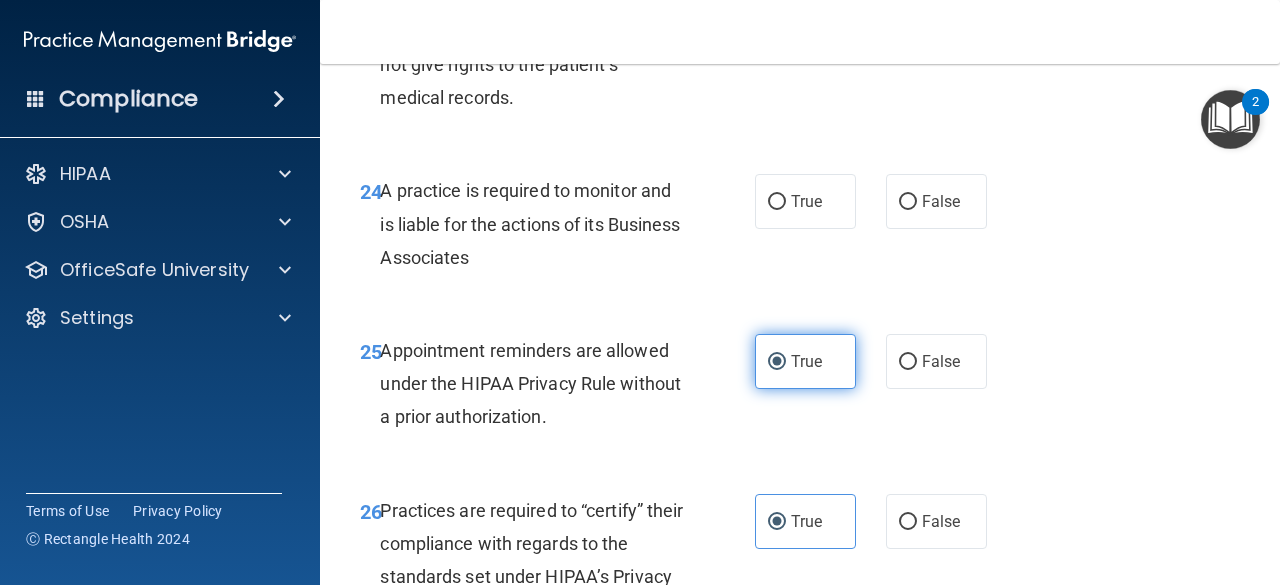 scroll, scrollTop: 4851, scrollLeft: 0, axis: vertical 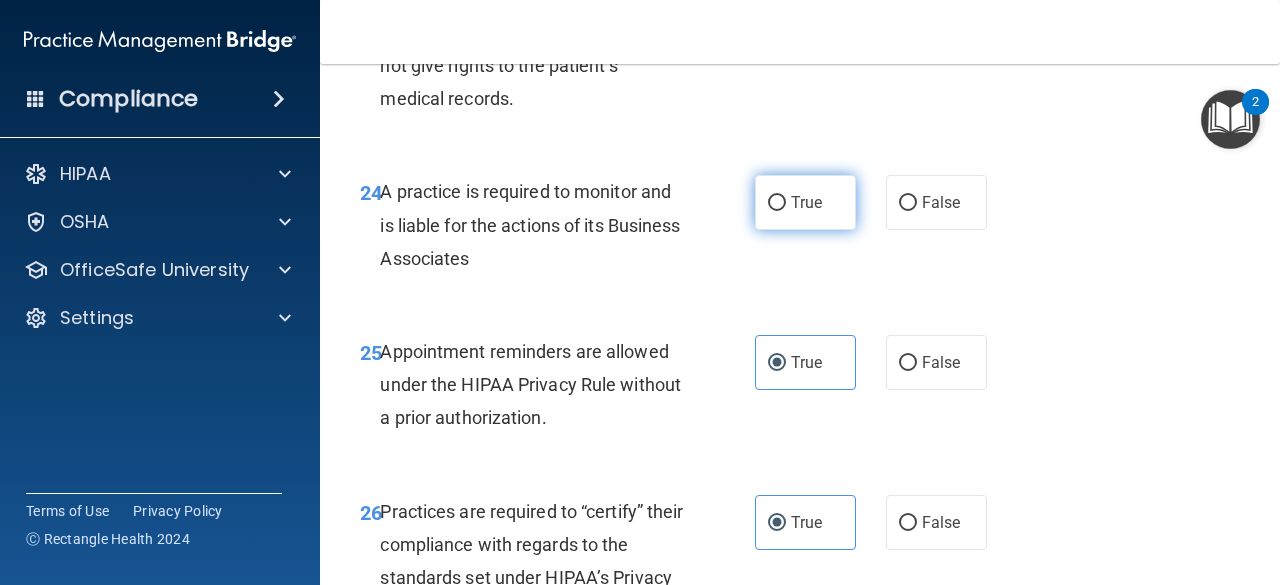 click on "True" at bounding box center (805, 202) 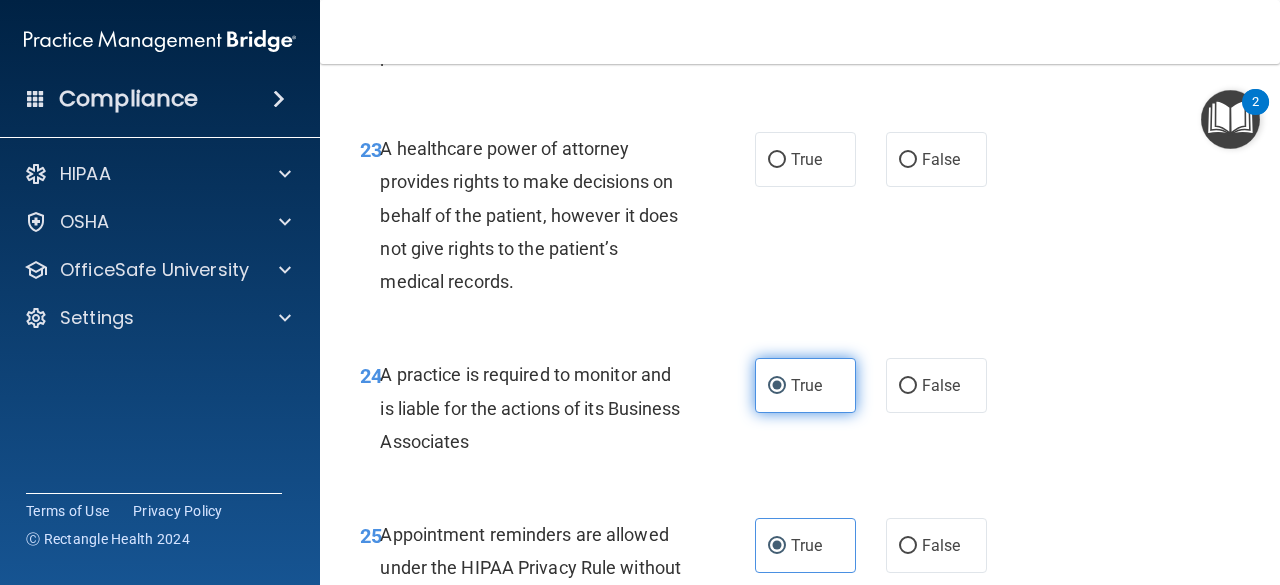 scroll, scrollTop: 4667, scrollLeft: 0, axis: vertical 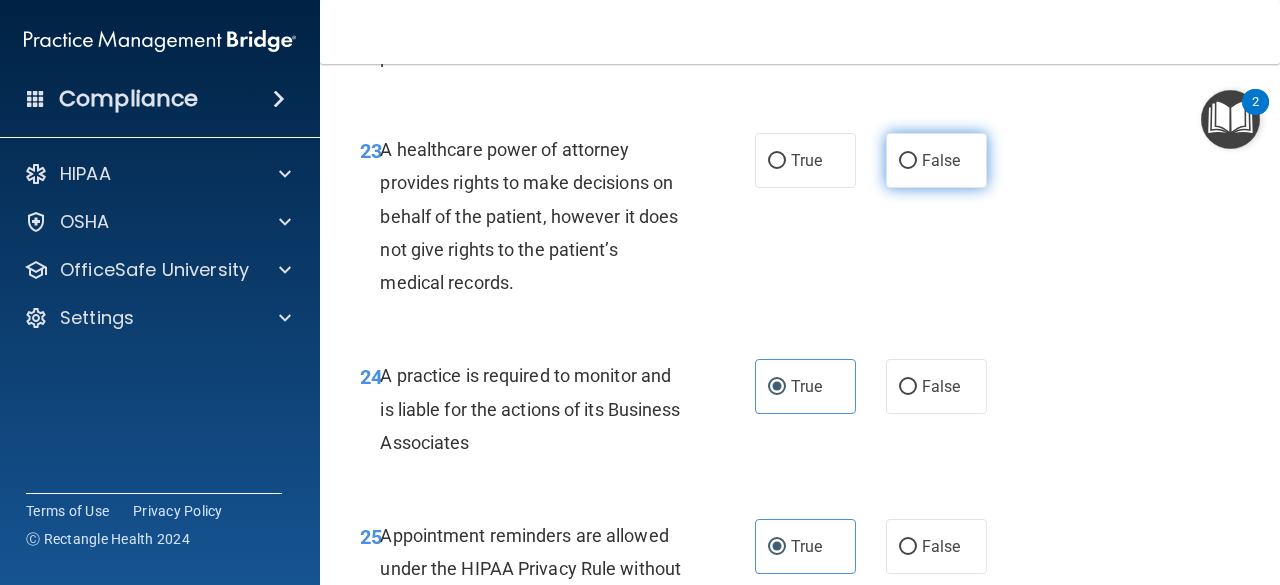 click on "False" at bounding box center [936, 160] 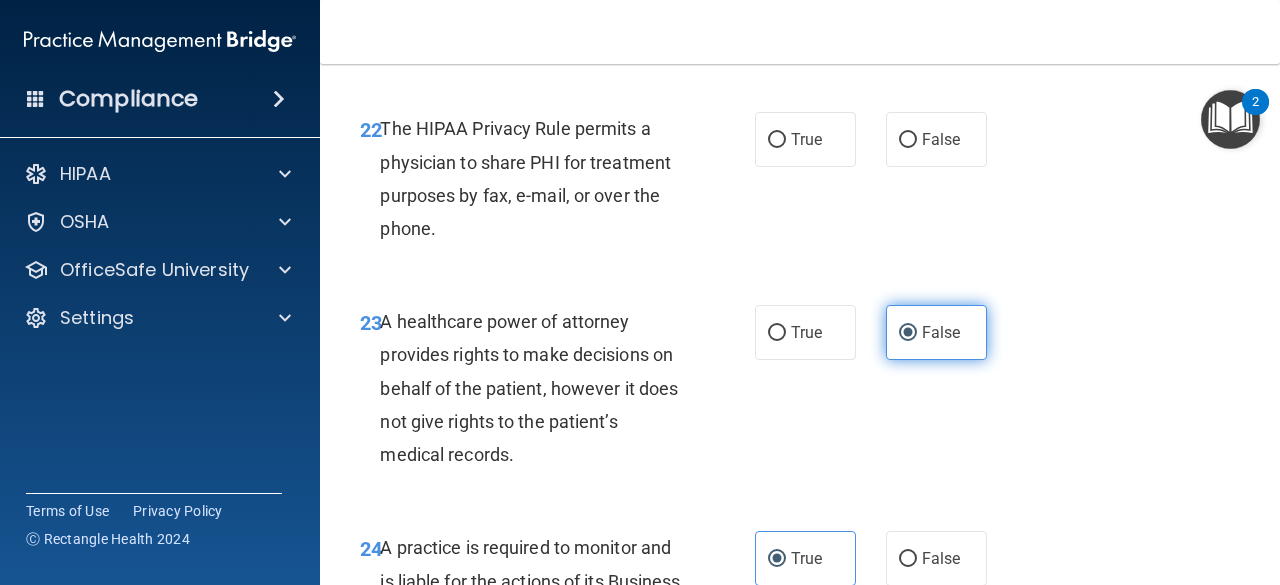 scroll, scrollTop: 4492, scrollLeft: 0, axis: vertical 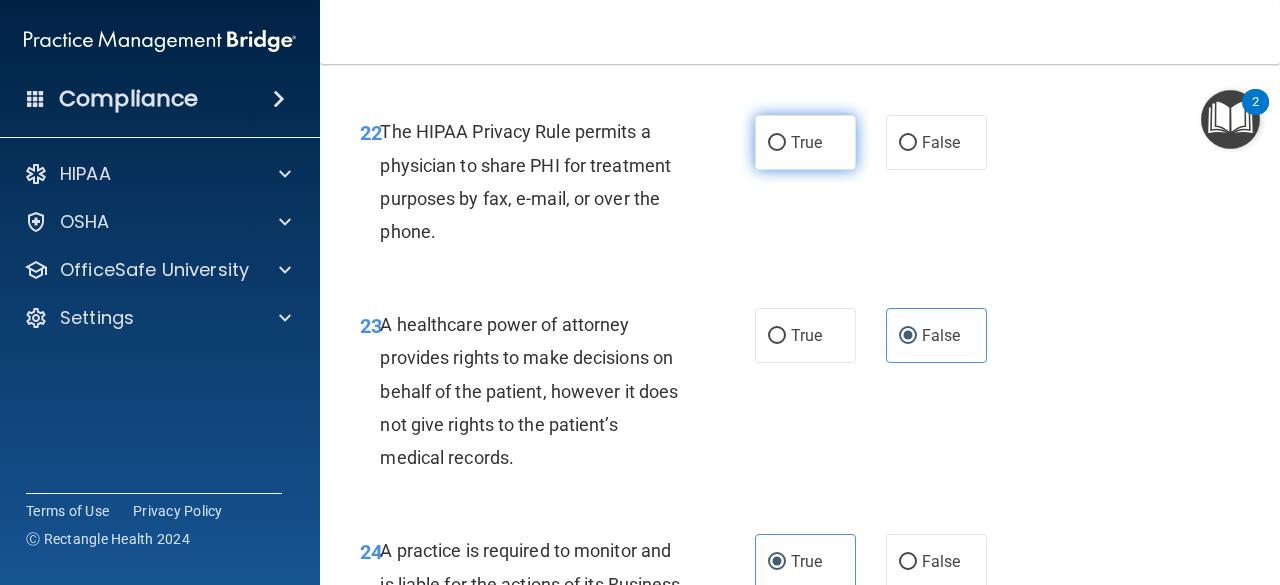 click on "True" at bounding box center (805, 142) 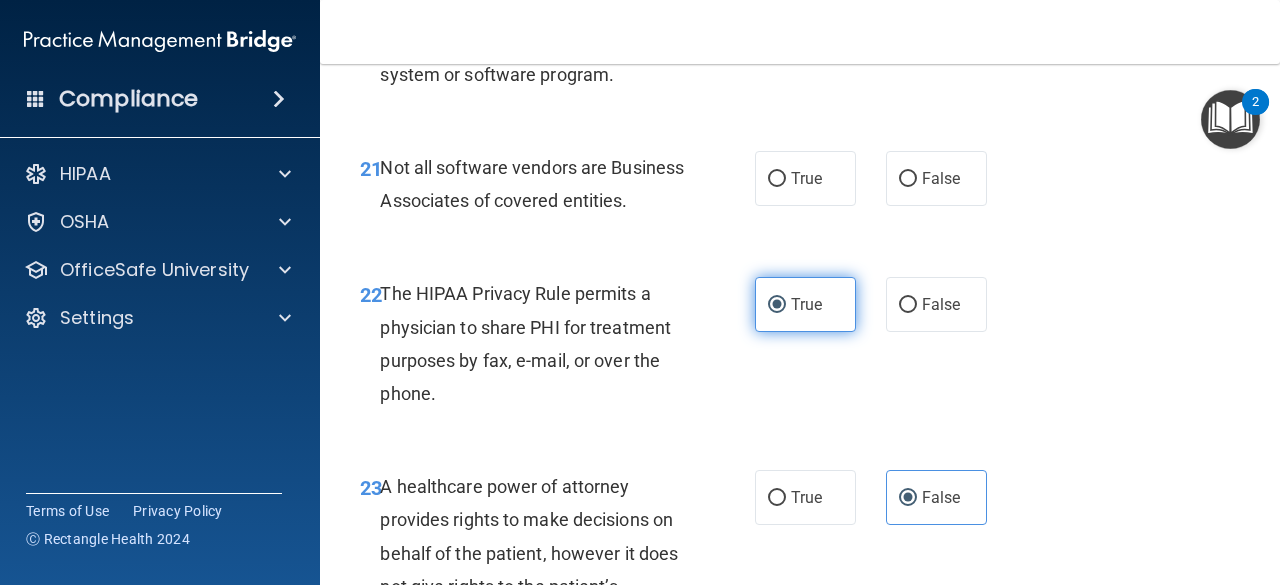 scroll, scrollTop: 4329, scrollLeft: 0, axis: vertical 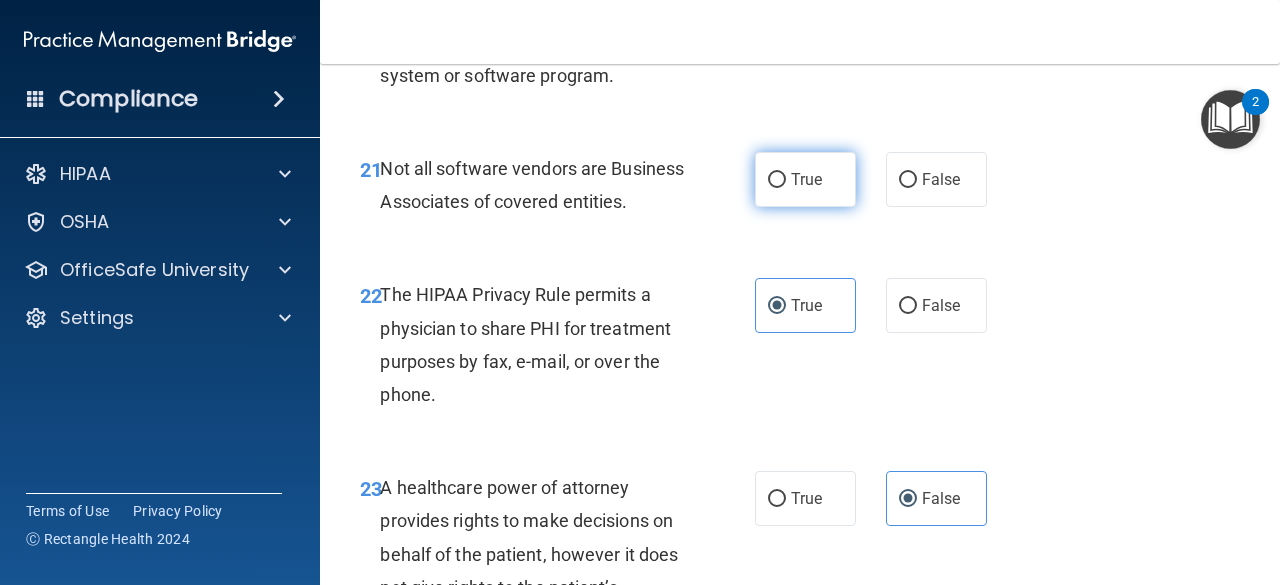 click on "True" at bounding box center [805, 179] 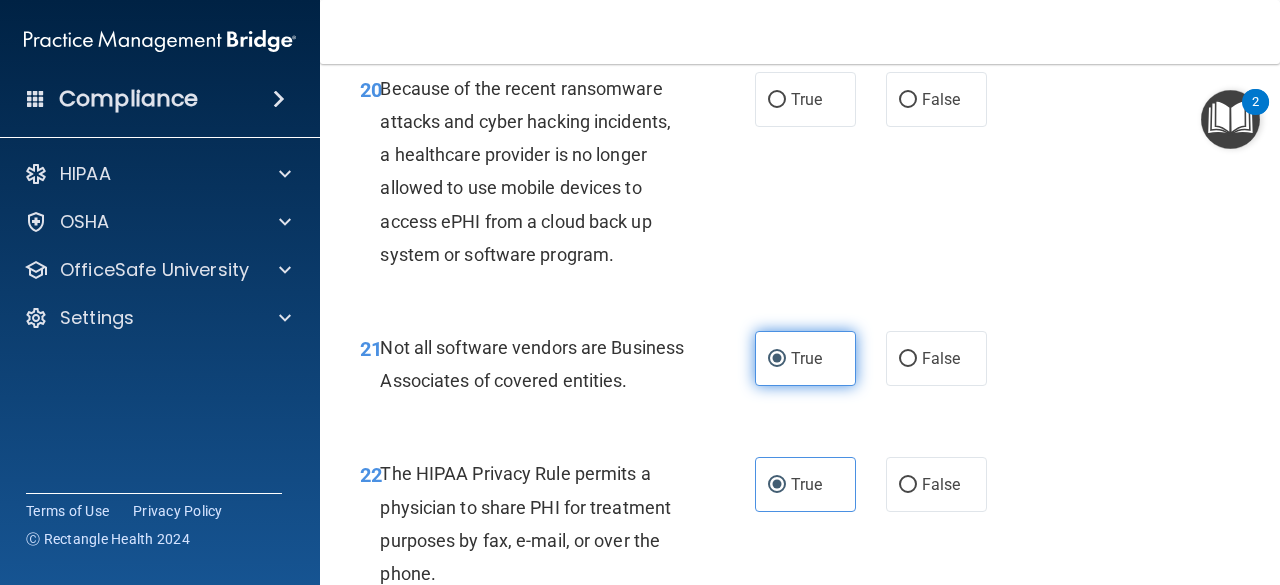 scroll, scrollTop: 4149, scrollLeft: 0, axis: vertical 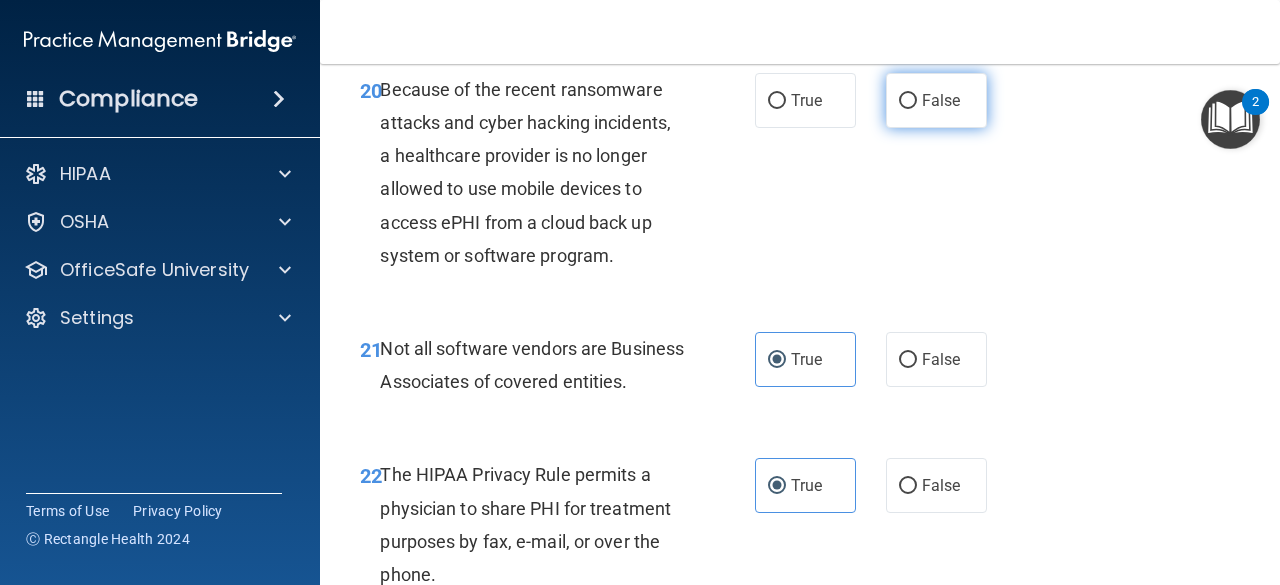 click on "False" at bounding box center (936, 100) 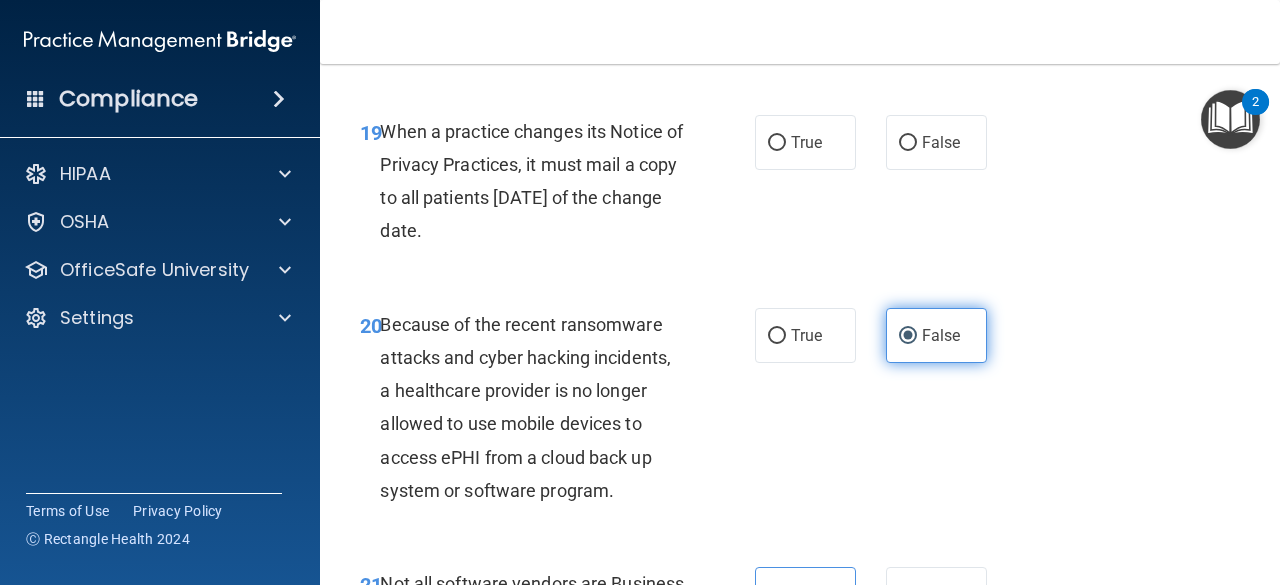 scroll, scrollTop: 3909, scrollLeft: 0, axis: vertical 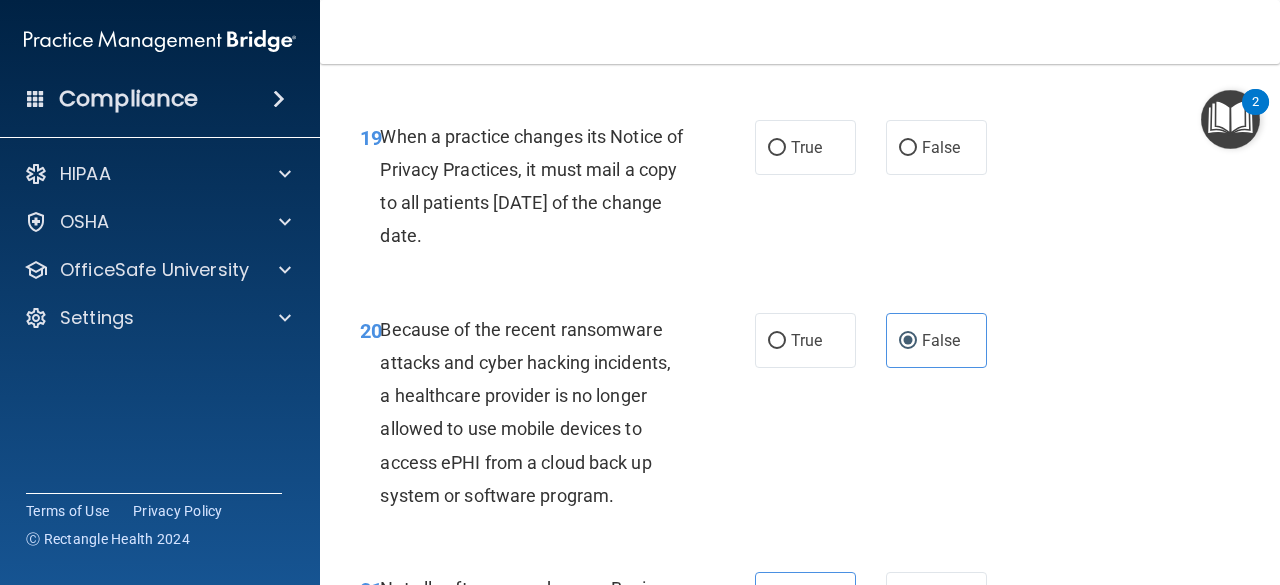 click on "True           False" at bounding box center (876, 147) 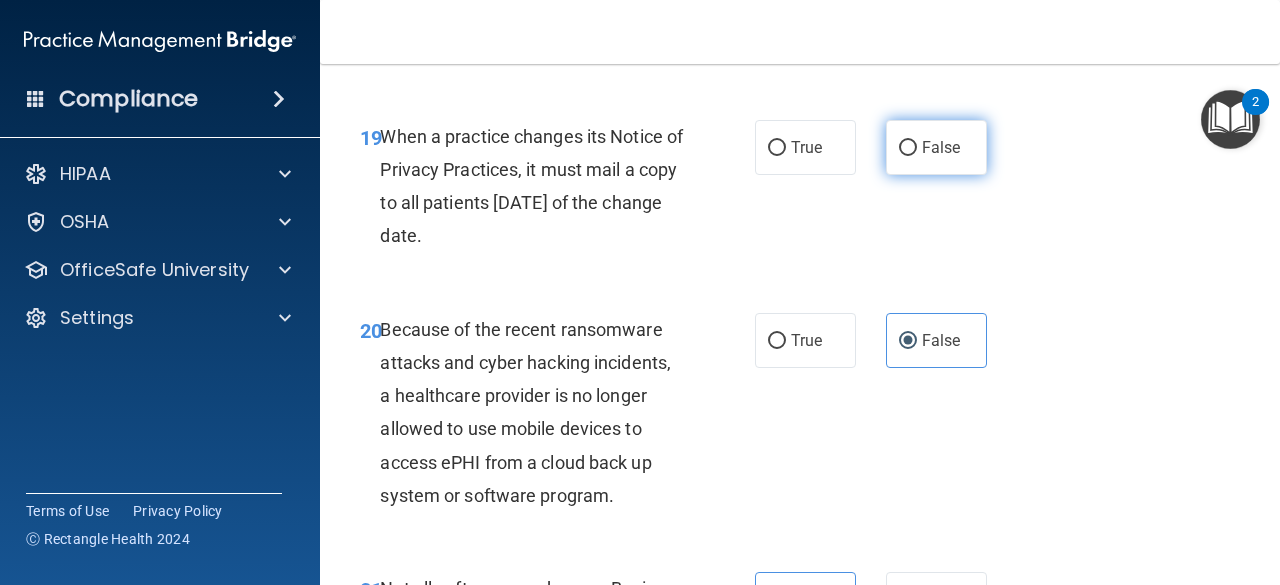 click on "False" at bounding box center [941, 147] 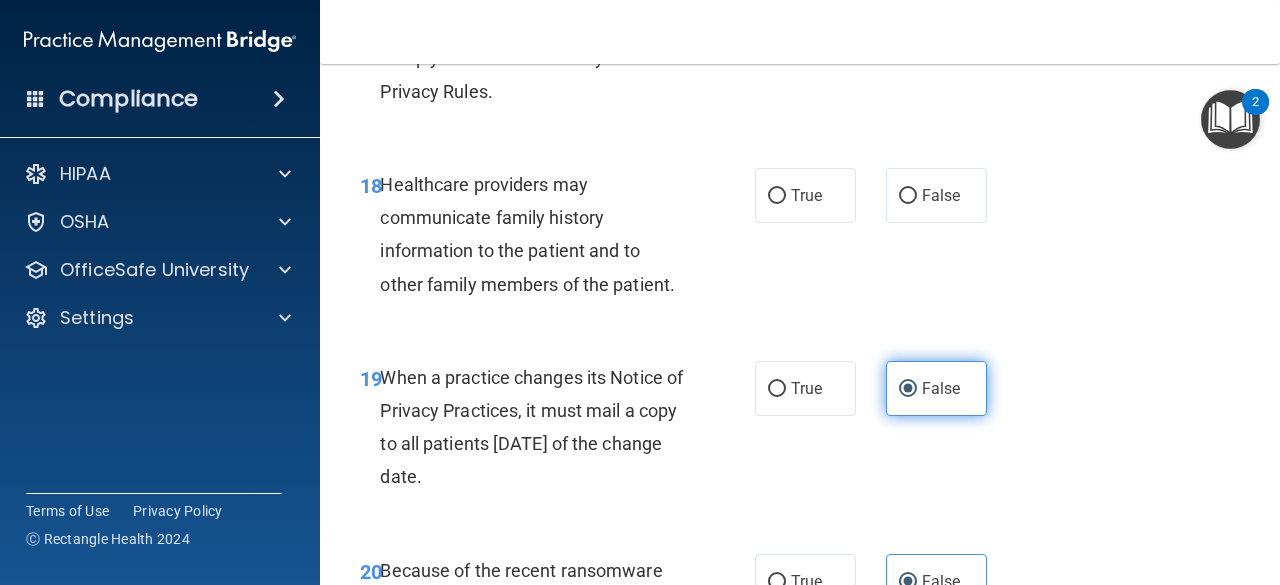 scroll, scrollTop: 3609, scrollLeft: 0, axis: vertical 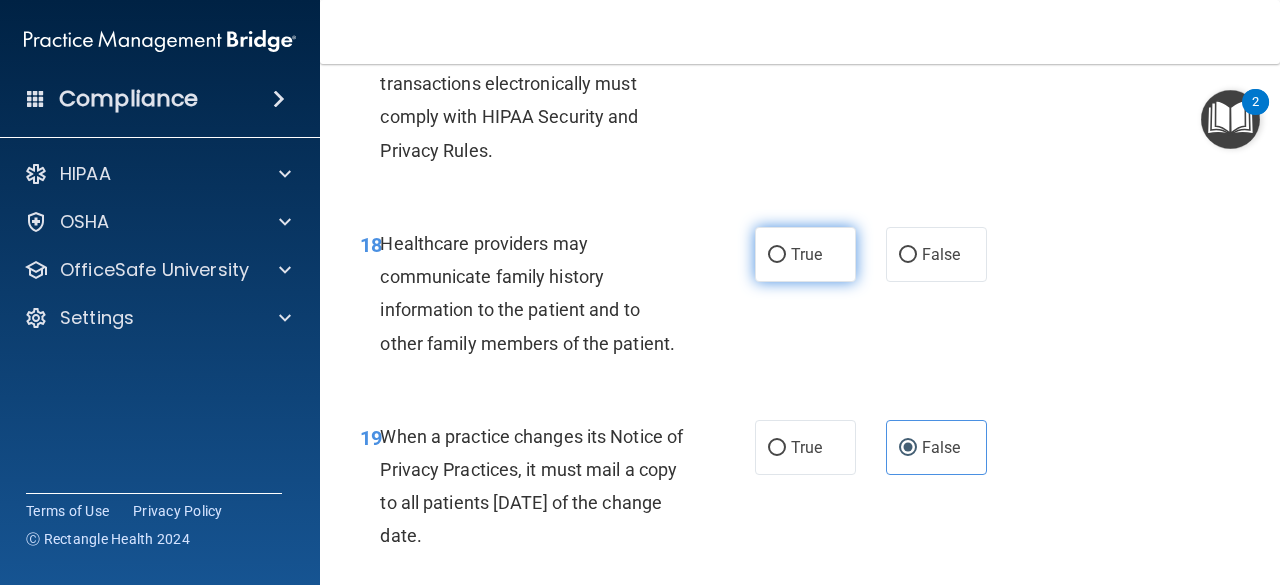click on "True" at bounding box center [805, 254] 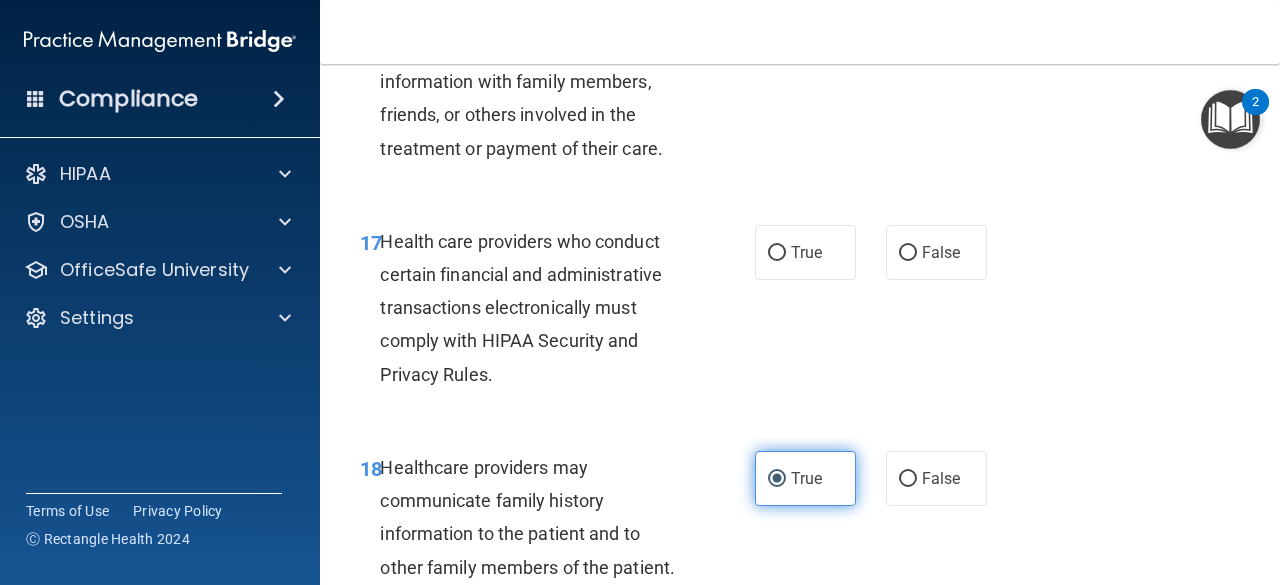 scroll, scrollTop: 3384, scrollLeft: 0, axis: vertical 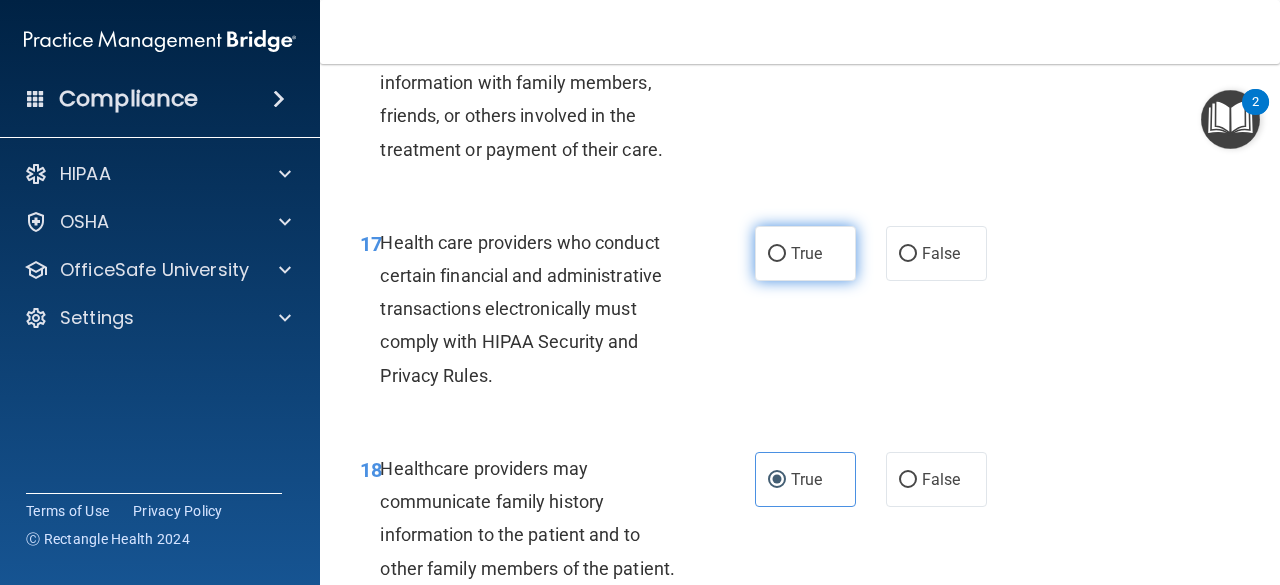 click on "True" at bounding box center (805, 253) 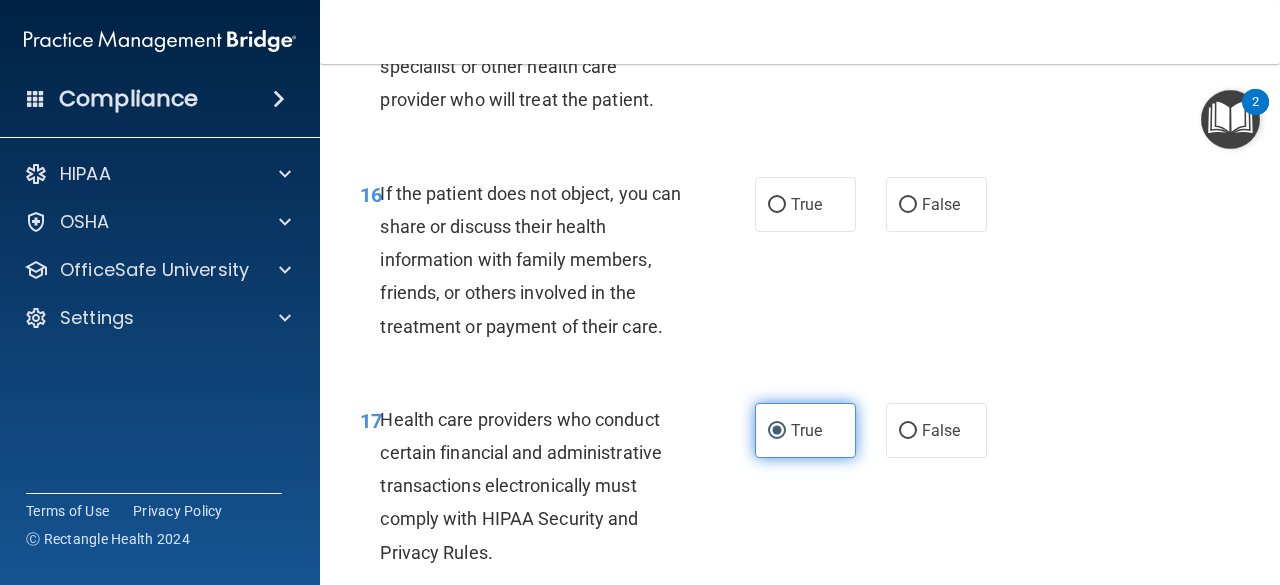 scroll, scrollTop: 3208, scrollLeft: 0, axis: vertical 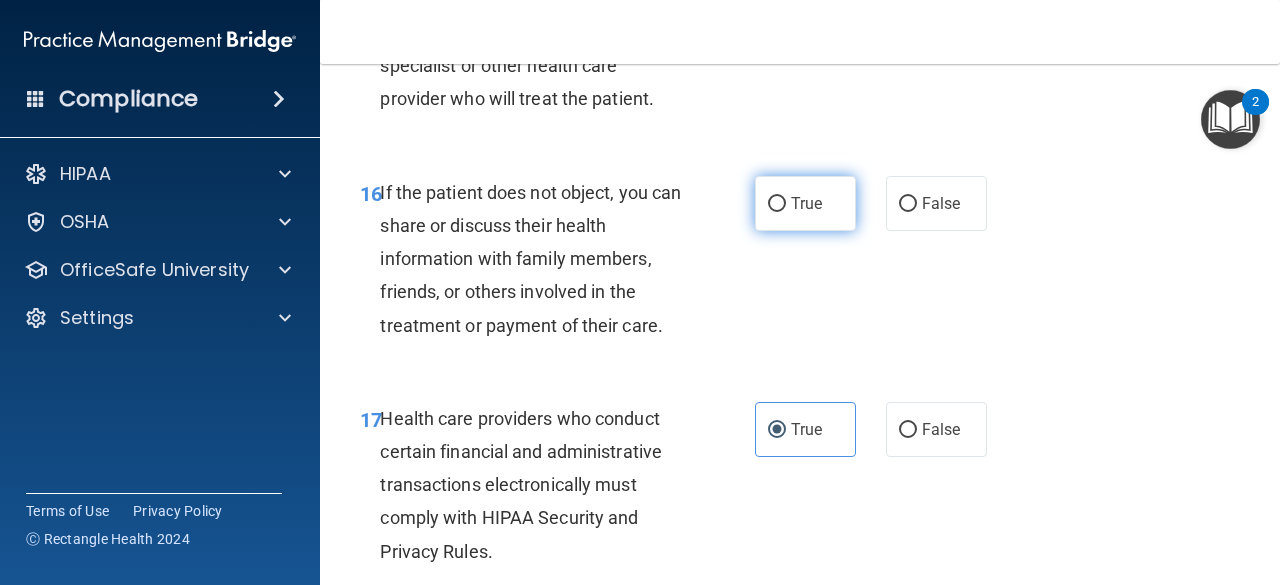 click on "True" at bounding box center [805, 203] 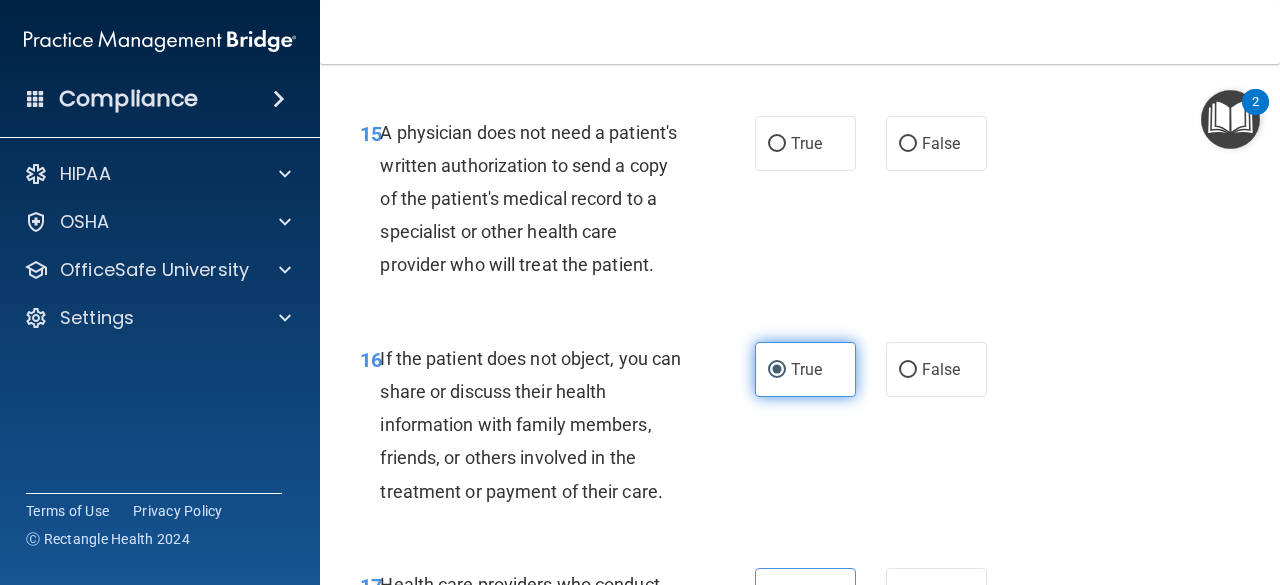scroll, scrollTop: 3041, scrollLeft: 0, axis: vertical 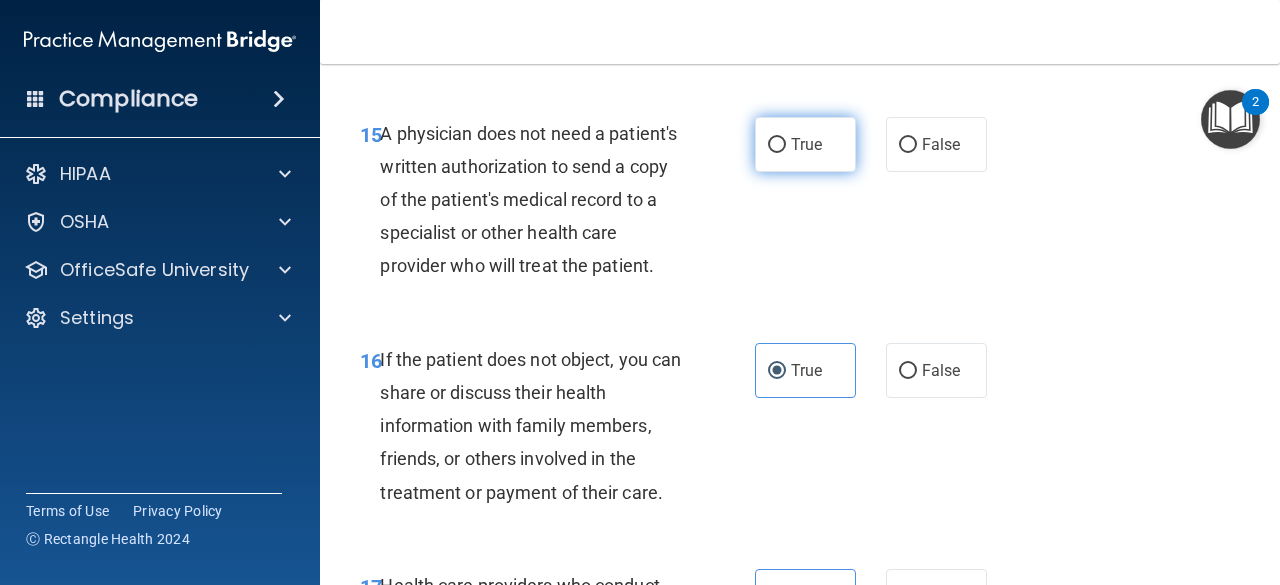 click on "True" at bounding box center (806, 144) 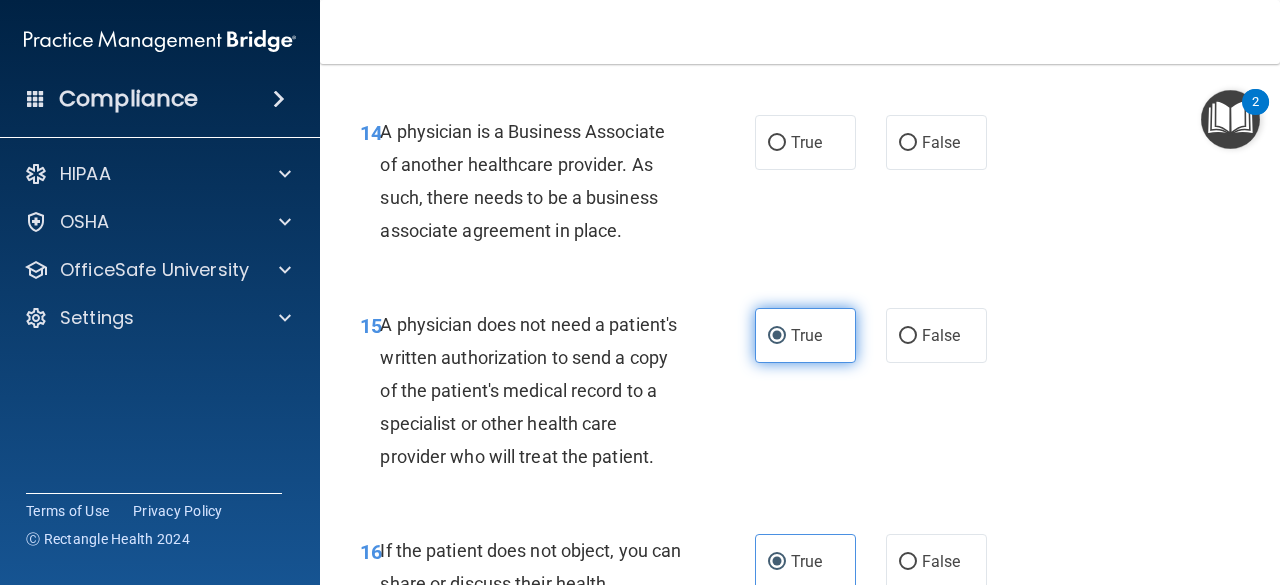 scroll, scrollTop: 2849, scrollLeft: 0, axis: vertical 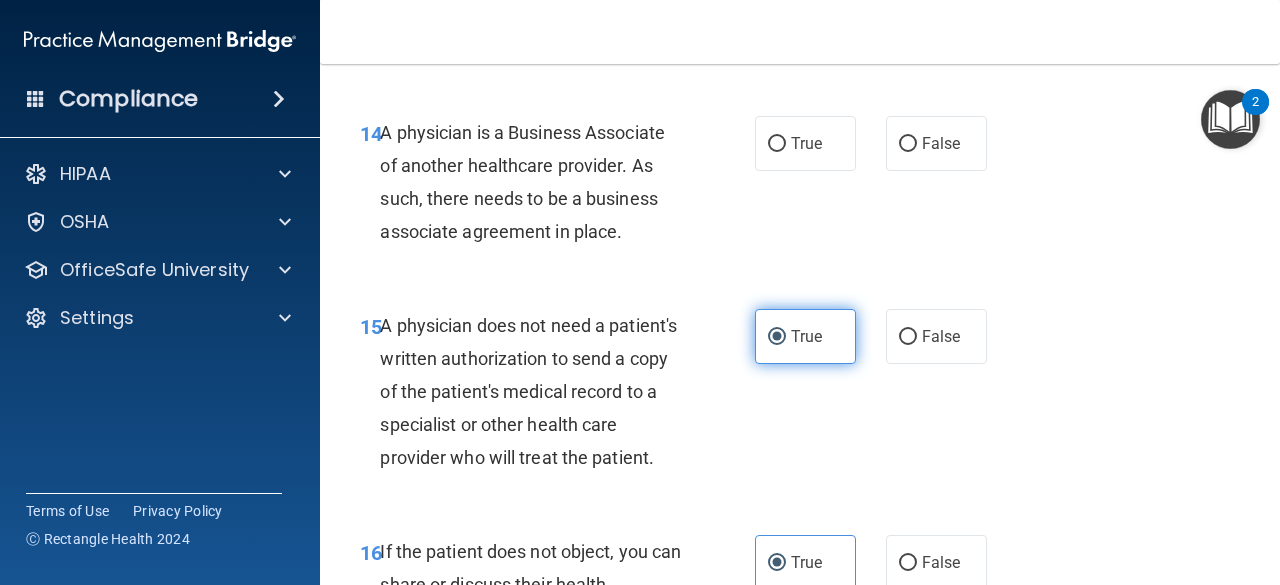click on "True" at bounding box center [806, 143] 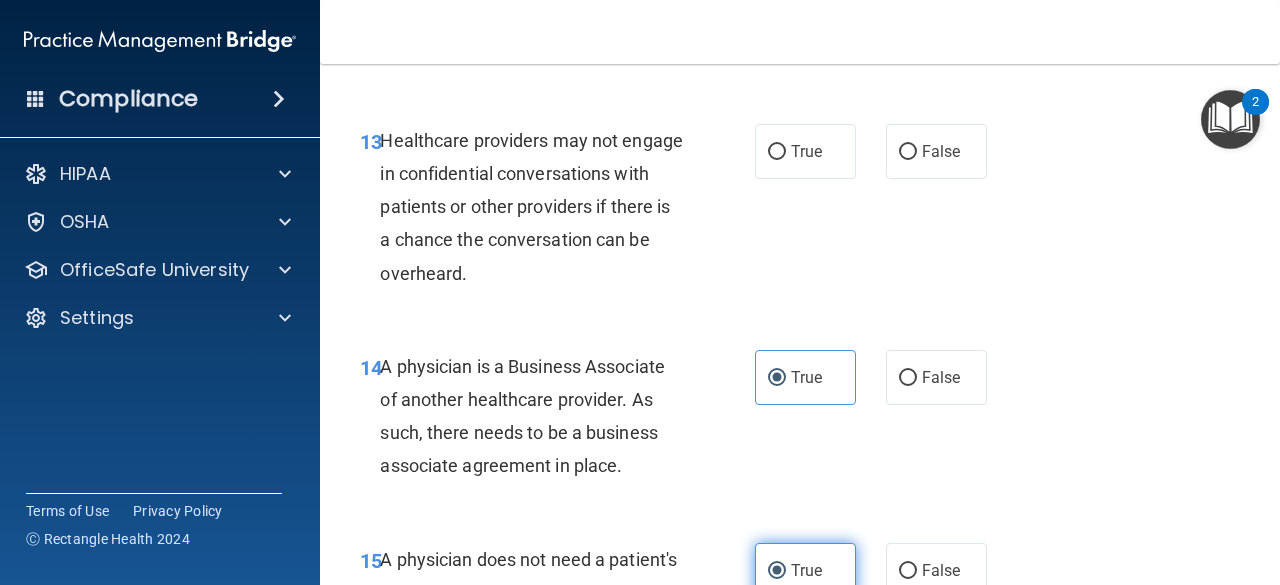 scroll, scrollTop: 2616, scrollLeft: 0, axis: vertical 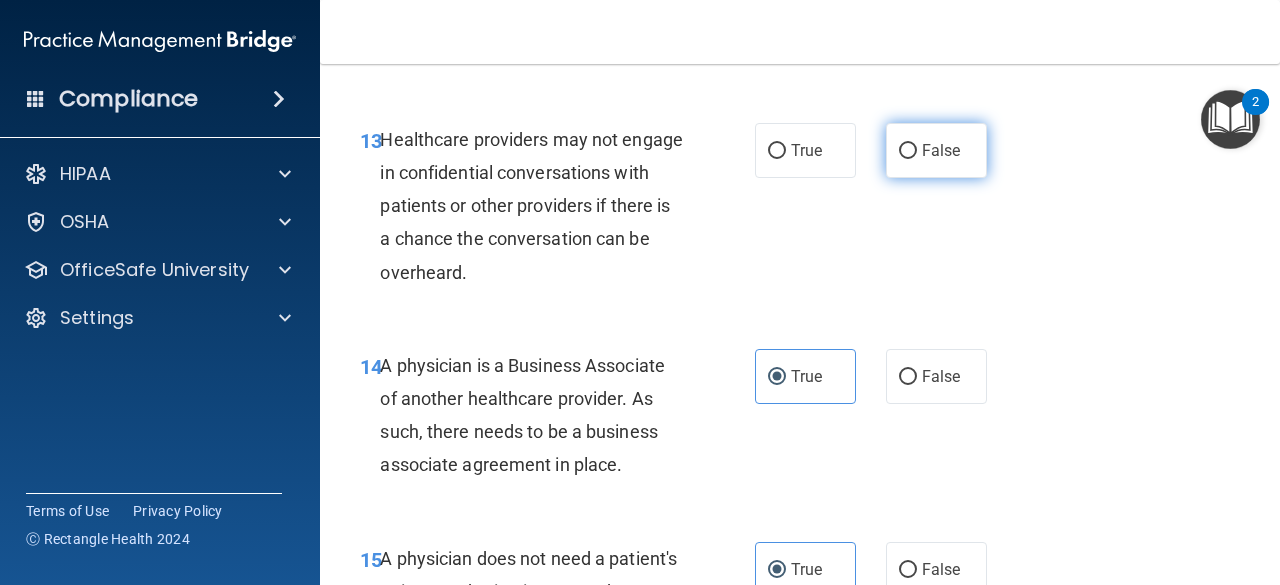click on "False" at bounding box center [936, 150] 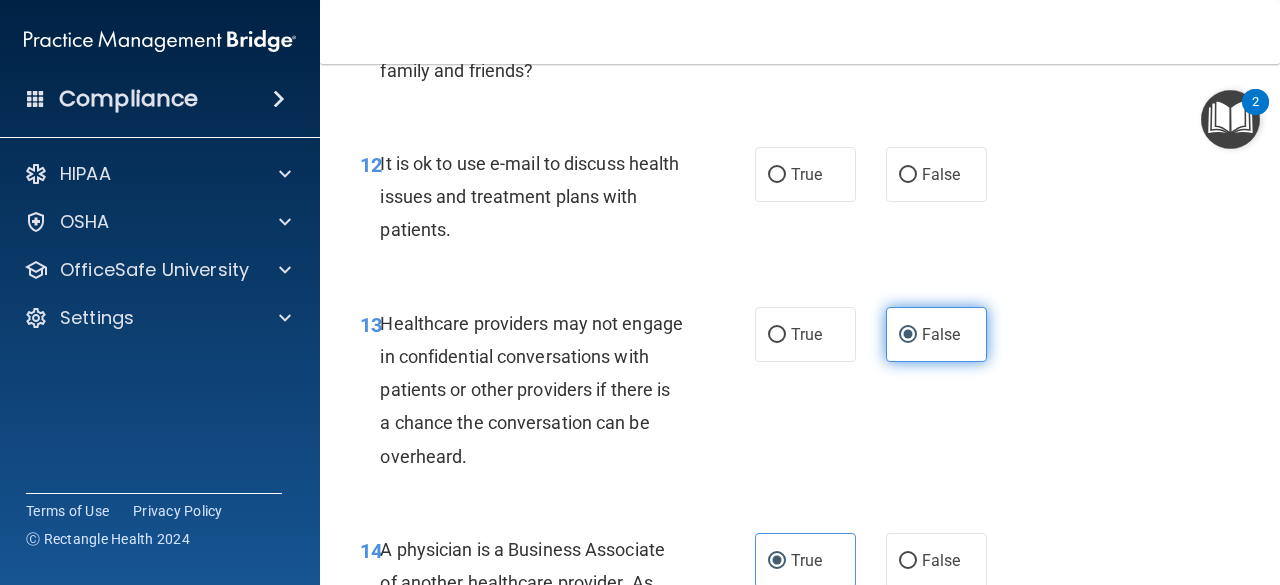 scroll, scrollTop: 2421, scrollLeft: 0, axis: vertical 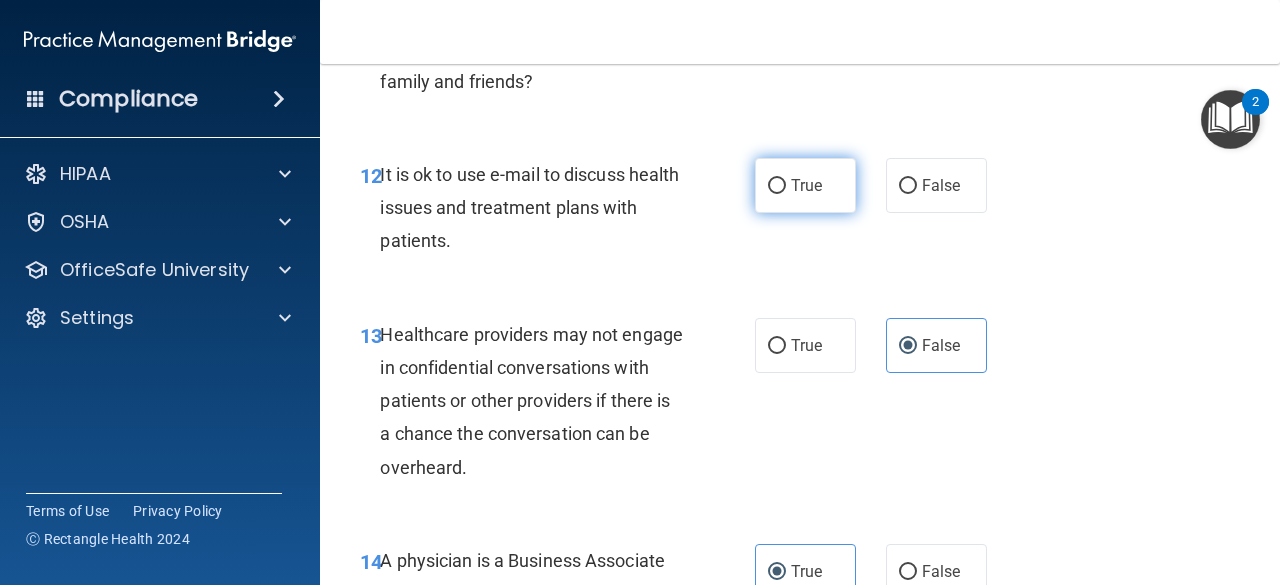 click on "True" at bounding box center [805, 185] 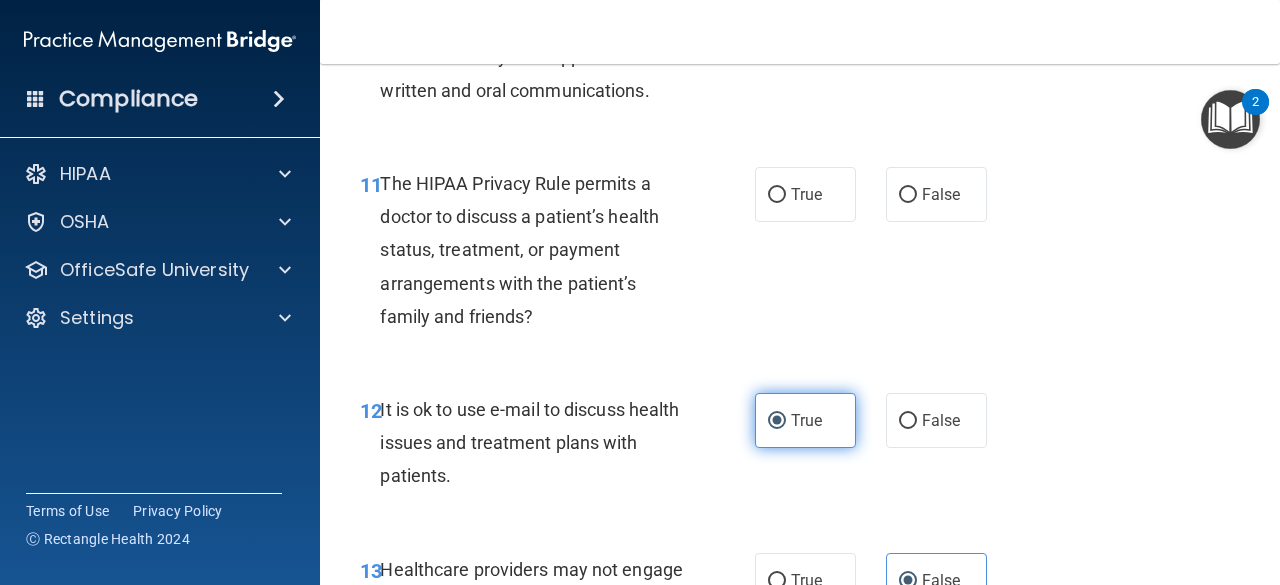 scroll, scrollTop: 2185, scrollLeft: 0, axis: vertical 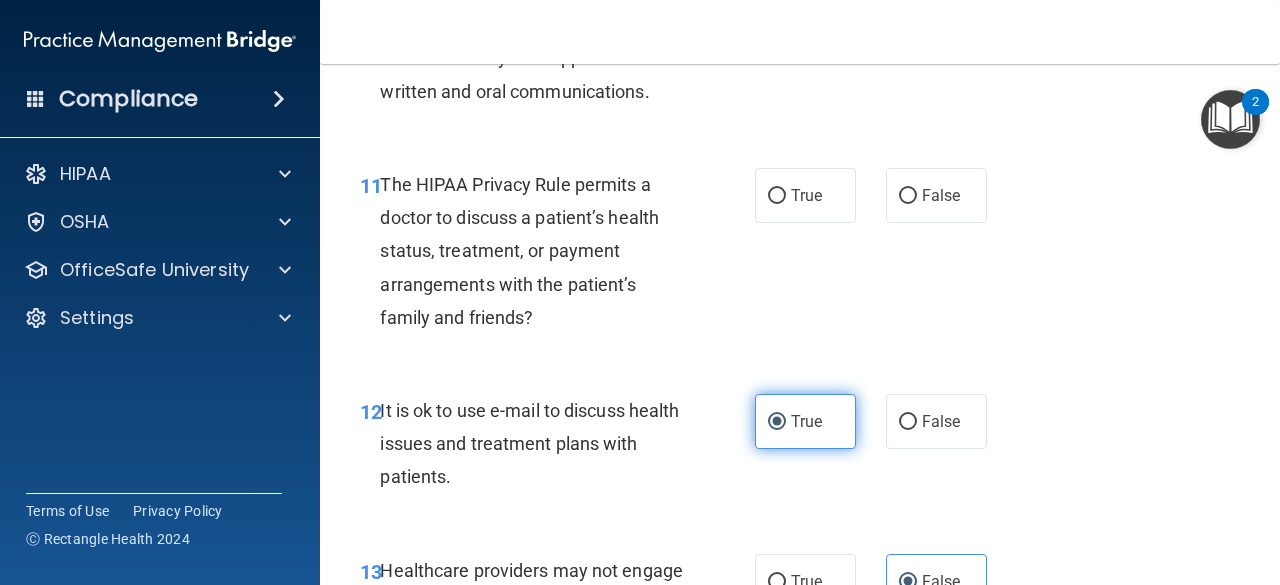 click on "True" at bounding box center (806, 195) 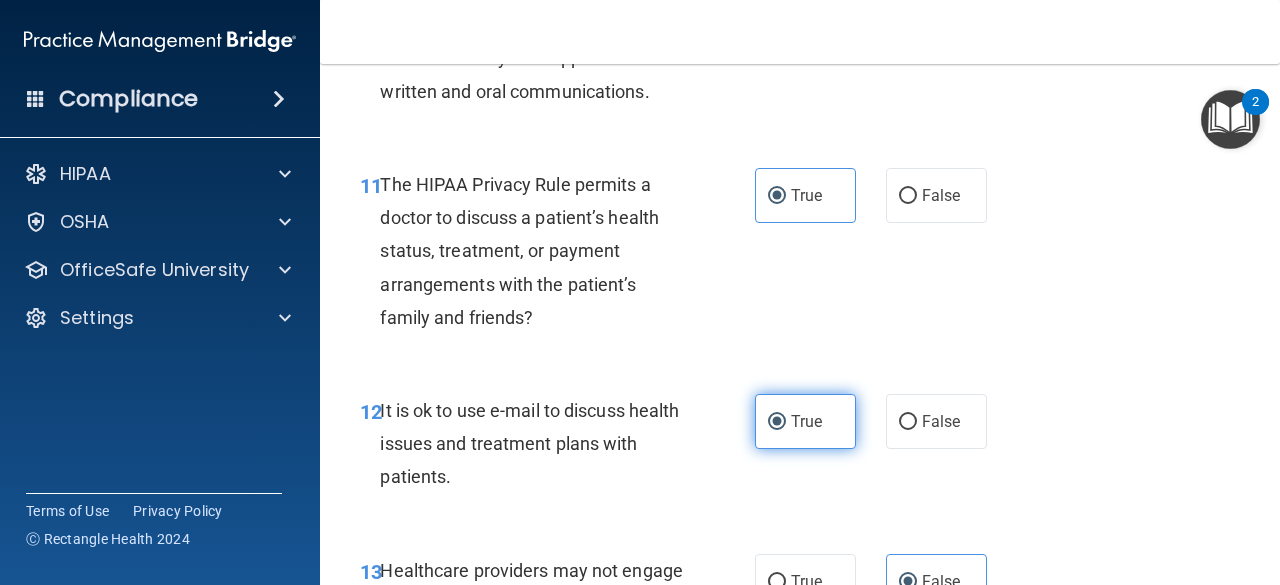 scroll, scrollTop: 1903, scrollLeft: 0, axis: vertical 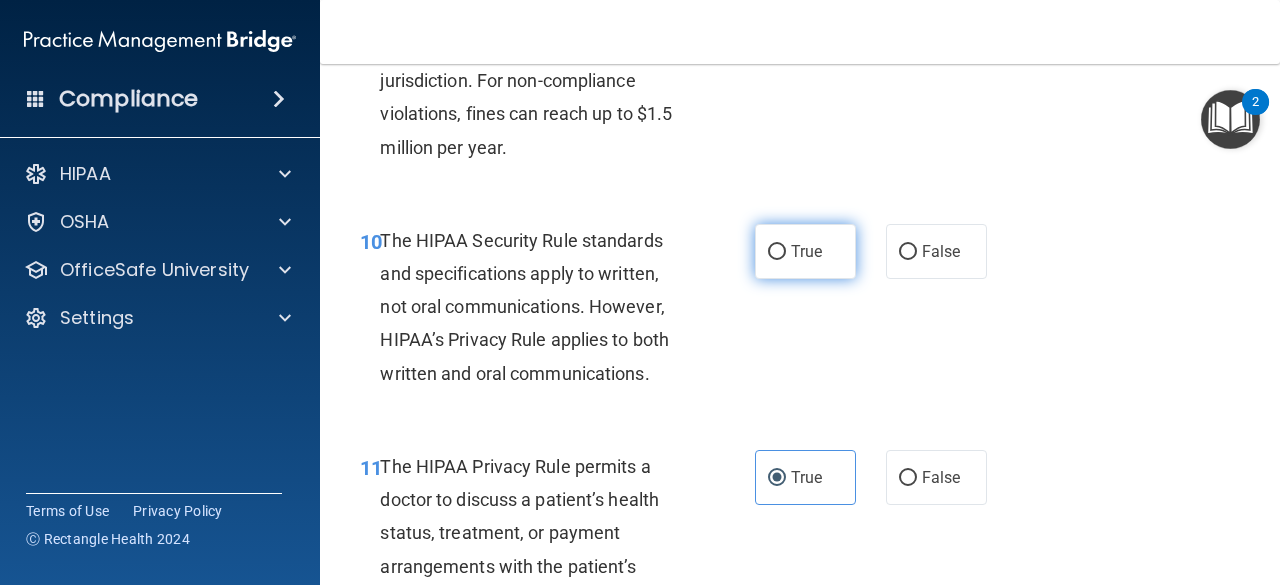 click on "True" at bounding box center [806, 251] 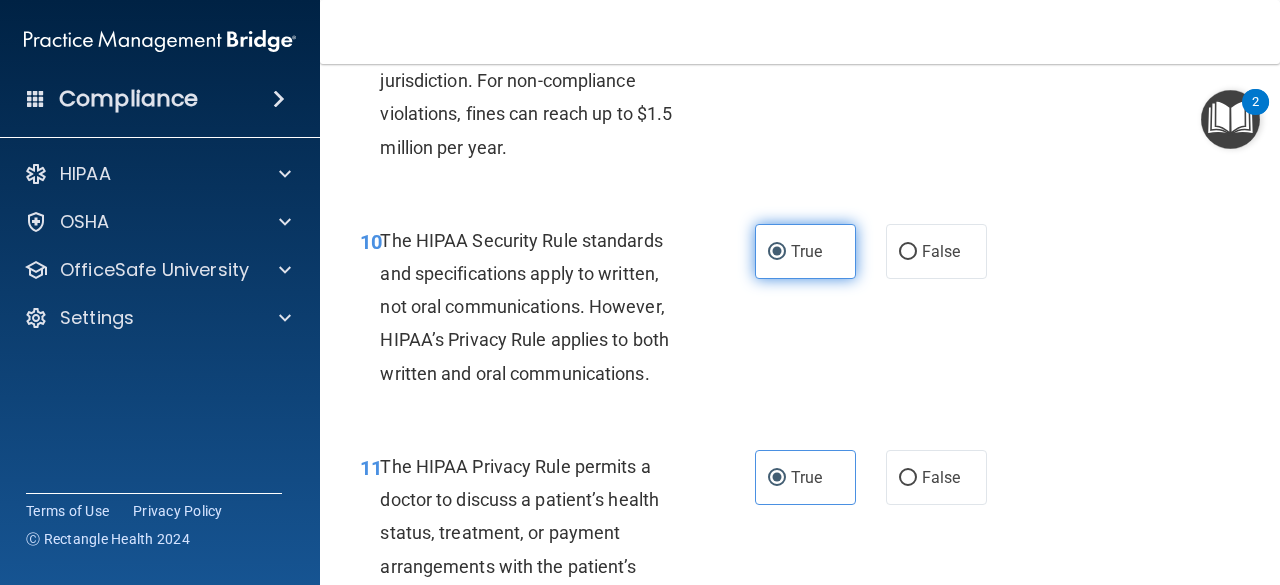scroll, scrollTop: 1744, scrollLeft: 0, axis: vertical 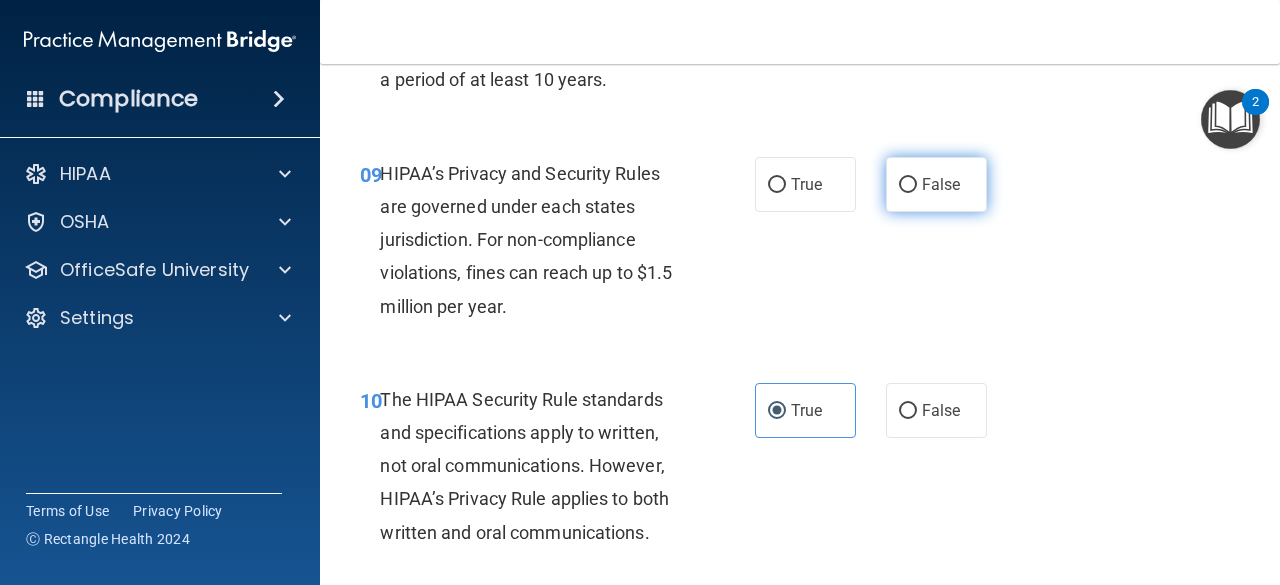 click on "False" at bounding box center (941, 184) 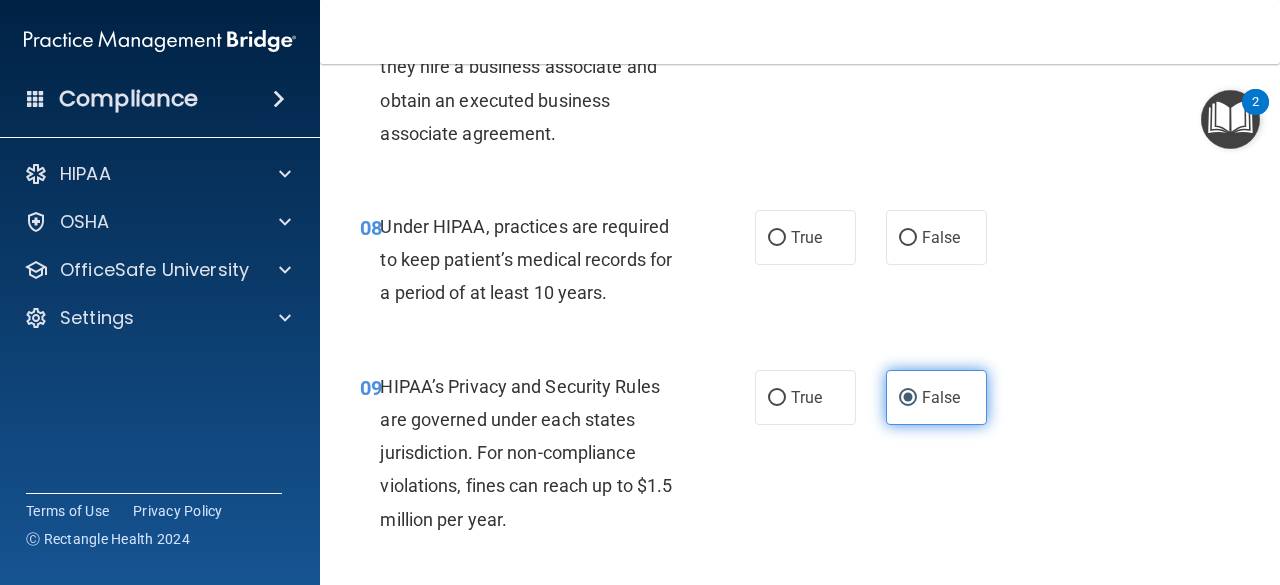 scroll, scrollTop: 1530, scrollLeft: 0, axis: vertical 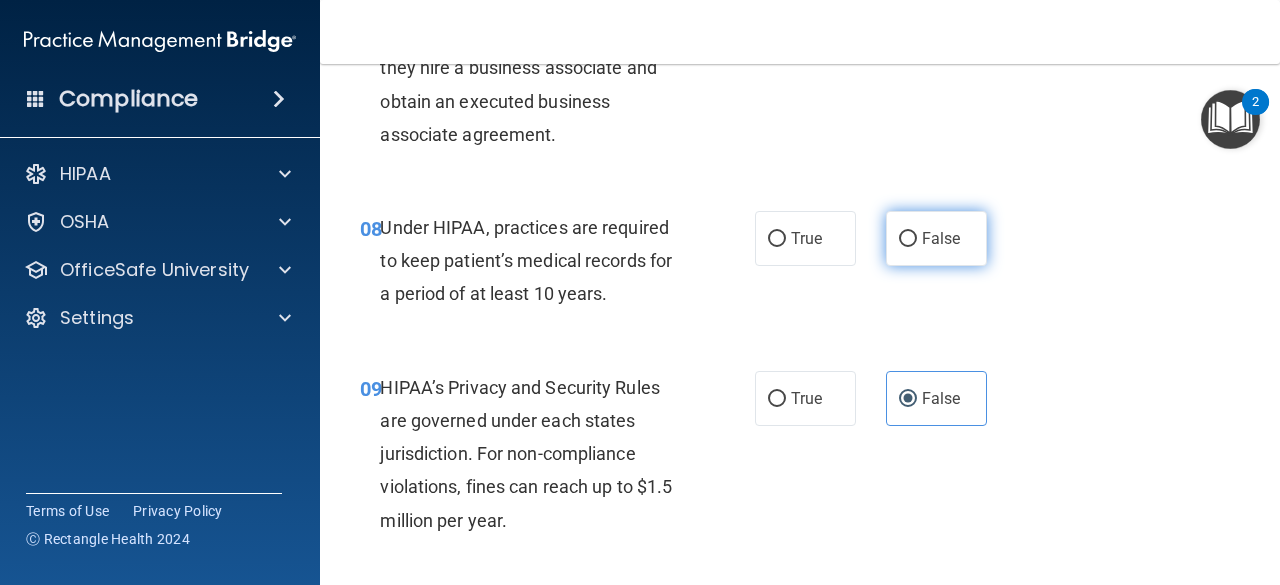 click on "False" at bounding box center [908, 239] 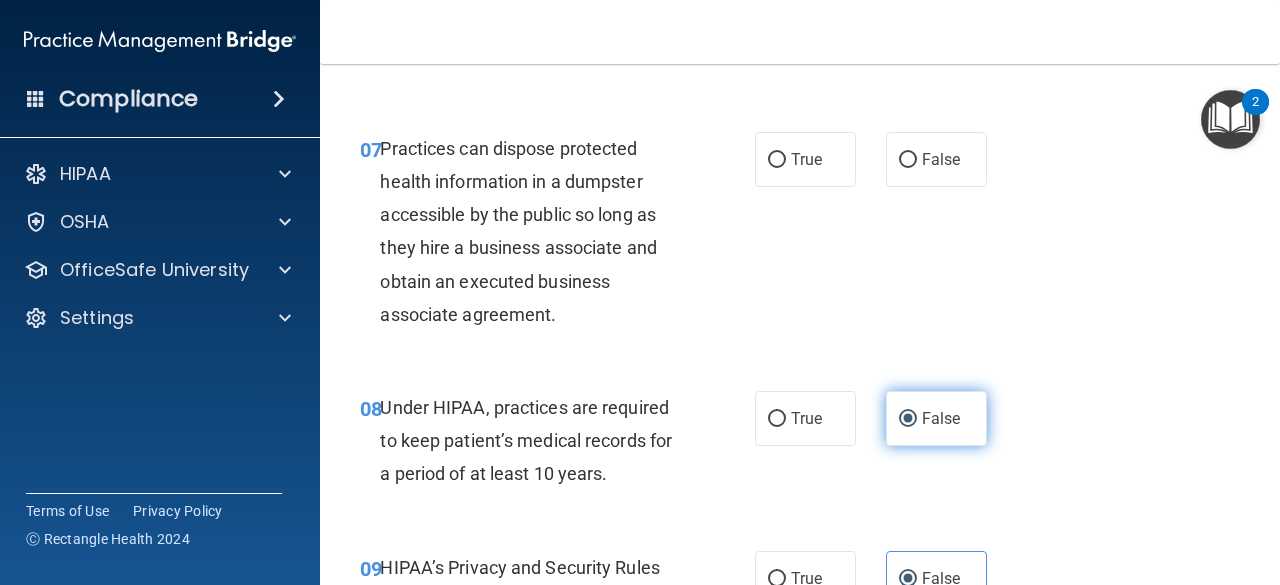 scroll, scrollTop: 1349, scrollLeft: 0, axis: vertical 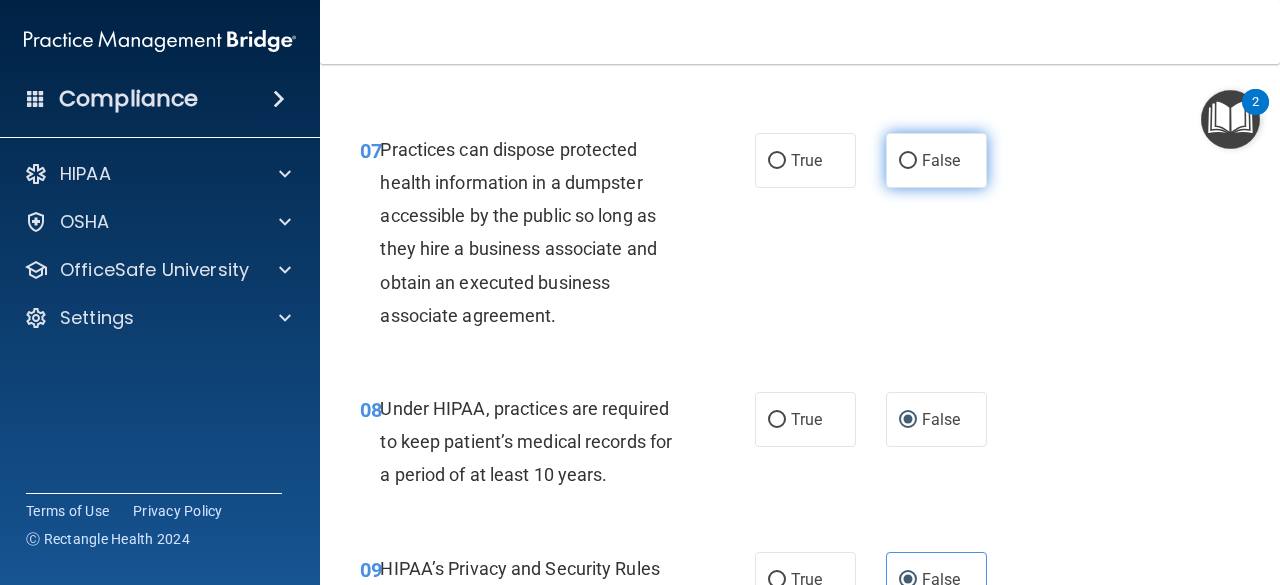 click on "False" at bounding box center [936, 160] 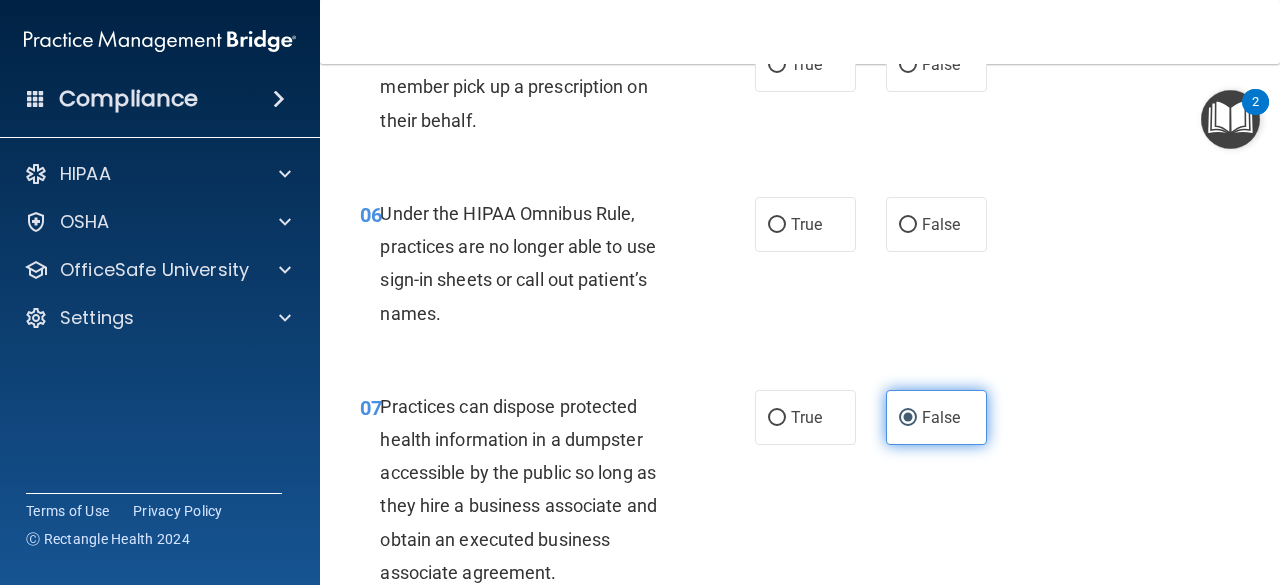scroll, scrollTop: 1091, scrollLeft: 0, axis: vertical 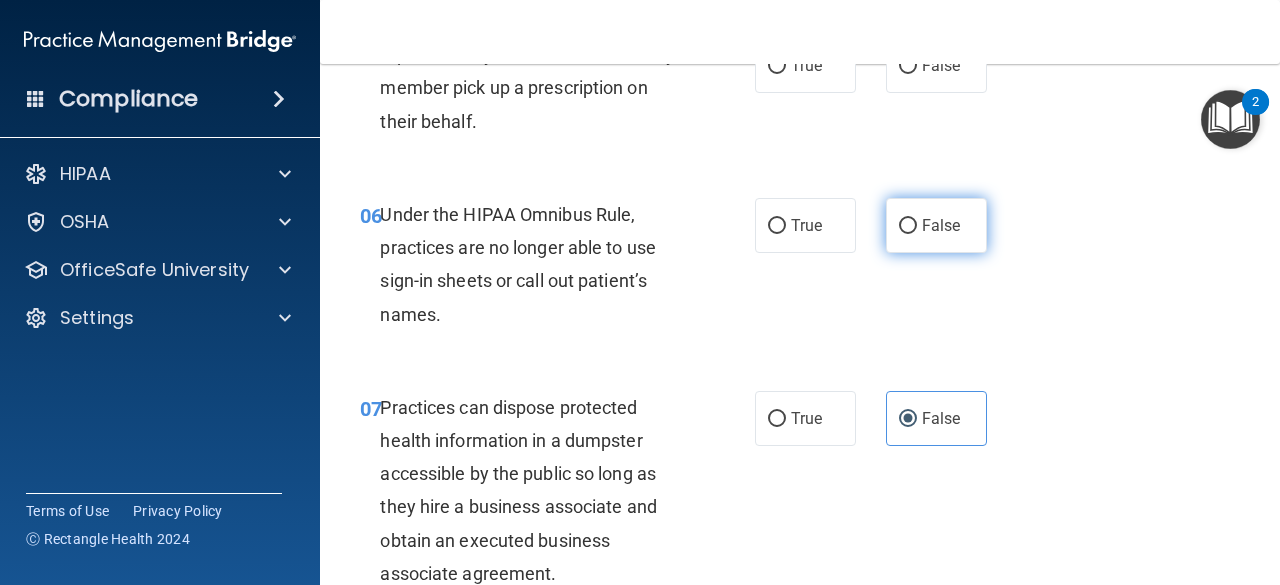 click on "False" at bounding box center (936, 225) 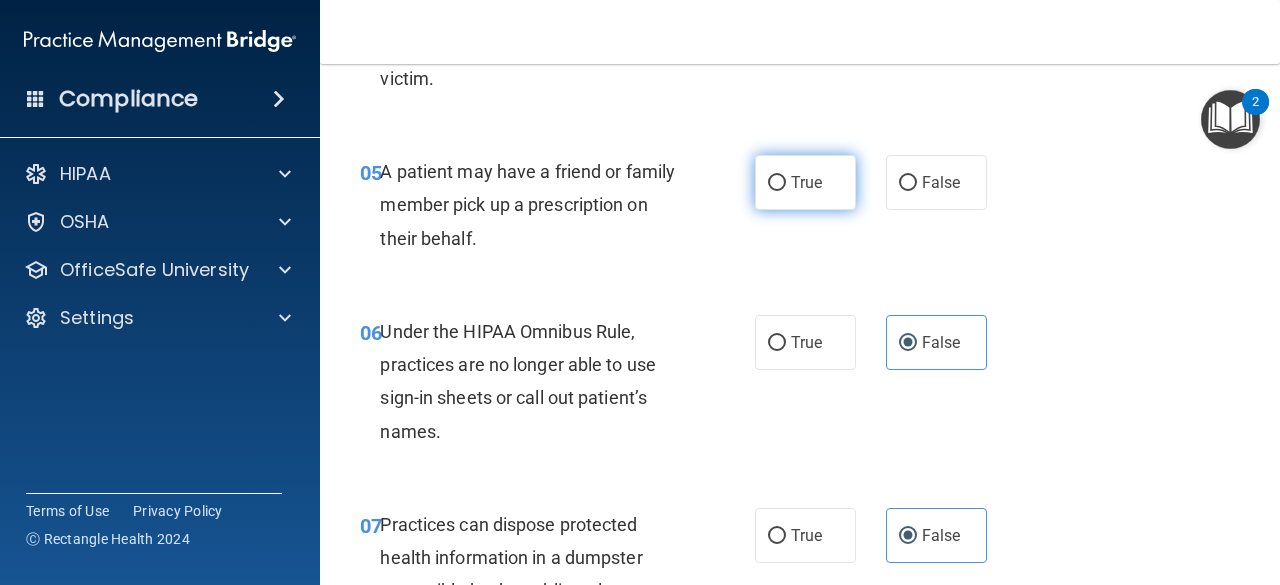 click on "True" at bounding box center (805, 182) 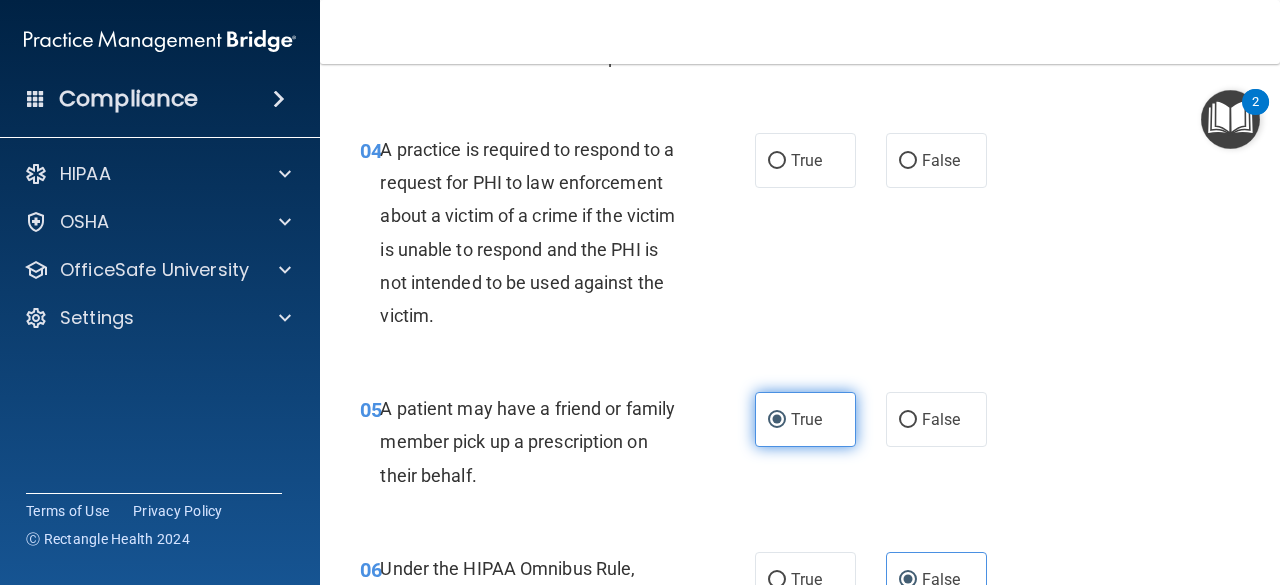 scroll, scrollTop: 727, scrollLeft: 0, axis: vertical 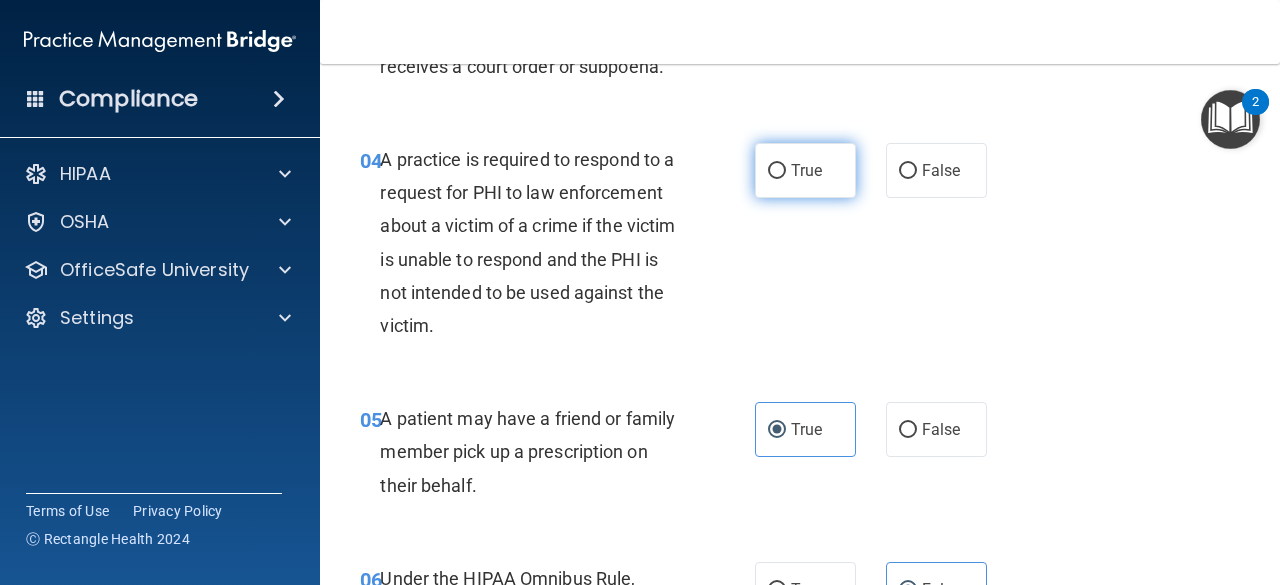 click on "True" at bounding box center (805, 170) 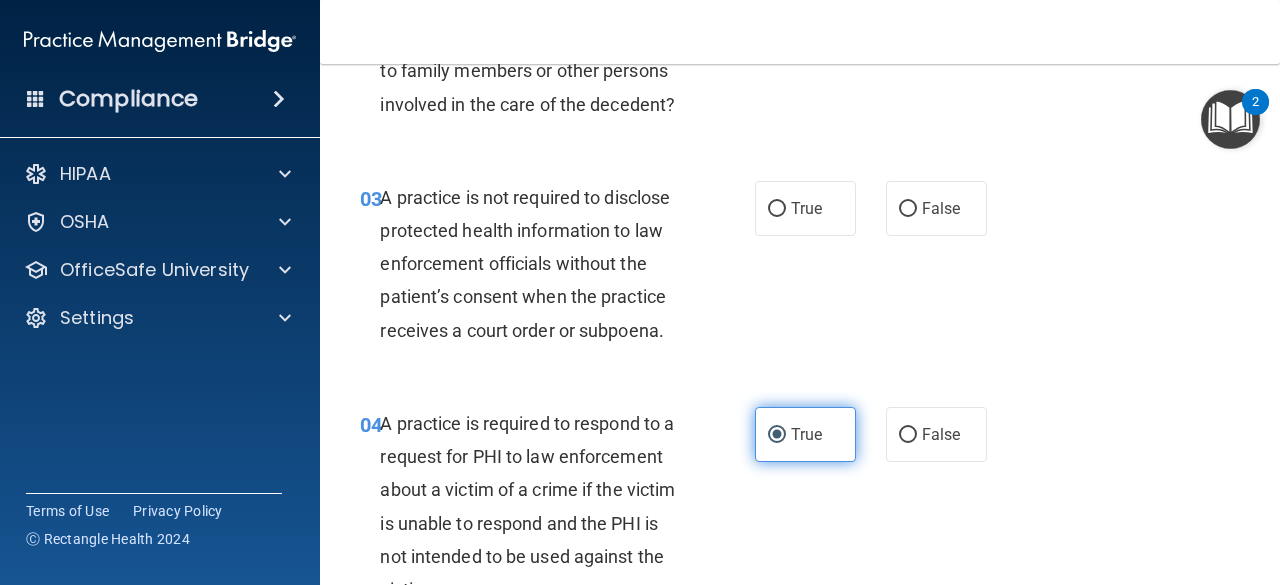 scroll, scrollTop: 462, scrollLeft: 0, axis: vertical 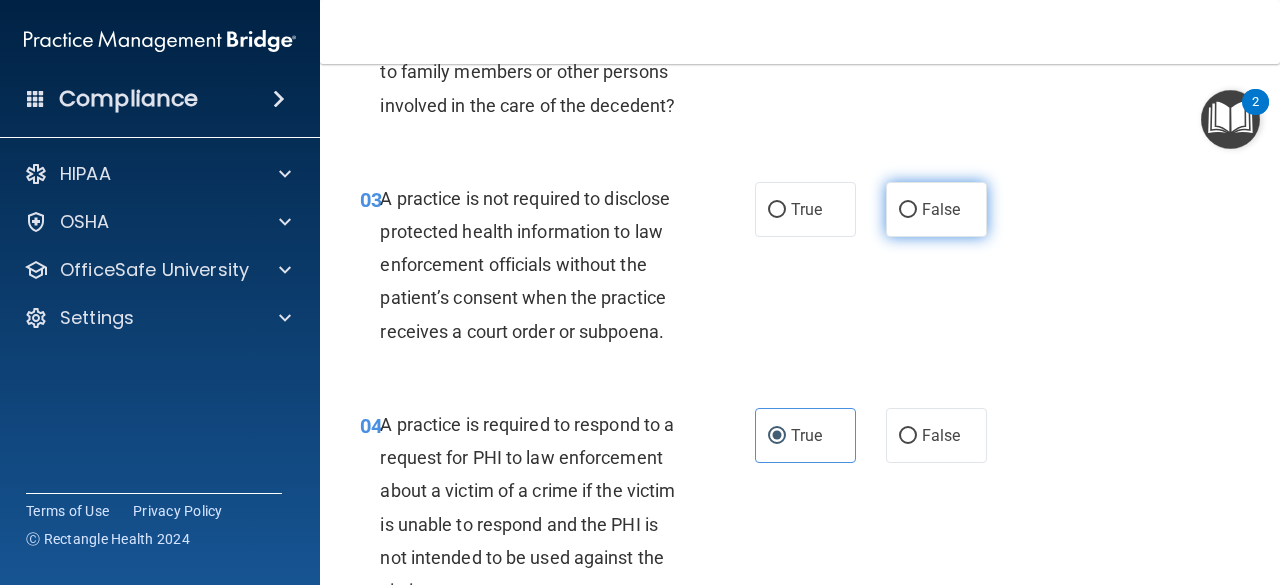 click on "False" at bounding box center [941, 209] 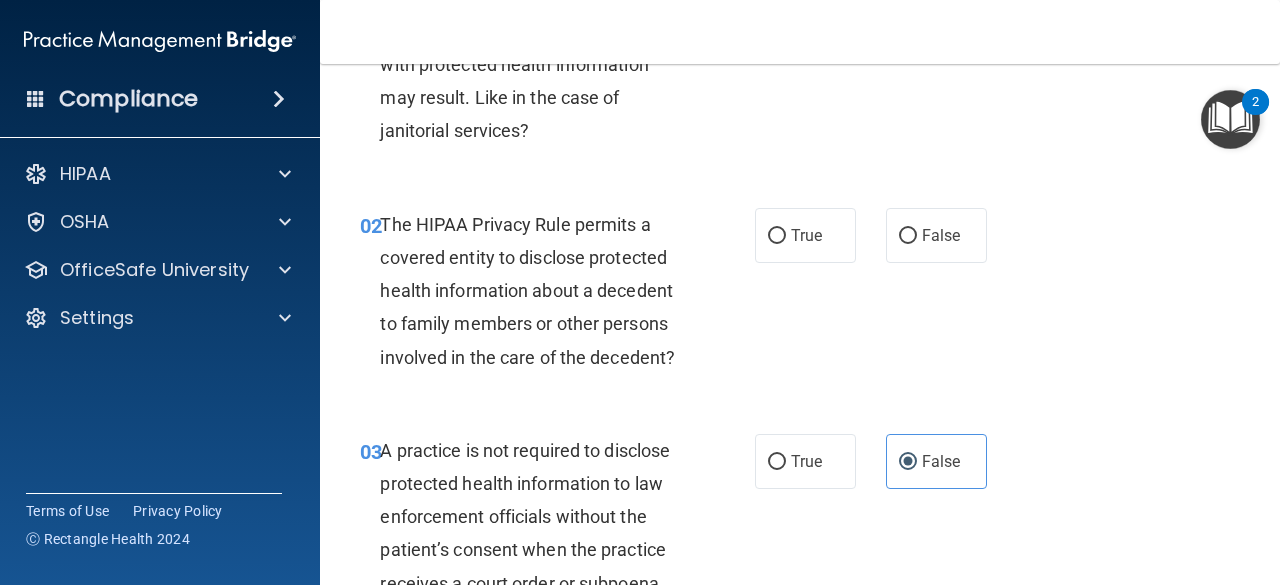 scroll, scrollTop: 193, scrollLeft: 0, axis: vertical 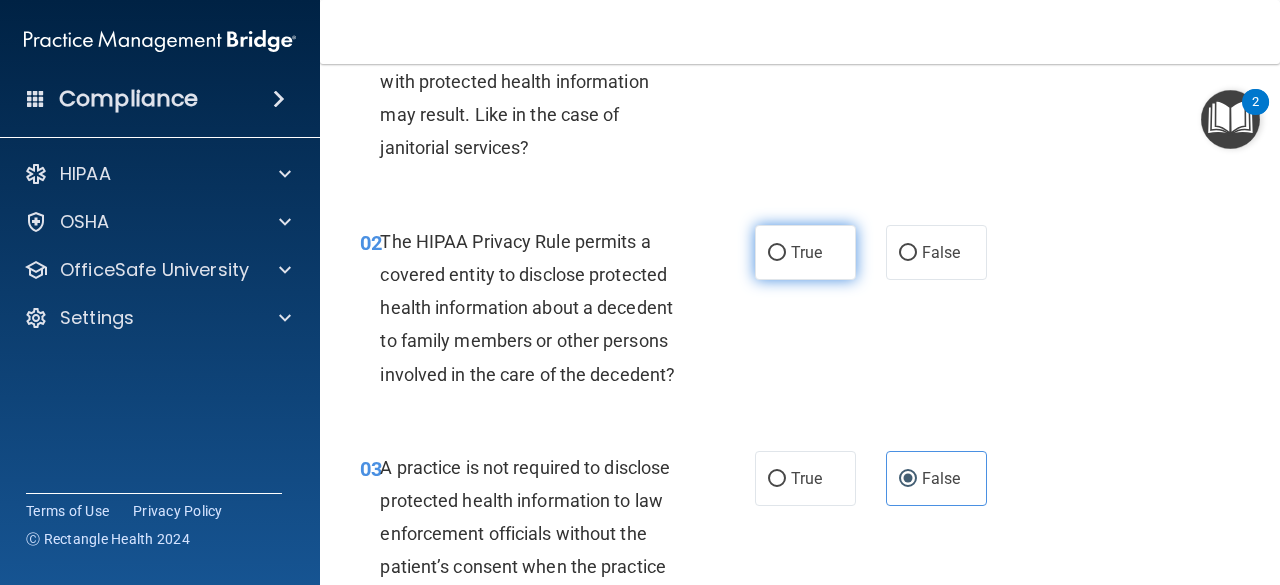 click on "True" at bounding box center [806, 252] 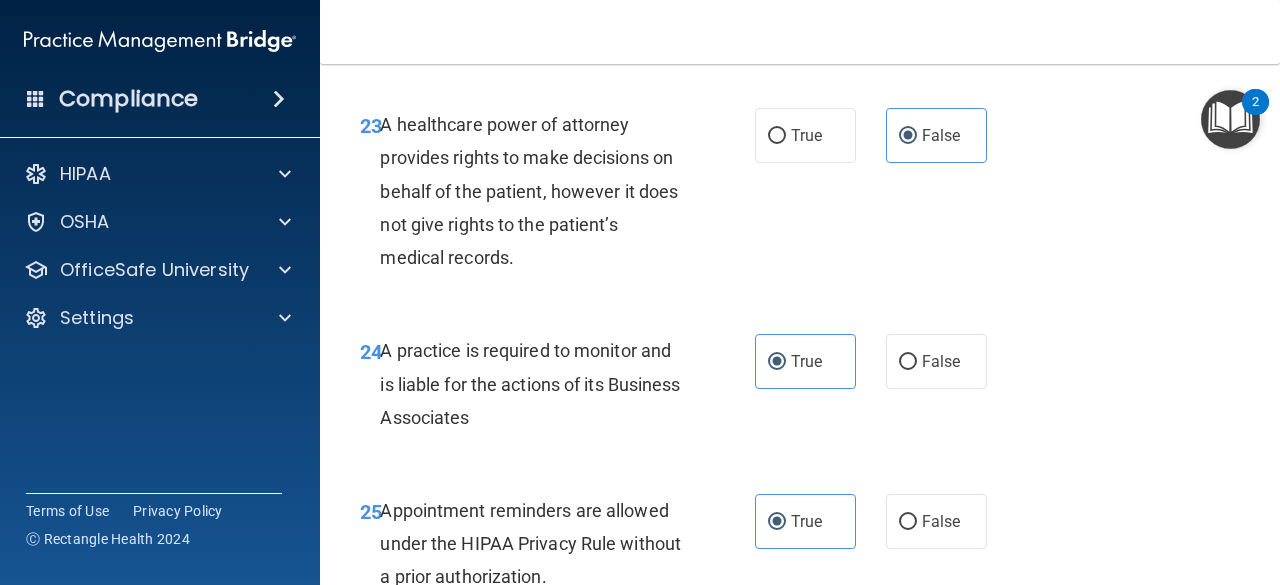 scroll, scrollTop: 5929, scrollLeft: 0, axis: vertical 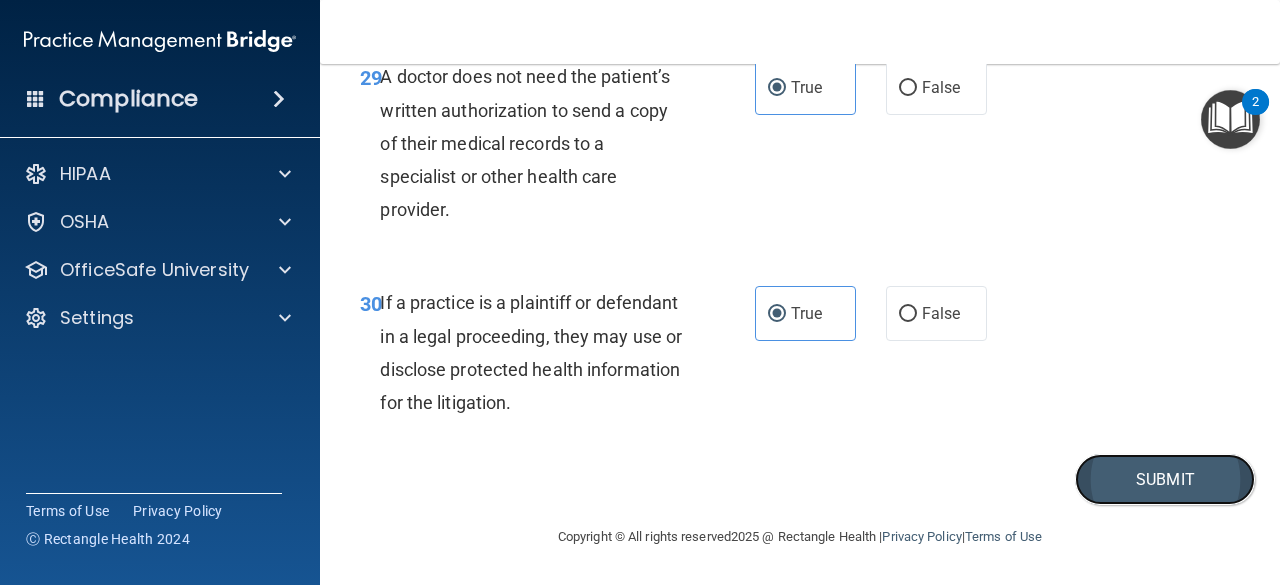 click on "Submit" at bounding box center [1165, 479] 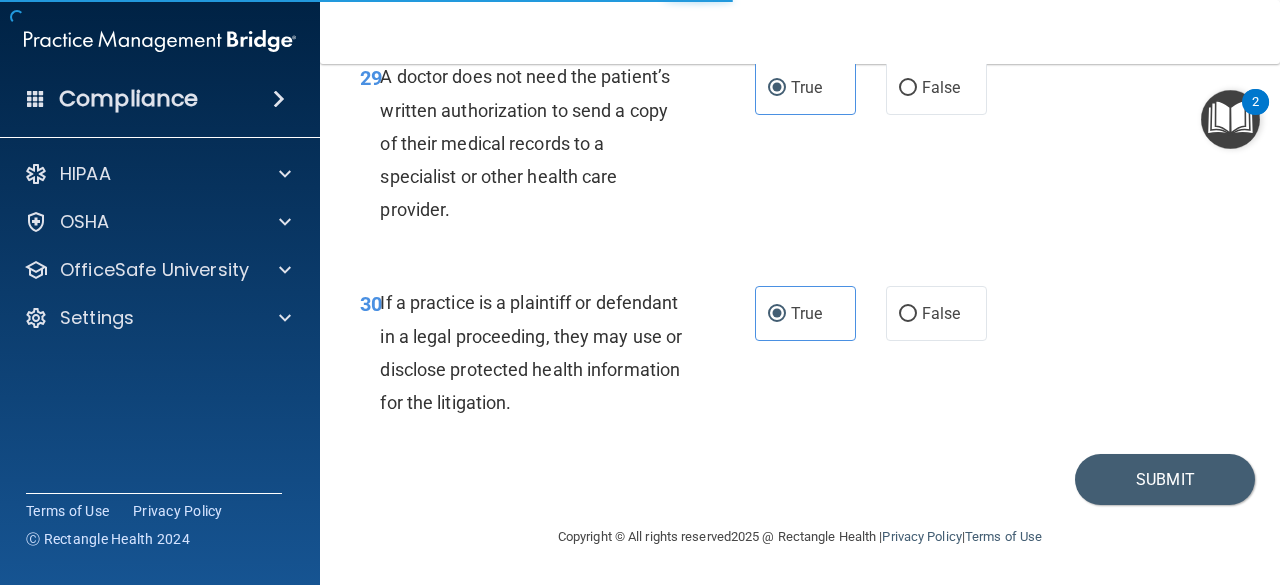 scroll, scrollTop: 0, scrollLeft: 0, axis: both 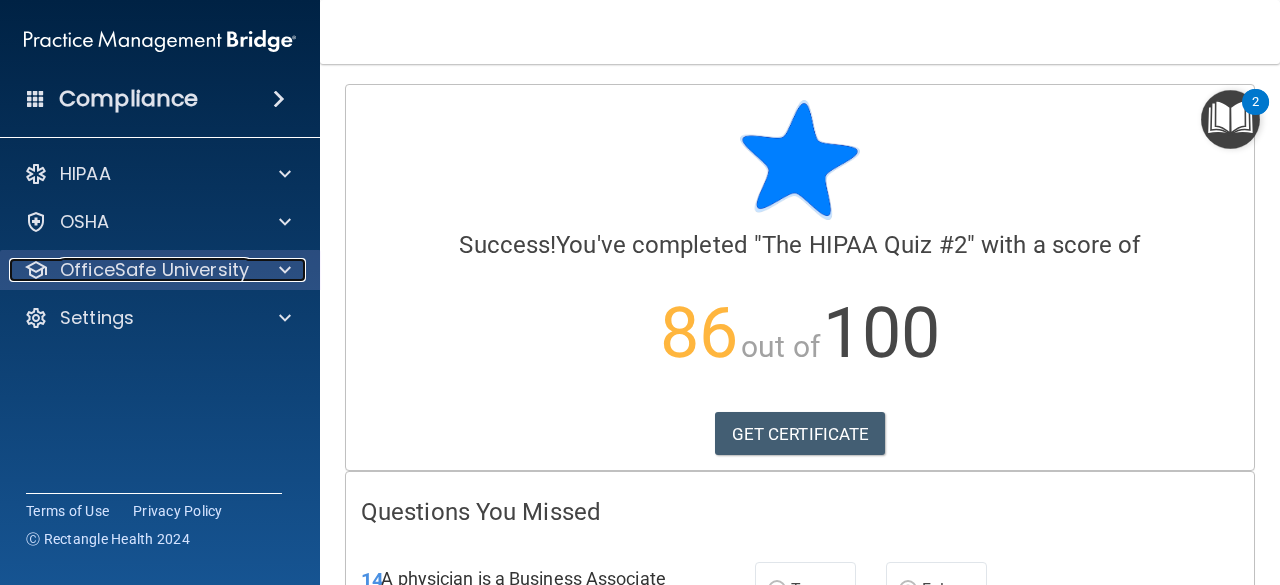 click on "OfficeSafe University" at bounding box center (154, 270) 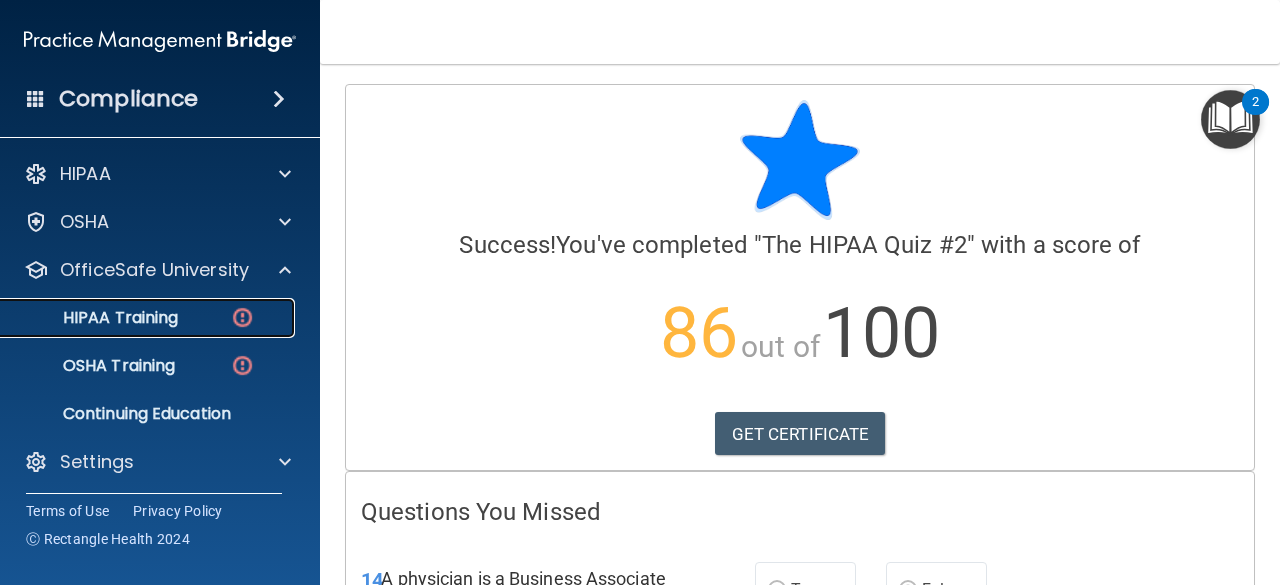 click on "HIPAA Training" at bounding box center (149, 318) 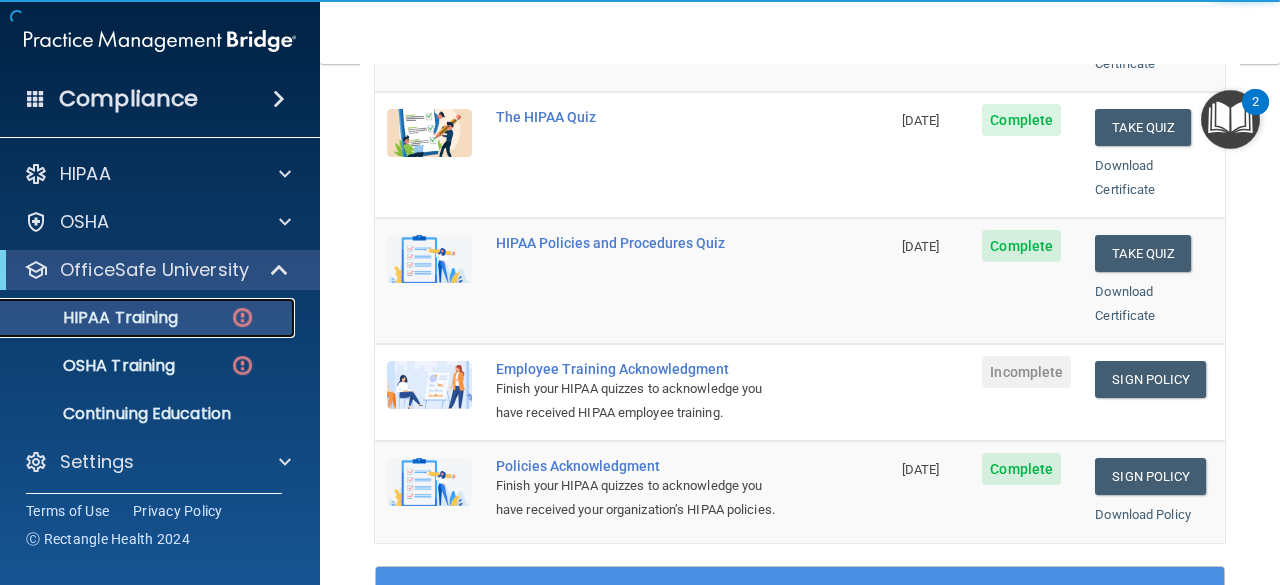 scroll, scrollTop: 467, scrollLeft: 0, axis: vertical 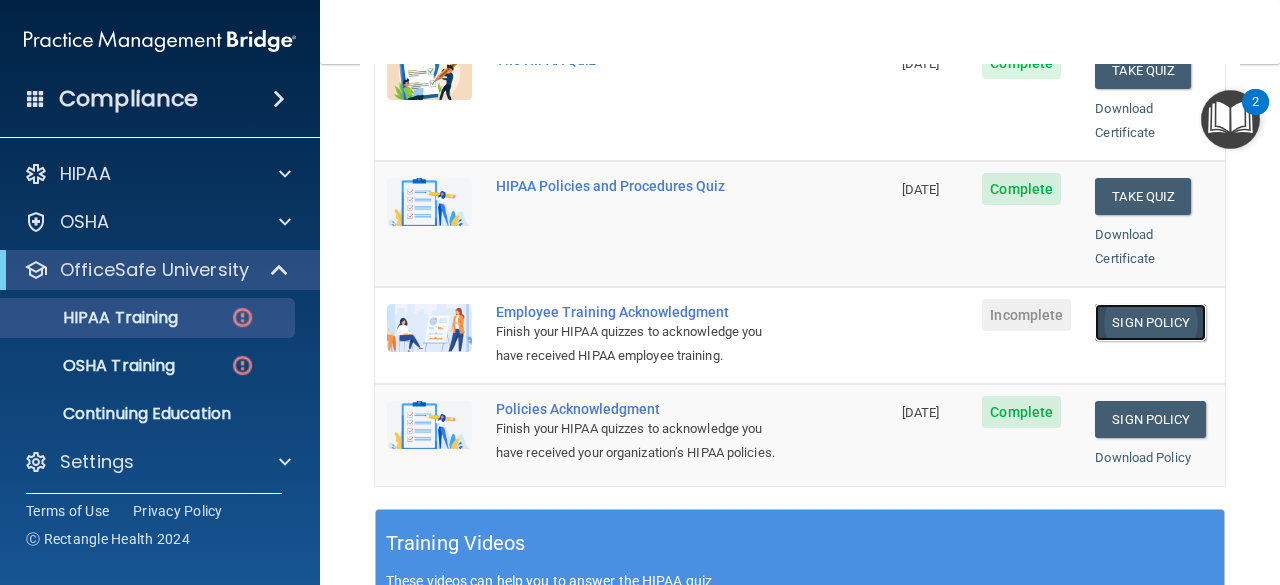 click on "Sign Policy" at bounding box center (1150, 322) 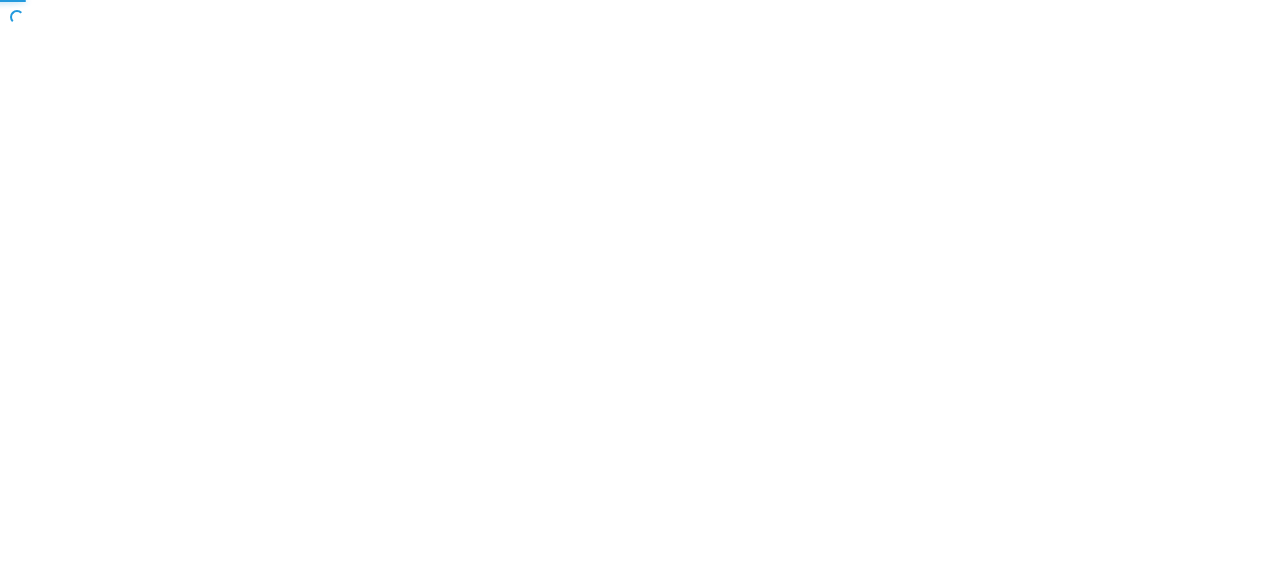 scroll, scrollTop: 0, scrollLeft: 0, axis: both 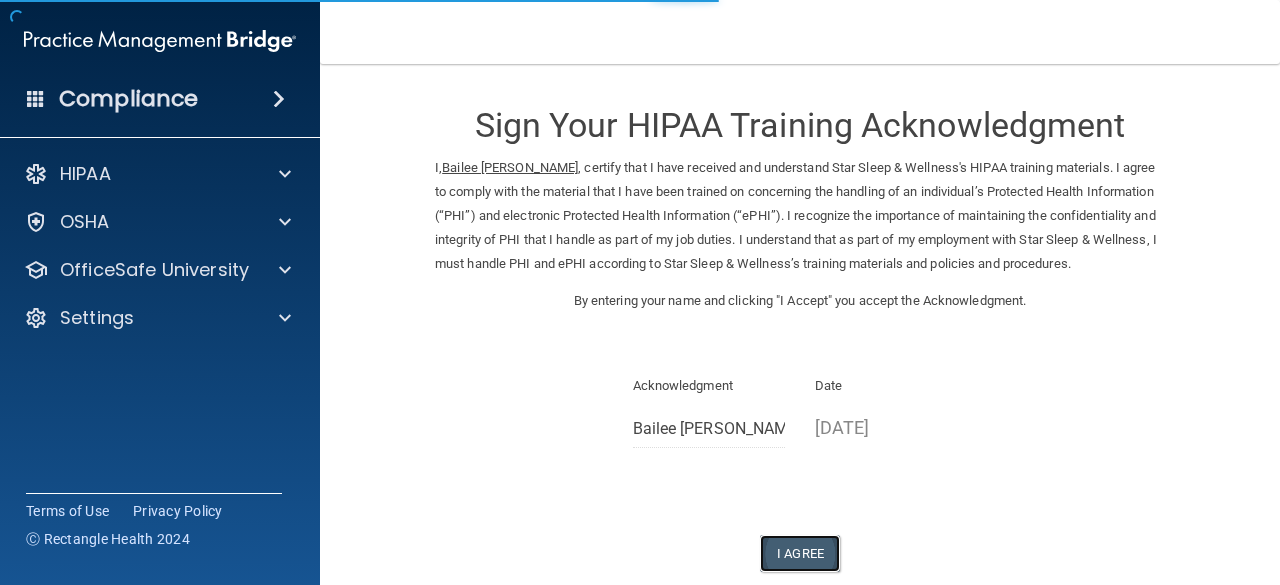 click on "I Agree" at bounding box center (800, 553) 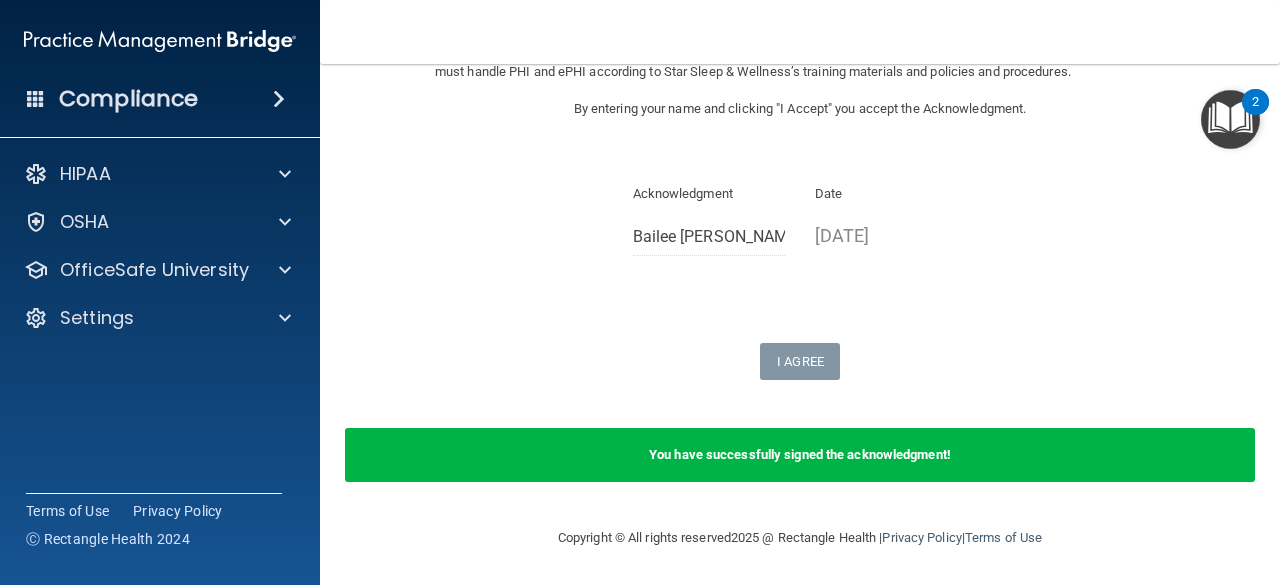 scroll, scrollTop: 191, scrollLeft: 0, axis: vertical 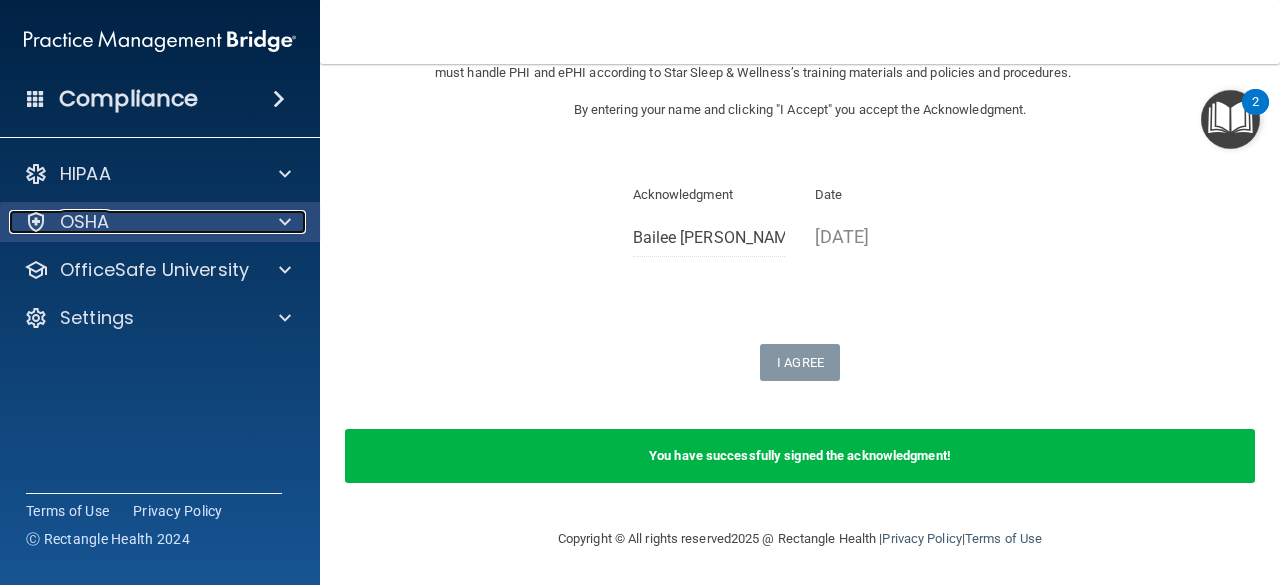 click on "OSHA" at bounding box center [133, 222] 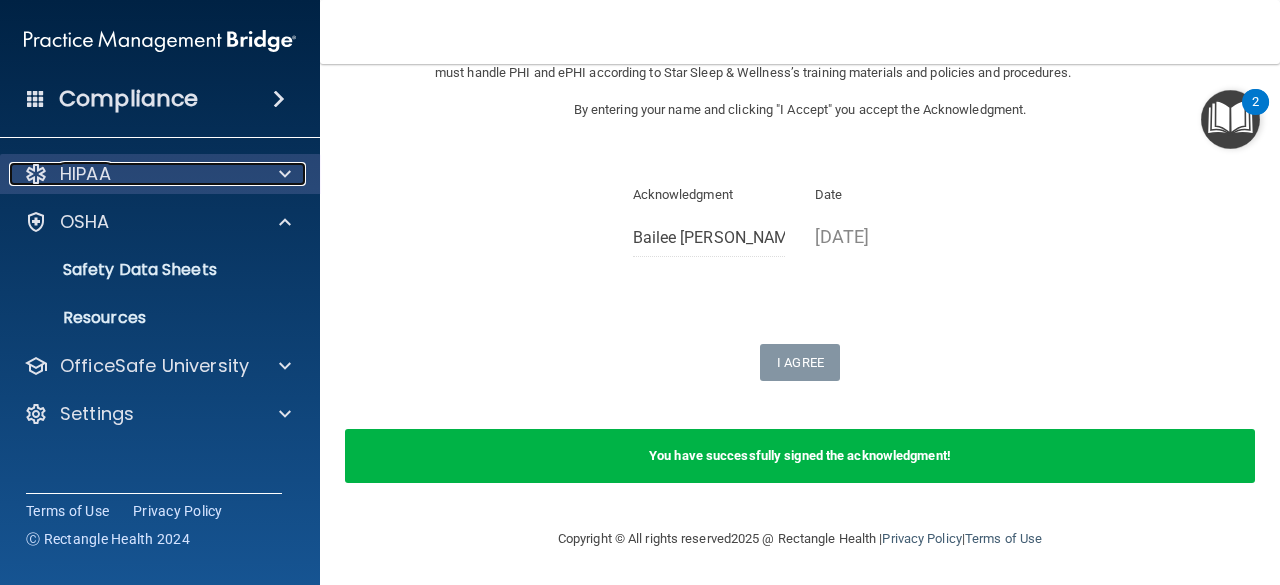 click on "HIPAA" at bounding box center [133, 174] 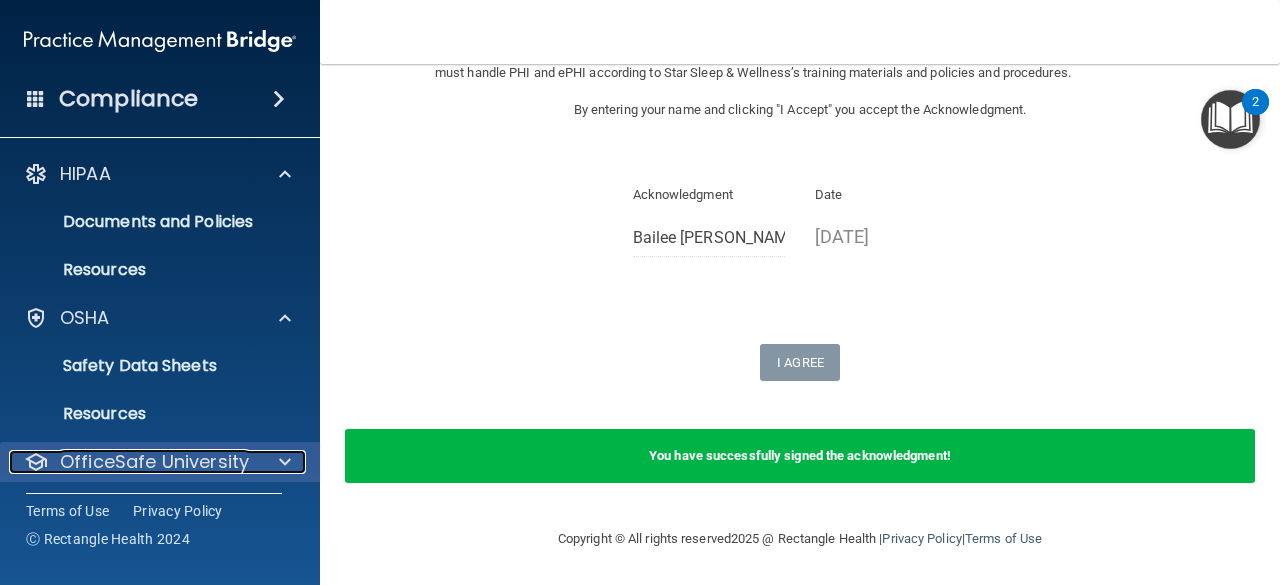 click on "OfficeSafe University" at bounding box center [154, 462] 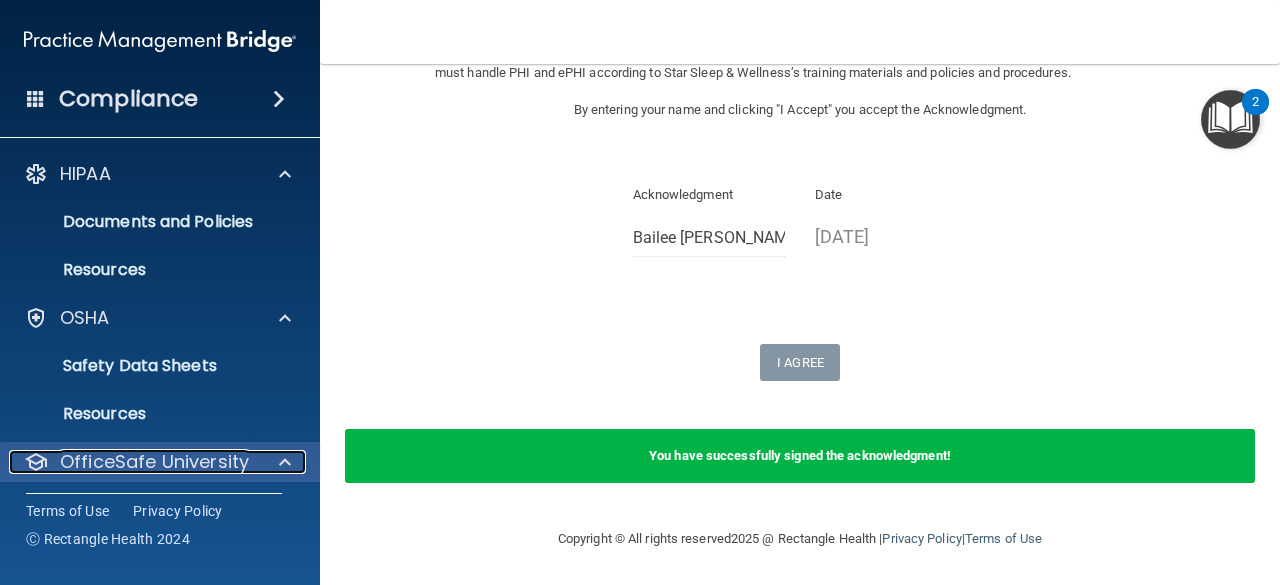 scroll, scrollTop: 196, scrollLeft: 0, axis: vertical 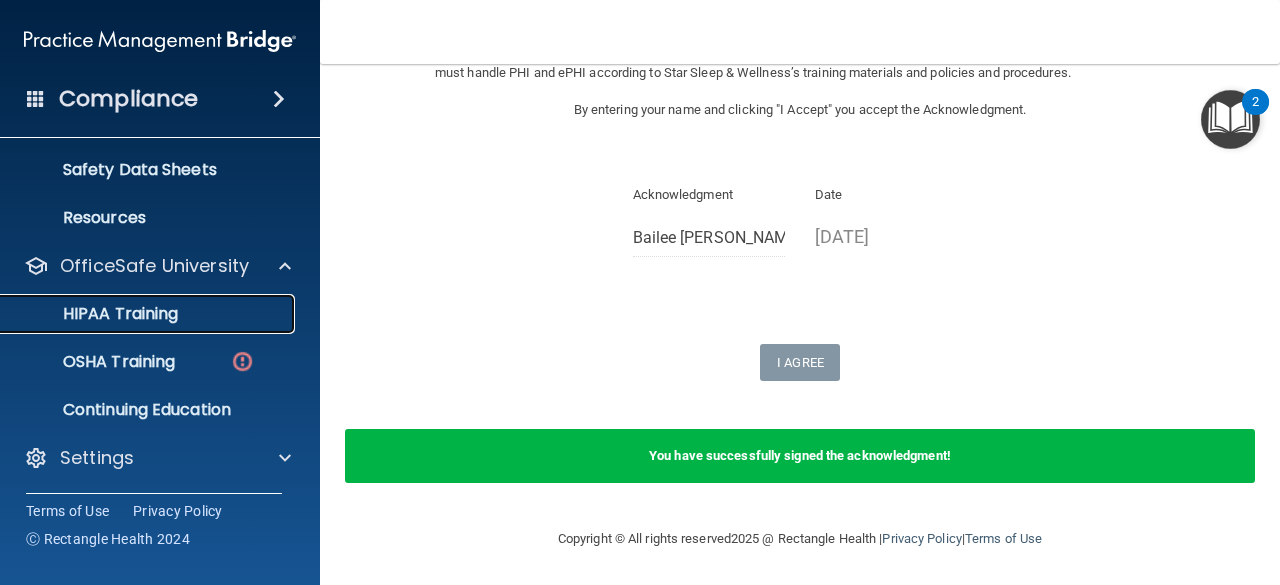 click on "HIPAA Training" at bounding box center [149, 314] 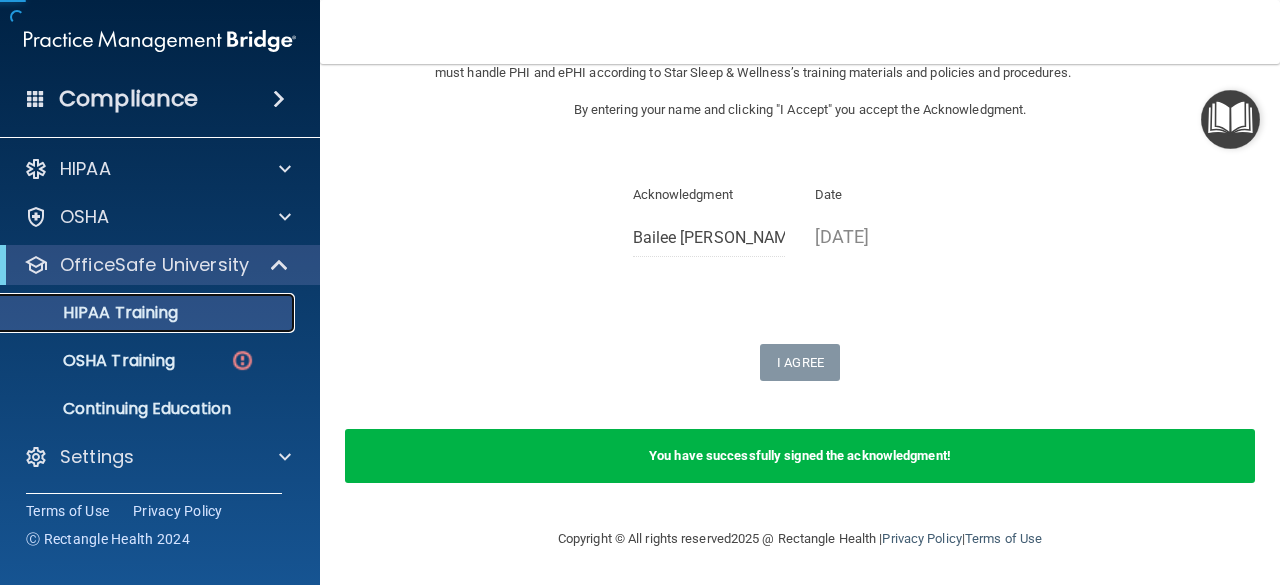 scroll, scrollTop: 4, scrollLeft: 0, axis: vertical 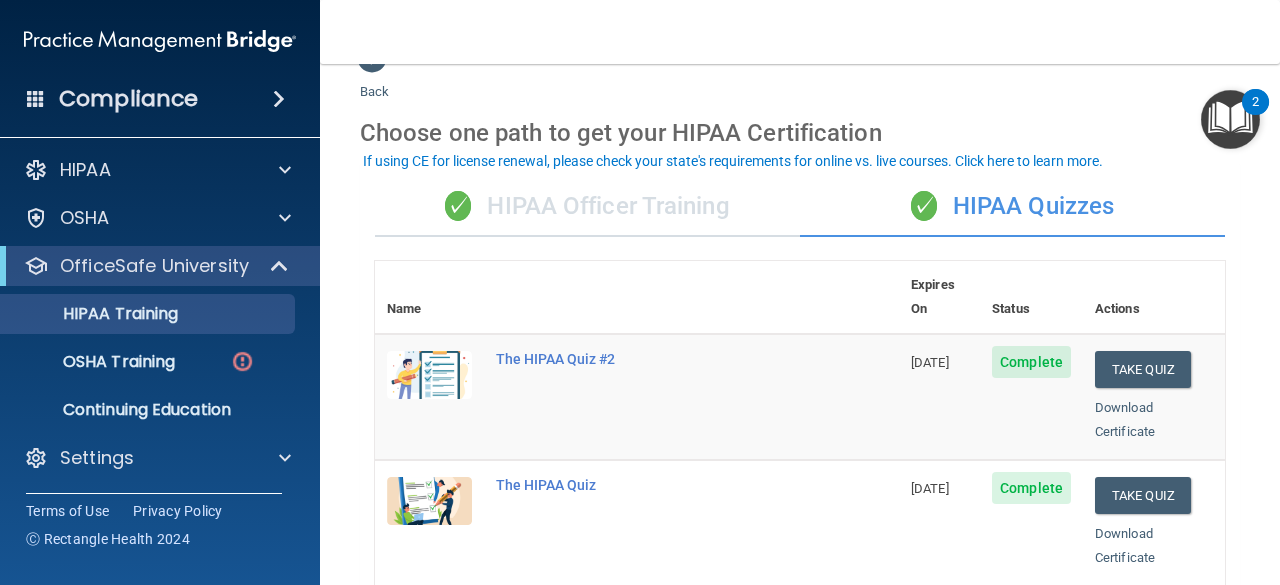 click on "✓   HIPAA Officer Training" at bounding box center (587, 207) 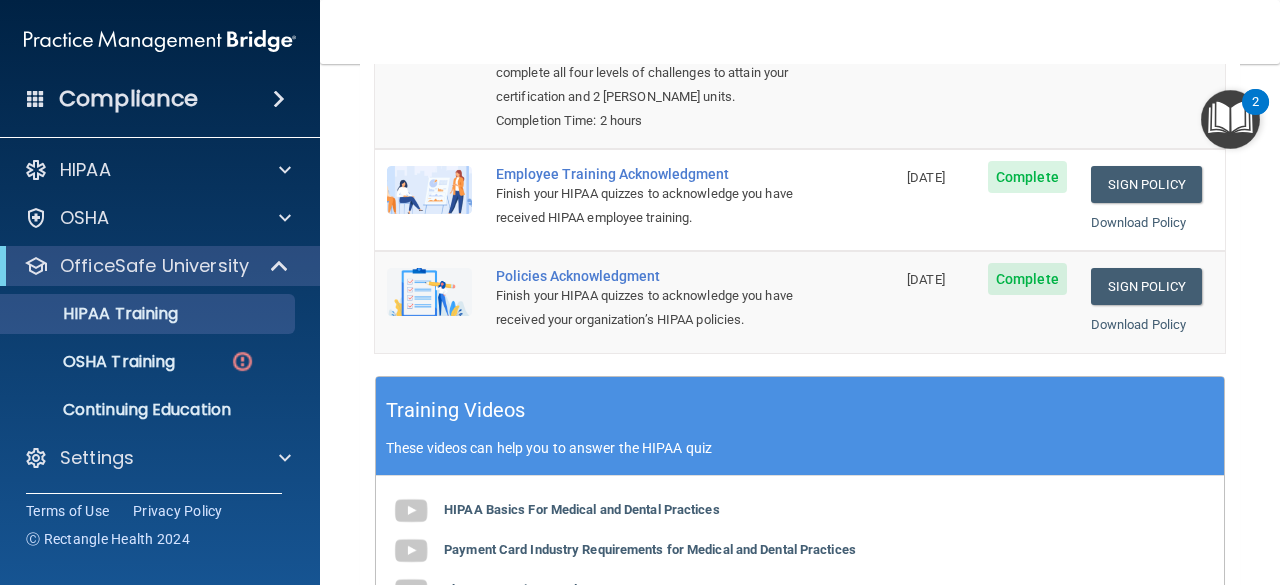 scroll, scrollTop: 422, scrollLeft: 0, axis: vertical 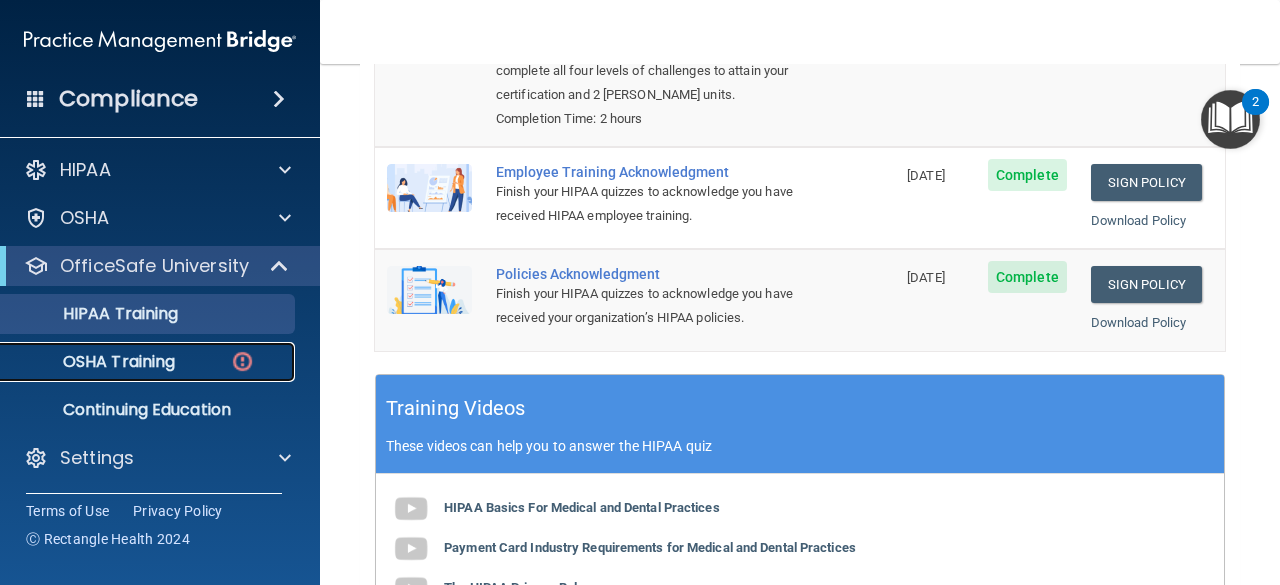 click on "OSHA Training" at bounding box center [137, 362] 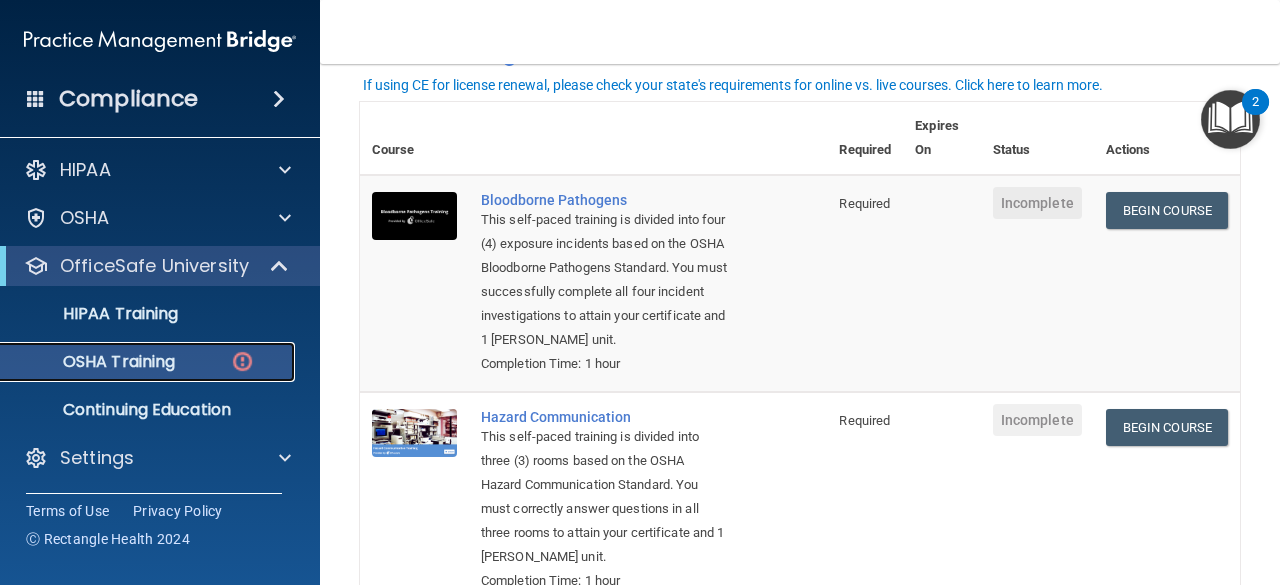 scroll, scrollTop: 130, scrollLeft: 0, axis: vertical 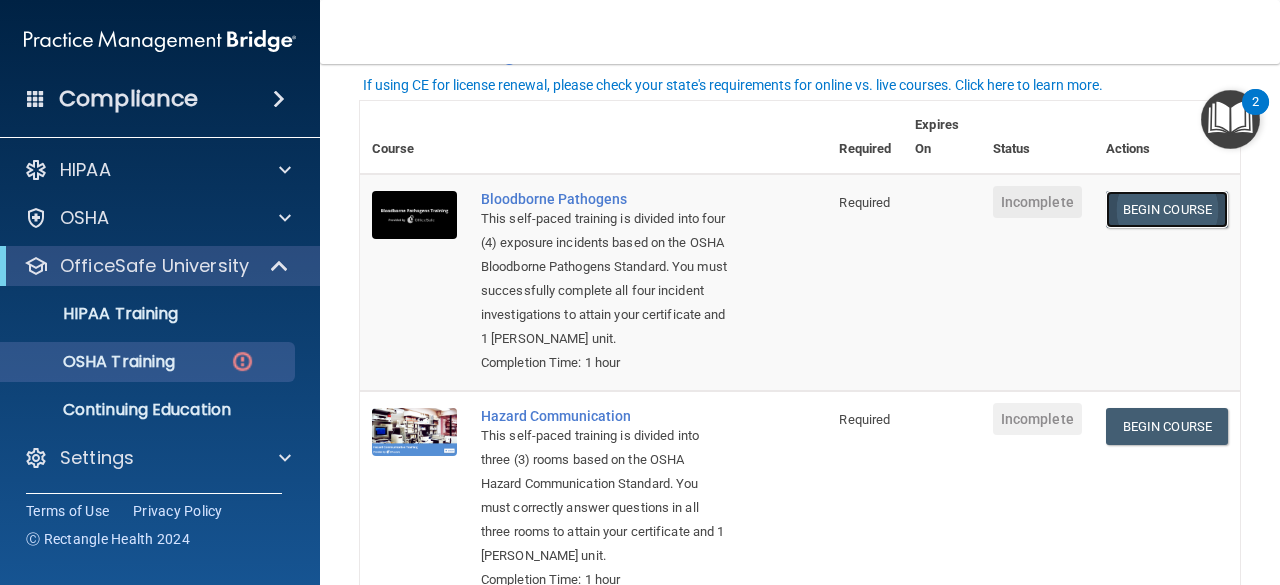 click on "Begin Course" at bounding box center [1167, 209] 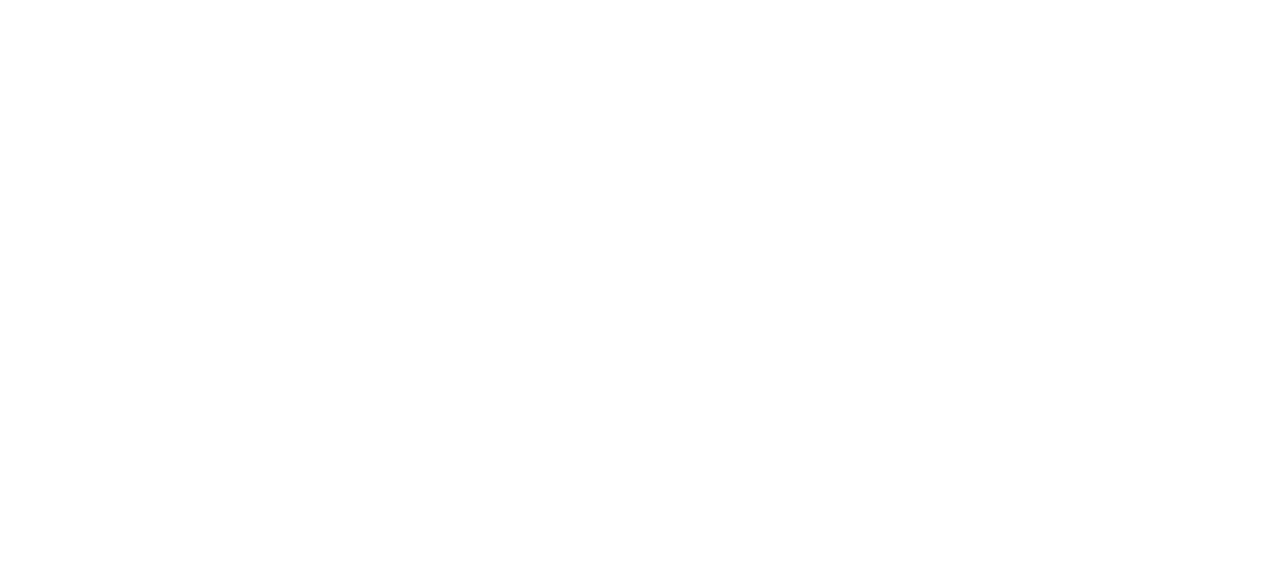 scroll, scrollTop: 0, scrollLeft: 0, axis: both 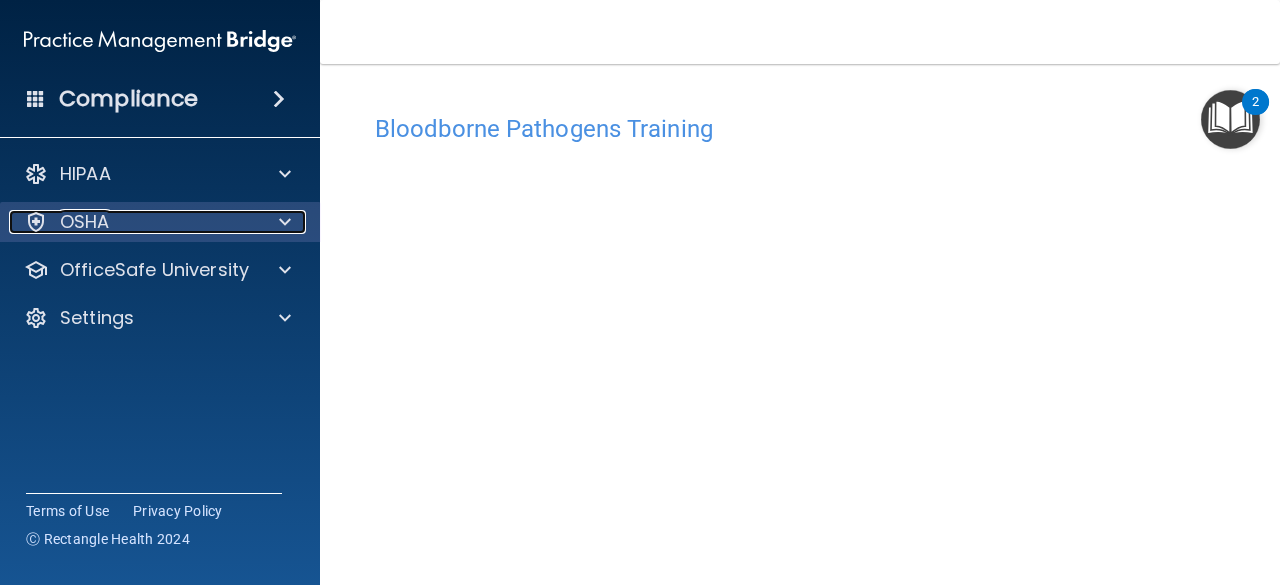 click at bounding box center (282, 222) 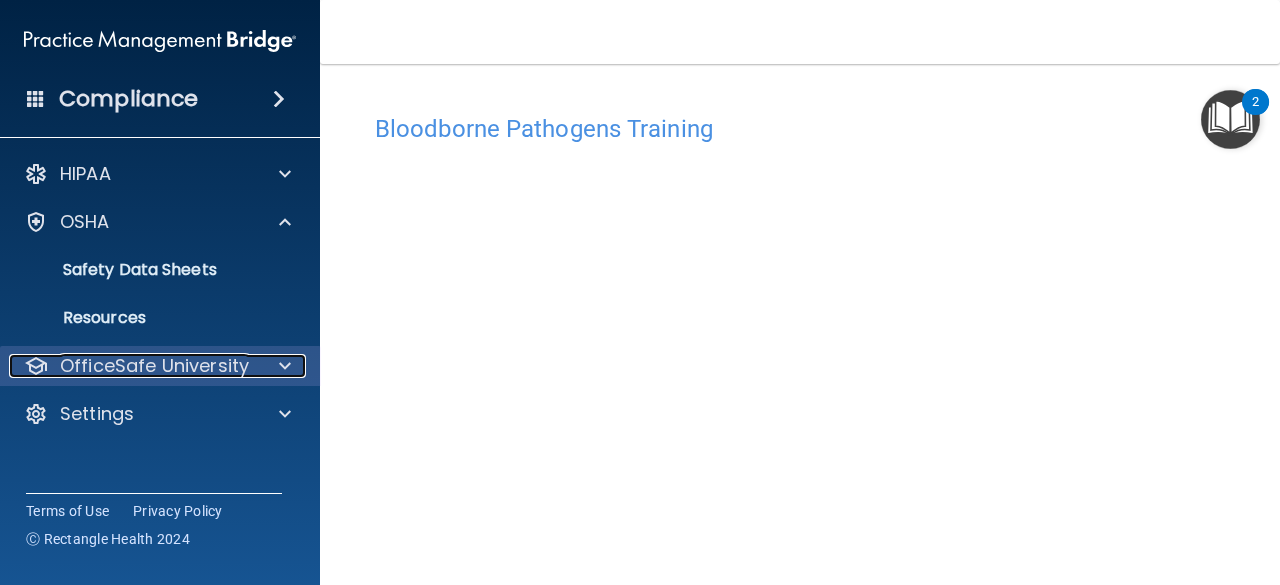 click on "OfficeSafe University" at bounding box center [154, 366] 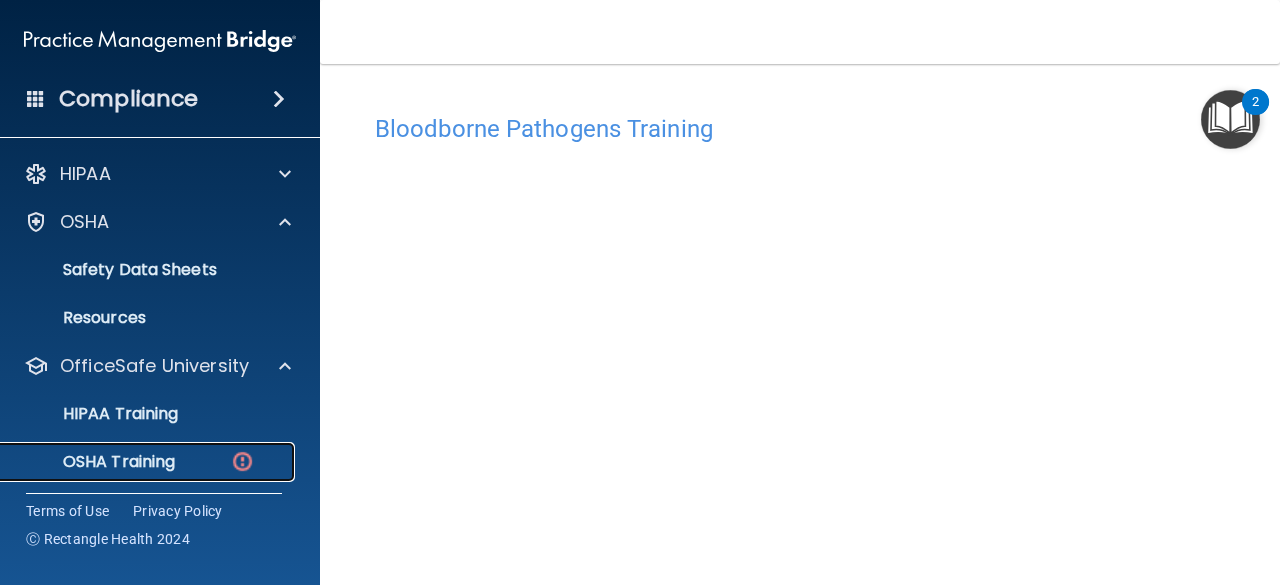 click on "OSHA Training" at bounding box center [94, 462] 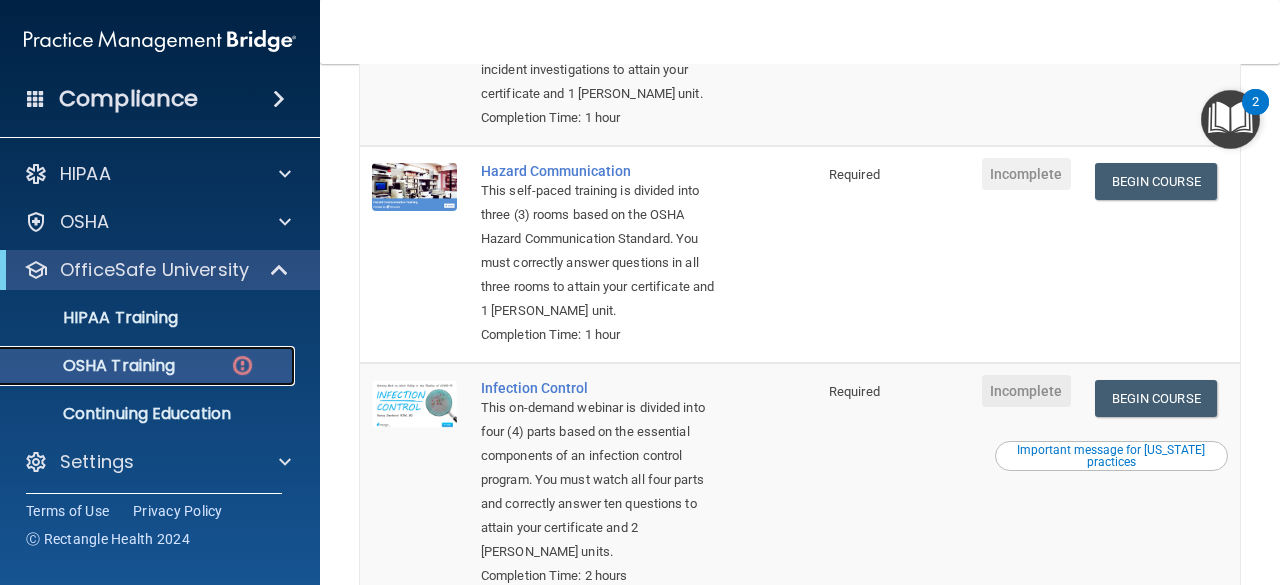 scroll, scrollTop: 372, scrollLeft: 0, axis: vertical 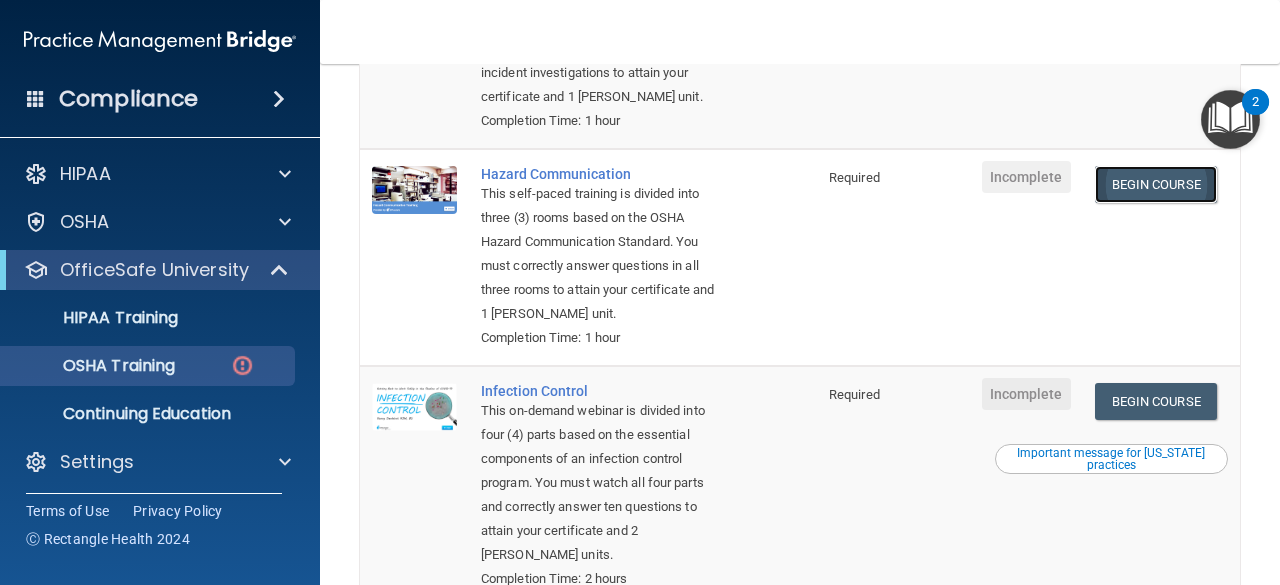 click on "Begin Course" at bounding box center (1156, 184) 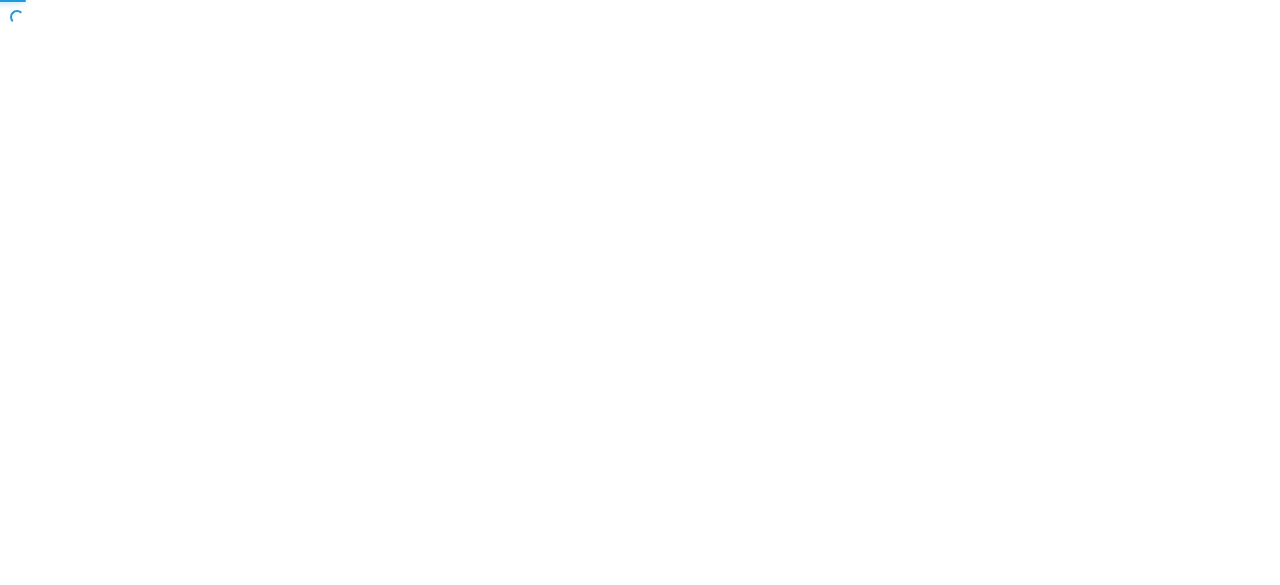 scroll, scrollTop: 0, scrollLeft: 0, axis: both 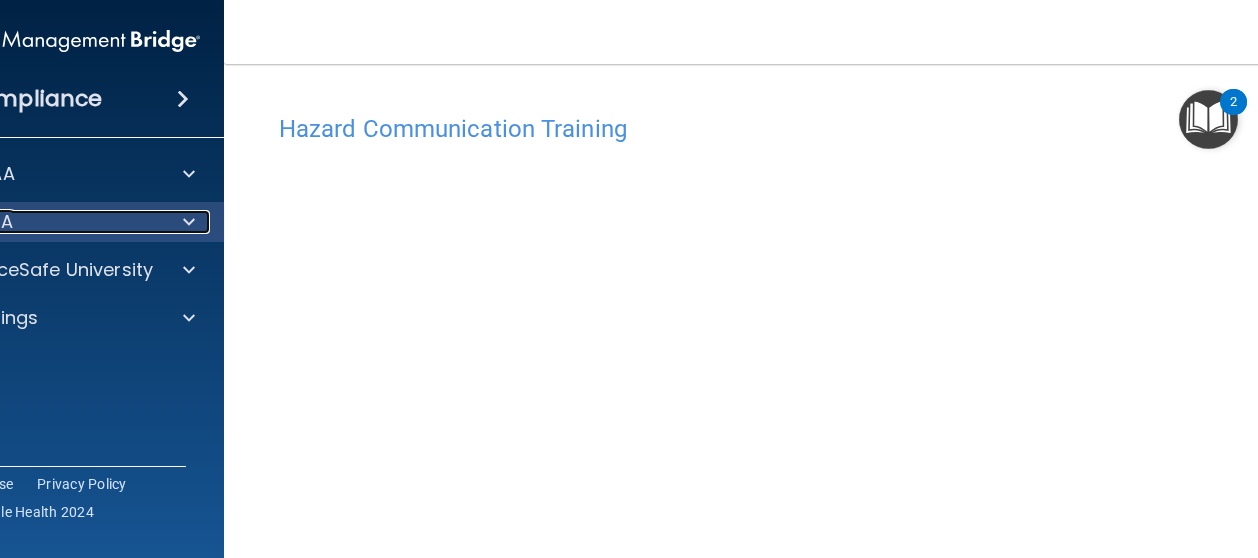 click on "OSHA" at bounding box center [37, 222] 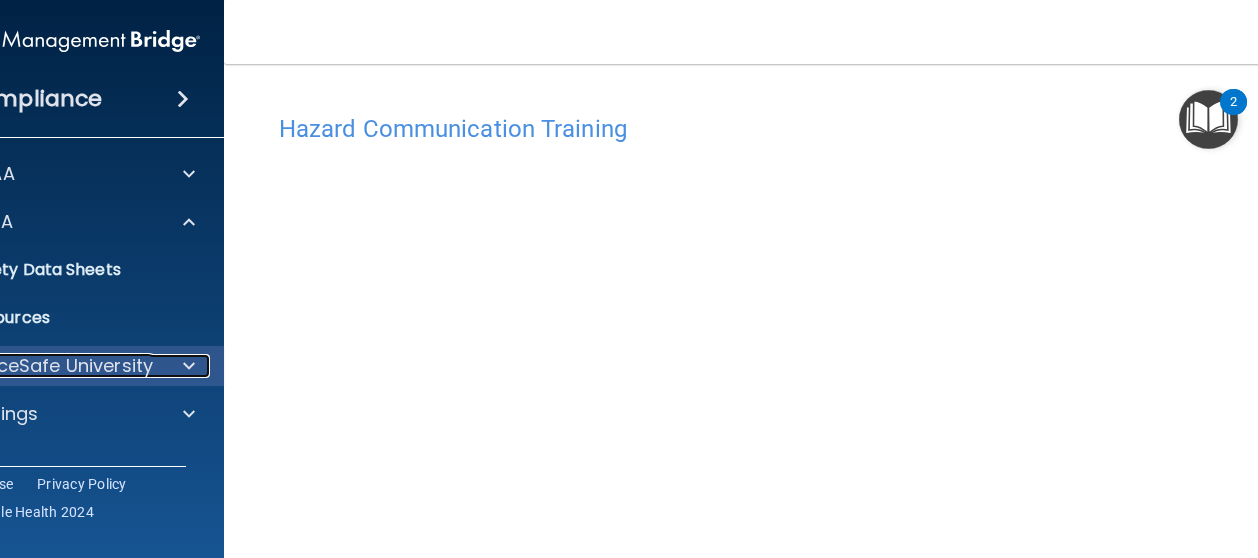 click on "OfficeSafe University" at bounding box center (58, 366) 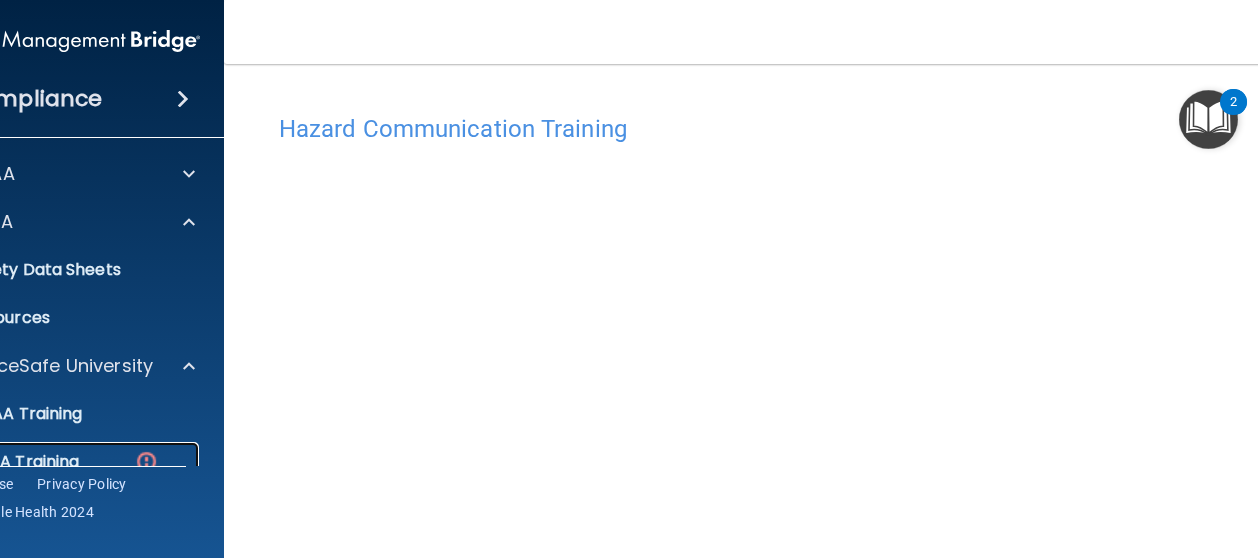 click on "OSHA Training" at bounding box center [53, 462] 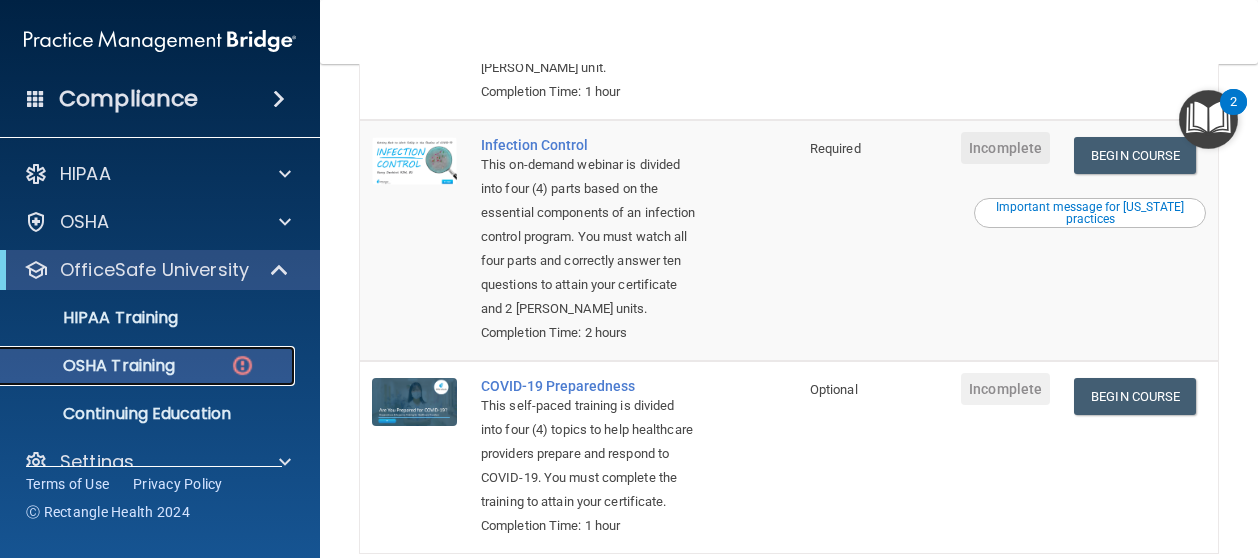 scroll, scrollTop: 690, scrollLeft: 0, axis: vertical 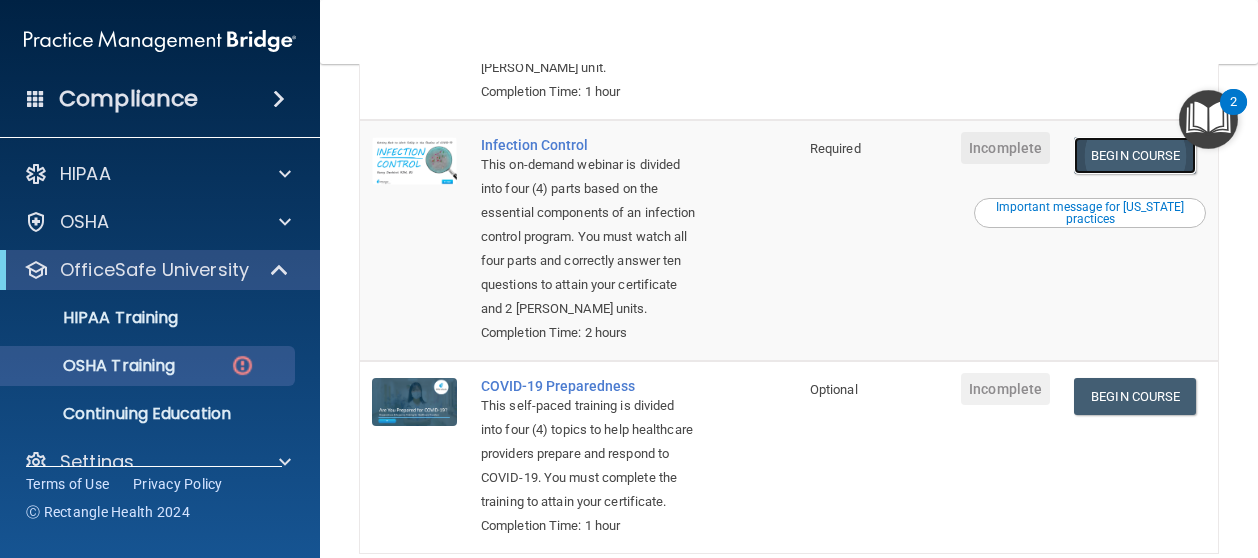 click on "Begin Course" at bounding box center (1135, 155) 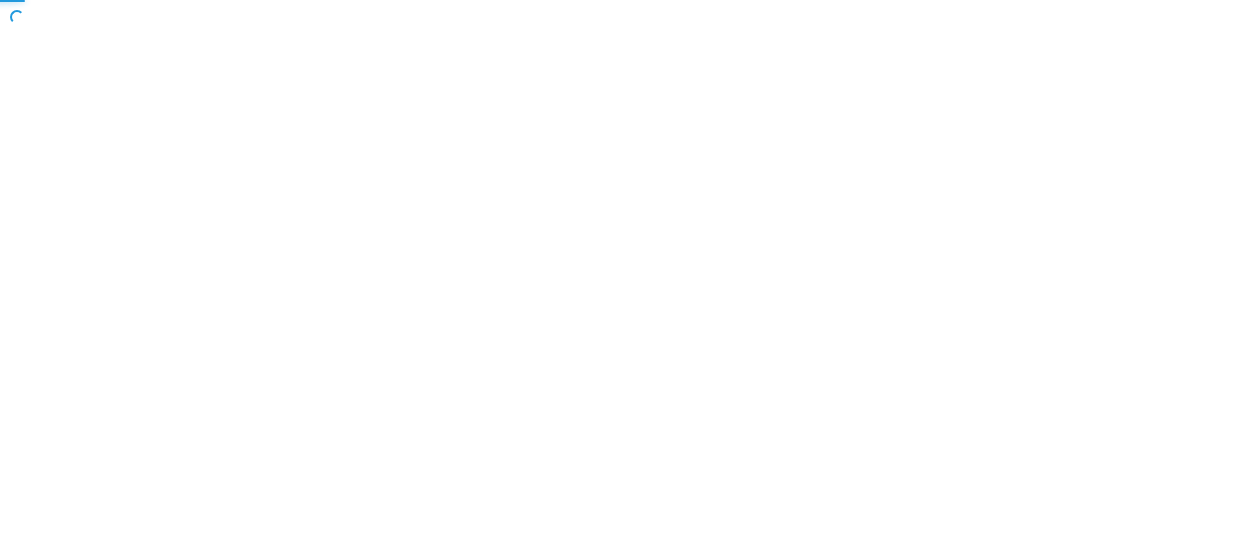 scroll, scrollTop: 0, scrollLeft: 0, axis: both 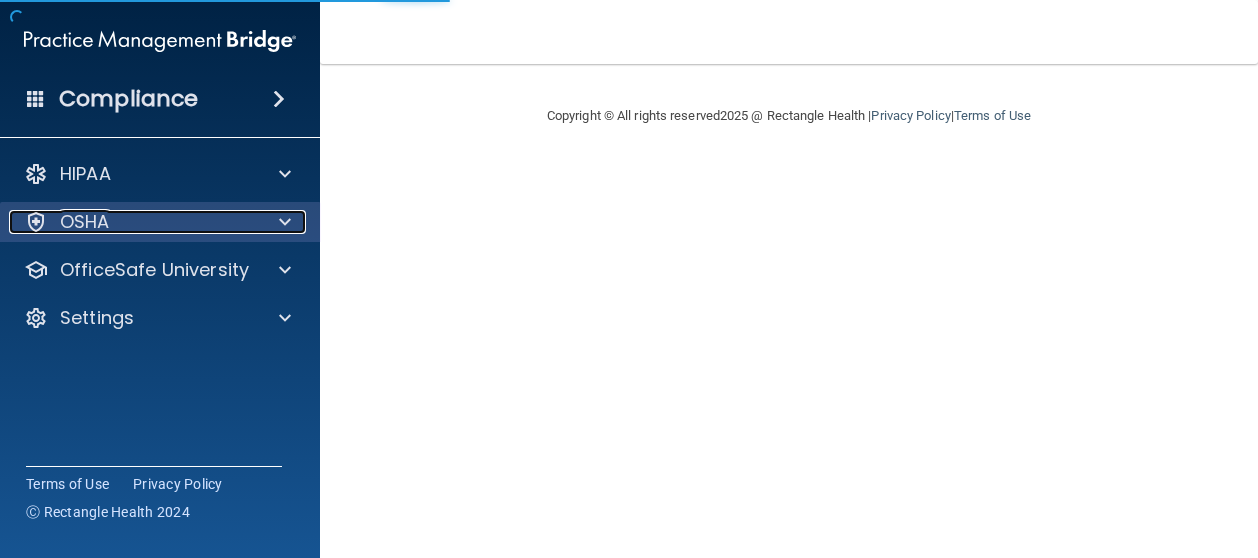 click on "OSHA" at bounding box center (133, 222) 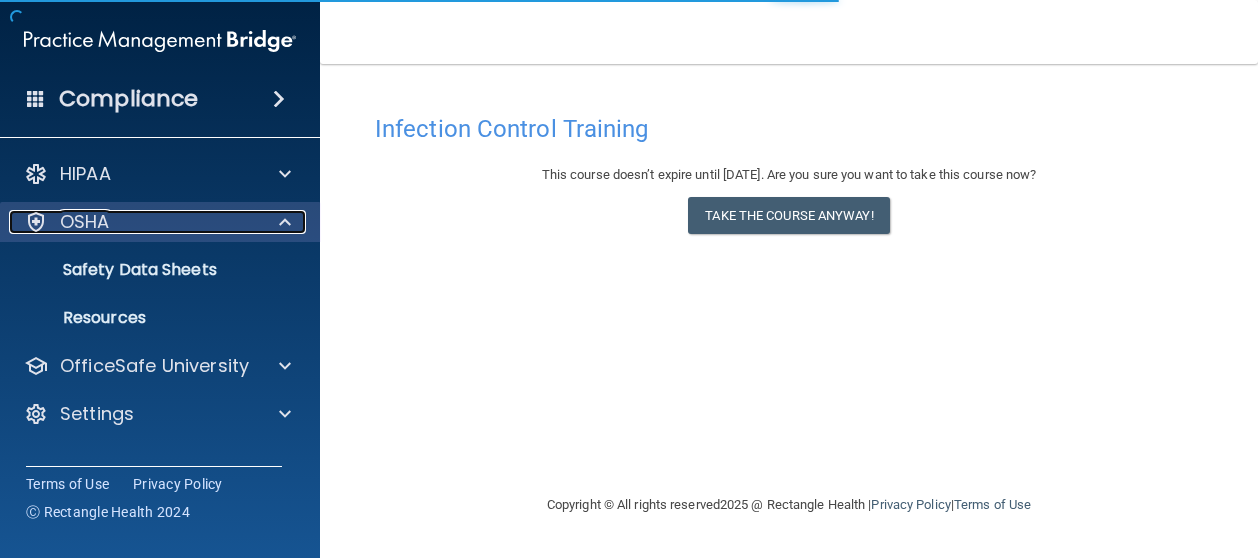 click on "OSHA" at bounding box center (133, 222) 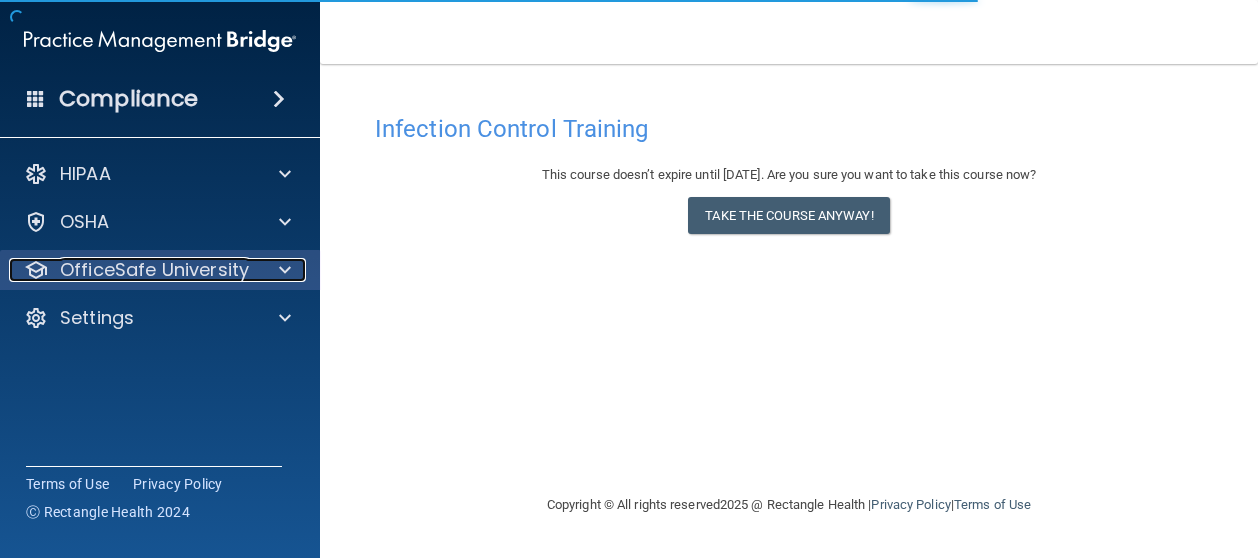 click on "OfficeSafe University" at bounding box center (154, 270) 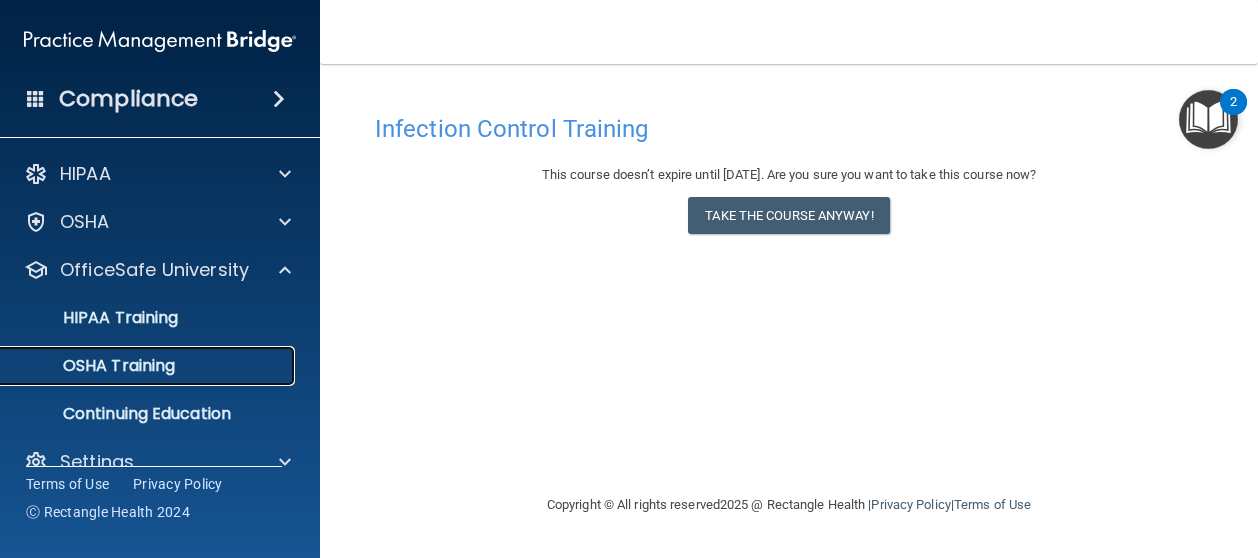 click on "OSHA Training" at bounding box center [149, 366] 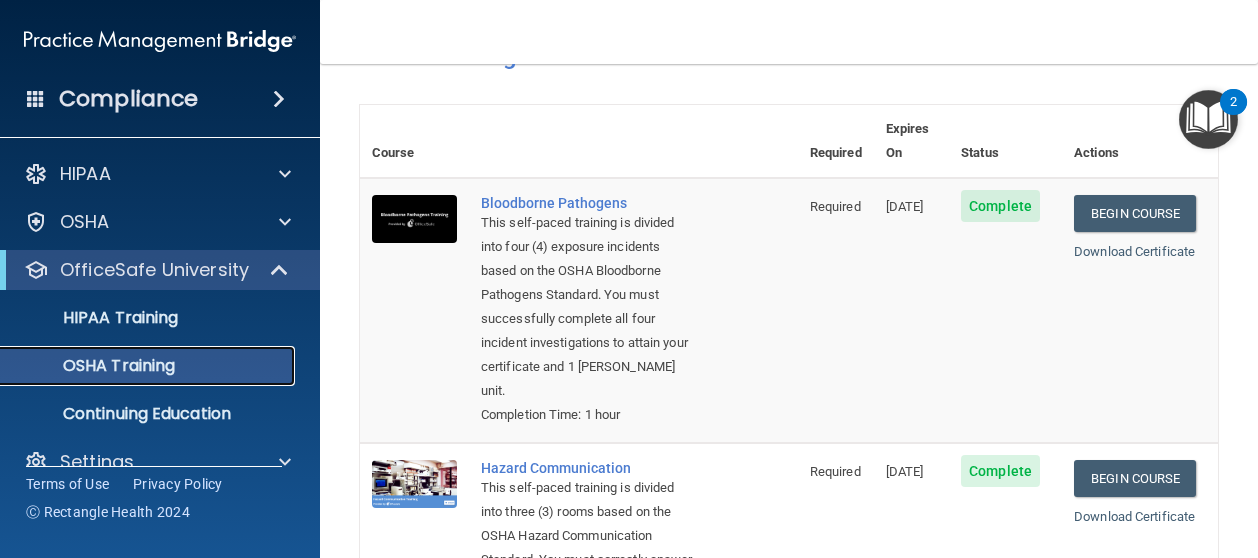 scroll, scrollTop: 62, scrollLeft: 0, axis: vertical 